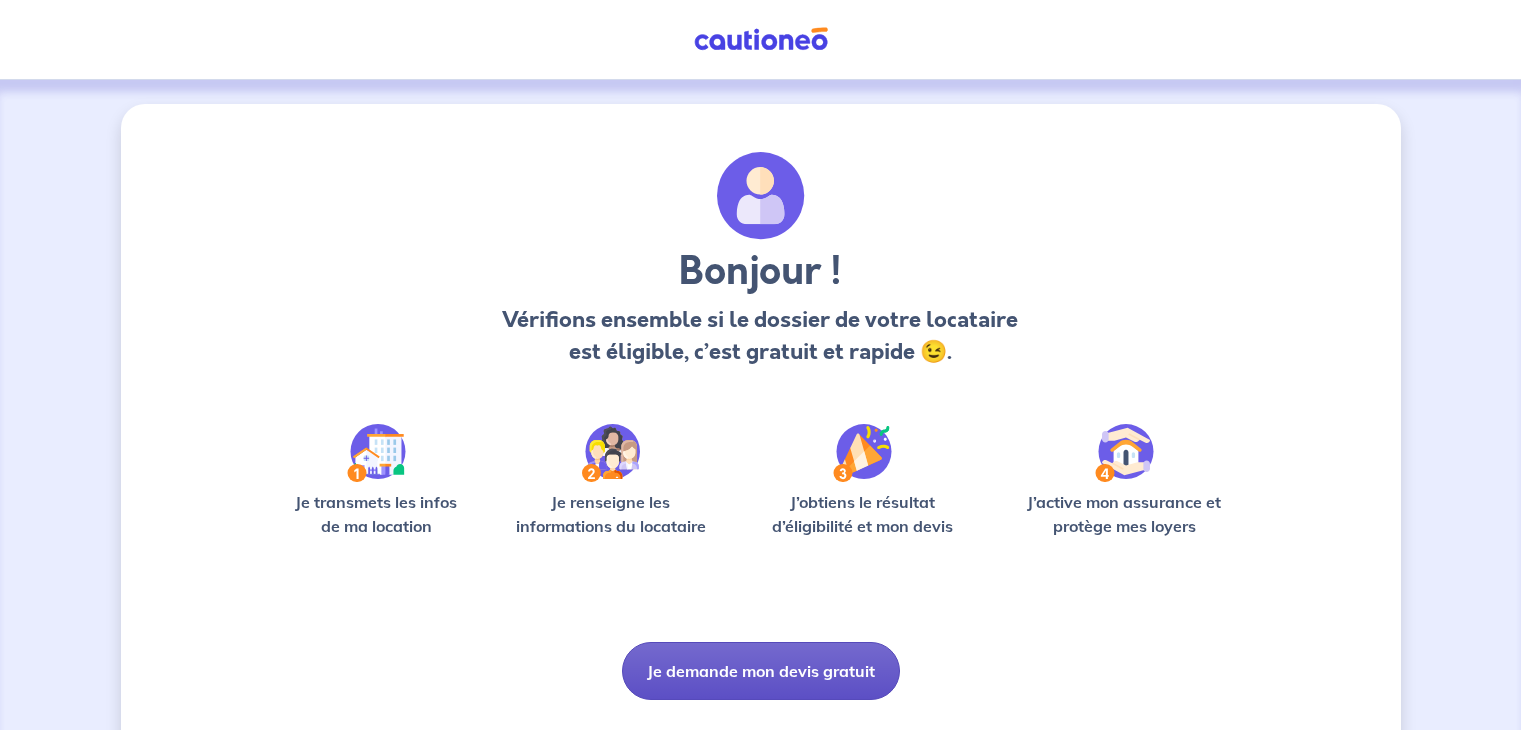 scroll, scrollTop: 0, scrollLeft: 0, axis: both 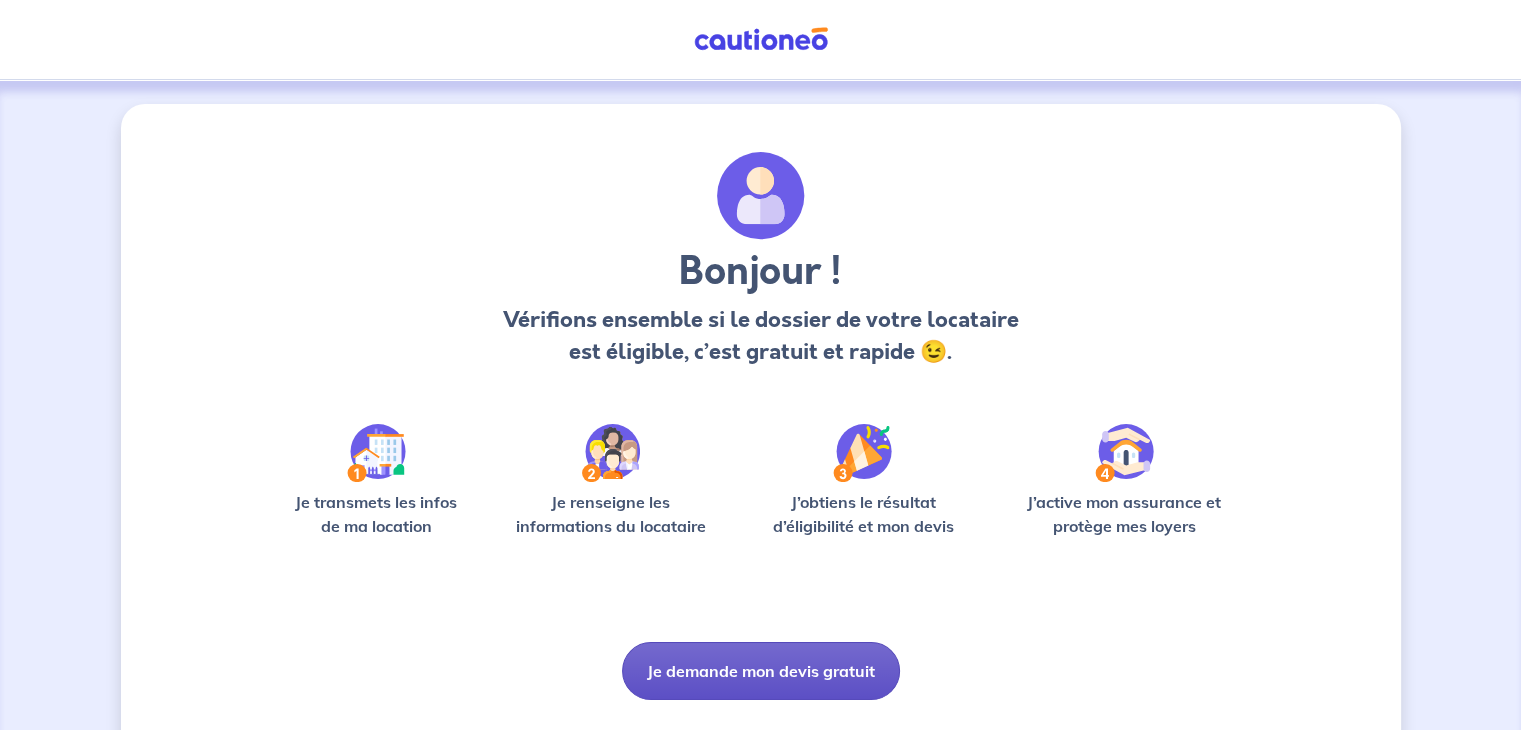 click on "Je demande mon devis gratuit" at bounding box center [761, 671] 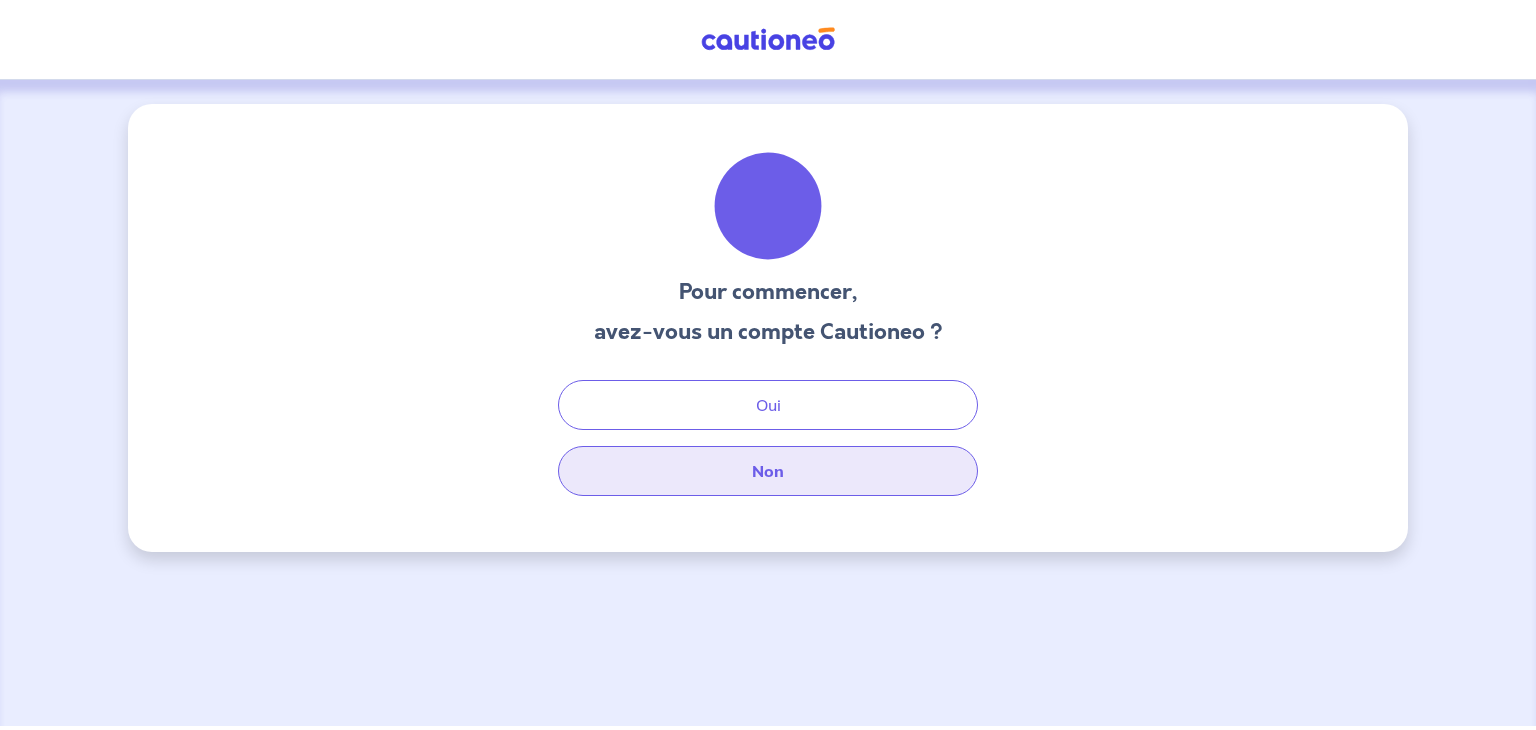 click on "Non" at bounding box center [768, 471] 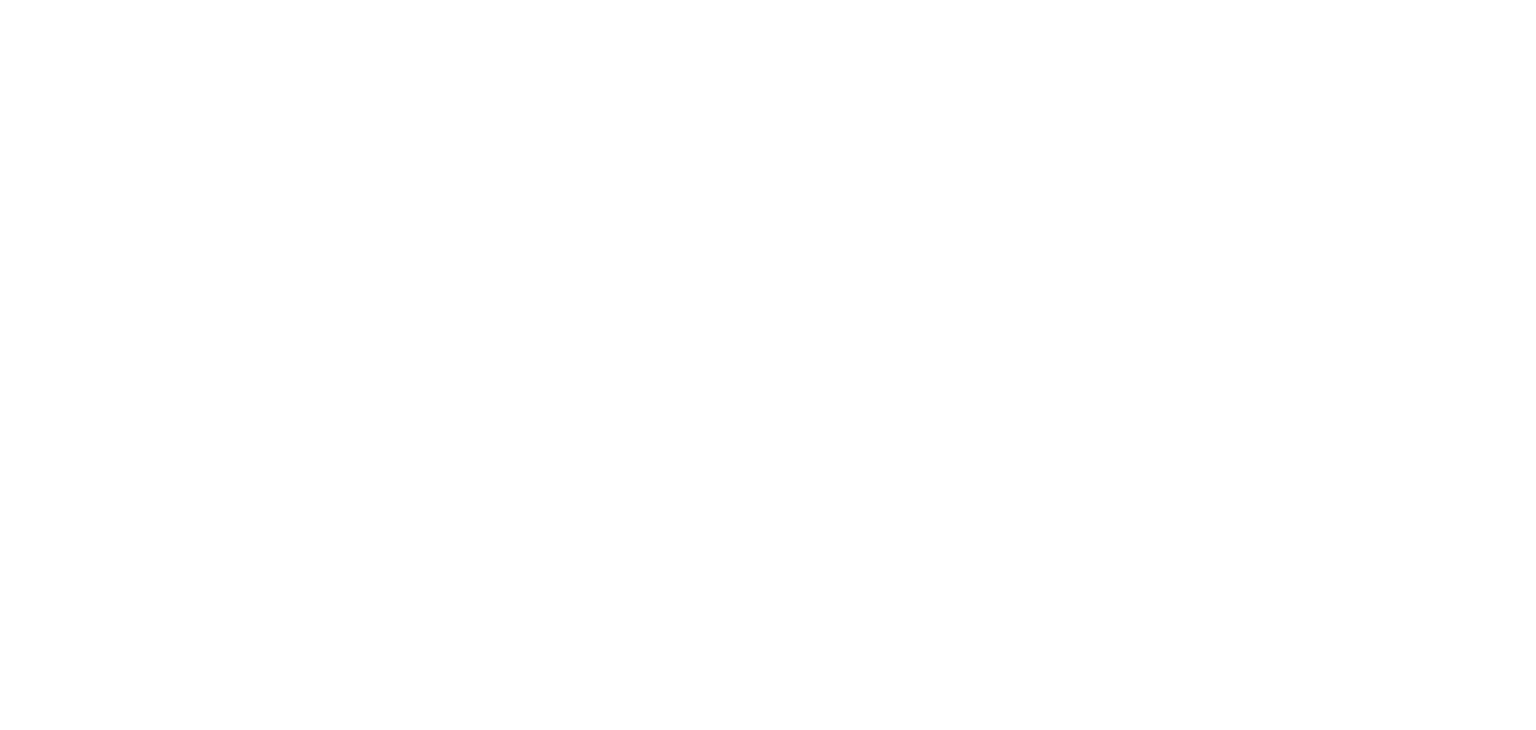 scroll, scrollTop: 0, scrollLeft: 0, axis: both 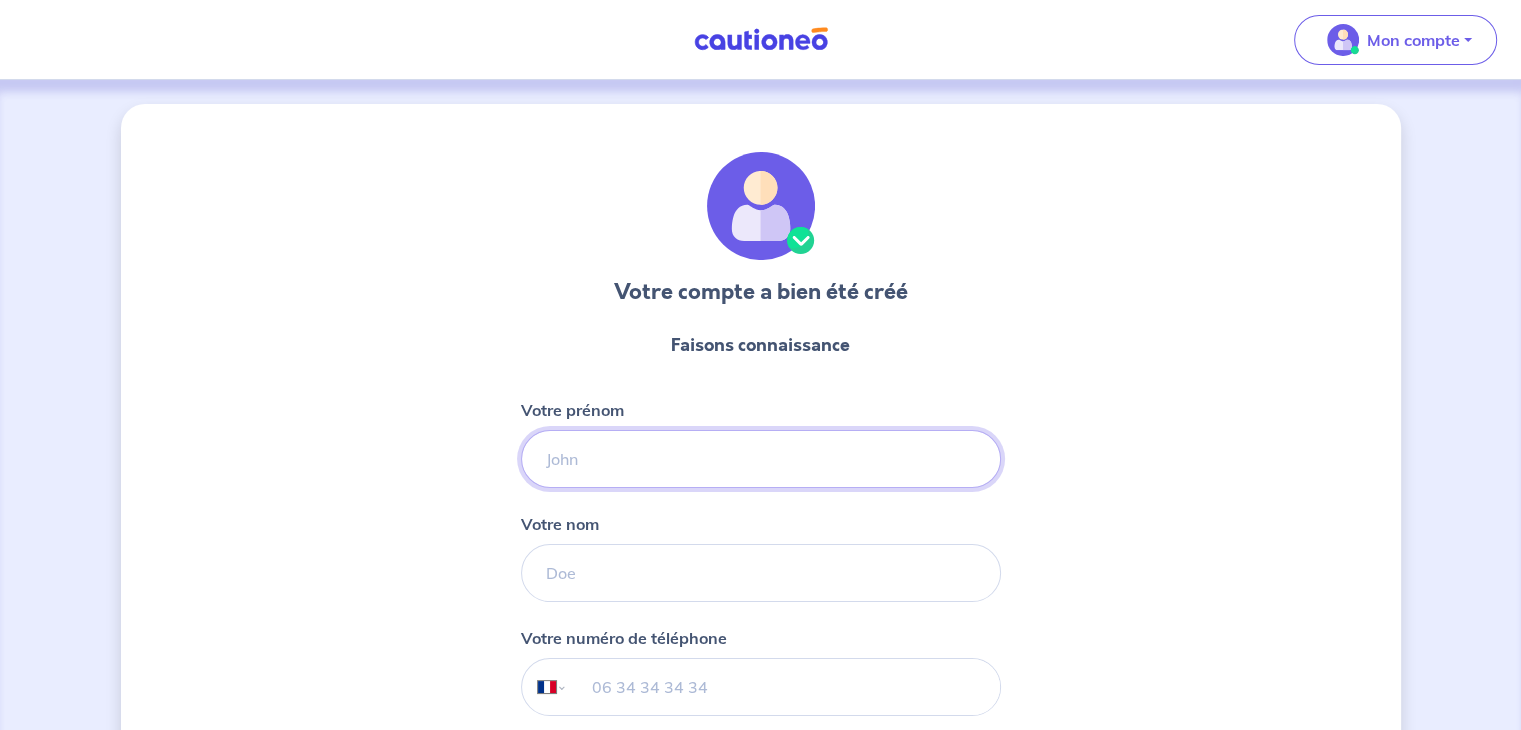 click on "Votre prénom" at bounding box center [761, 459] 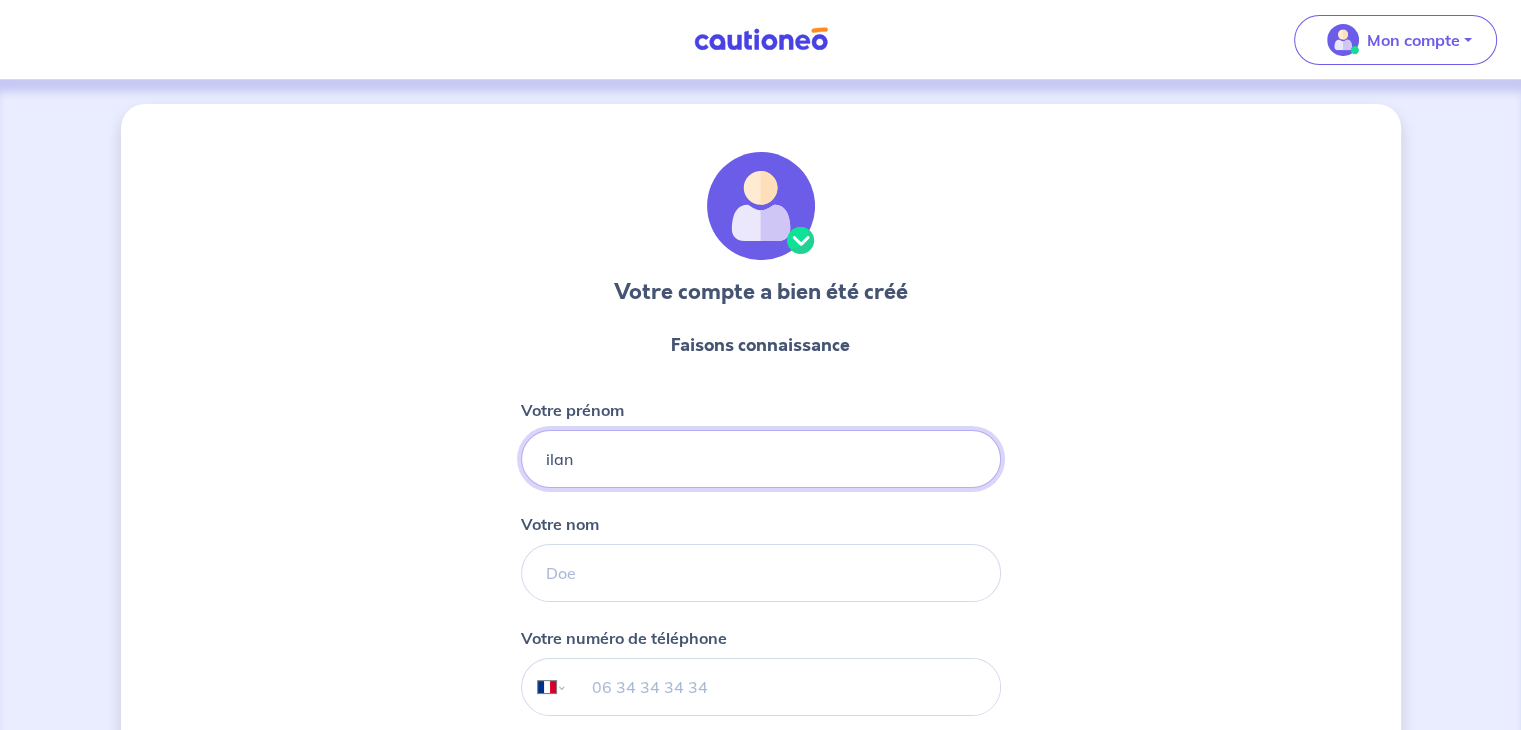 type on "ilan" 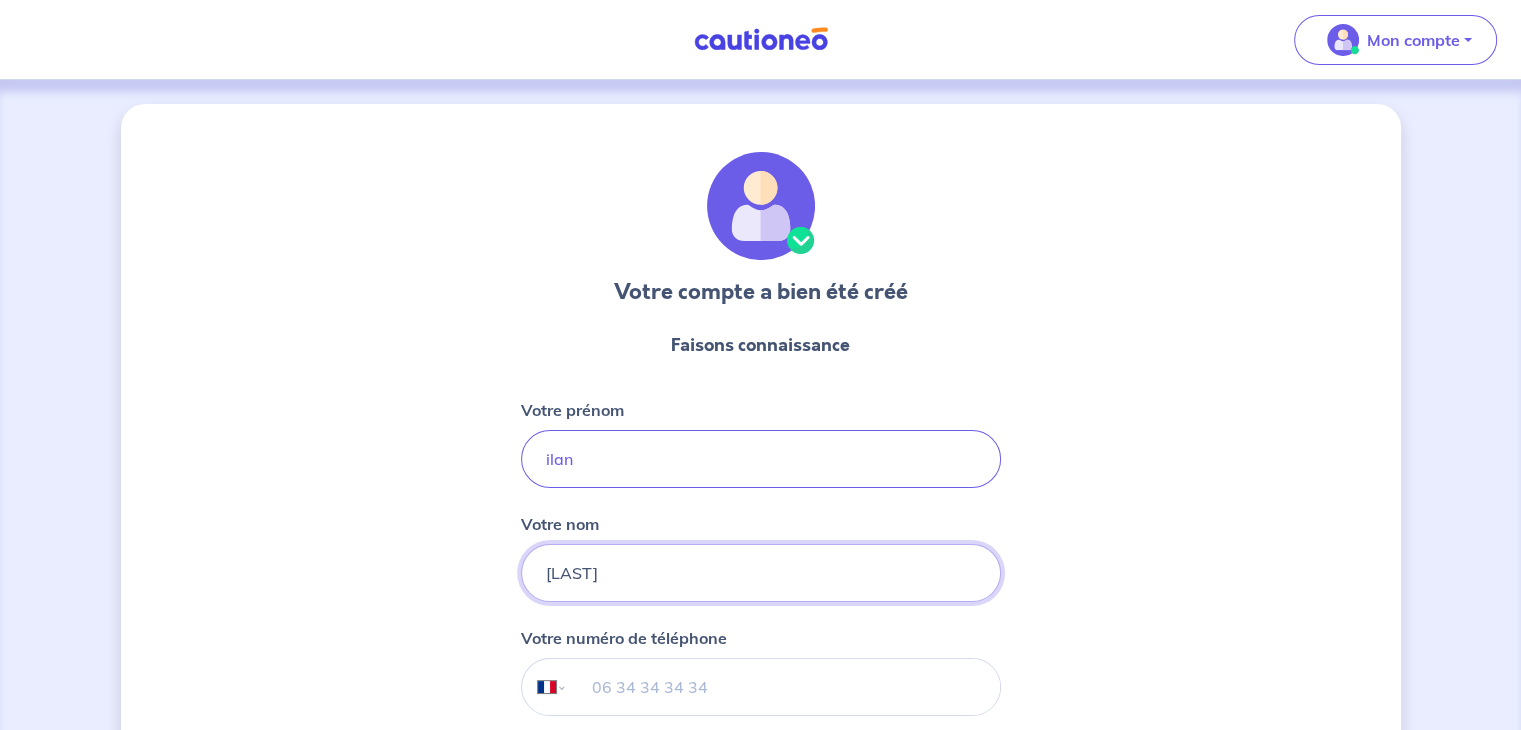 type on "[LAST]" 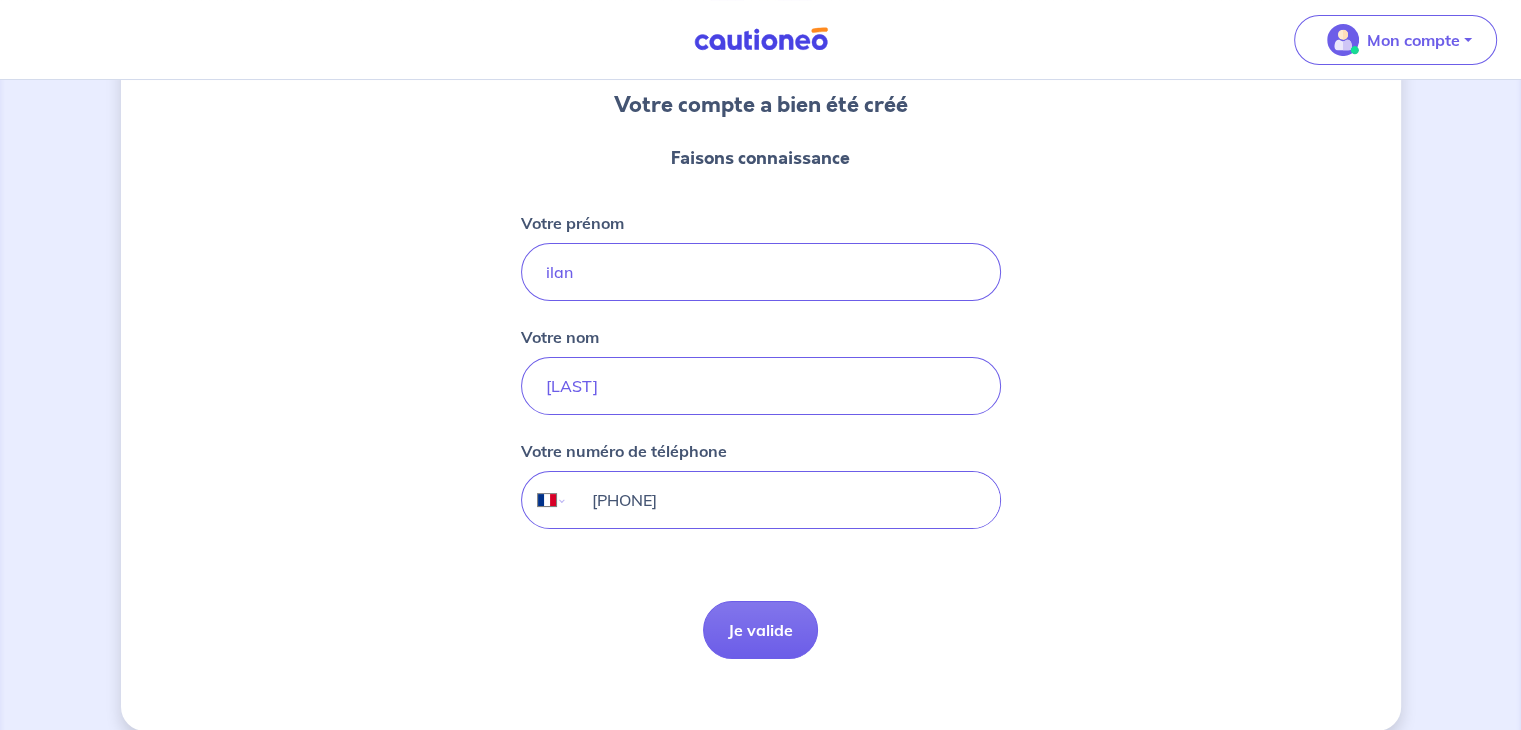 scroll, scrollTop: 211, scrollLeft: 0, axis: vertical 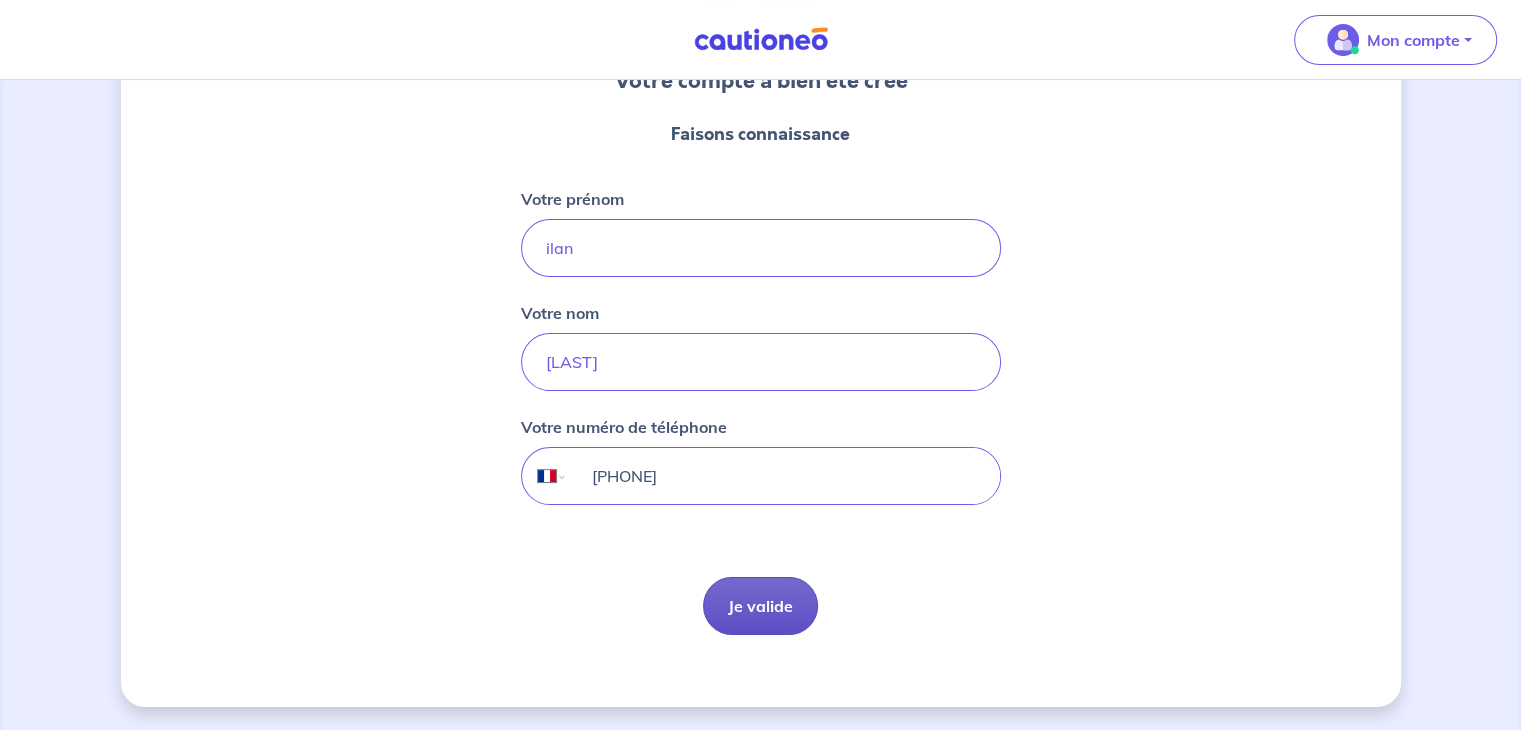 type on "[PHONE]" 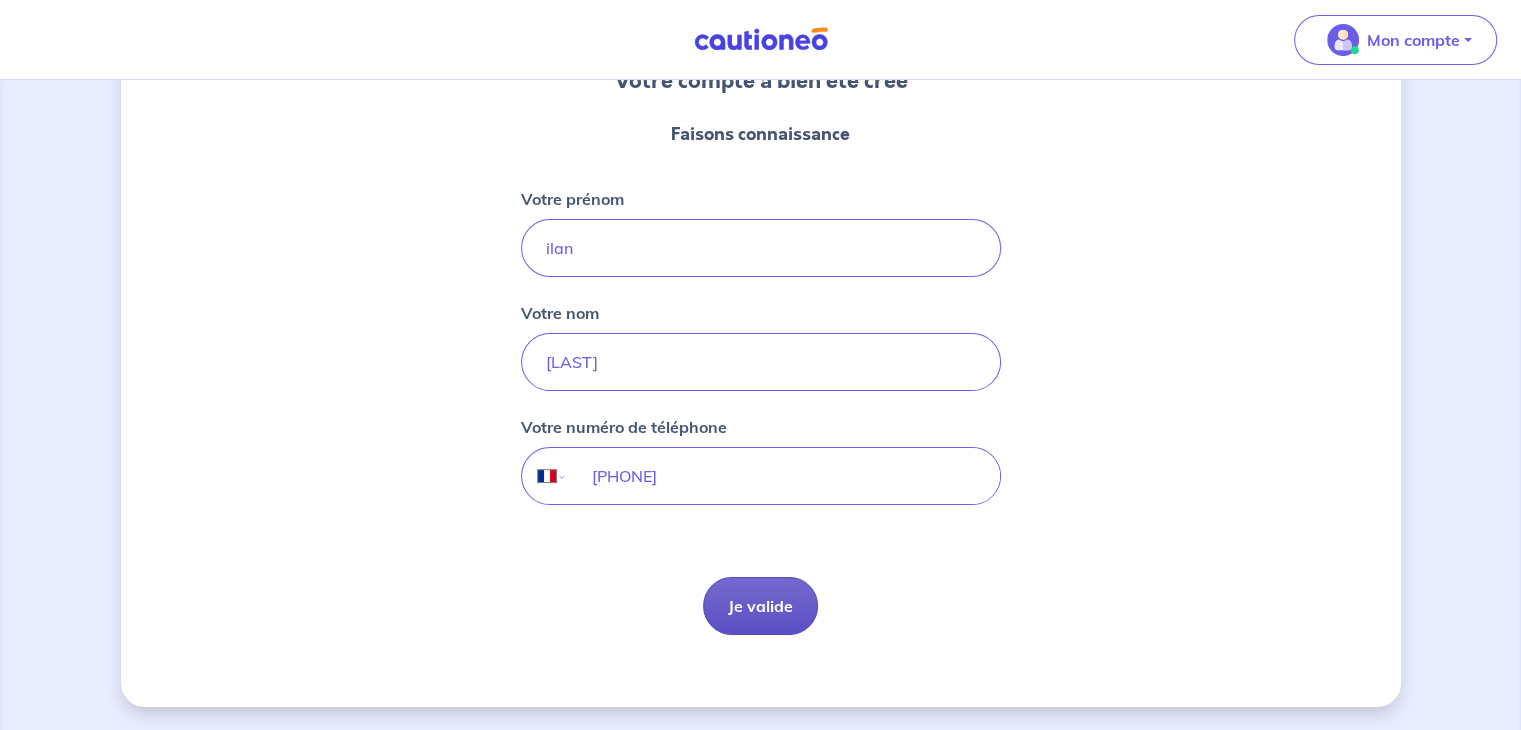 click on "Je valide" at bounding box center [760, 606] 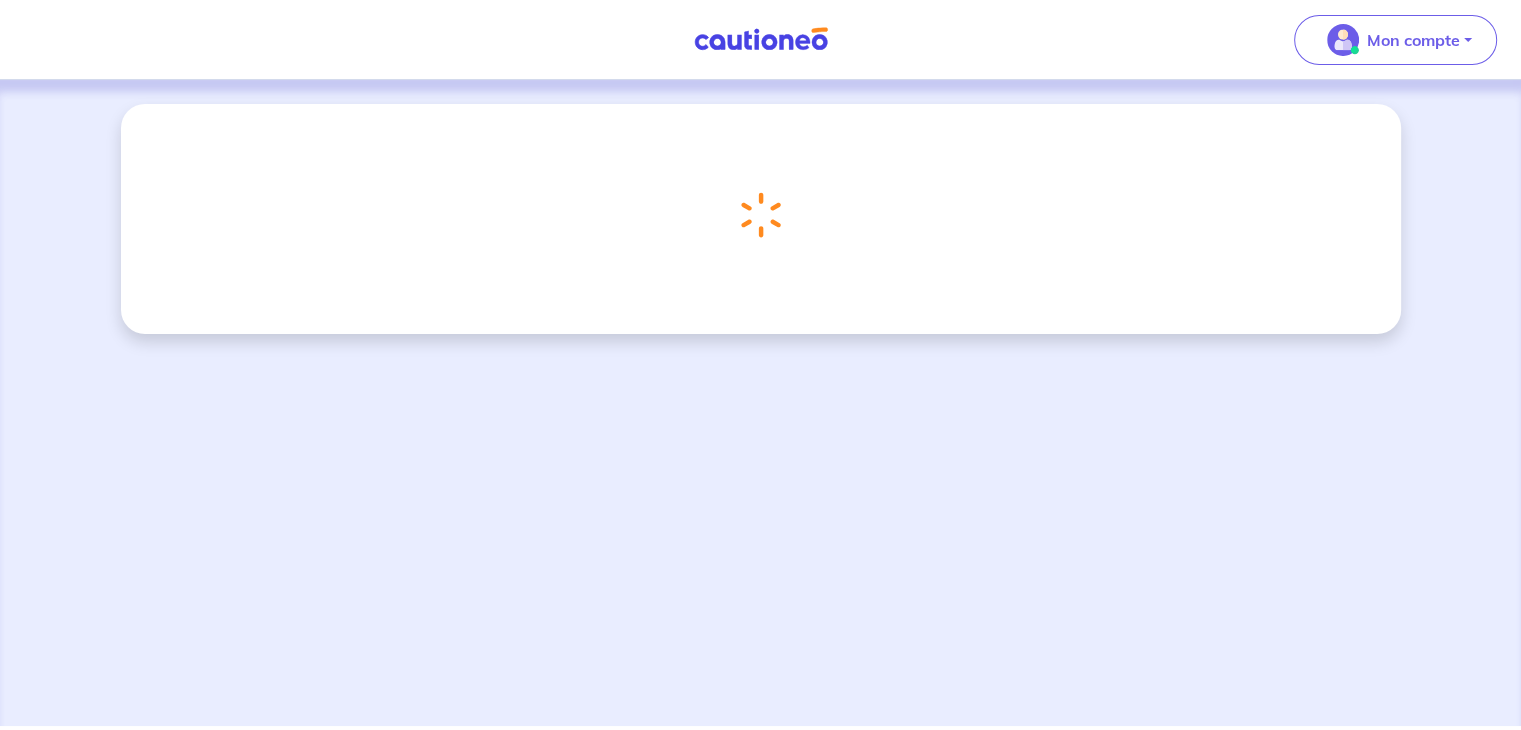 scroll, scrollTop: 0, scrollLeft: 0, axis: both 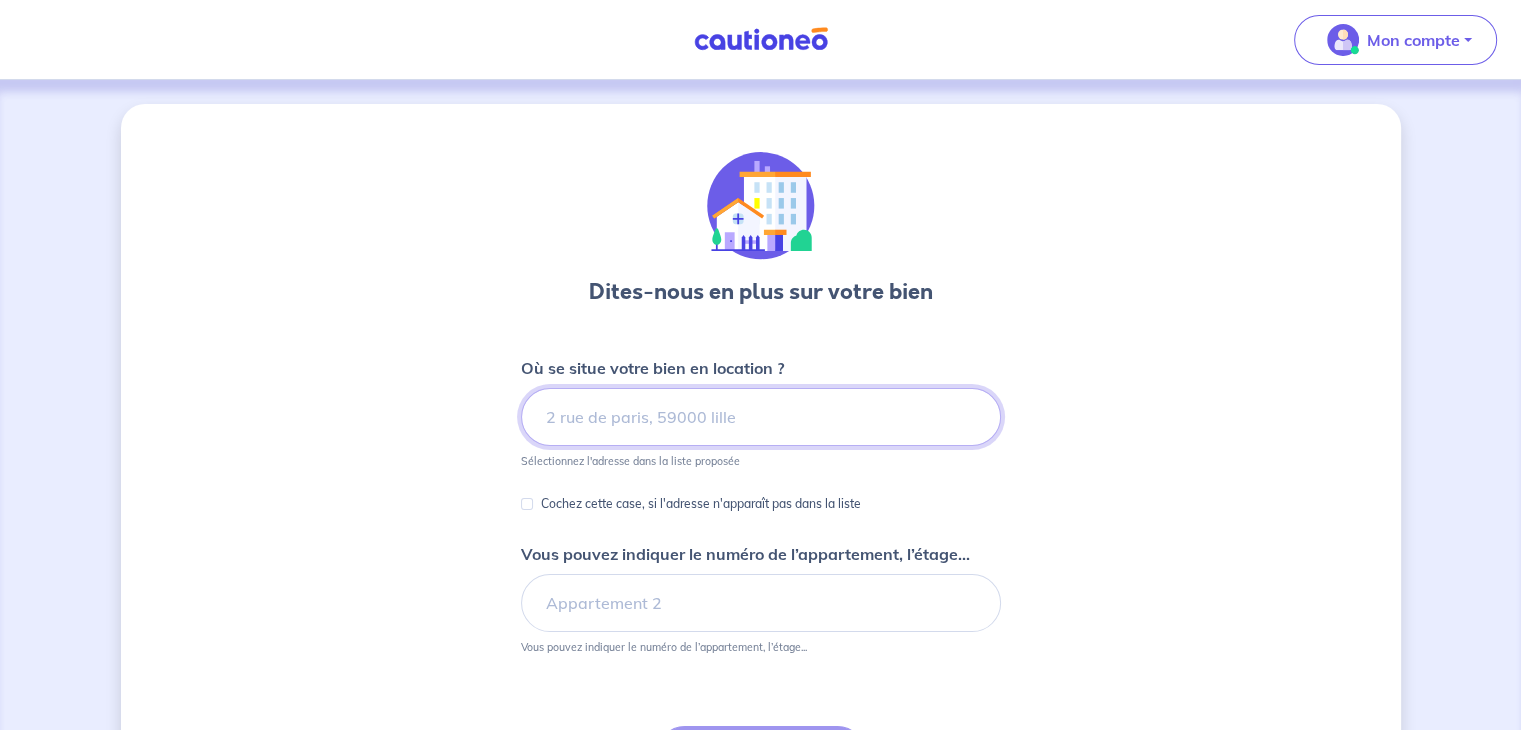 click at bounding box center [761, 417] 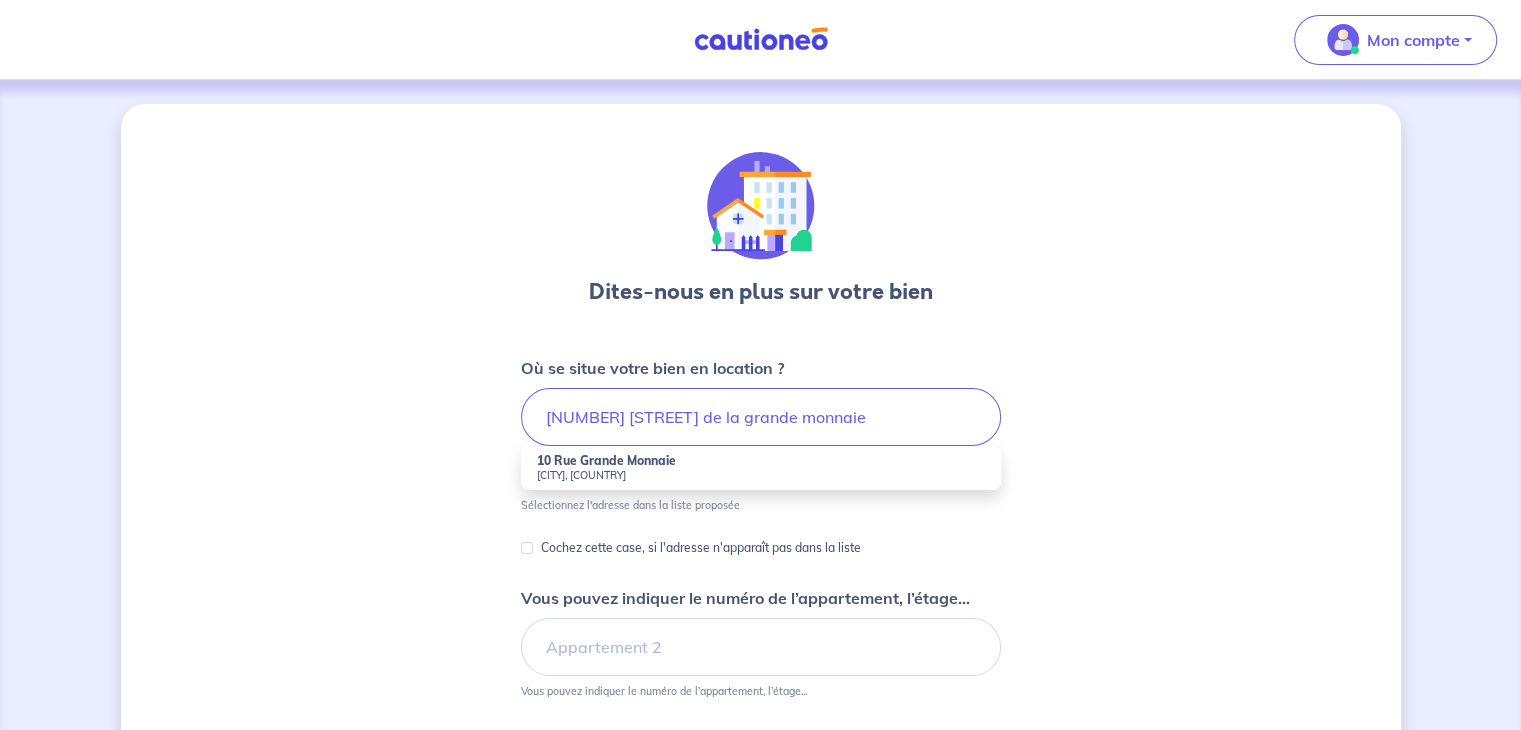 click on "[CITY], [COUNTRY]" at bounding box center [761, 475] 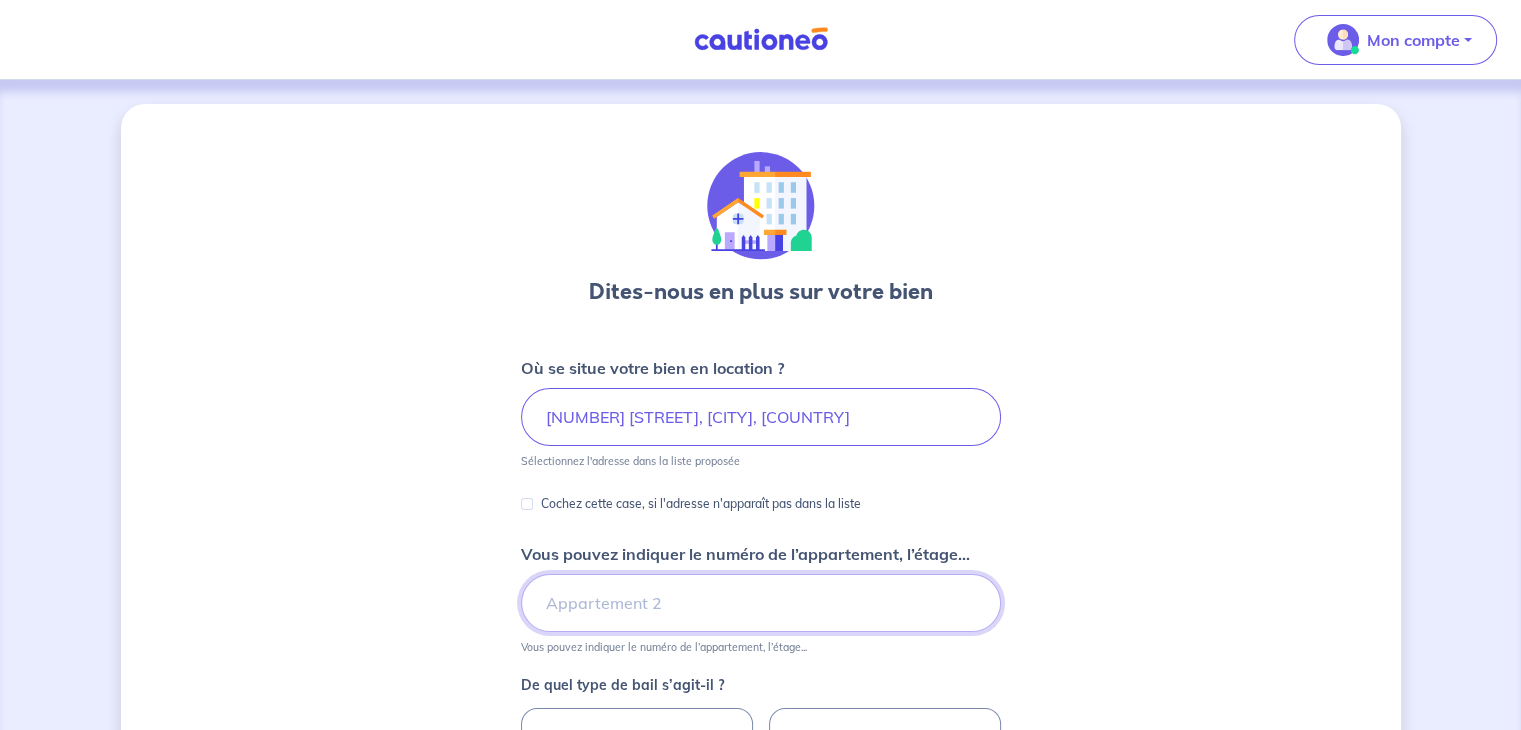 click on "Vous pouvez indiquer le numéro de l’appartement, l’étage..." at bounding box center [761, 603] 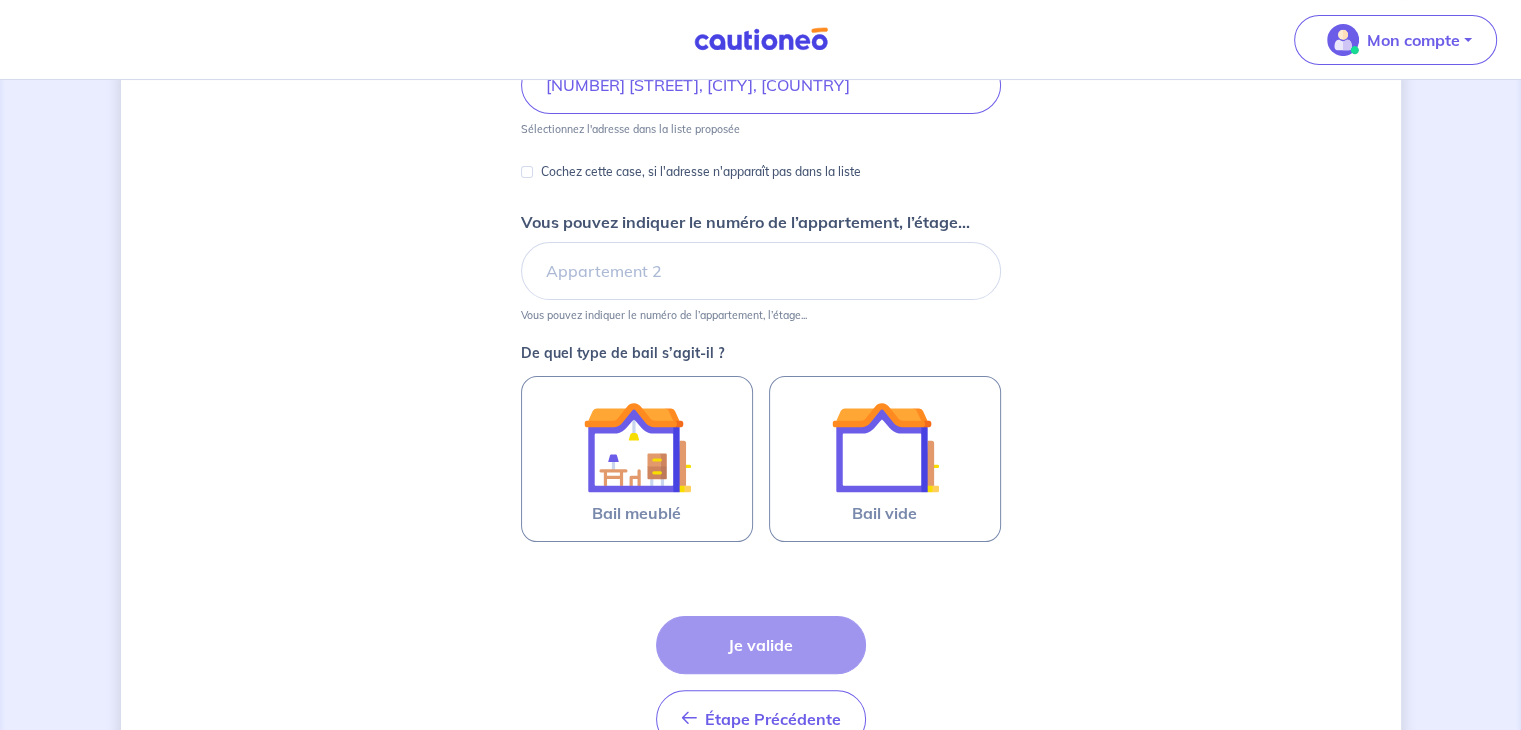 scroll, scrollTop: 400, scrollLeft: 0, axis: vertical 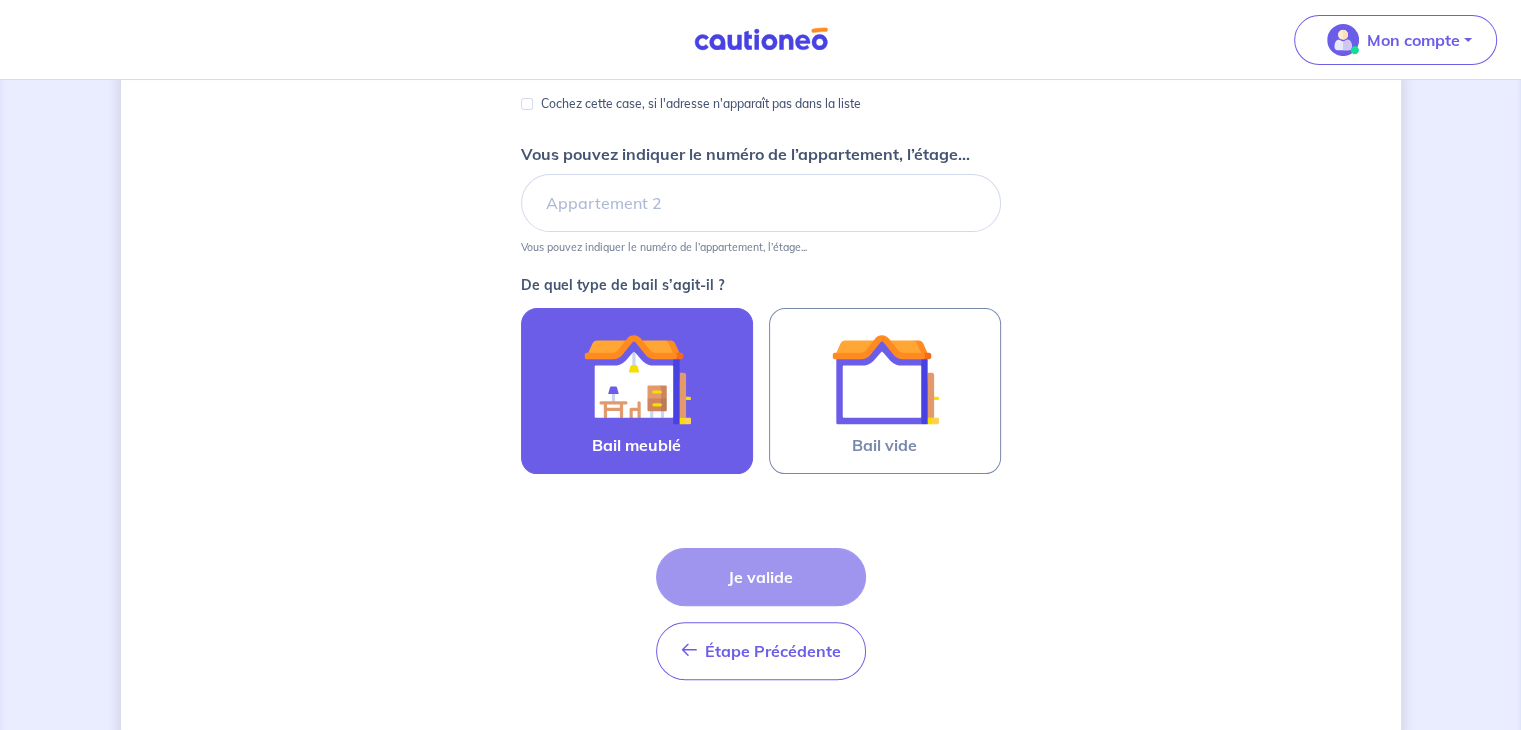 click at bounding box center [637, 379] 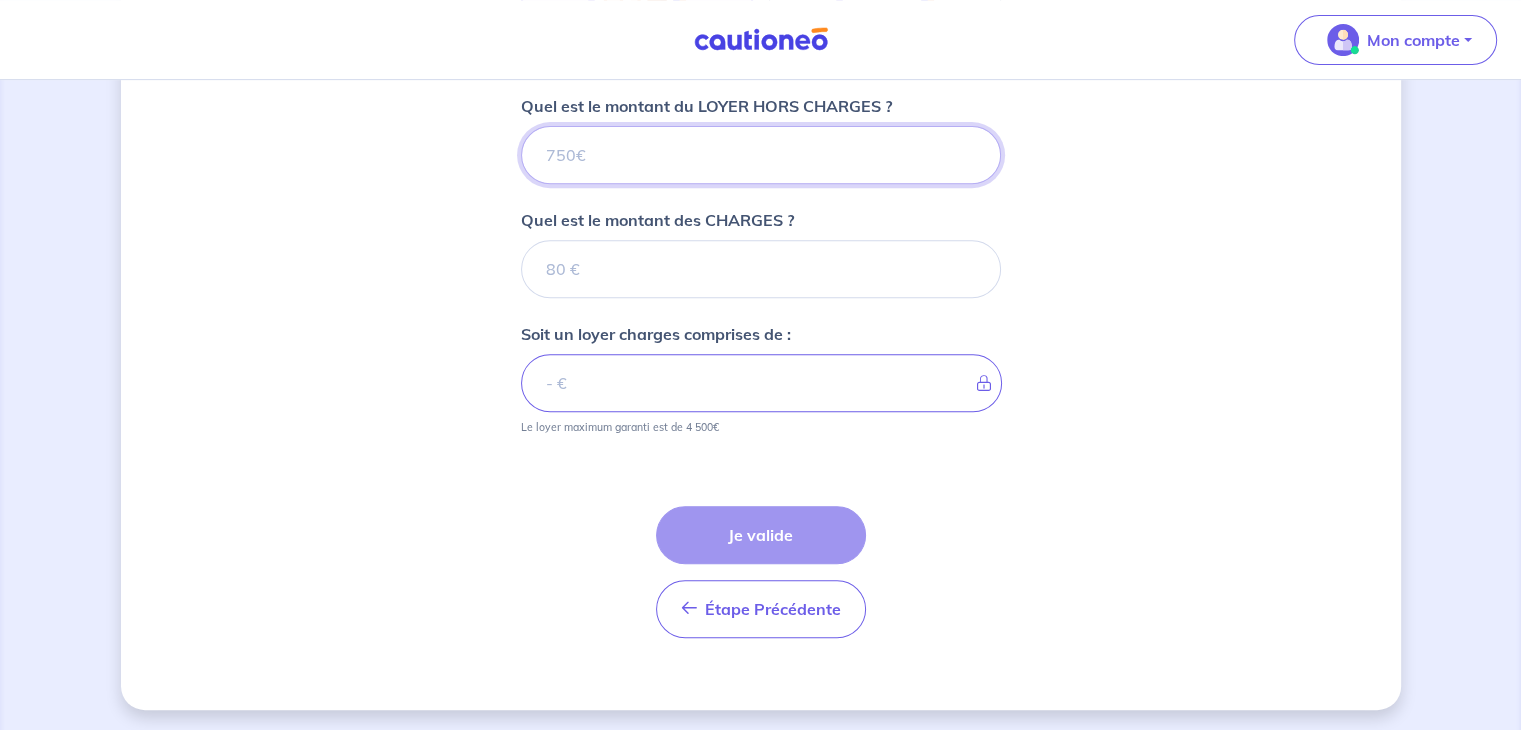 scroll, scrollTop: 808, scrollLeft: 0, axis: vertical 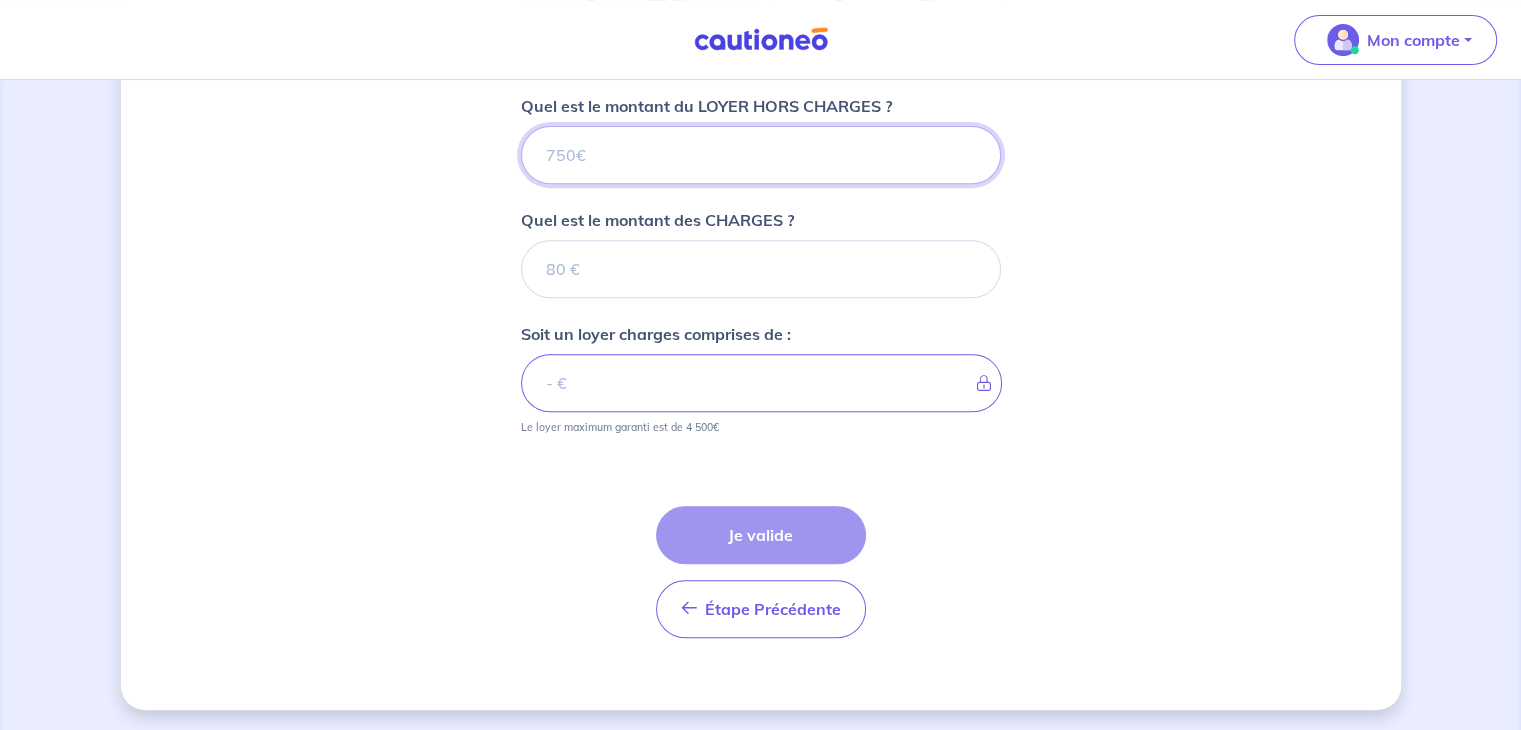 drag, startPoint x: 572, startPoint y: 145, endPoint x: 417, endPoint y: 135, distance: 155.32225 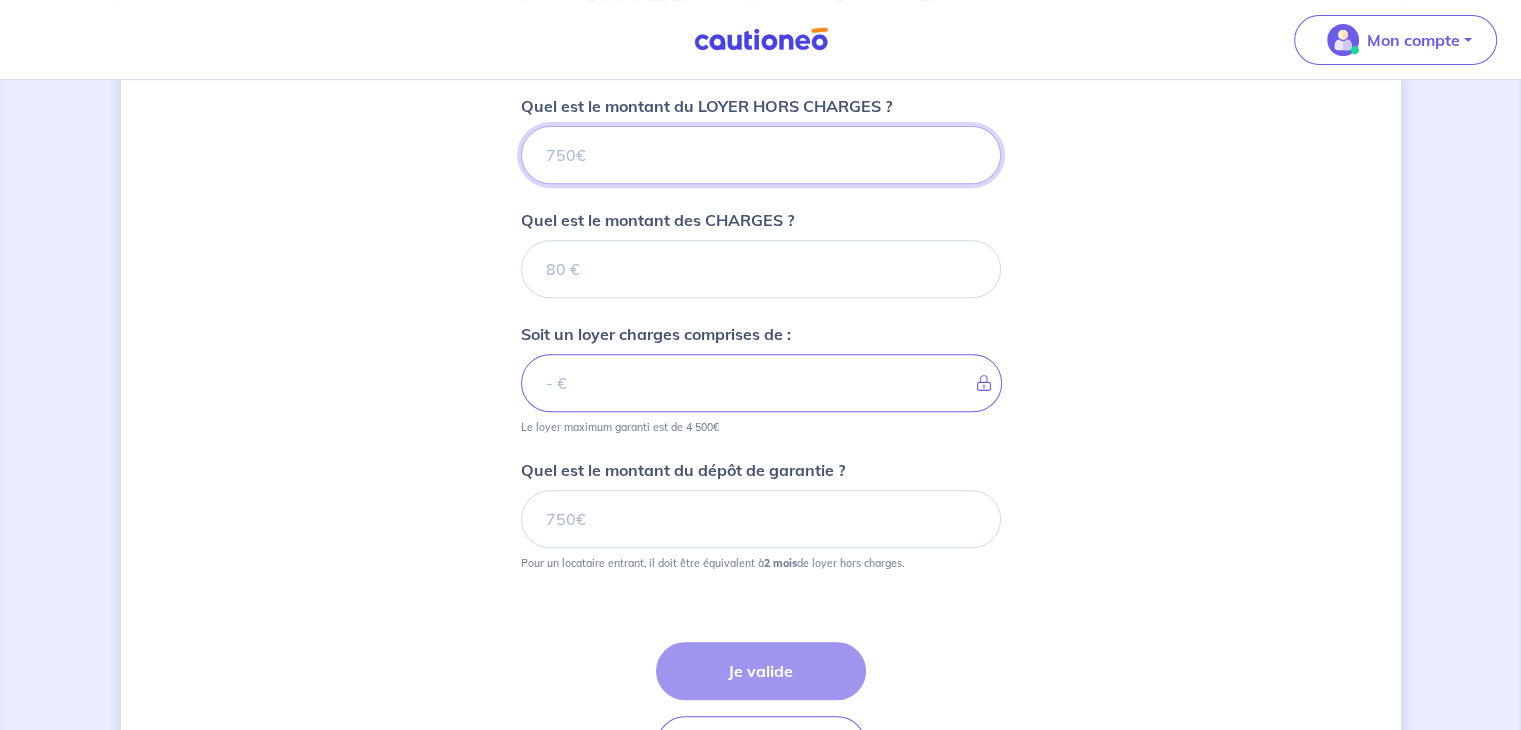 type on "450" 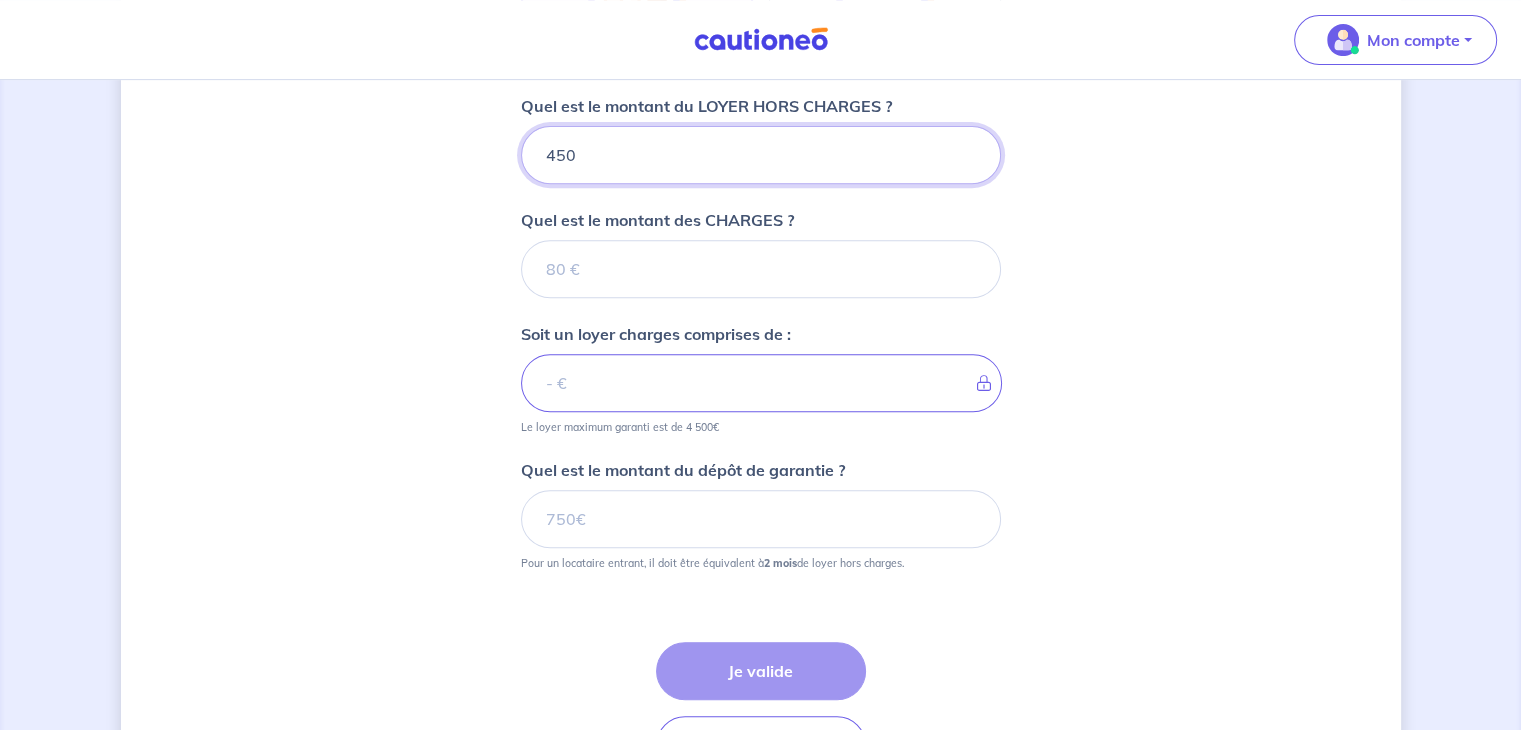 type 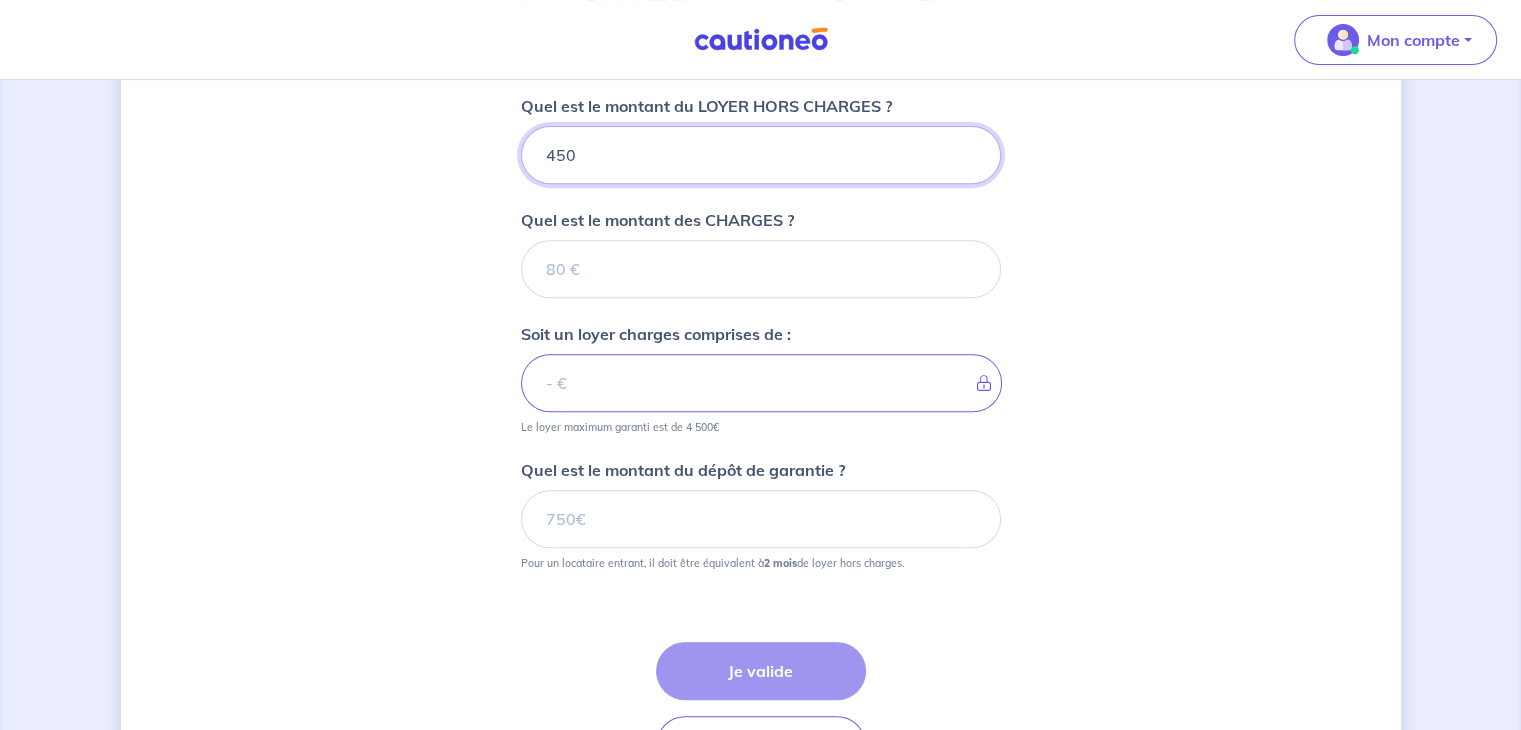 type on "450" 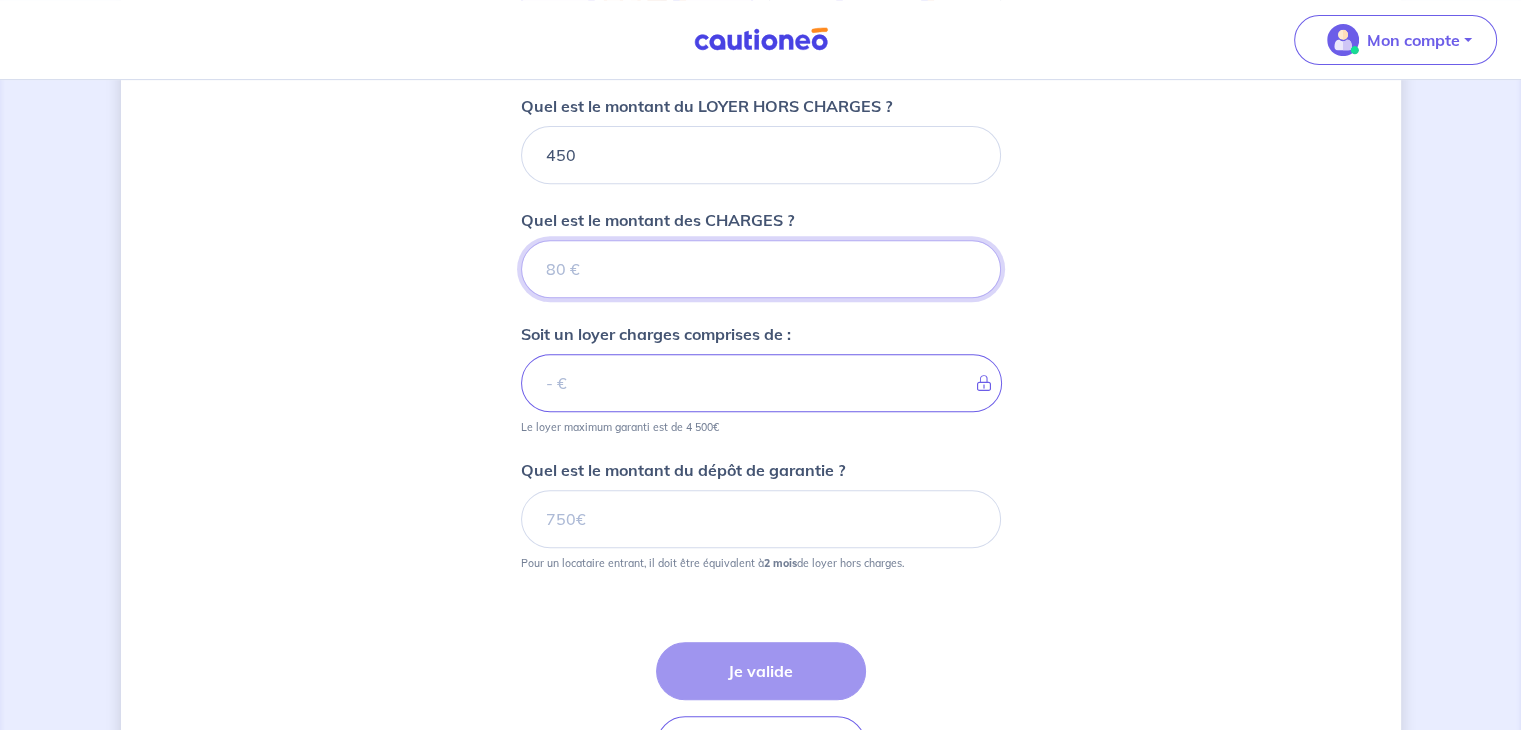 click on "Quel est le montant des CHARGES ?" at bounding box center (761, 269) 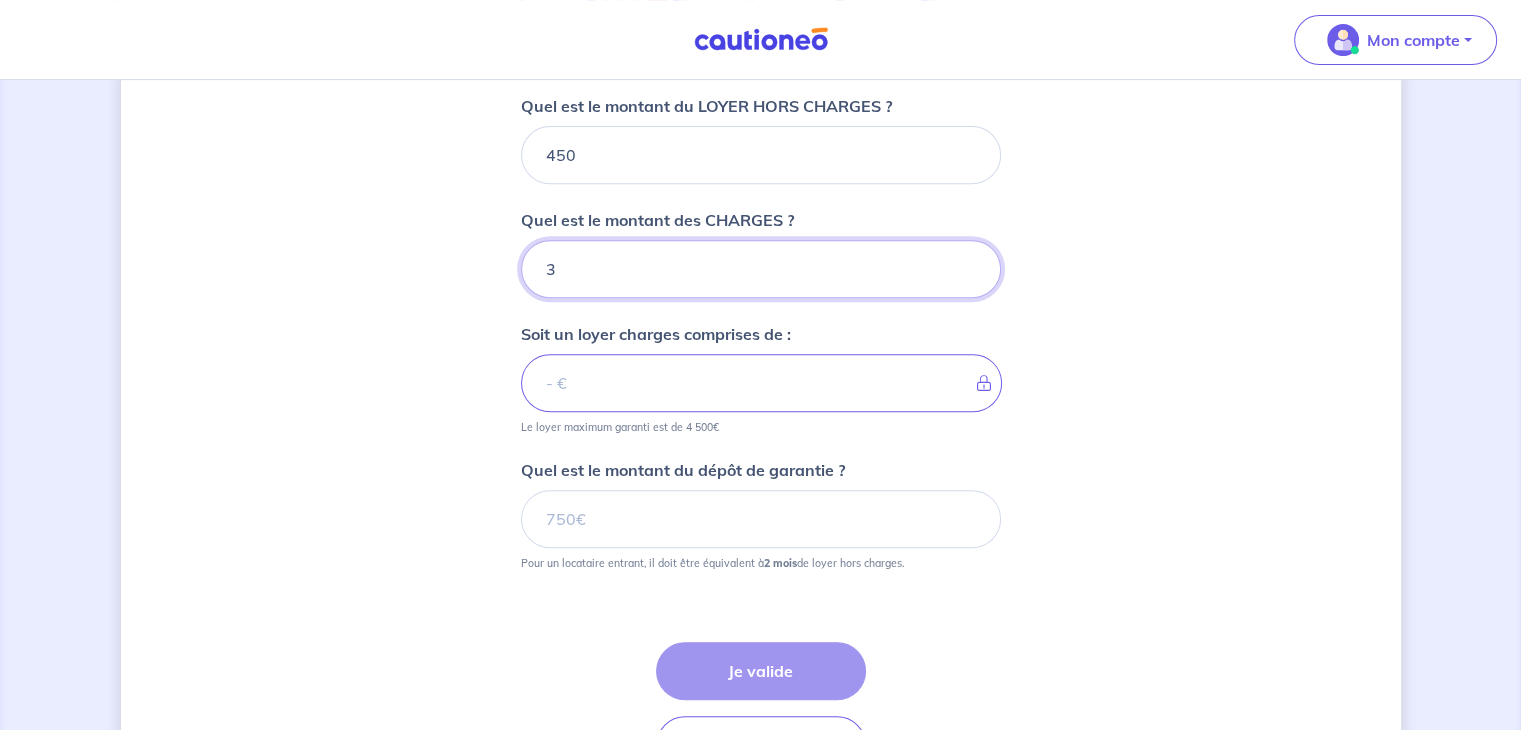 type on "30" 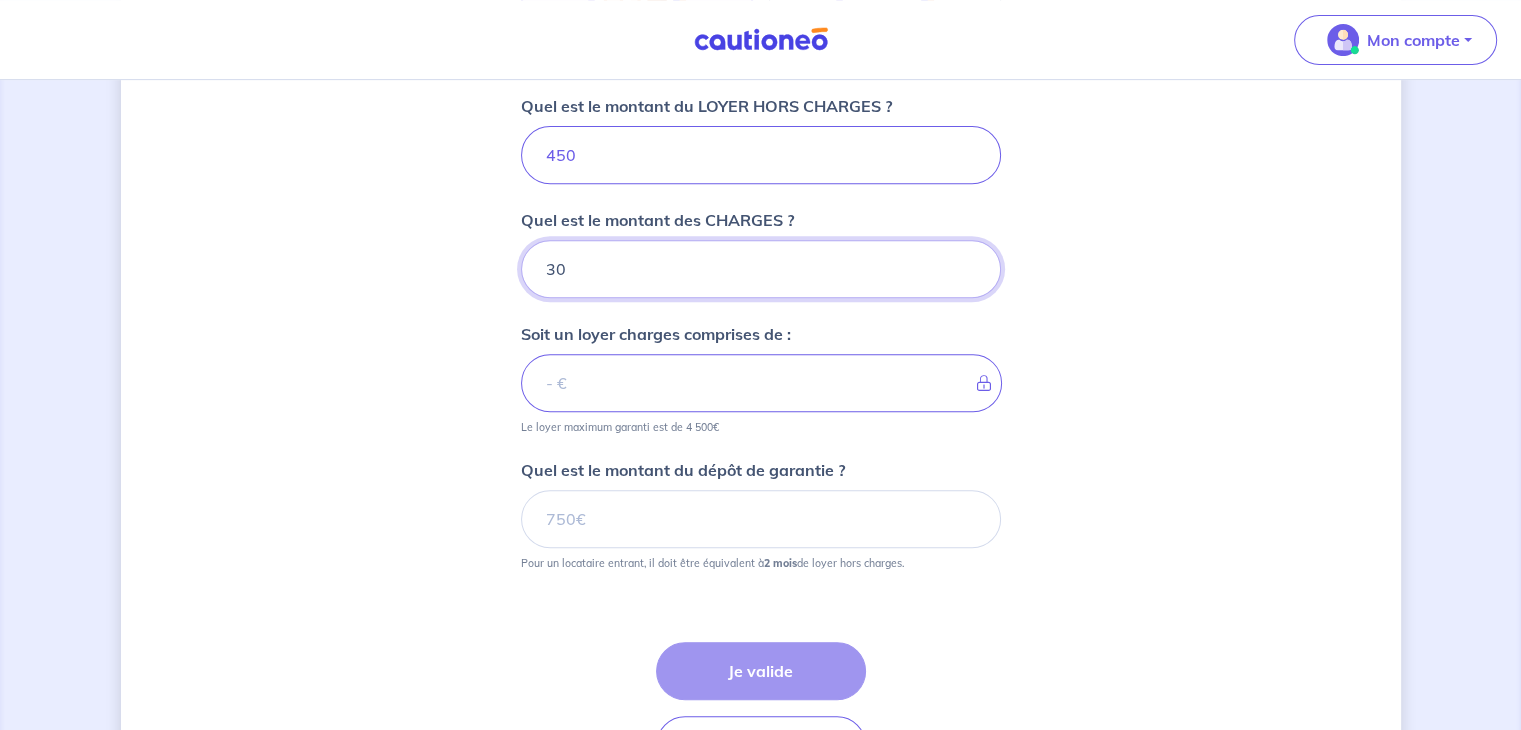 type on "480" 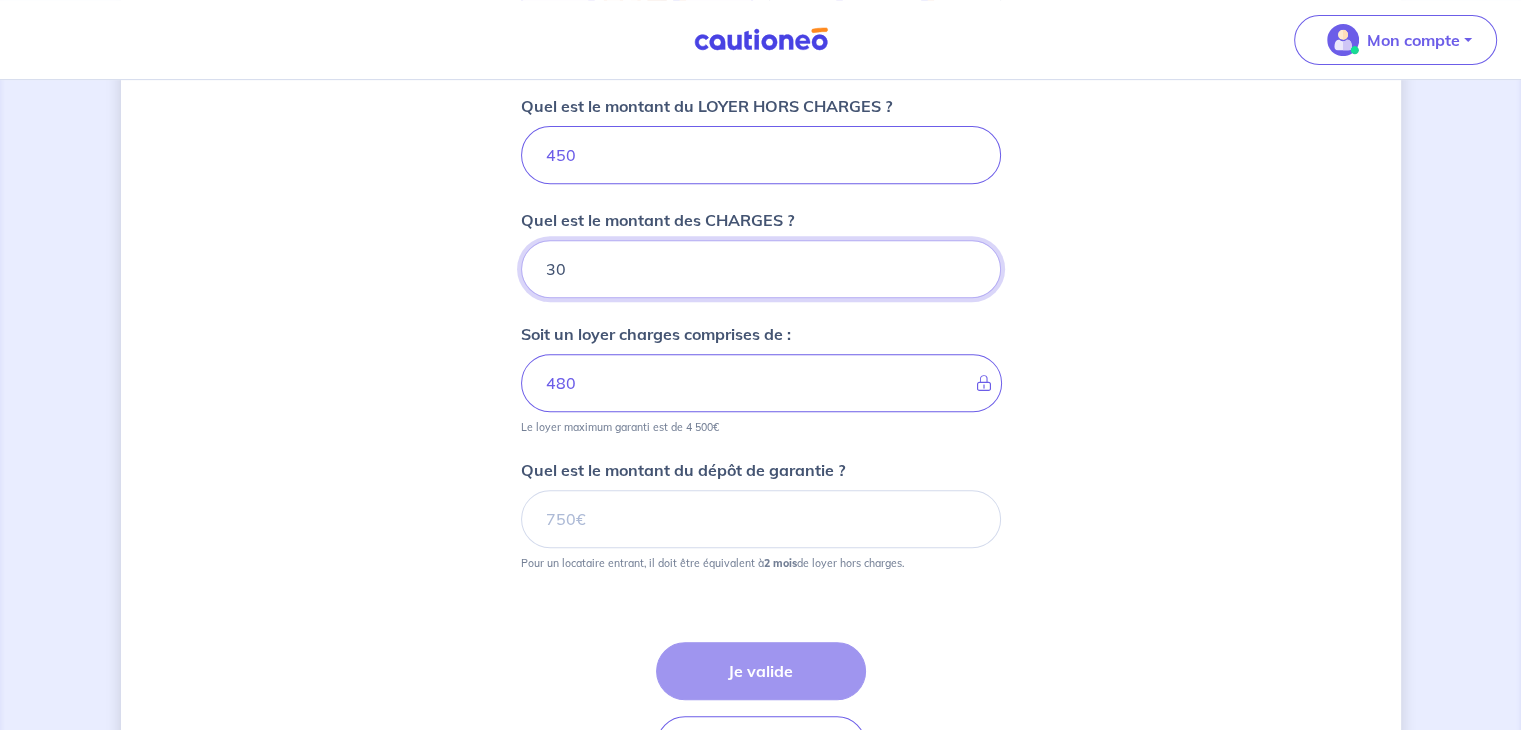 type on "30" 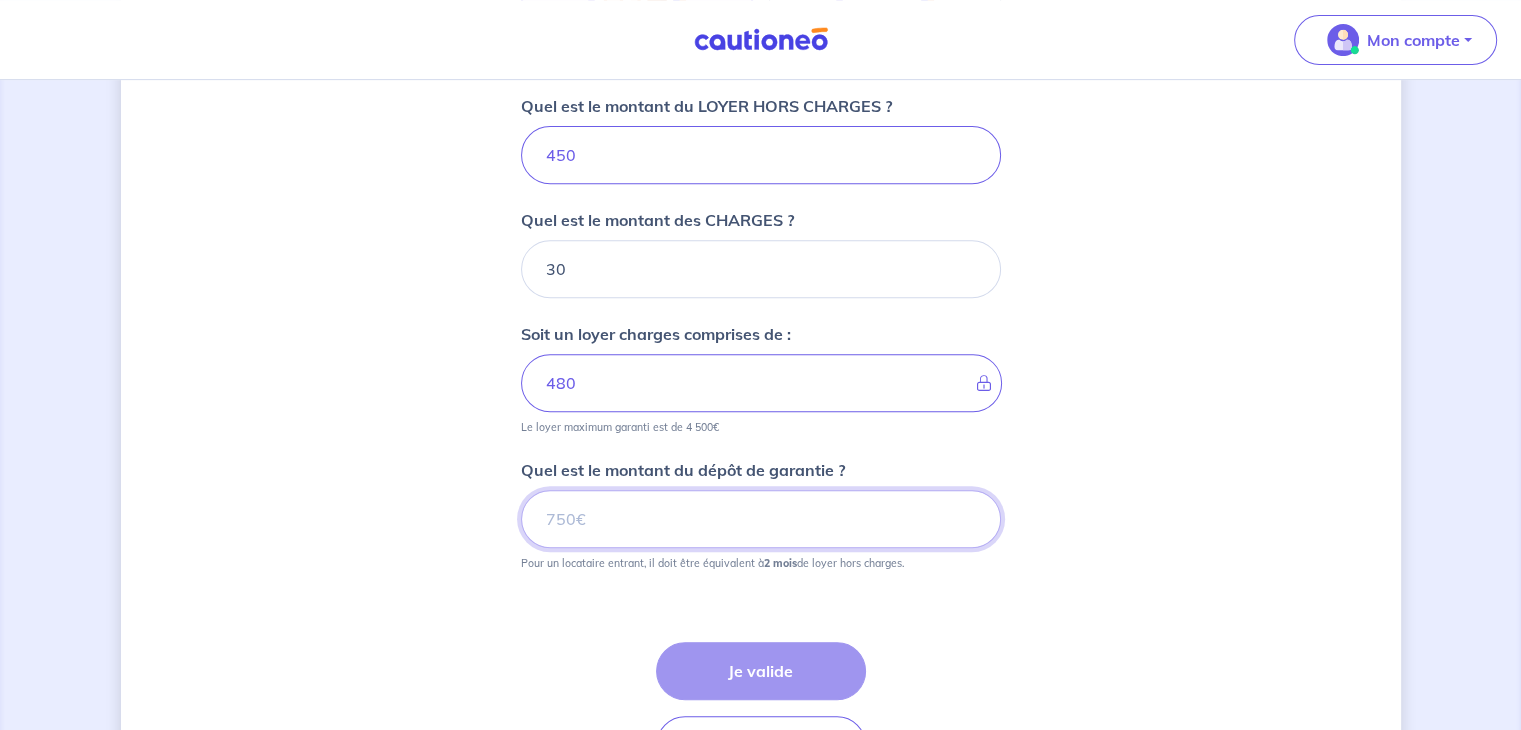 drag, startPoint x: 751, startPoint y: 512, endPoint x: 317, endPoint y: 497, distance: 434.25912 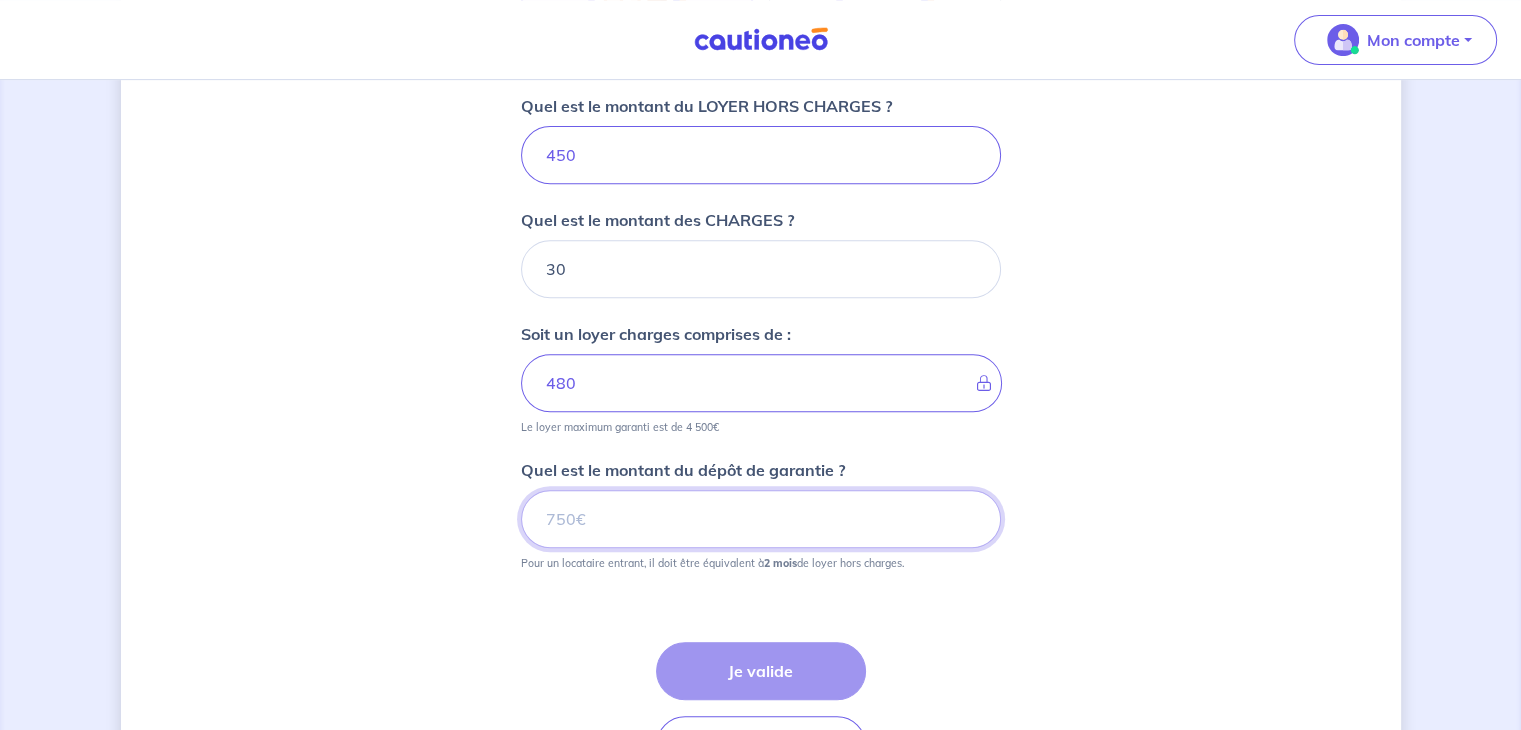 click on "Dites-nous en plus sur votre bien Où se situe votre bien en location ? 10 Rue Grande Monnaie, [CITY], [COUNTRY] Sélectionnez l'adresse dans la liste proposée Cochez cette case, si l'adresse n'apparaît pas dans la liste Vous pouvez indiquer le numéro de l’appartement, l’étage... Vous pouvez indiquer le numéro de l’appartement, l’étage... De quel type de bail s’agit-il ? Bail meublé Bail vide Quel est le montant du LOYER HORS CHARGES ? 450 Quel est le montant des CHARGES ? 30 Soit un loyer charges comprises de : 480 Le loyer maximum garanti est de 4 500€ Quel est le montant du dépôt de garantie ? Pour un locataire entrant, il doit être équivalent à  2 mois  de loyer hors charges. Étape Précédente Précédent Je valide Je valide" at bounding box center (761, 71) 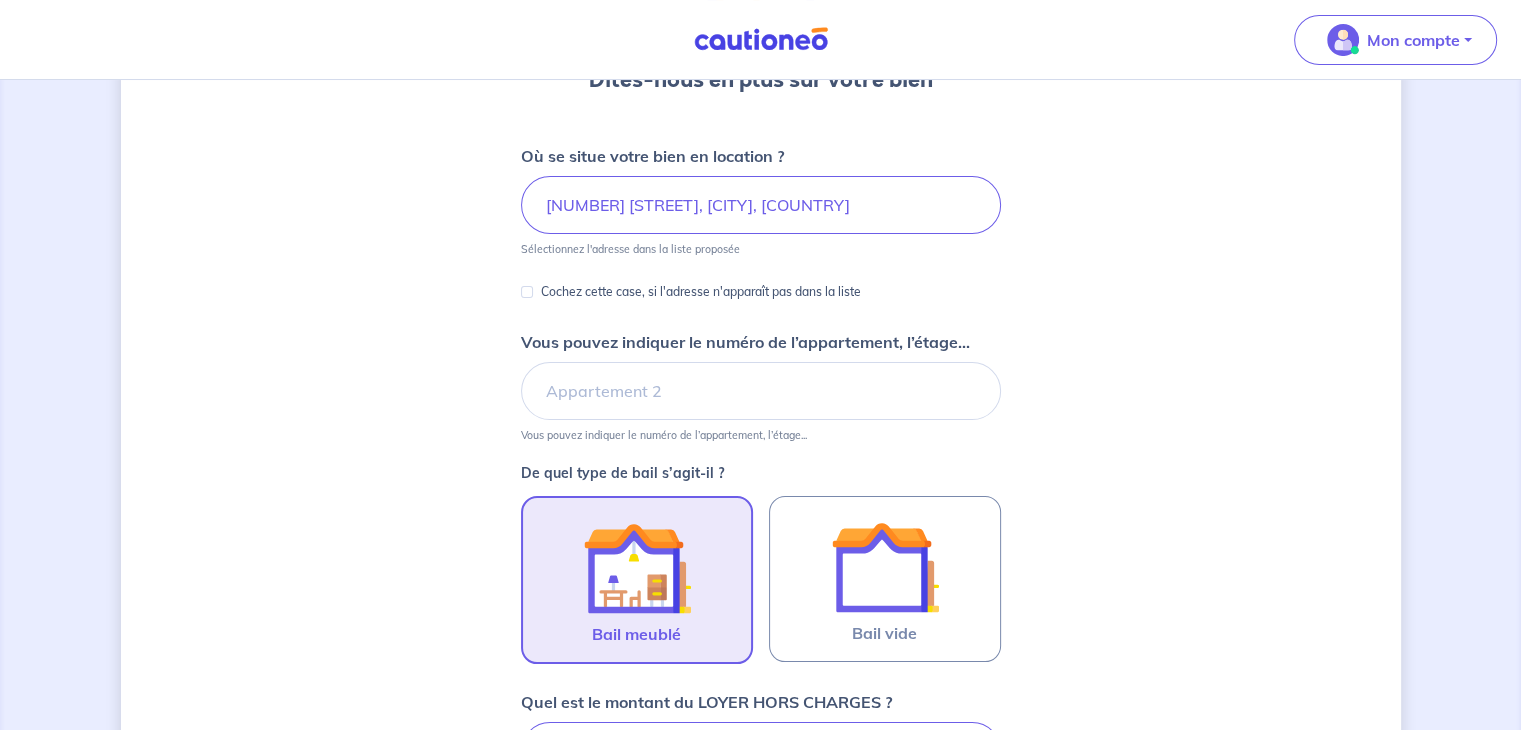 scroll, scrollTop: 208, scrollLeft: 0, axis: vertical 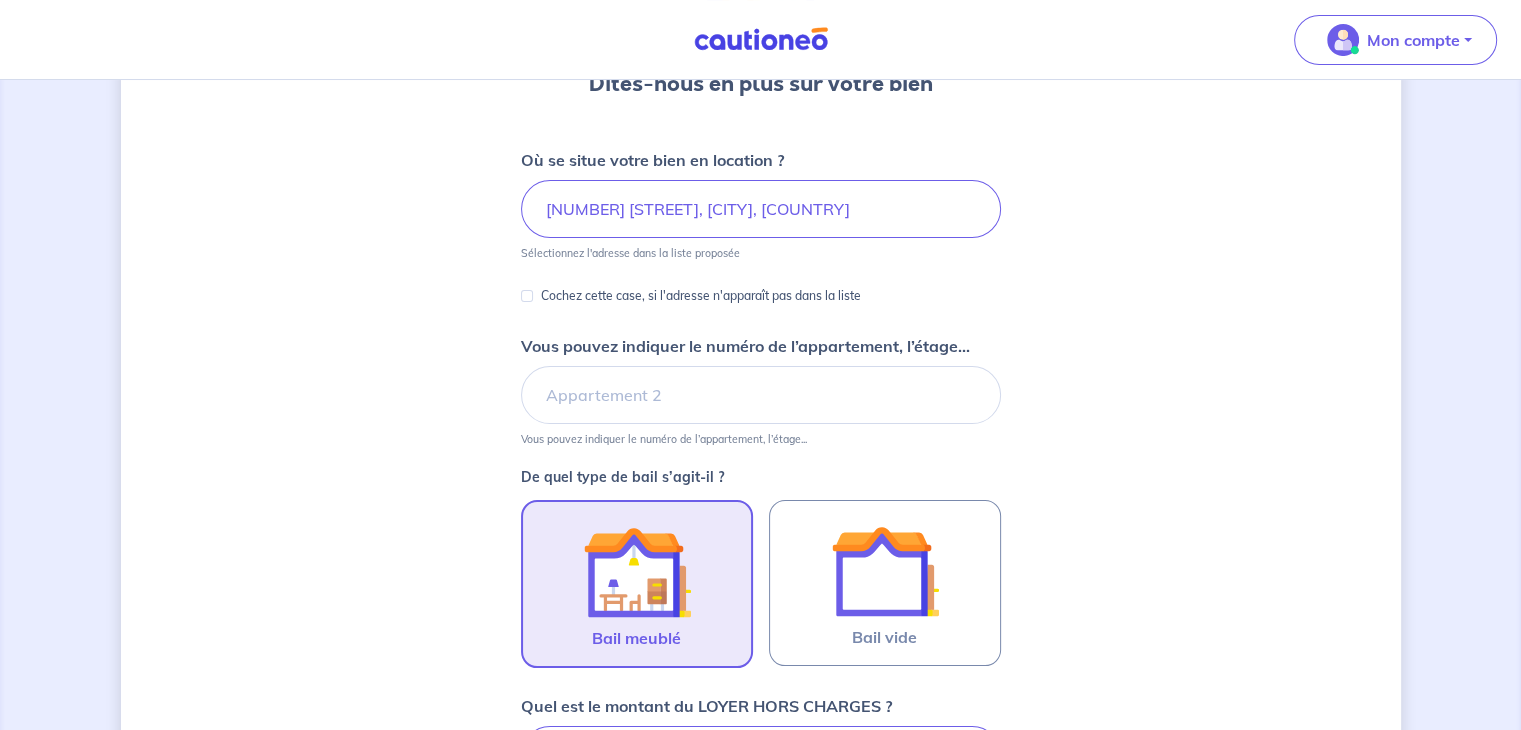 type on "900" 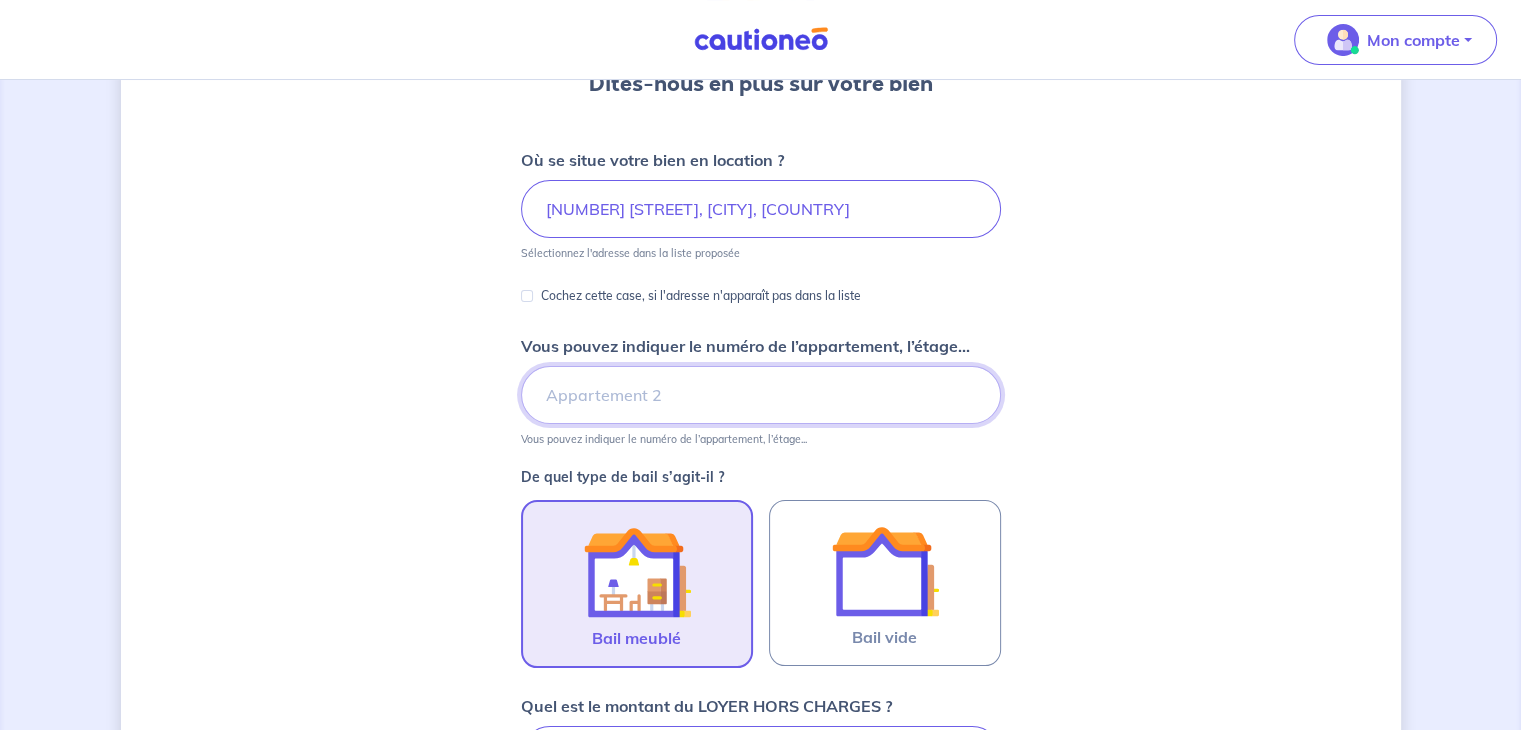 click on "Vous pouvez indiquer le numéro de l’appartement, l’étage..." at bounding box center (761, 395) 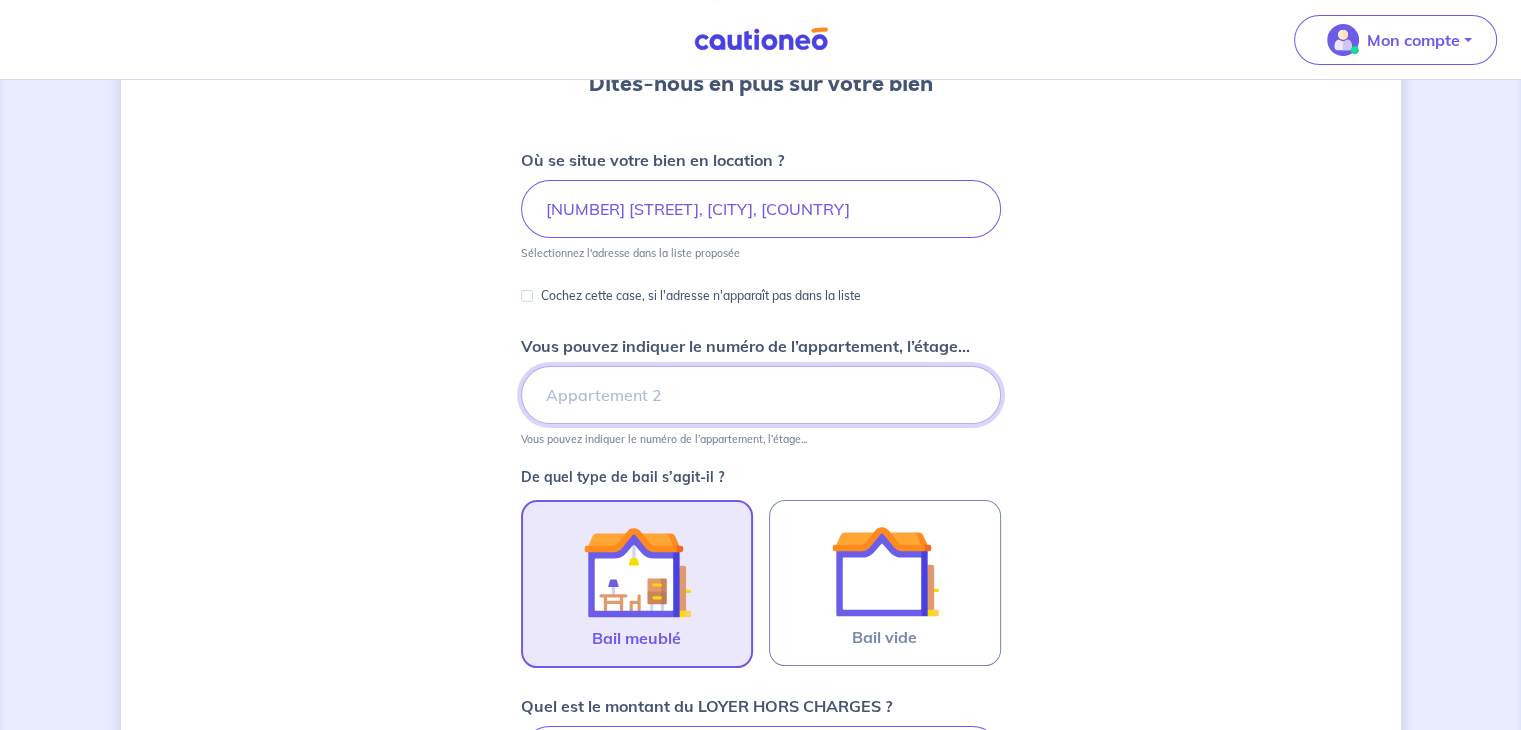 type on "5" 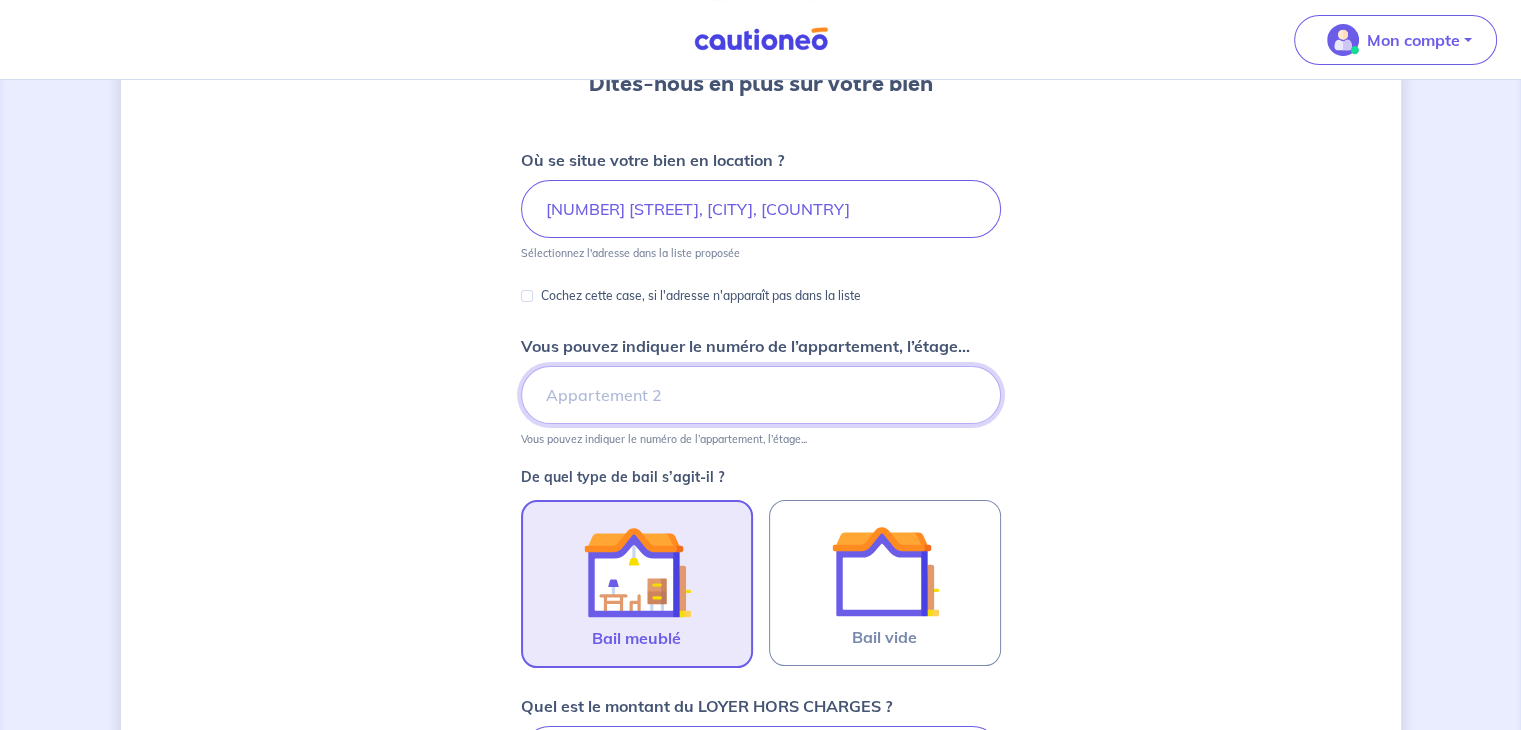 type on "4" 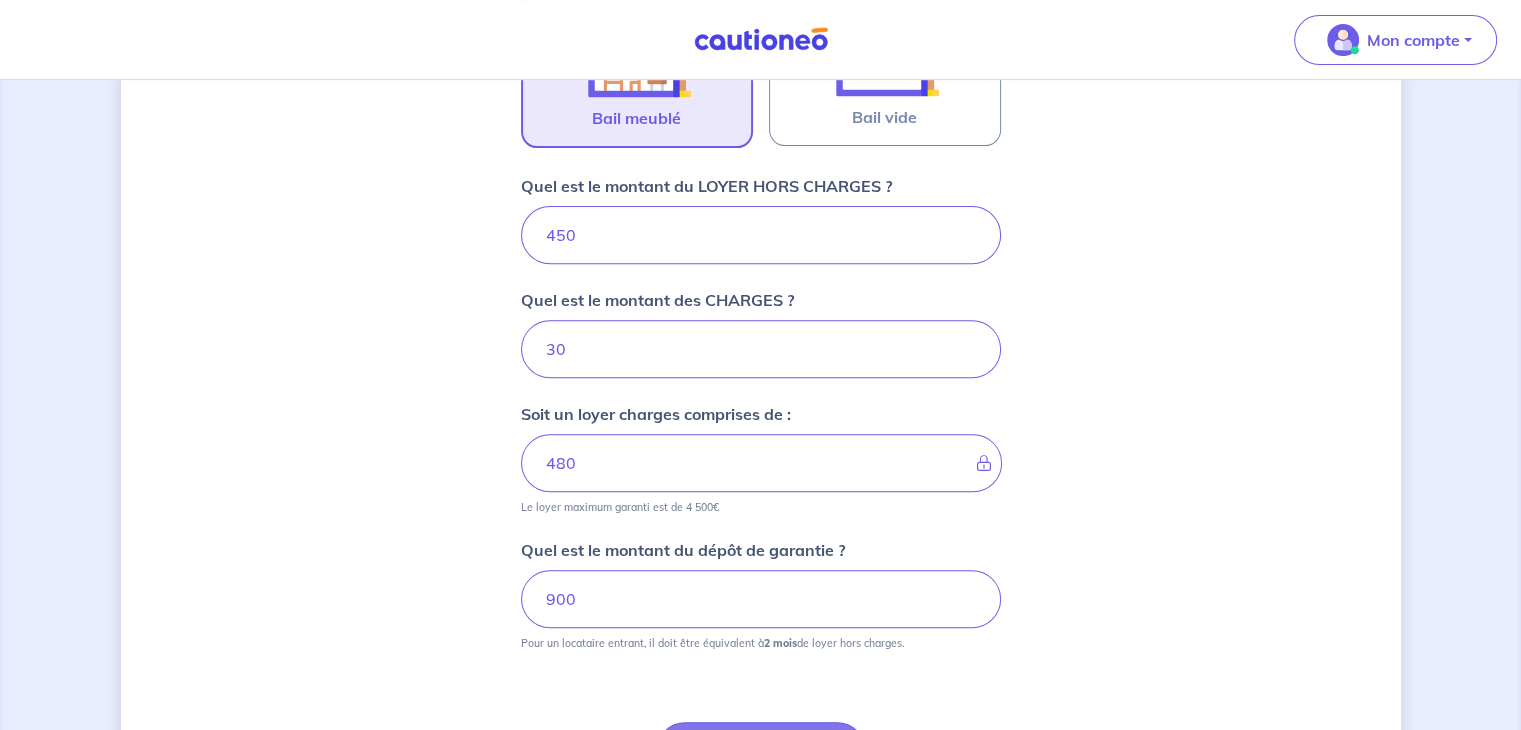 scroll, scrollTop: 908, scrollLeft: 0, axis: vertical 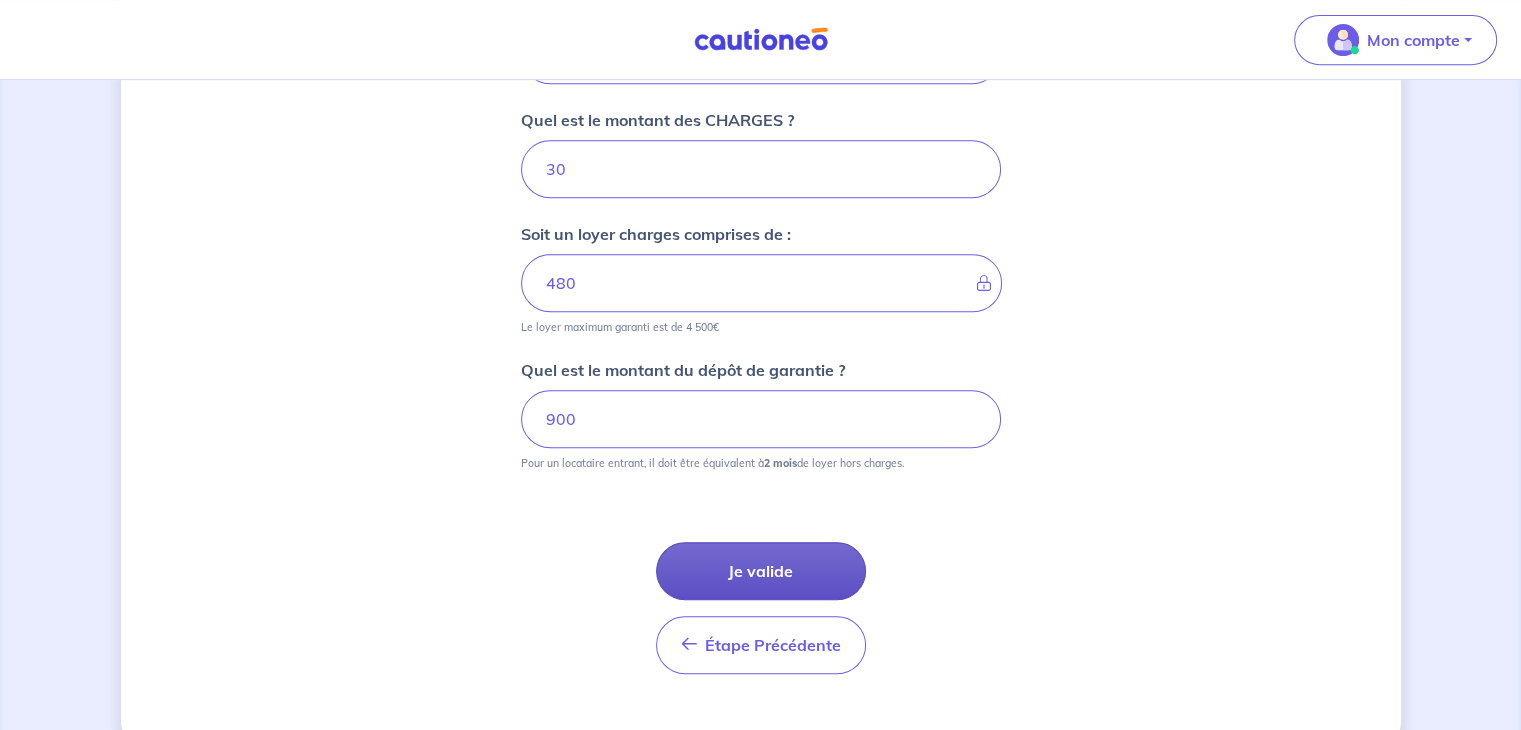 type on "5" 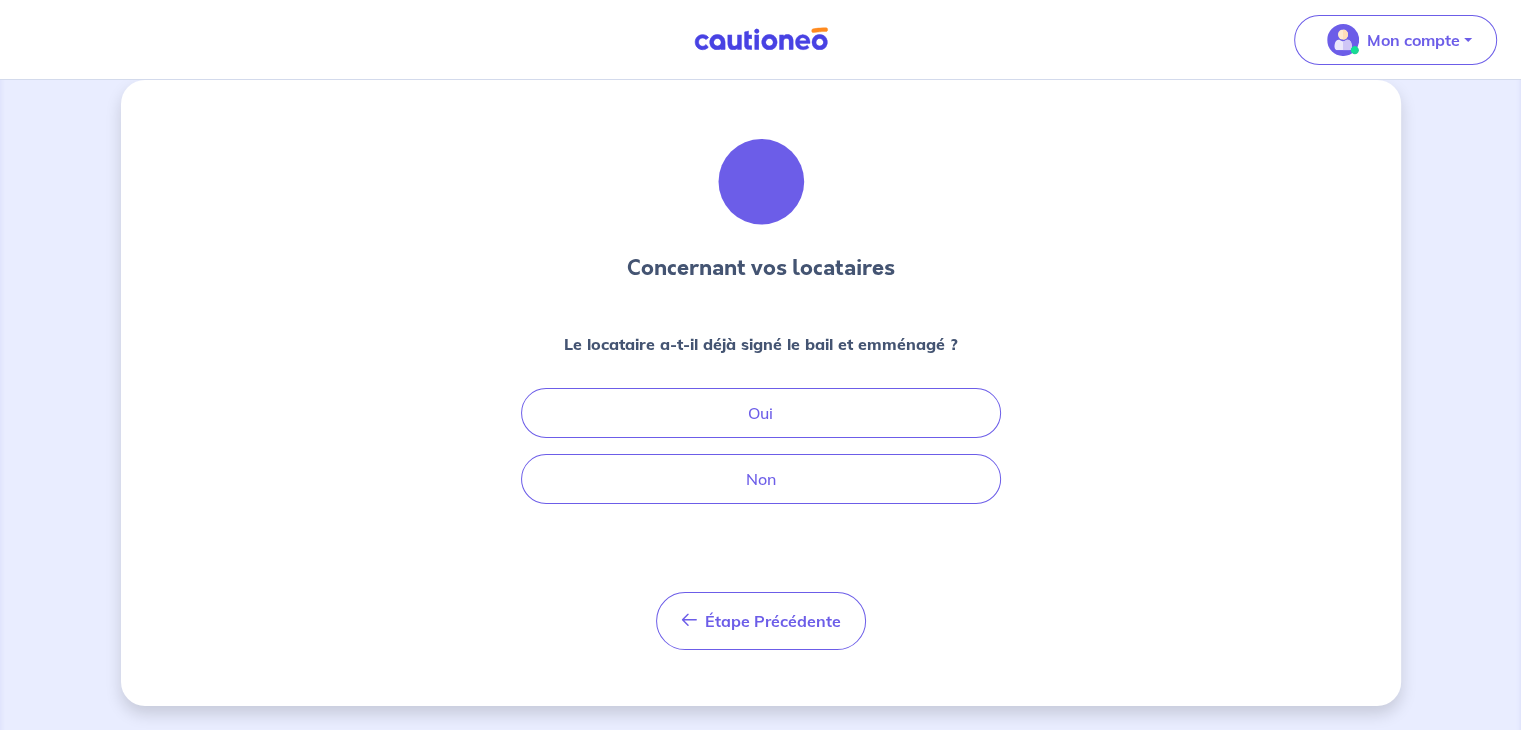 scroll, scrollTop: 0, scrollLeft: 0, axis: both 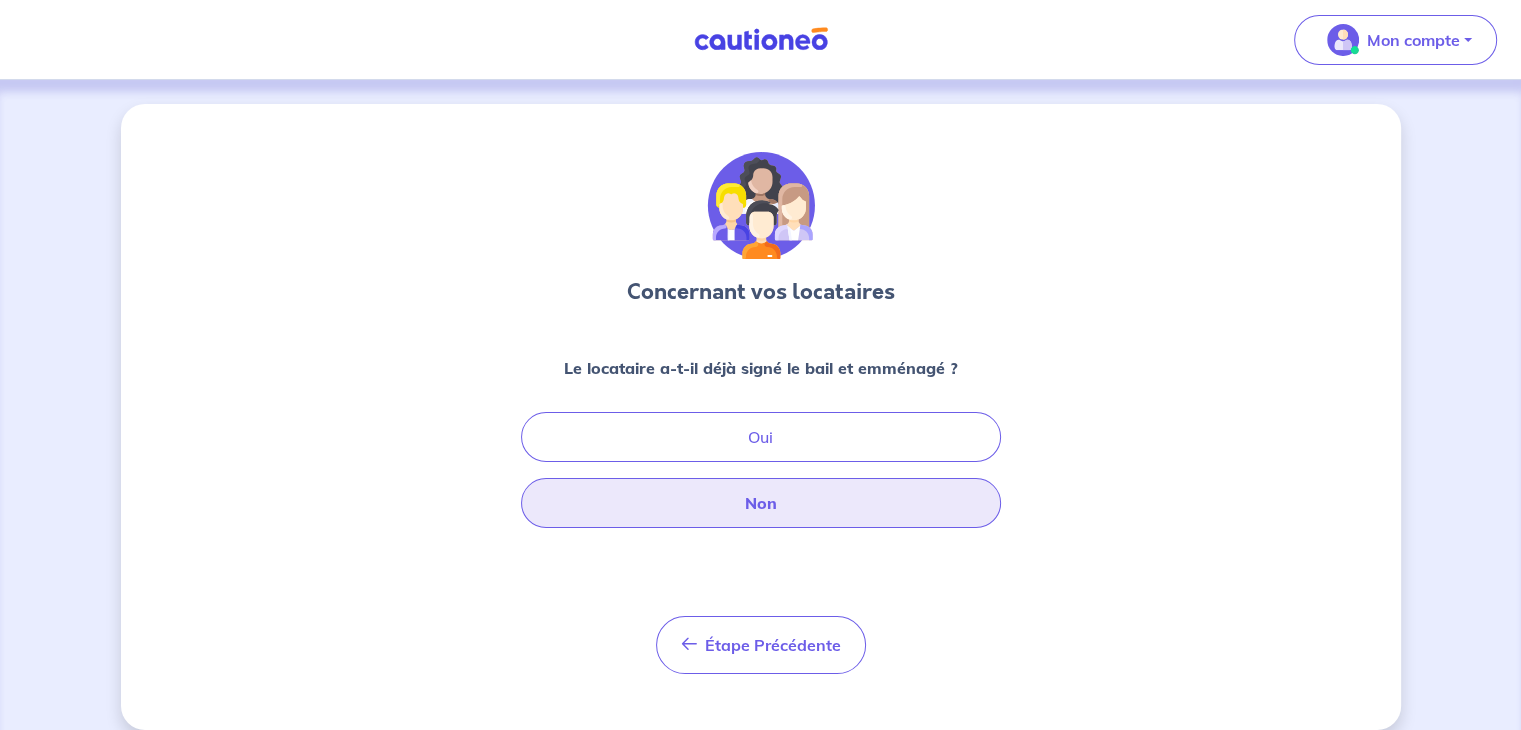 click on "Non" at bounding box center [761, 503] 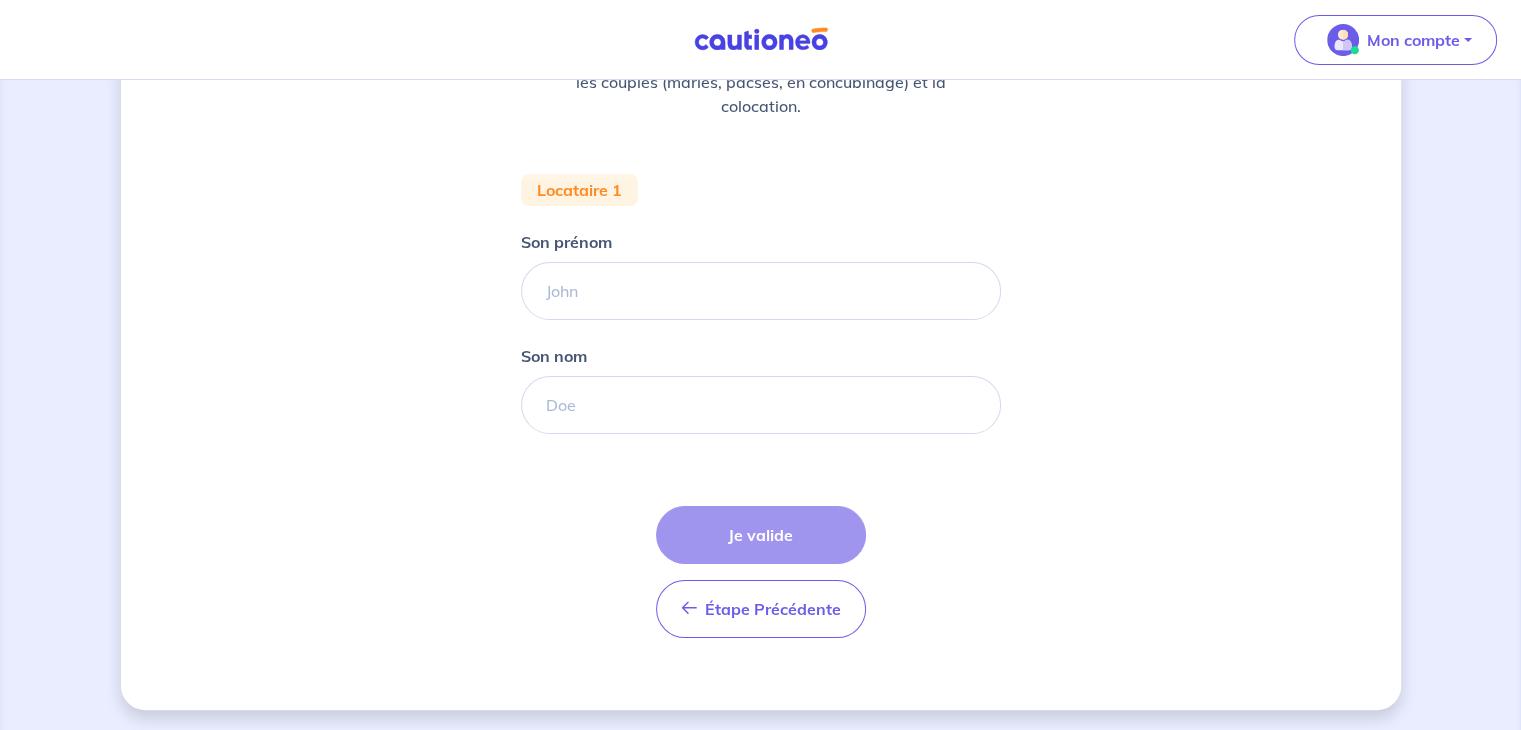 scroll, scrollTop: 312, scrollLeft: 0, axis: vertical 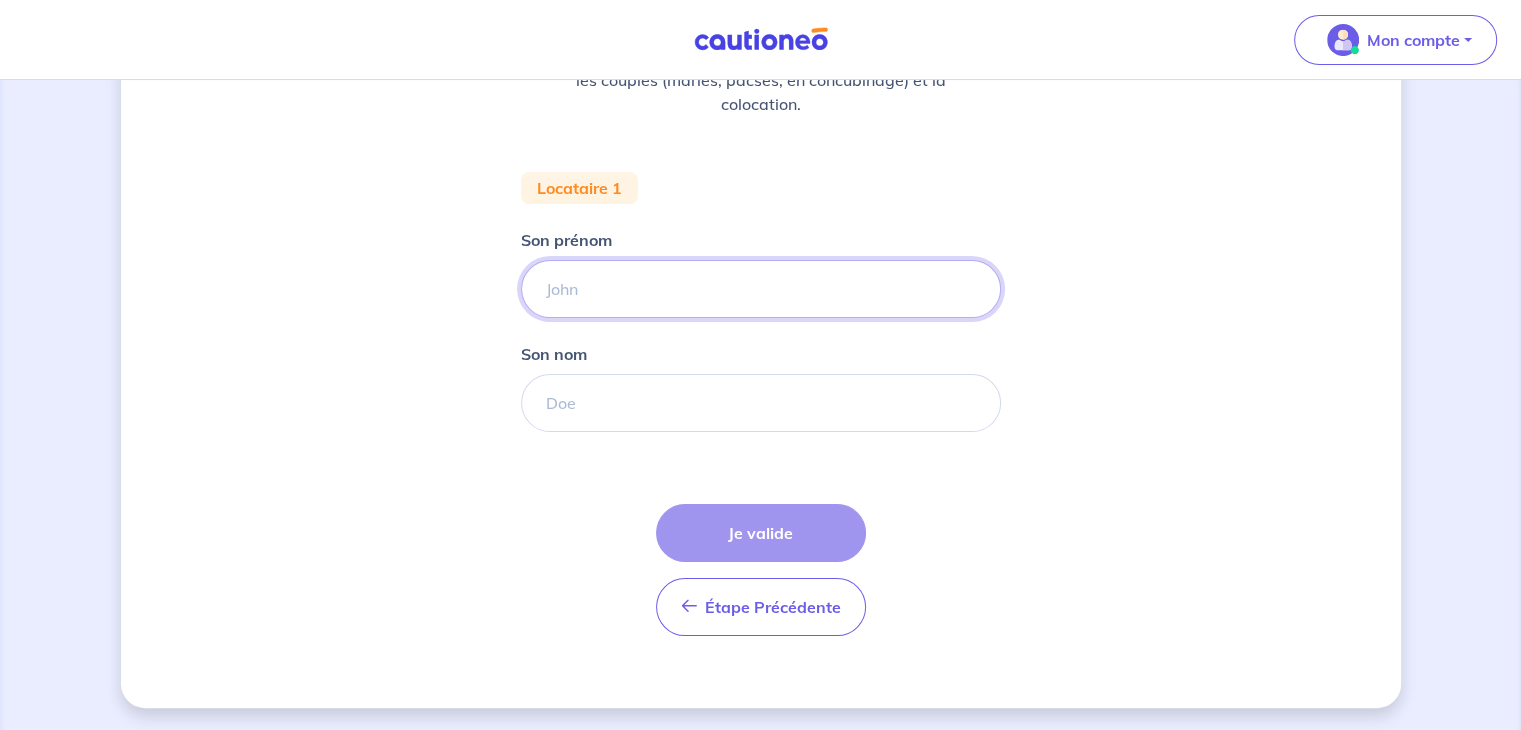 click on "Son prénom" at bounding box center [761, 289] 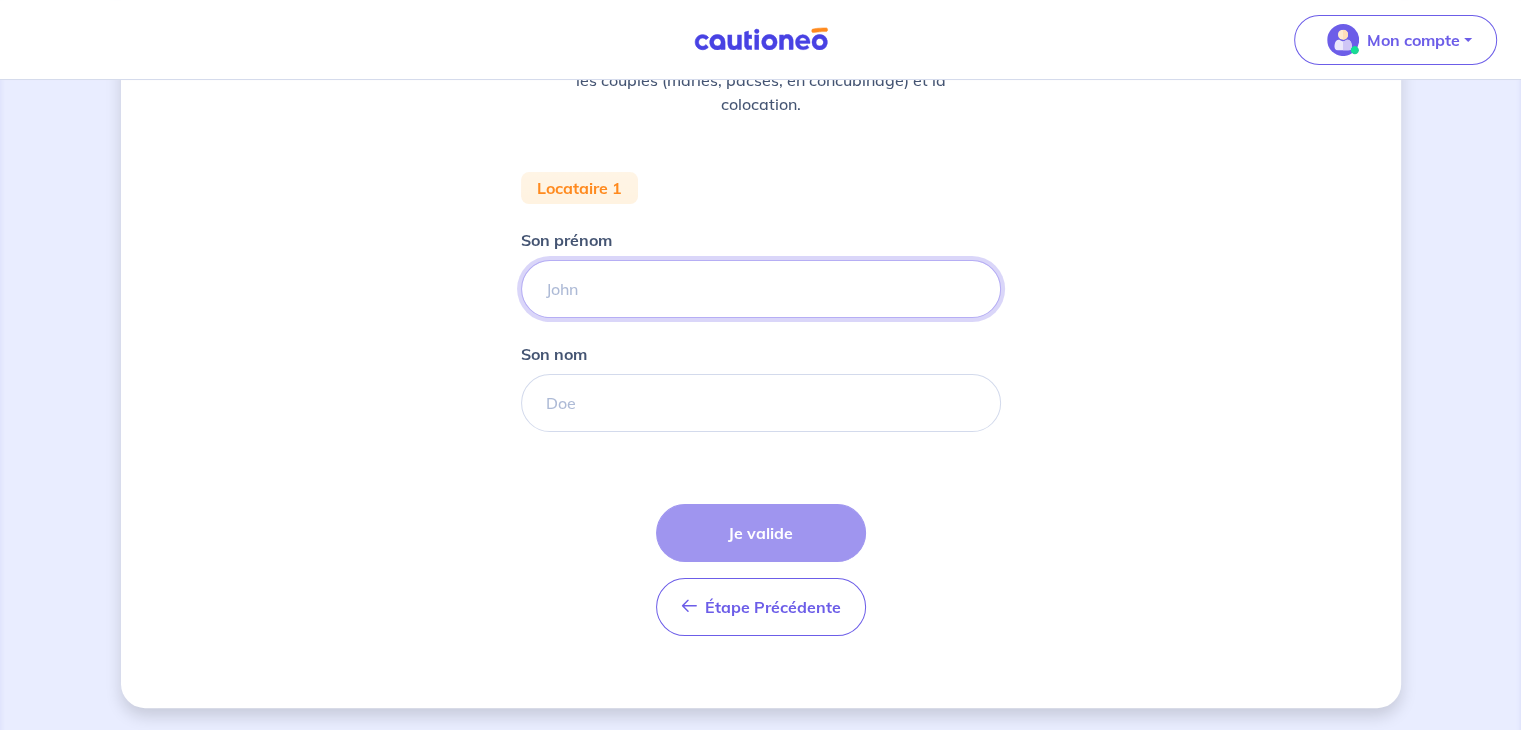click on "Son prénom" at bounding box center (761, 289) 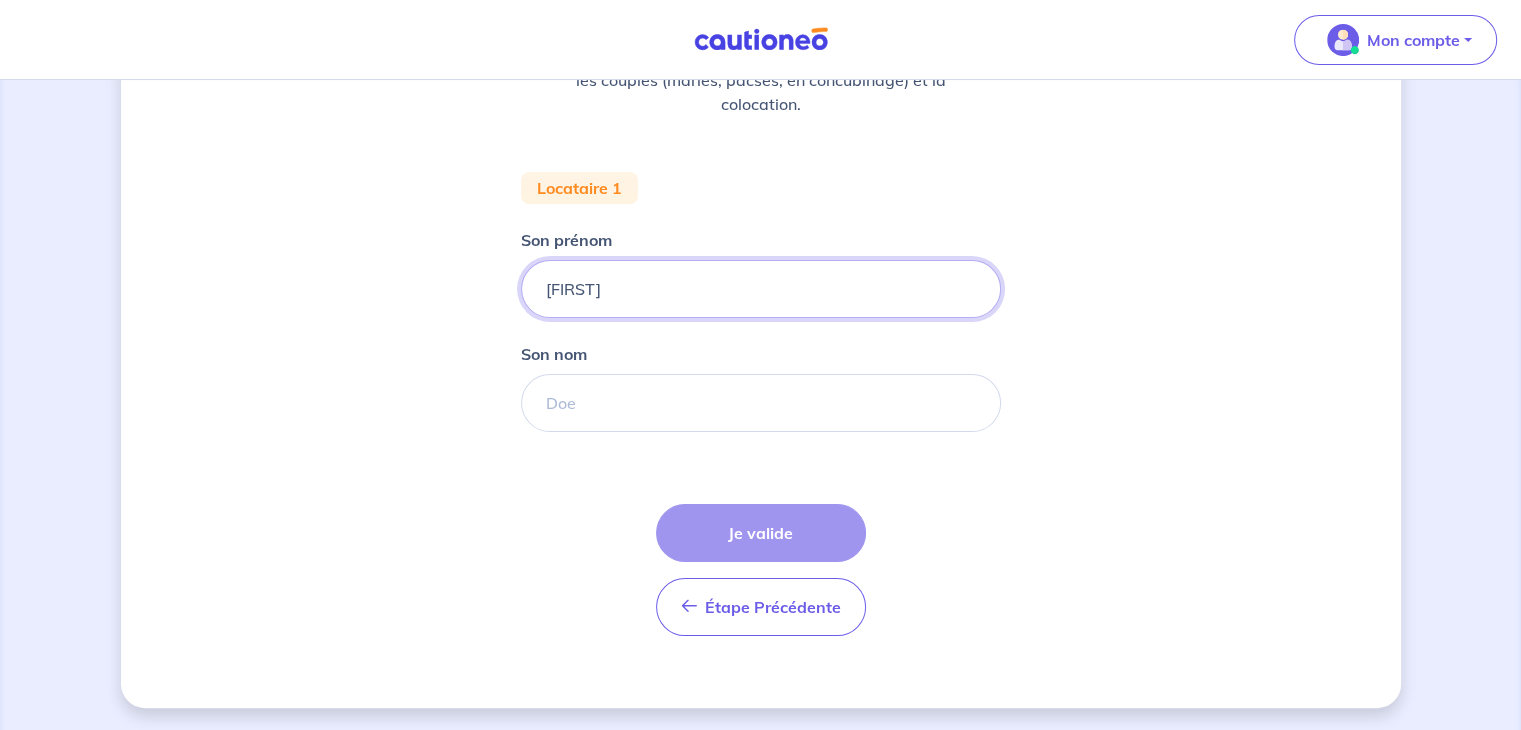 type on "[FIRST]" 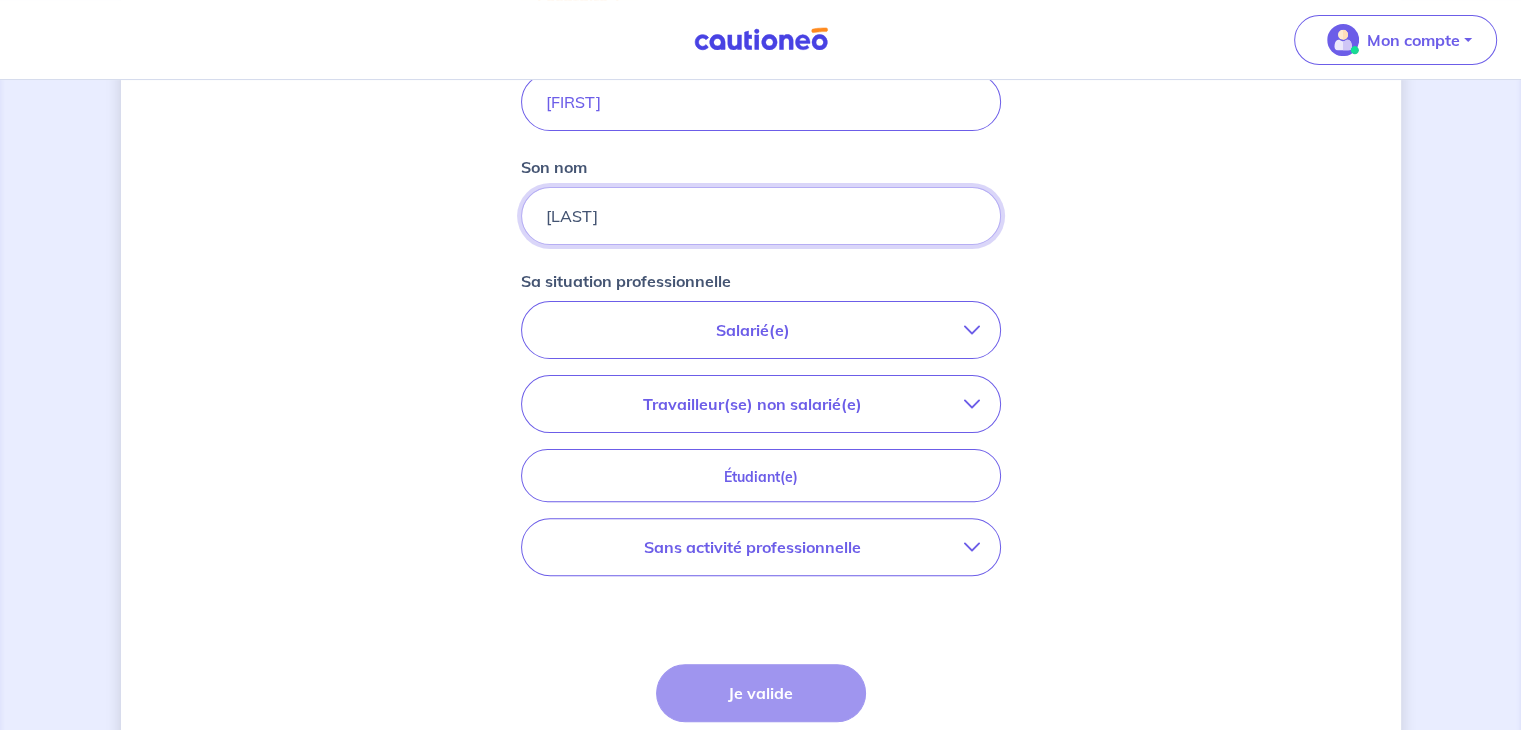 scroll, scrollTop: 612, scrollLeft: 0, axis: vertical 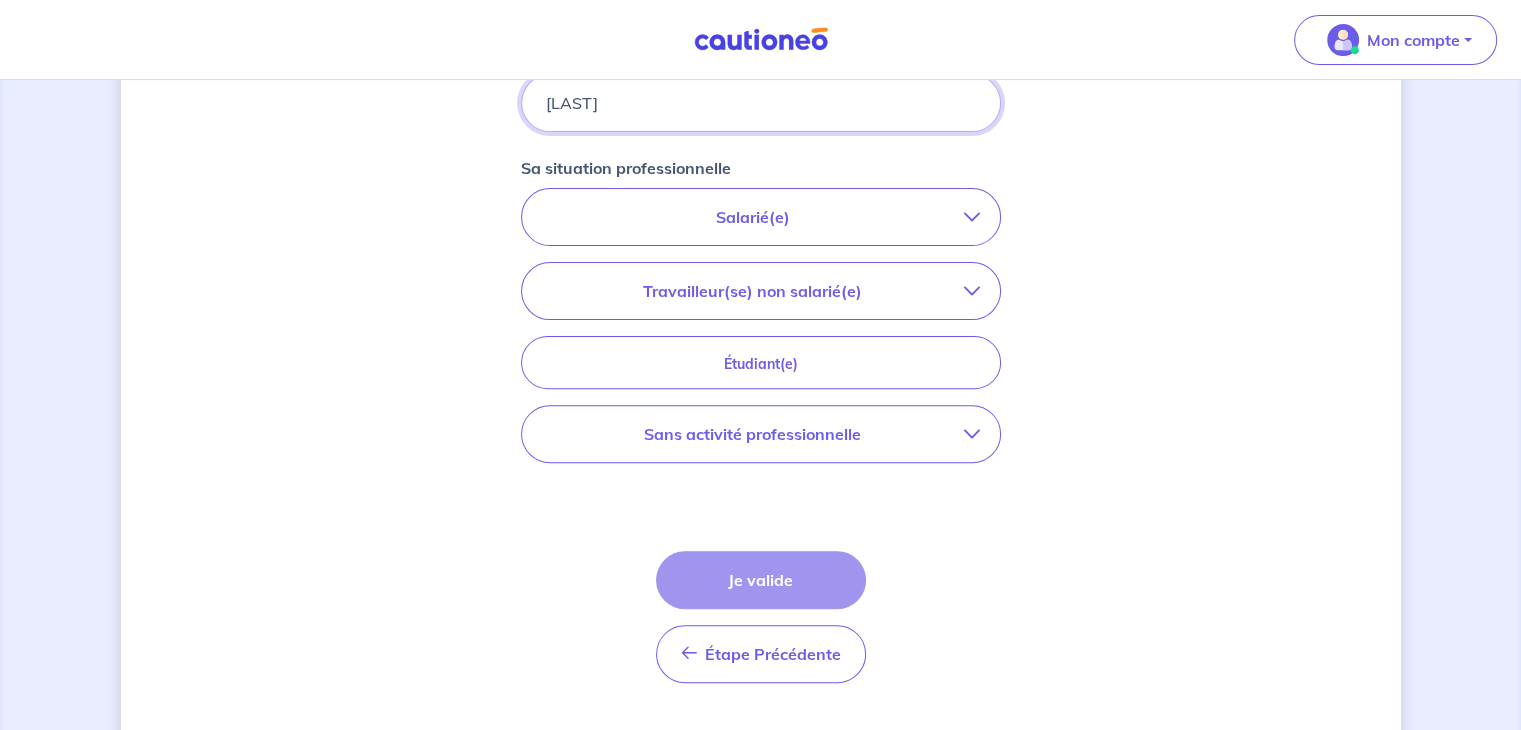 type on "[LAST]" 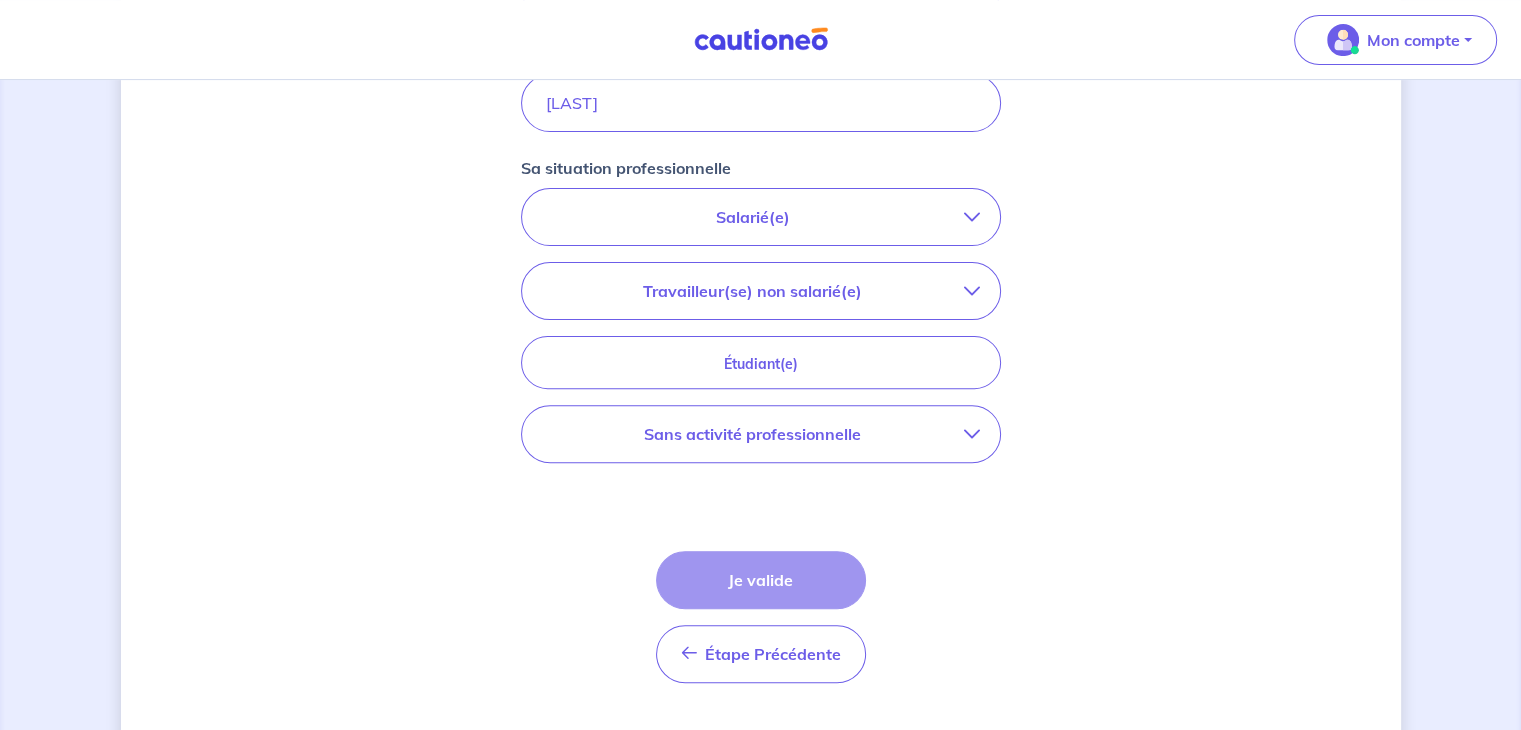 click on "Sans activité professionnelle" at bounding box center (753, 434) 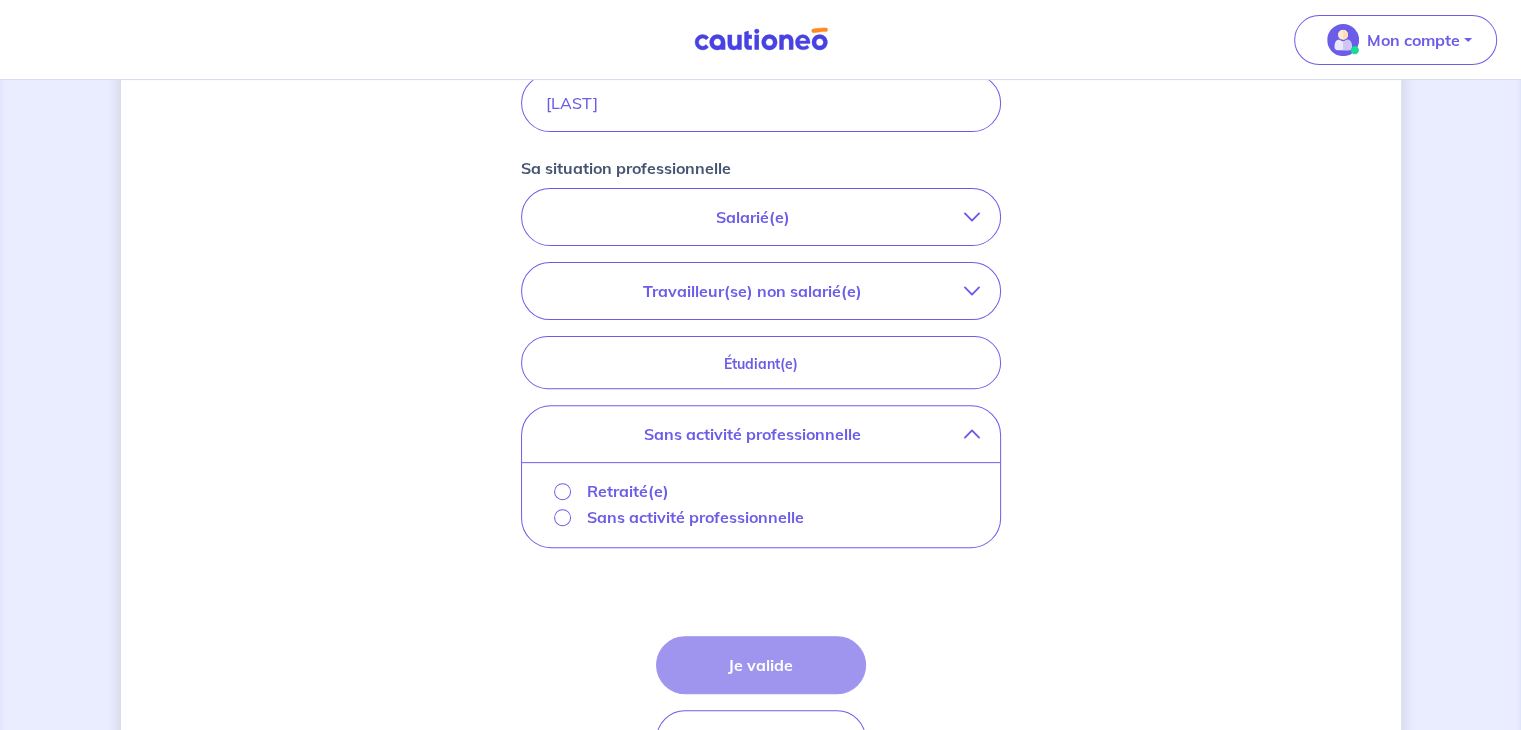 click on "Salarié(e)" at bounding box center (761, 217) 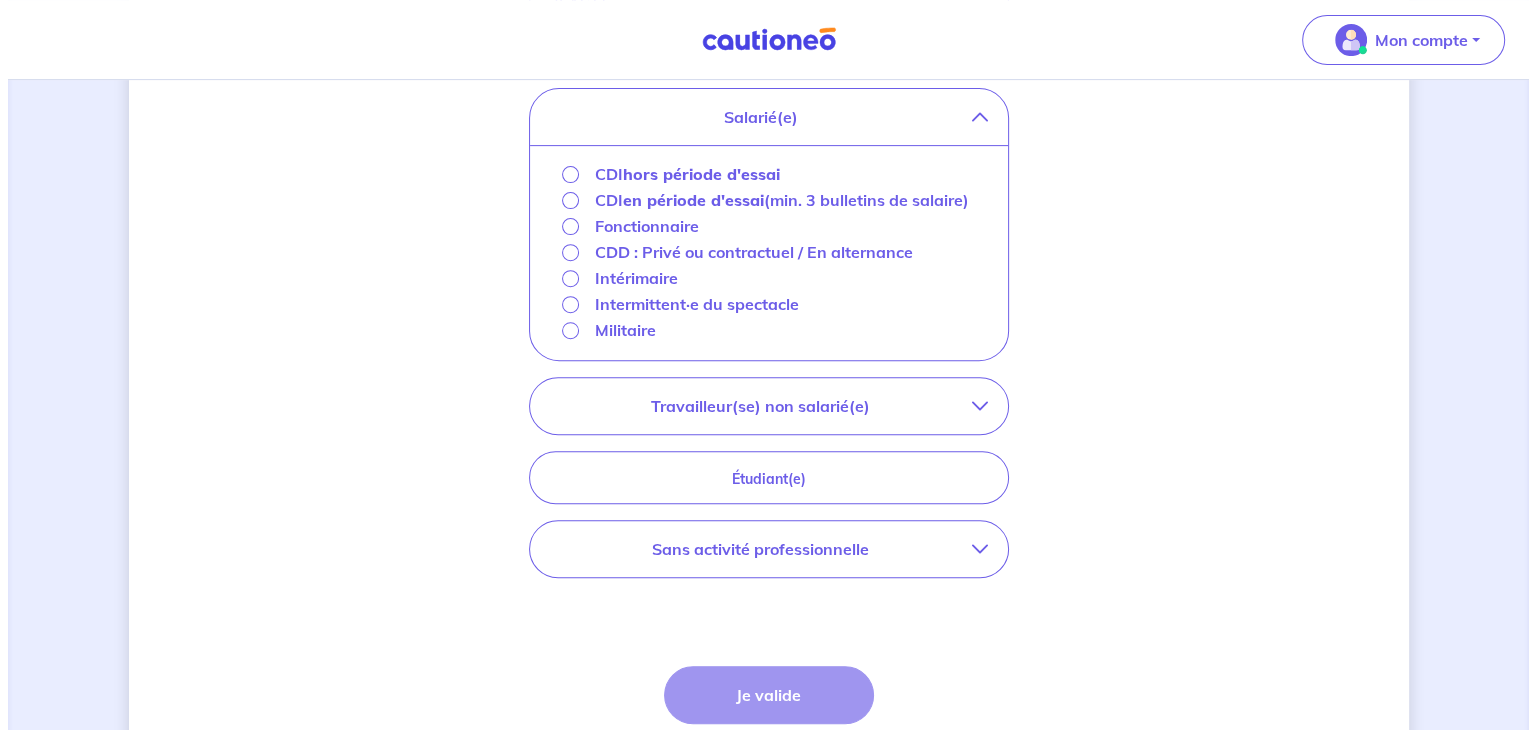 scroll, scrollTop: 712, scrollLeft: 0, axis: vertical 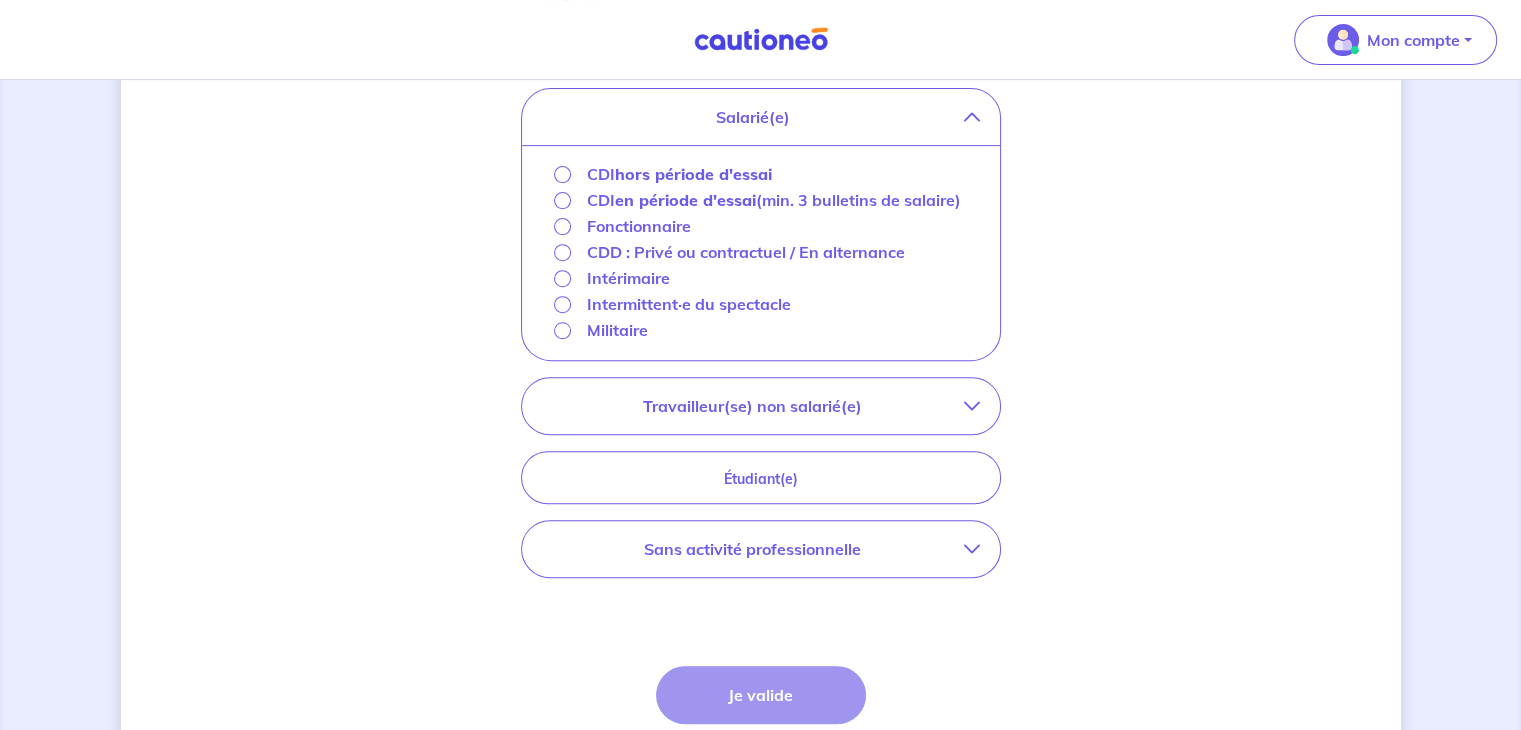 click on "Sans activité professionnelle" at bounding box center [753, 549] 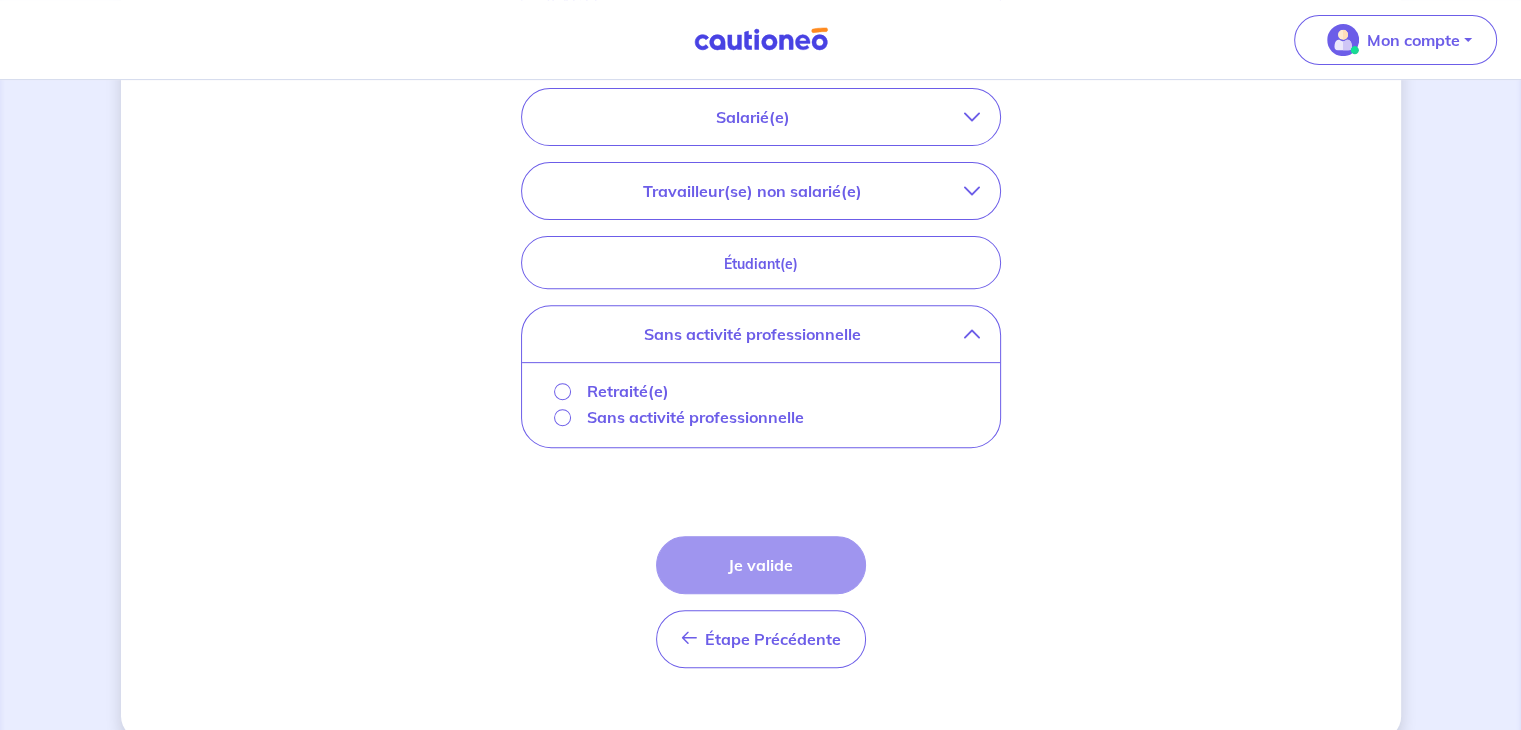 click on "Sans activité professionnelle" at bounding box center (695, 417) 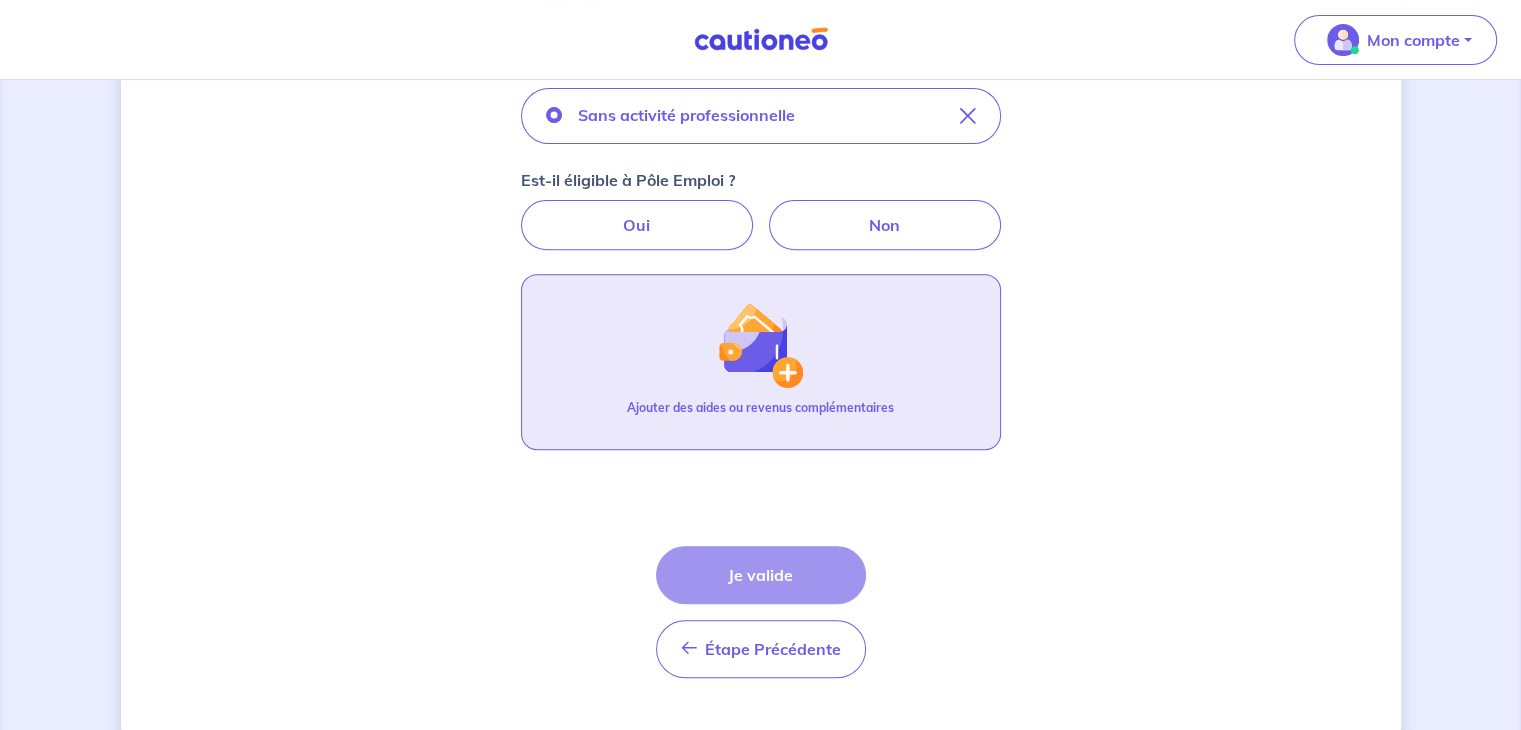 click at bounding box center (760, 345) 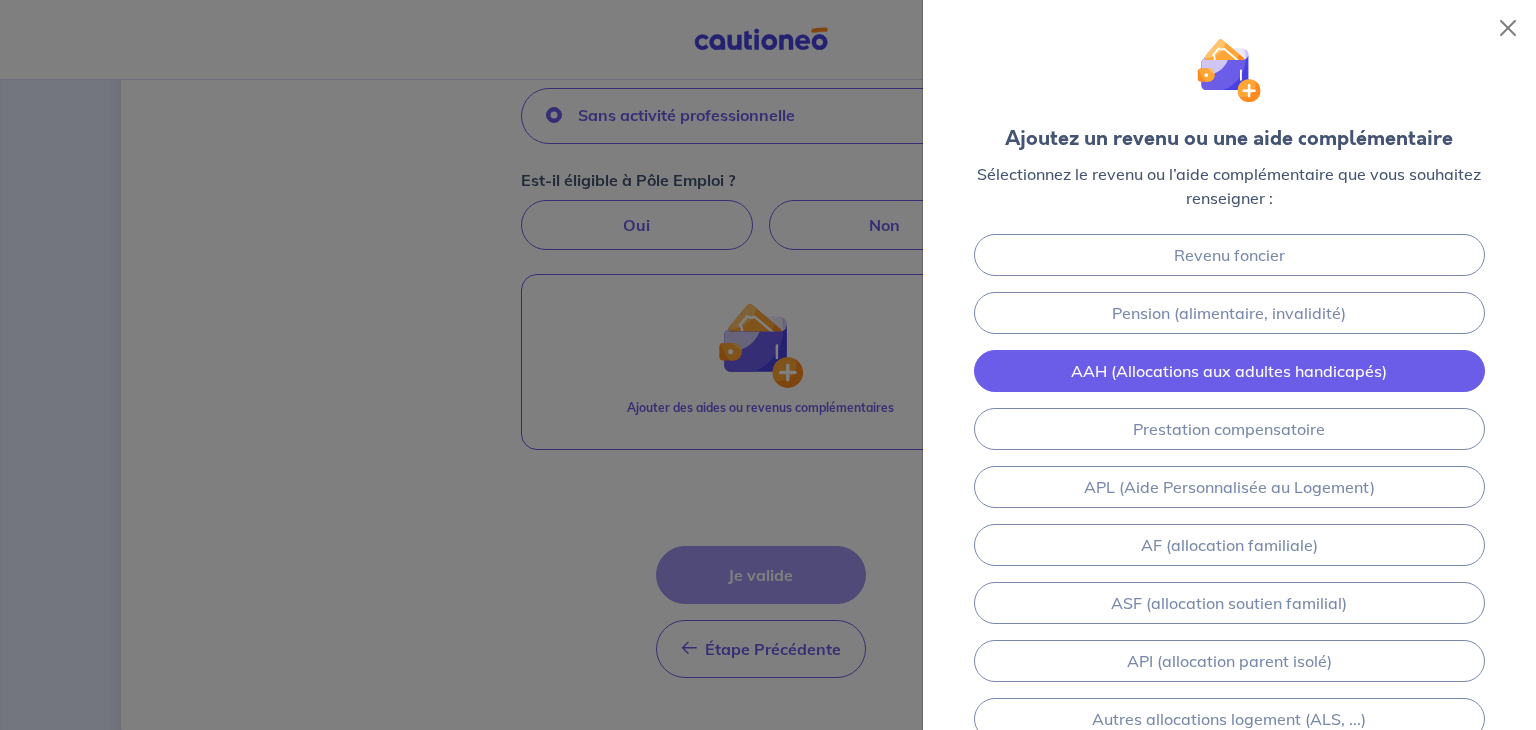 click on "AAH (Allocations aux adultes handicapés)" at bounding box center [1229, 371] 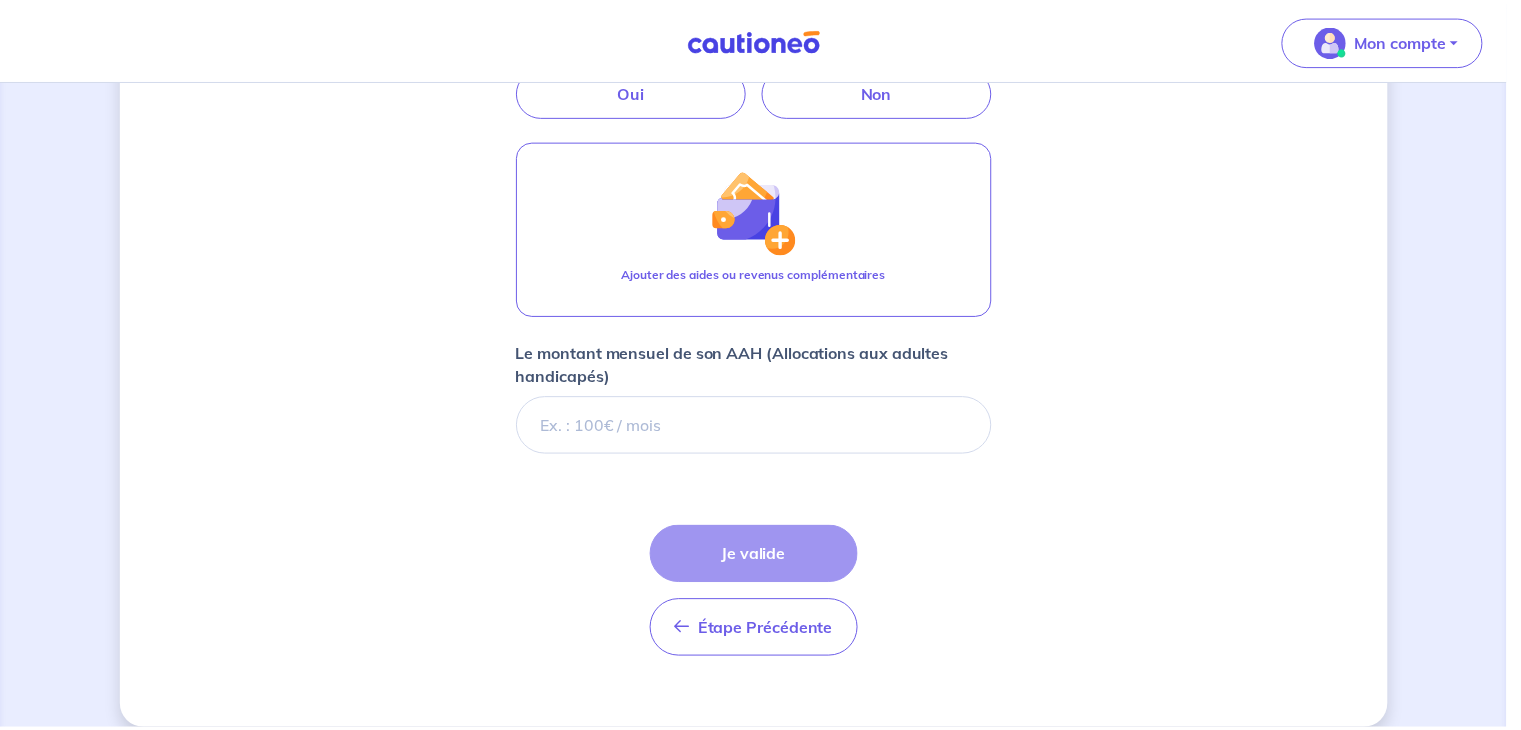 scroll, scrollTop: 868, scrollLeft: 0, axis: vertical 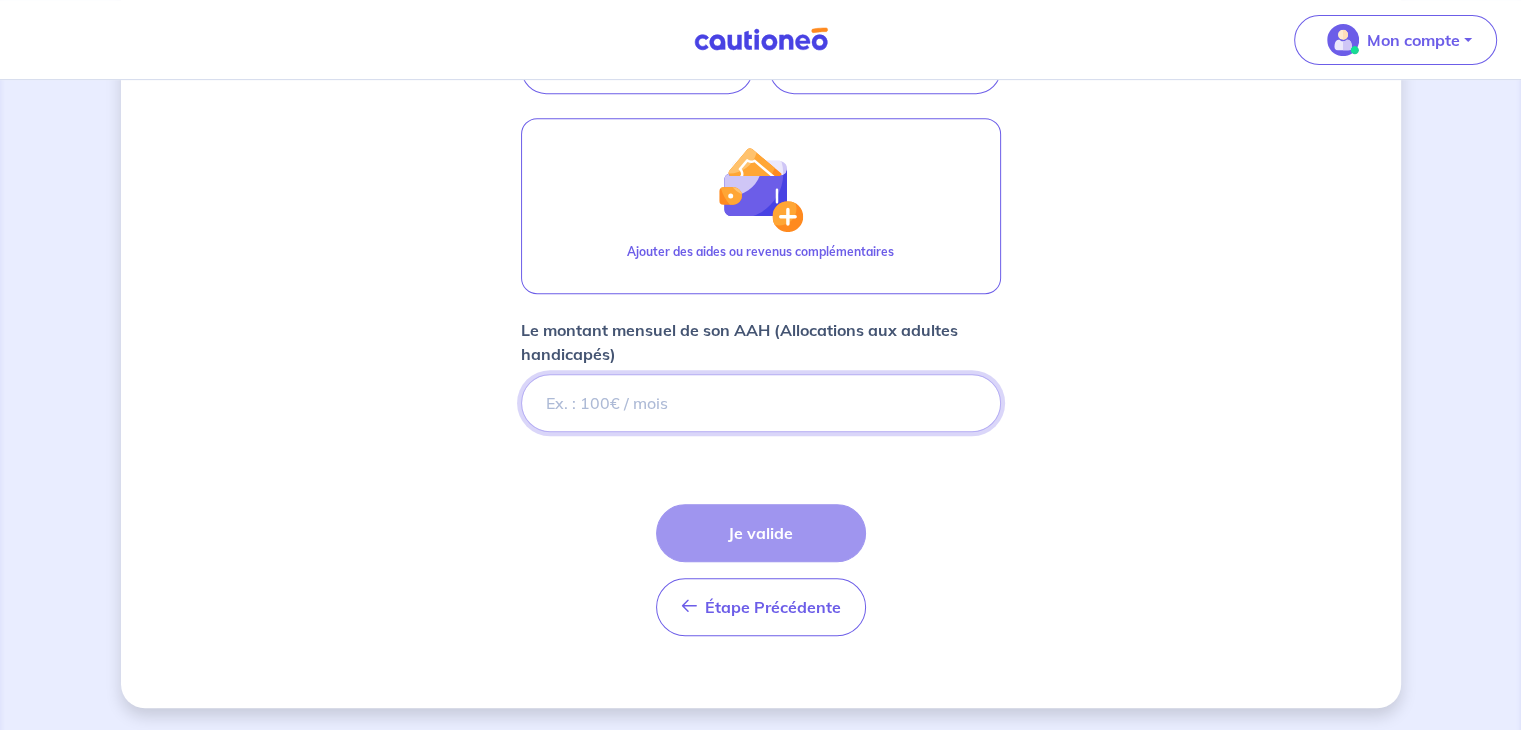 click on "Le montant mensuel de son AAH (Allocations aux adultes handicapés)" at bounding box center (761, 403) 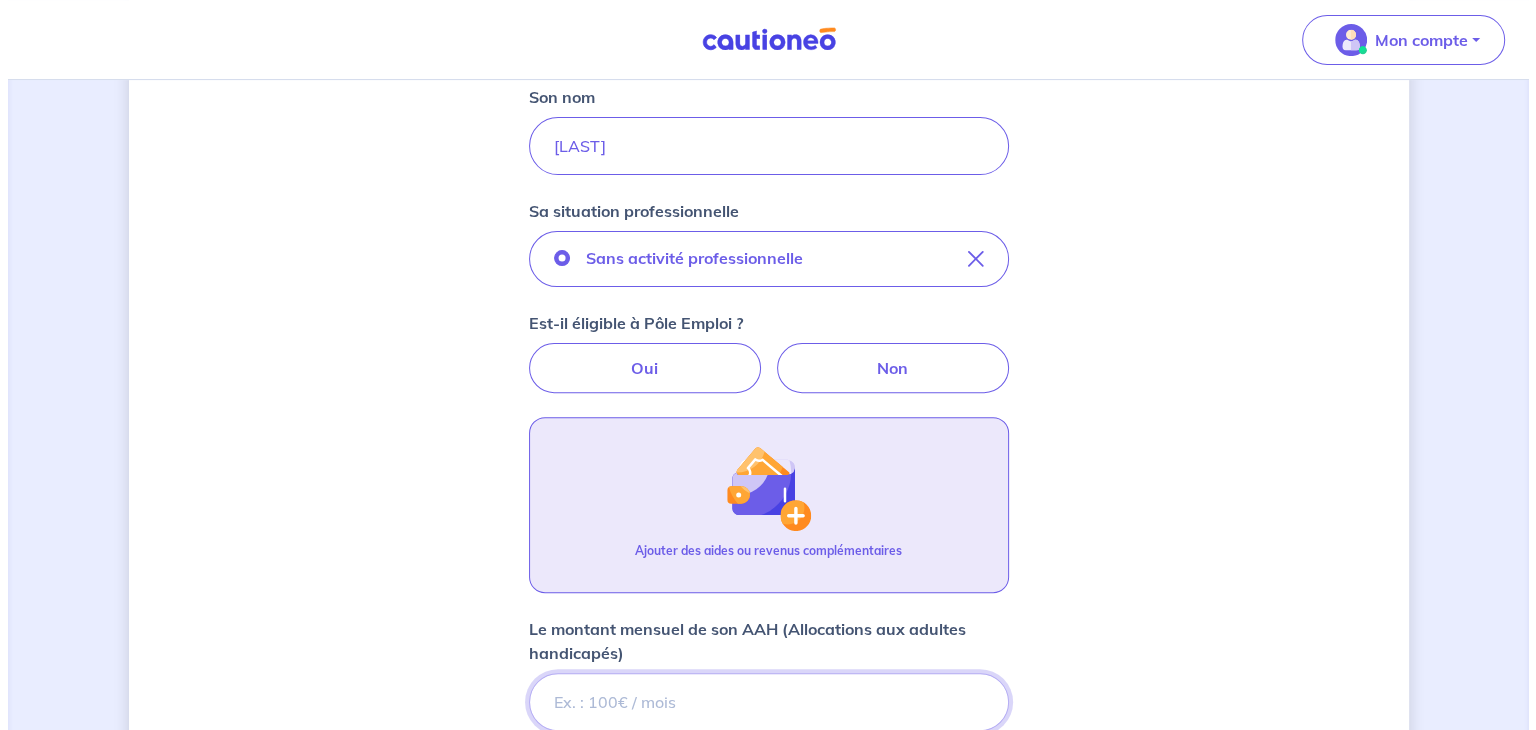 scroll, scrollTop: 568, scrollLeft: 0, axis: vertical 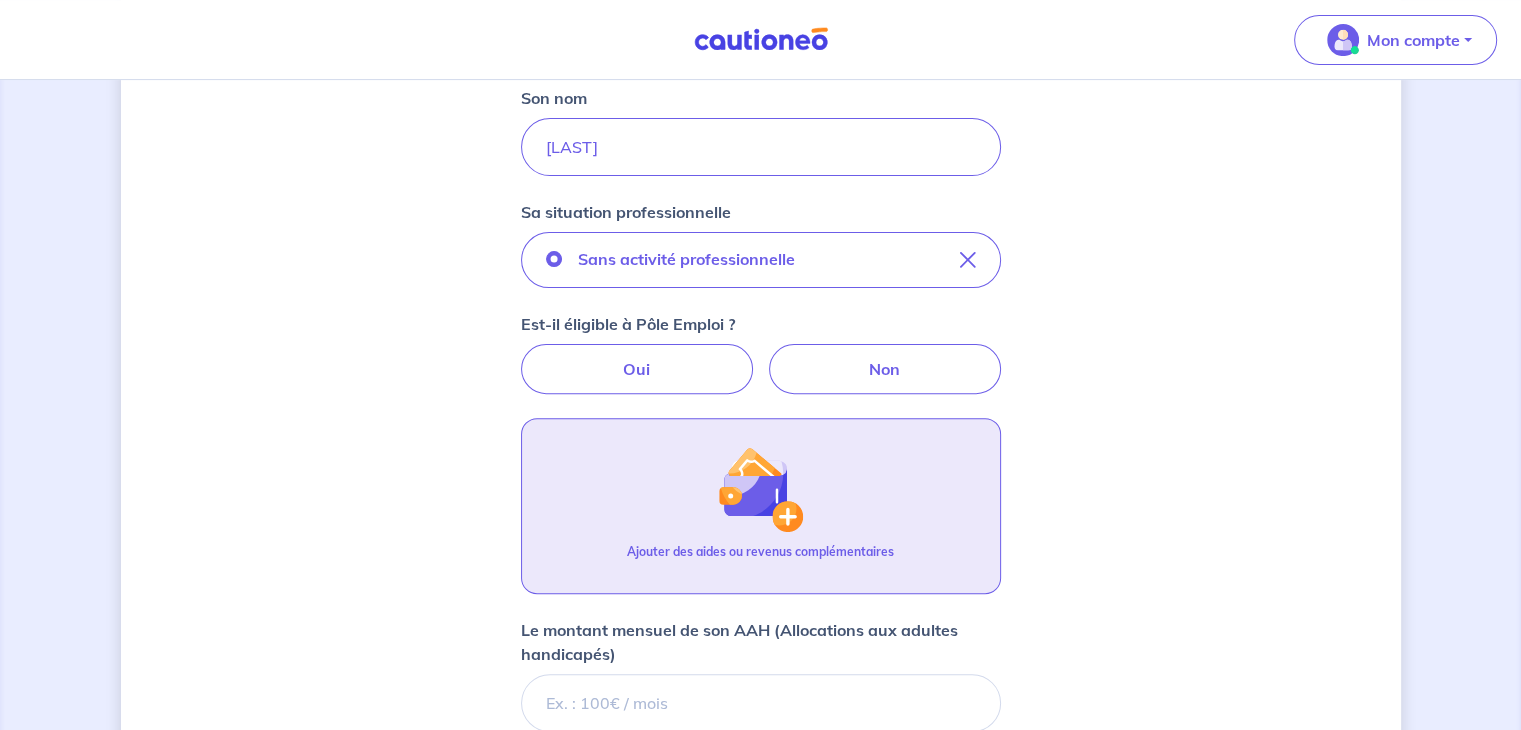 click at bounding box center [760, 489] 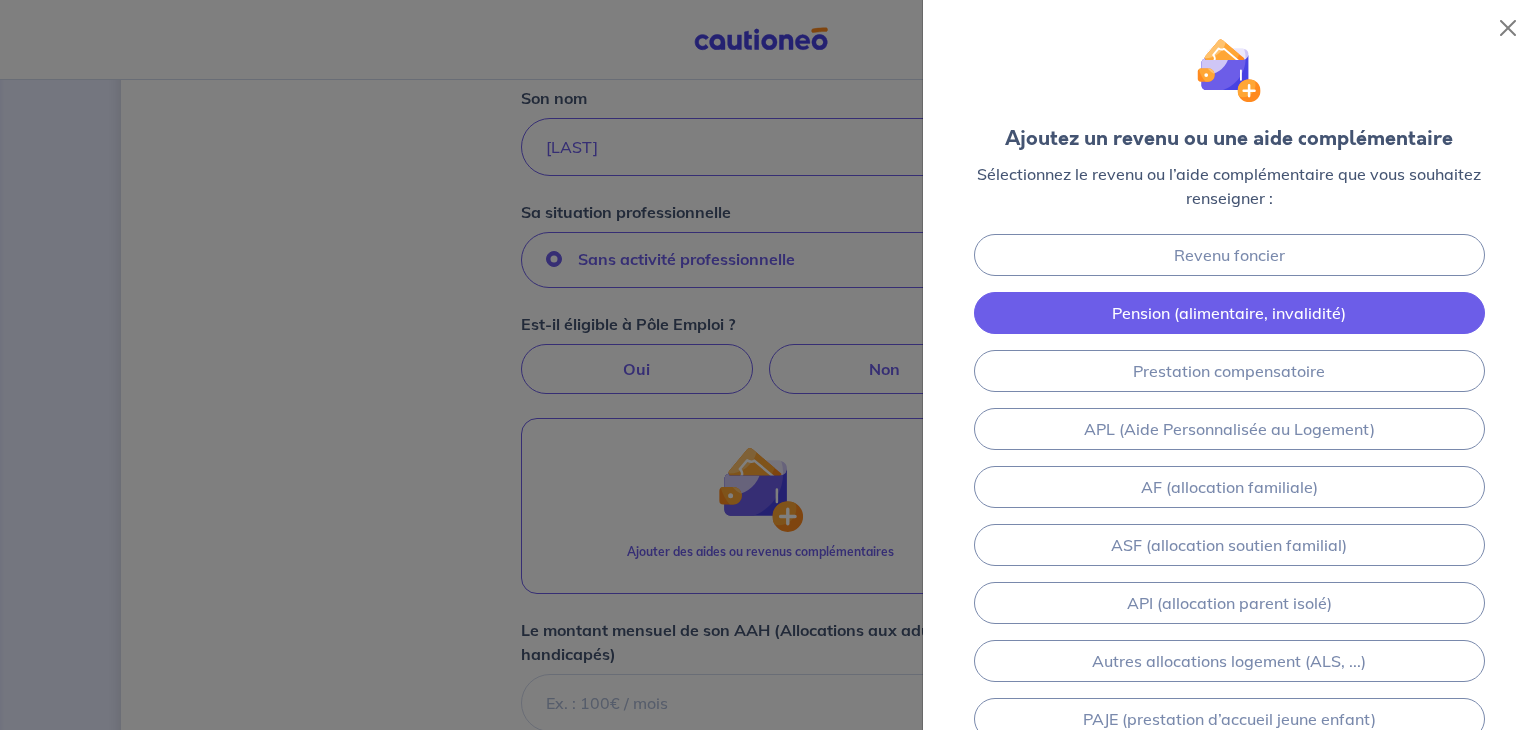 click on "Pension (alimentaire, invalidité)" at bounding box center (1229, 313) 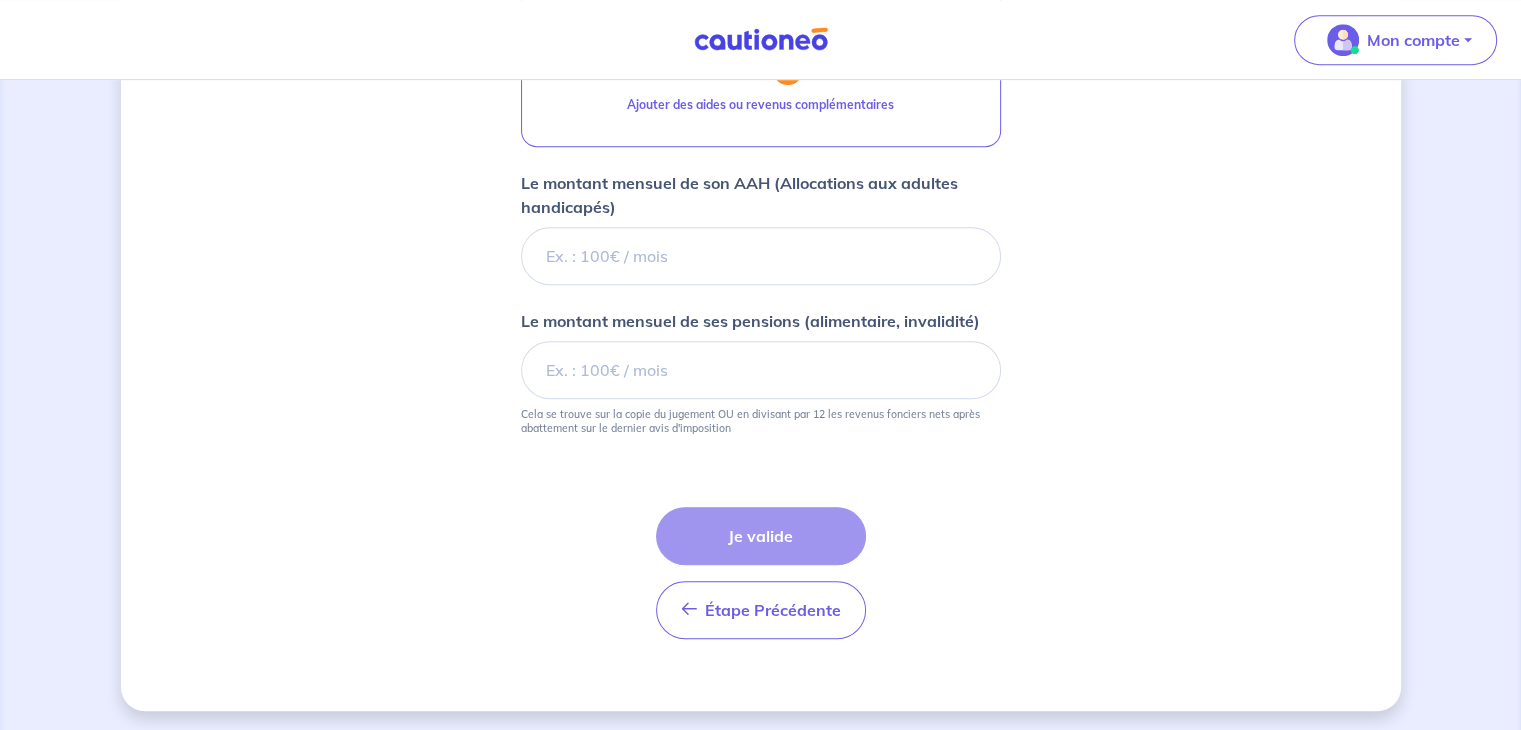 scroll, scrollTop: 1017, scrollLeft: 0, axis: vertical 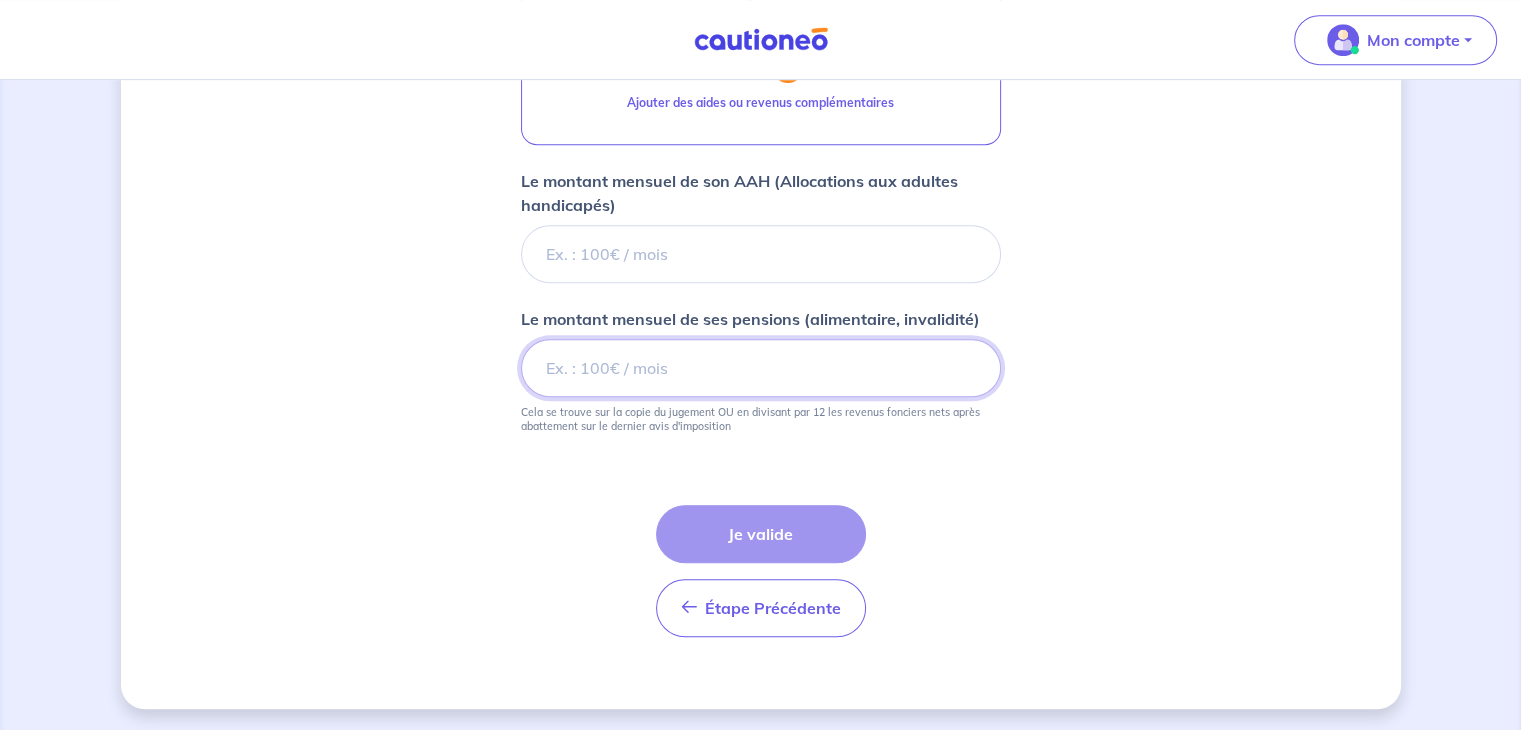 click on "Le montant mensuel de ses pensions (alimentaire, invalidité)" at bounding box center (761, 368) 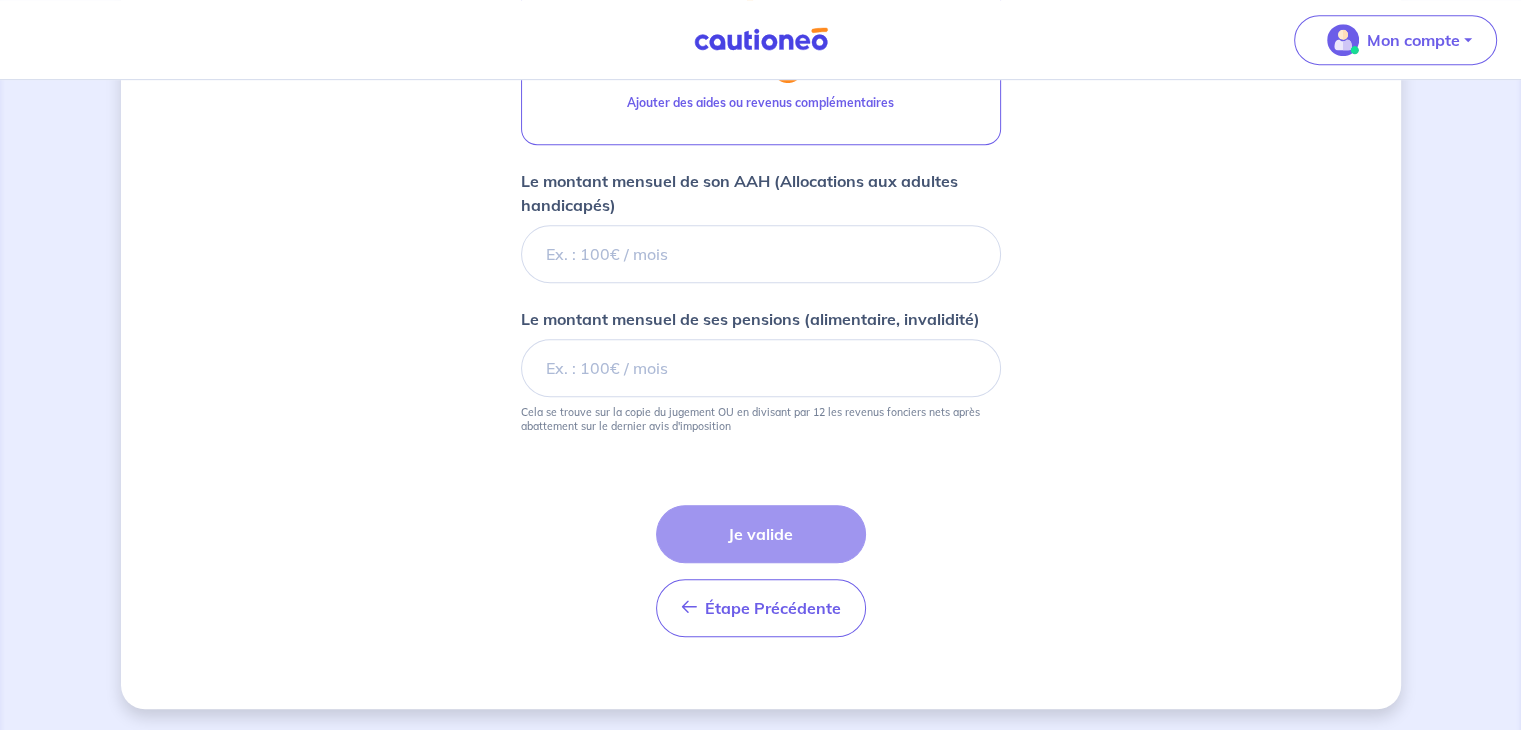 click on "Étape Précédente Précédent Je valide Je valide" at bounding box center (761, 571) 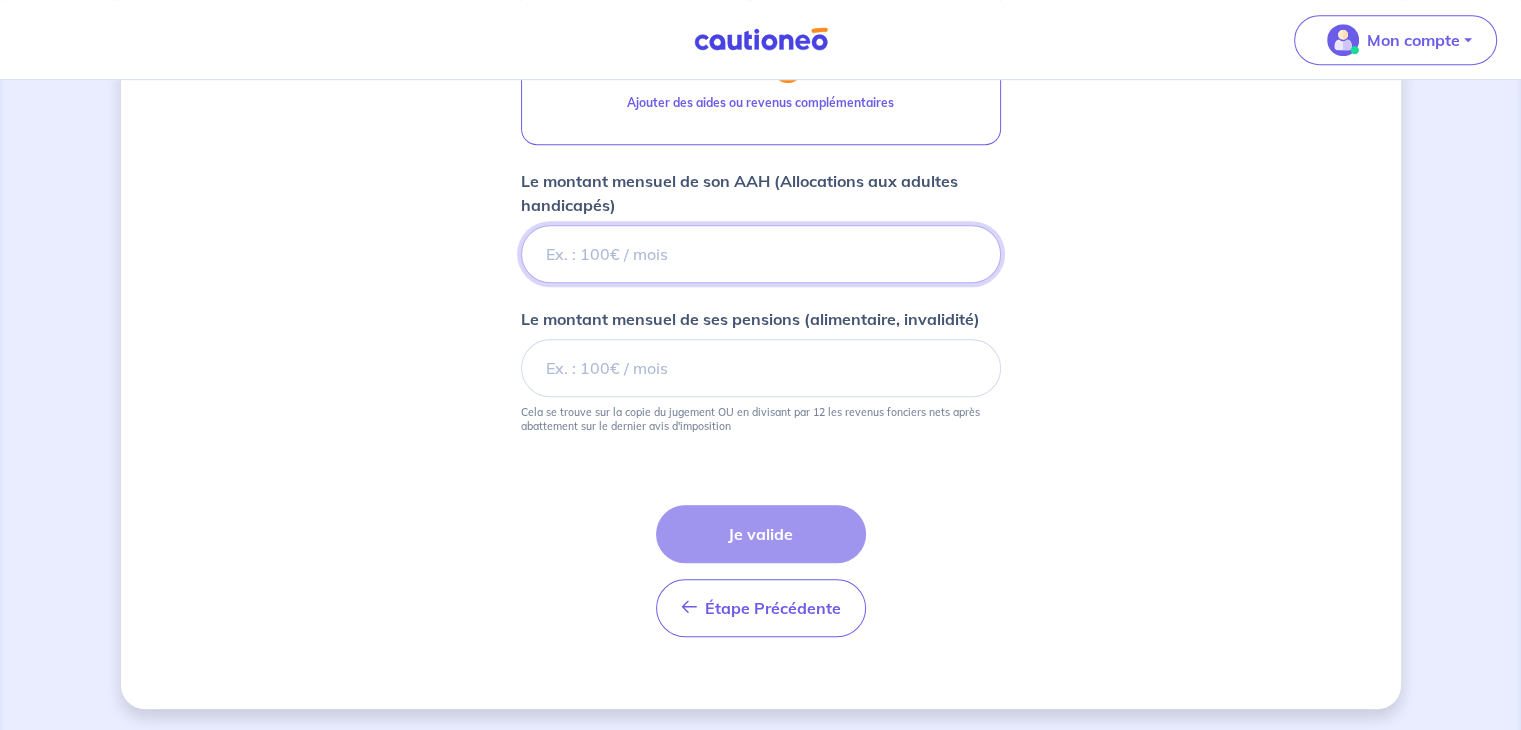 click on "Le montant mensuel de son AAH (Allocations aux adultes handicapés)" at bounding box center [761, 254] 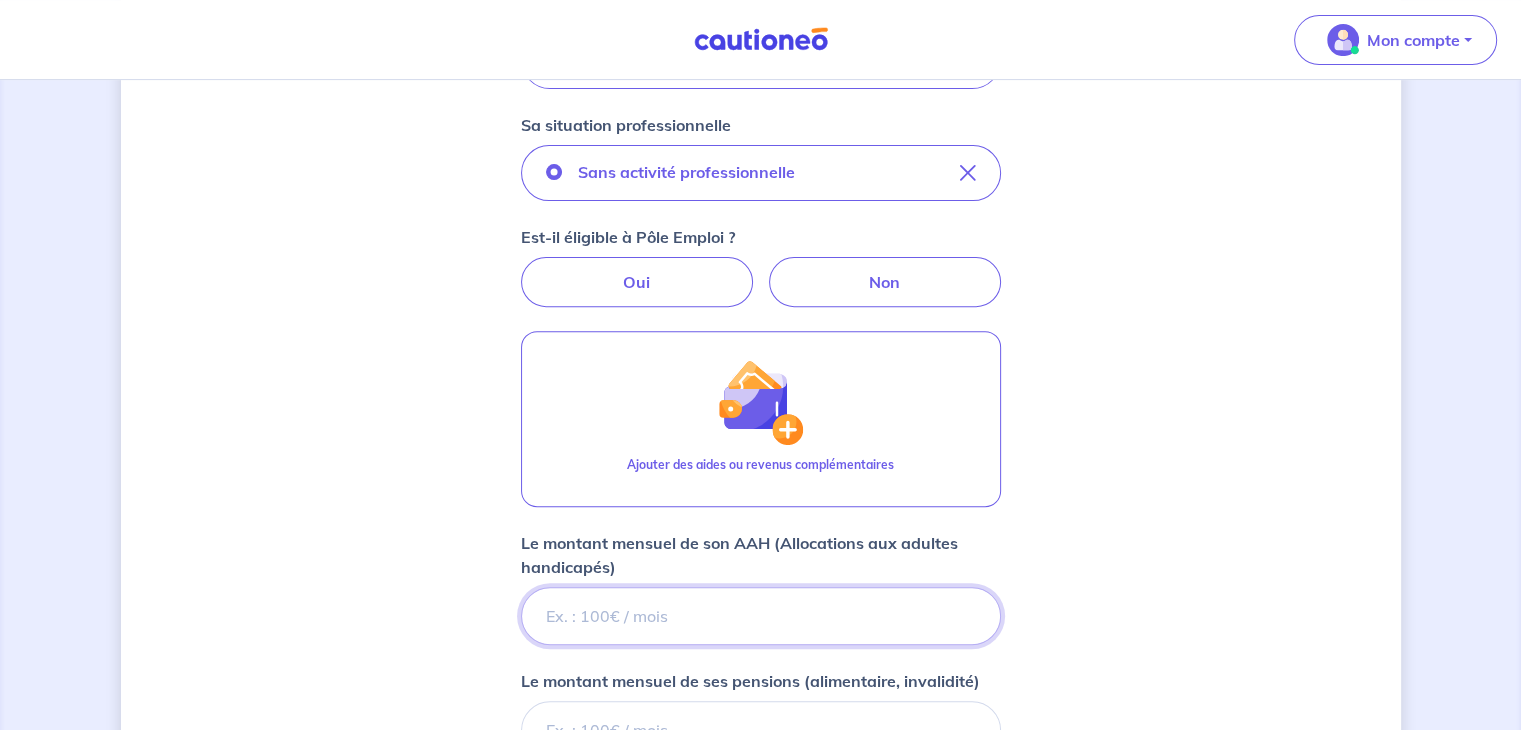 scroll, scrollTop: 417, scrollLeft: 0, axis: vertical 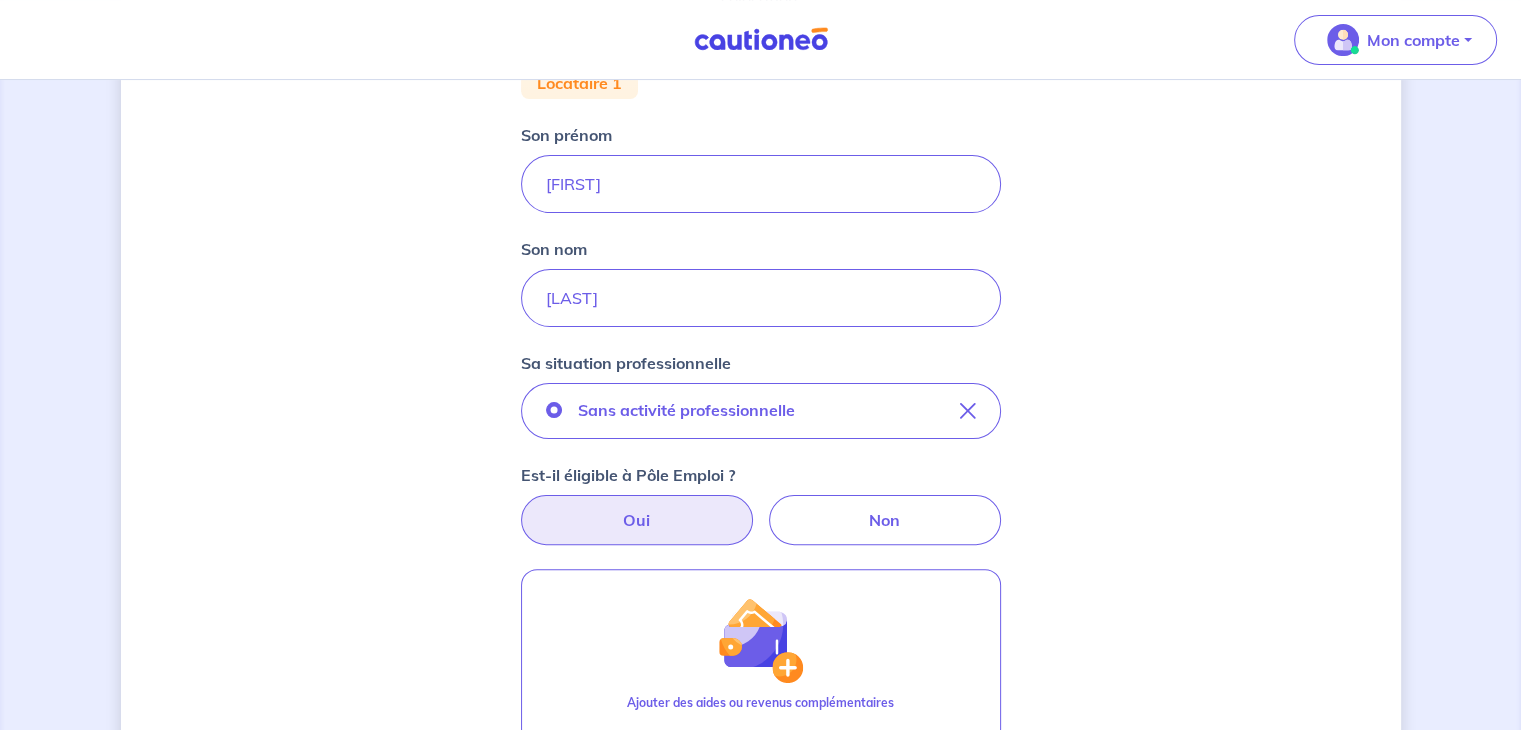 click on "Oui" at bounding box center [637, 520] 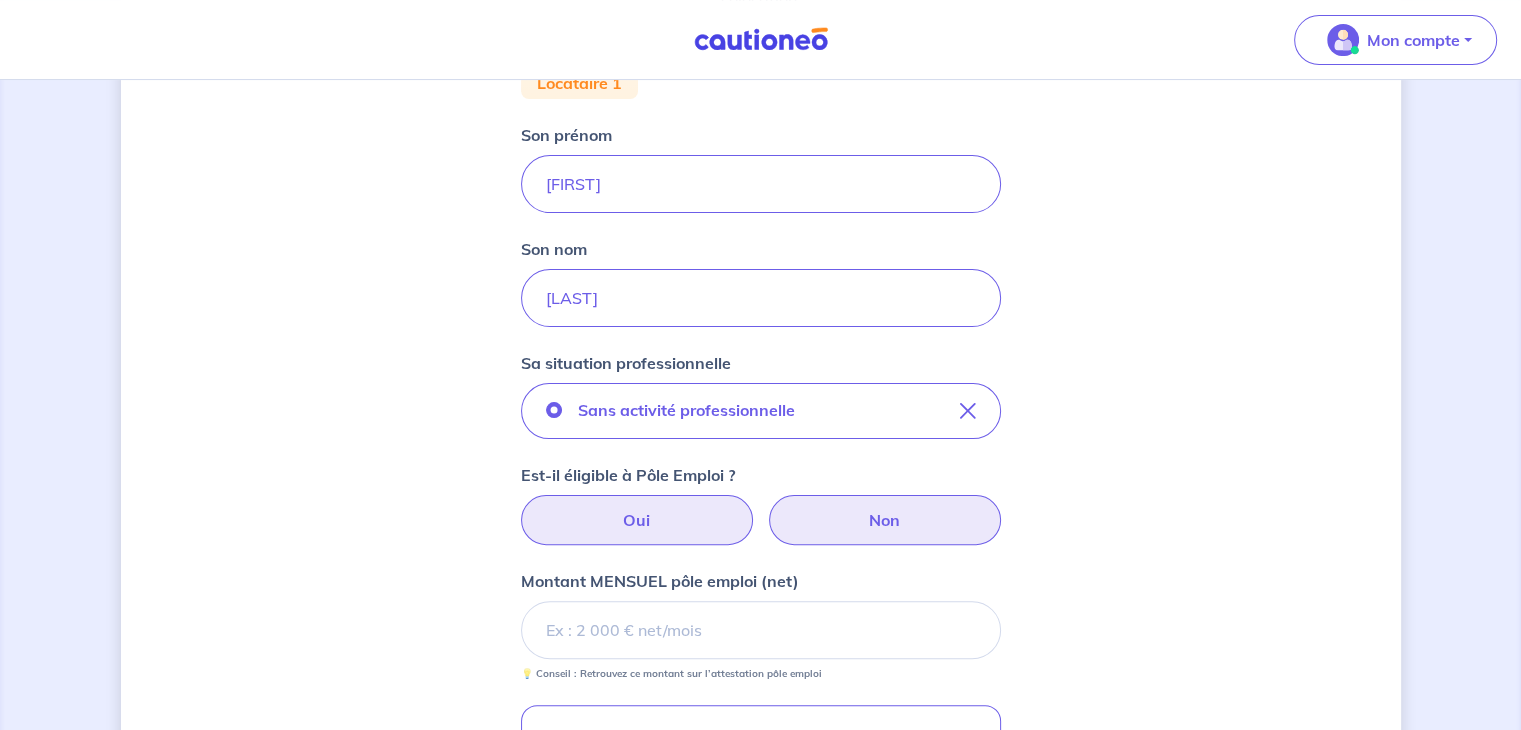 click on "Non" at bounding box center [885, 520] 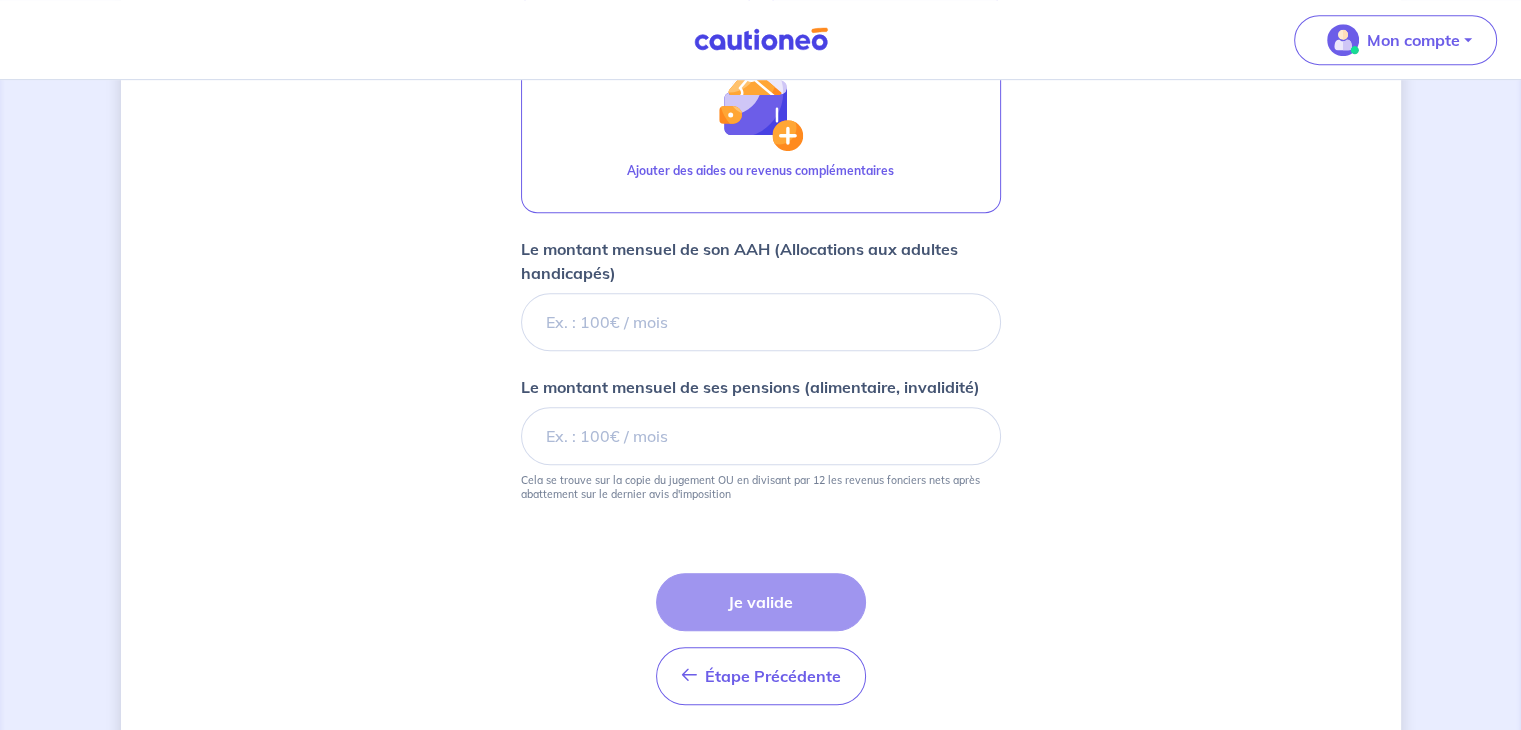 scroll, scrollTop: 917, scrollLeft: 0, axis: vertical 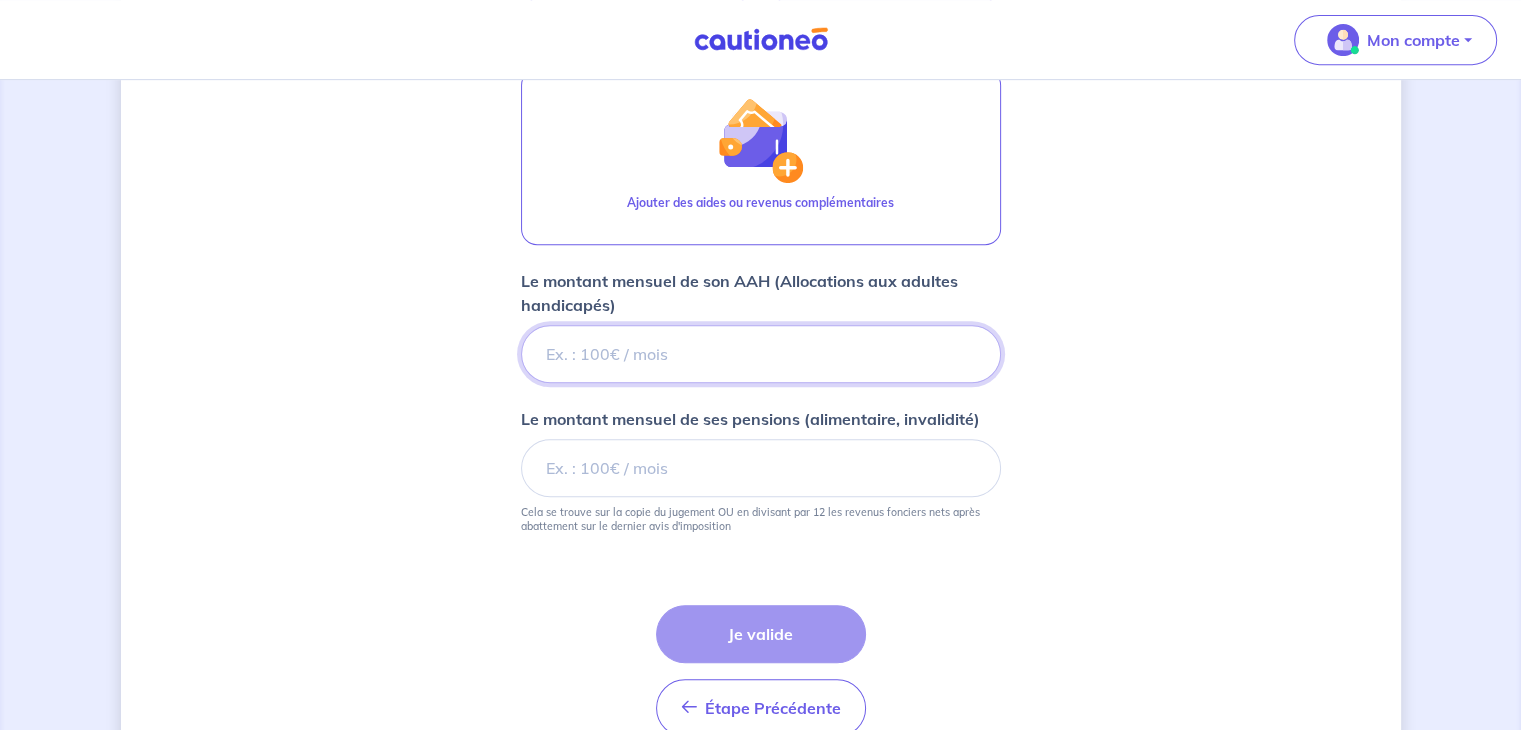 click on "Le montant mensuel de son AAH (Allocations aux adultes handicapés)" at bounding box center [761, 354] 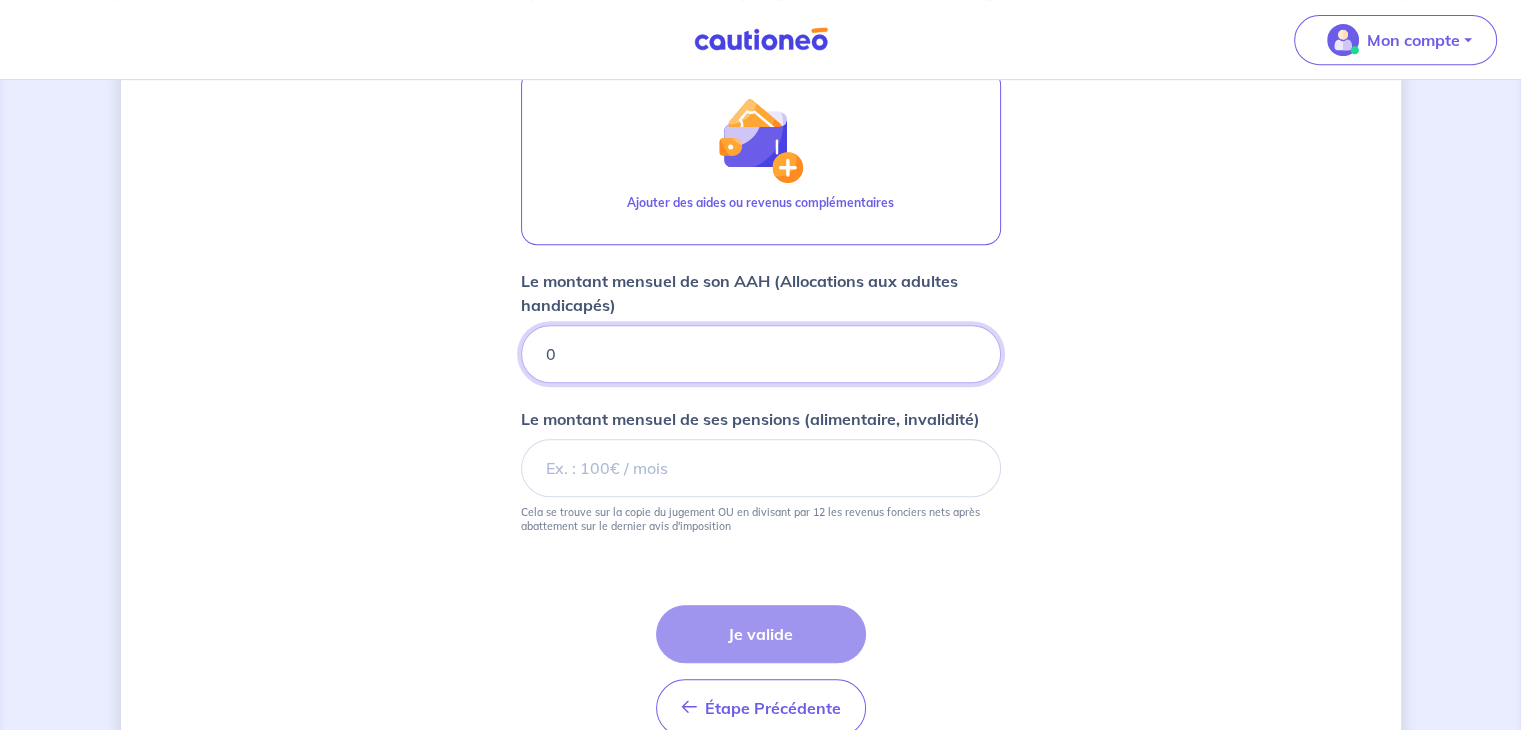 type on "0" 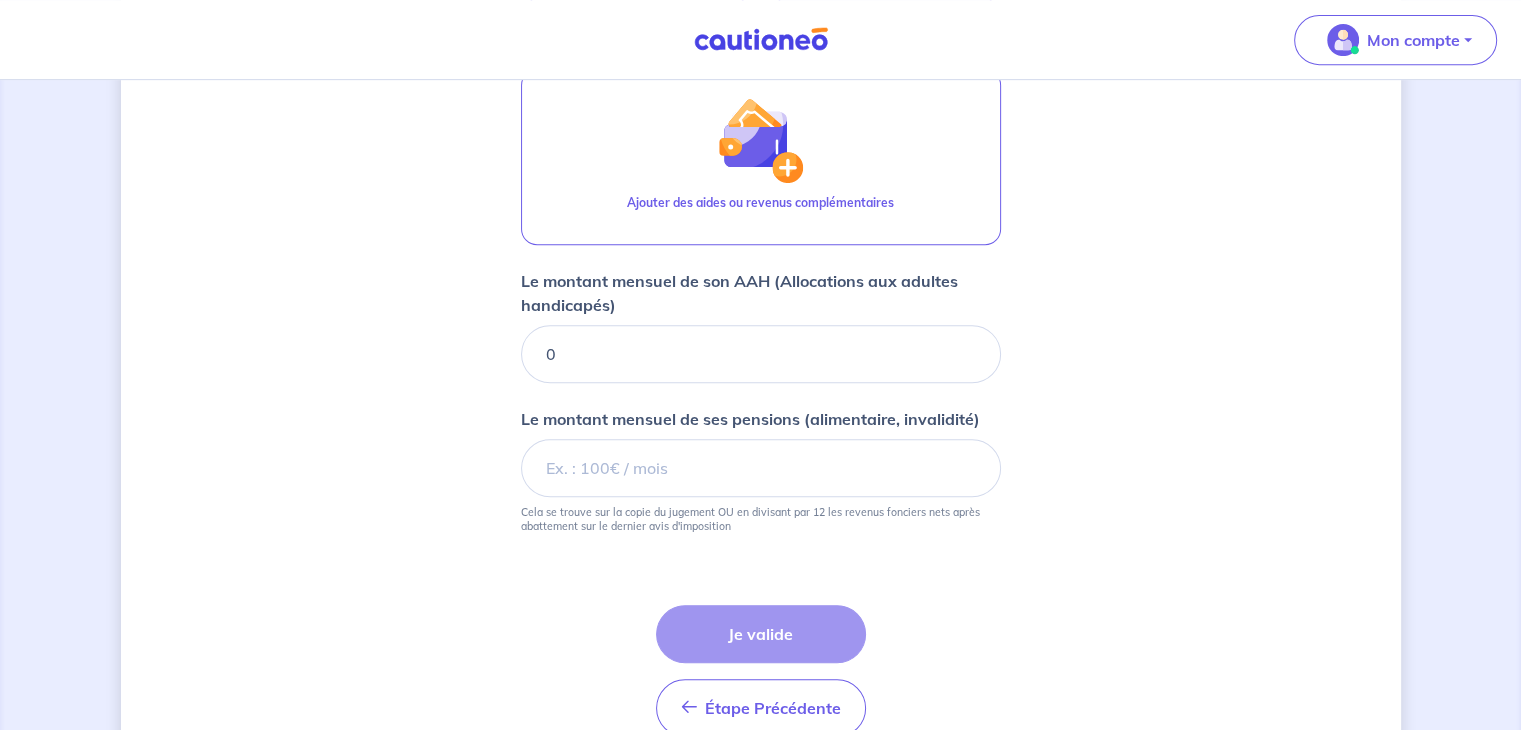 click on "Étape Précédente Précédent Je valide Je valide" at bounding box center [761, 671] 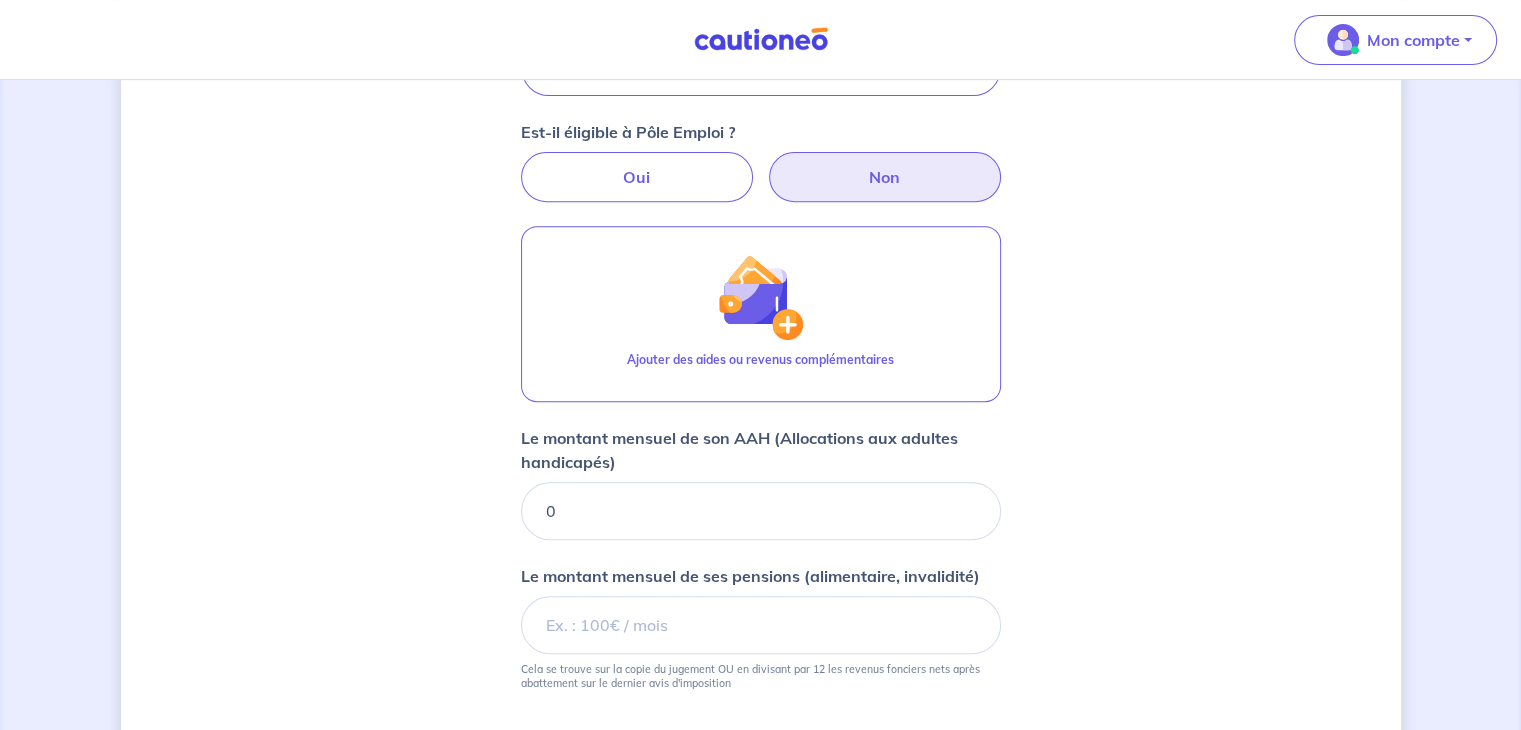 scroll, scrollTop: 1017, scrollLeft: 0, axis: vertical 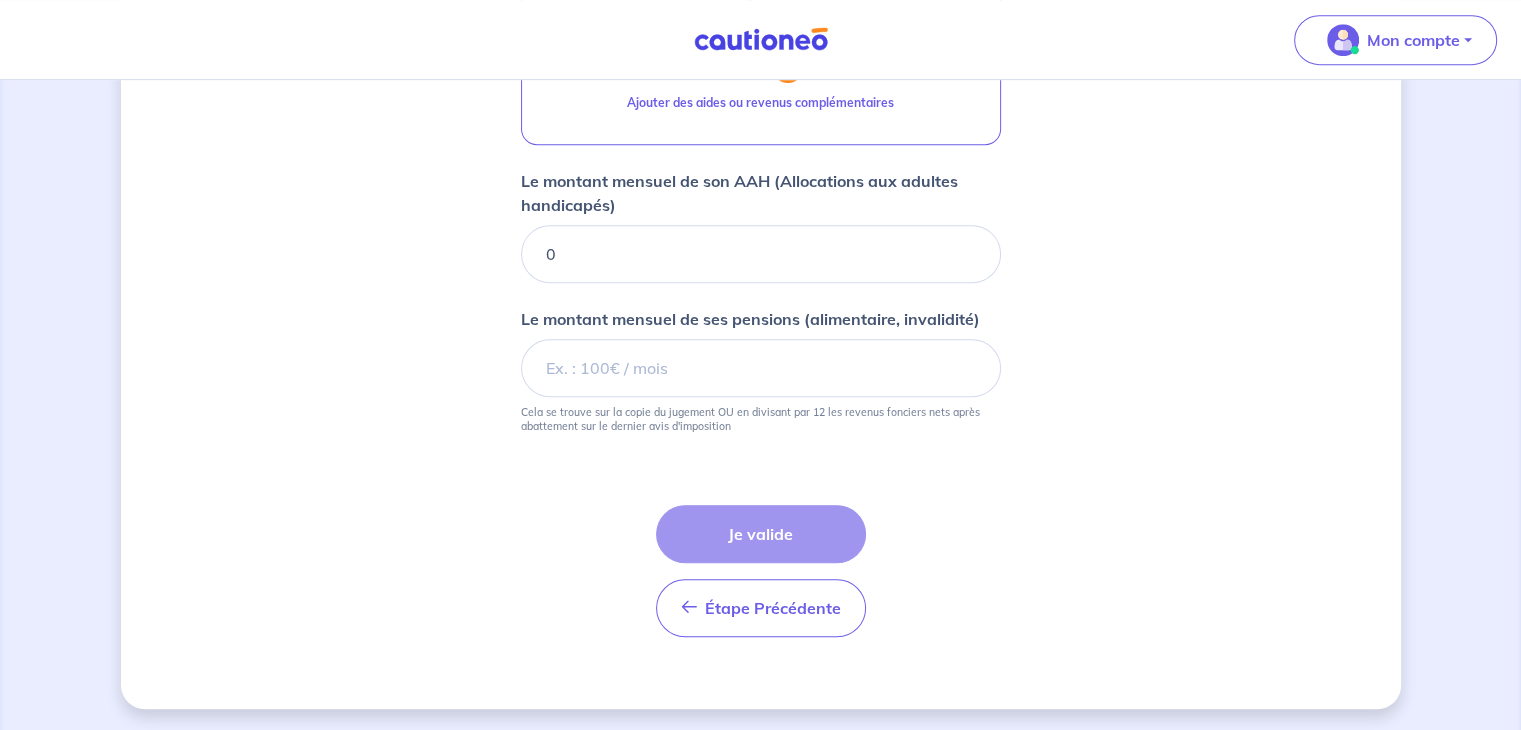 click on "Étape Précédente Précédent Je valide Je valide" at bounding box center [761, 571] 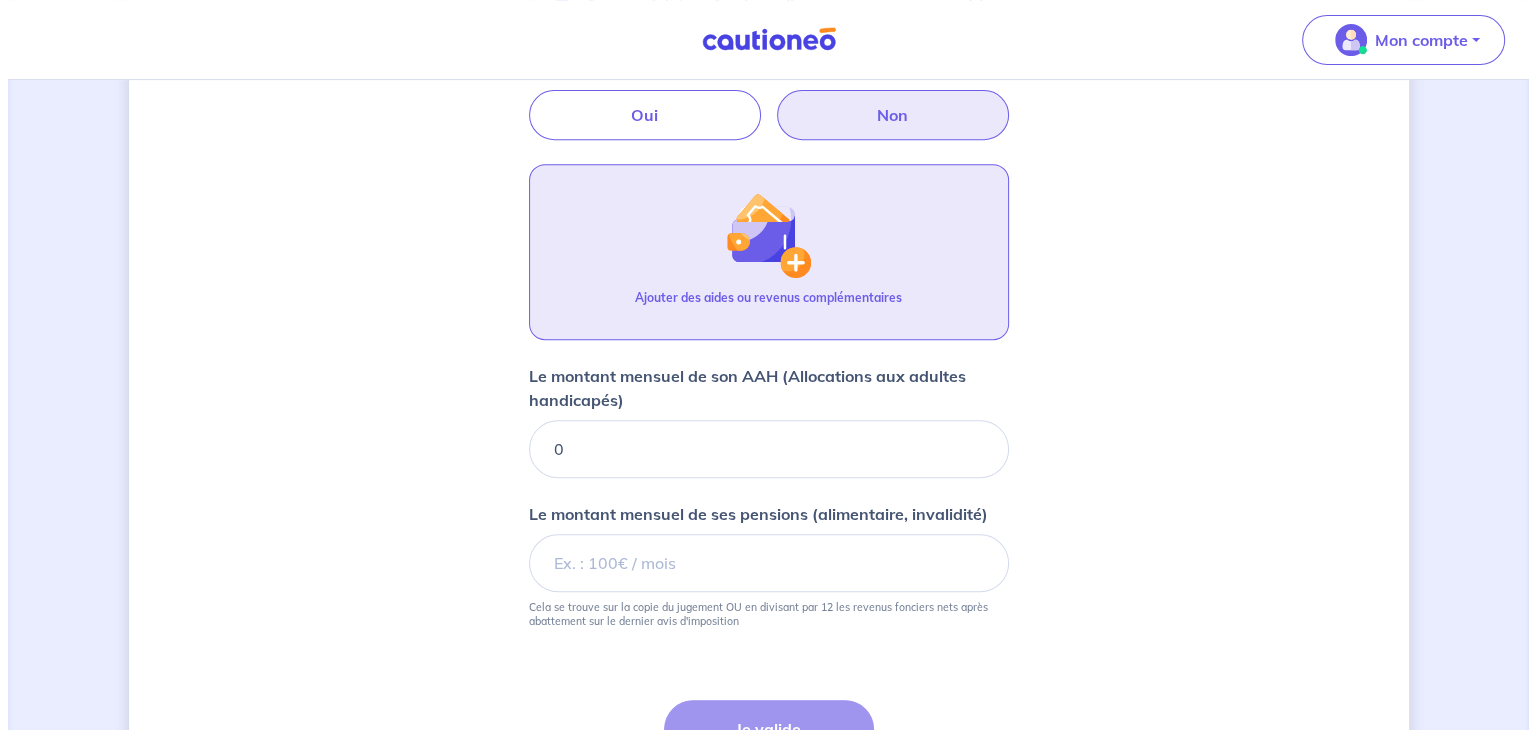 scroll, scrollTop: 817, scrollLeft: 0, axis: vertical 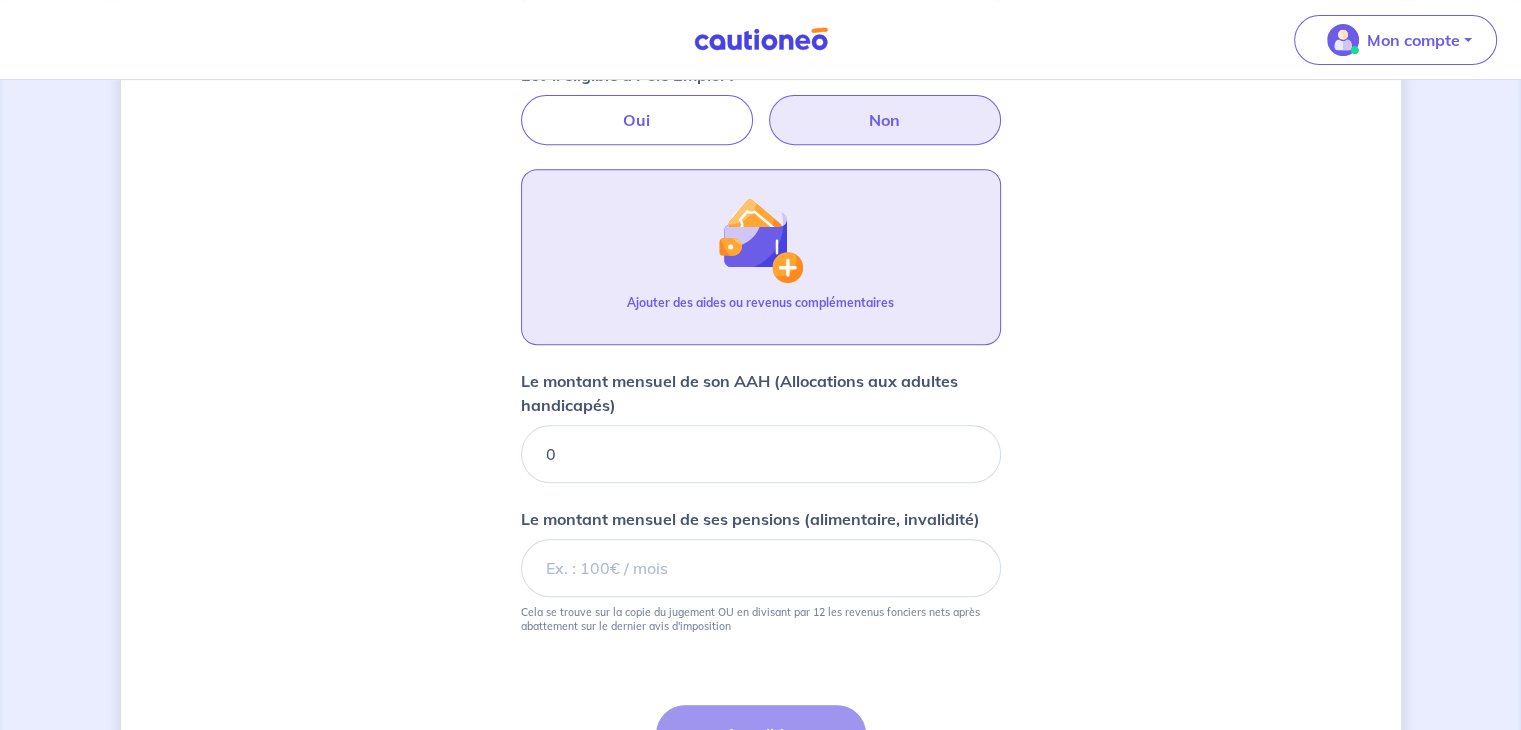 click at bounding box center (760, 240) 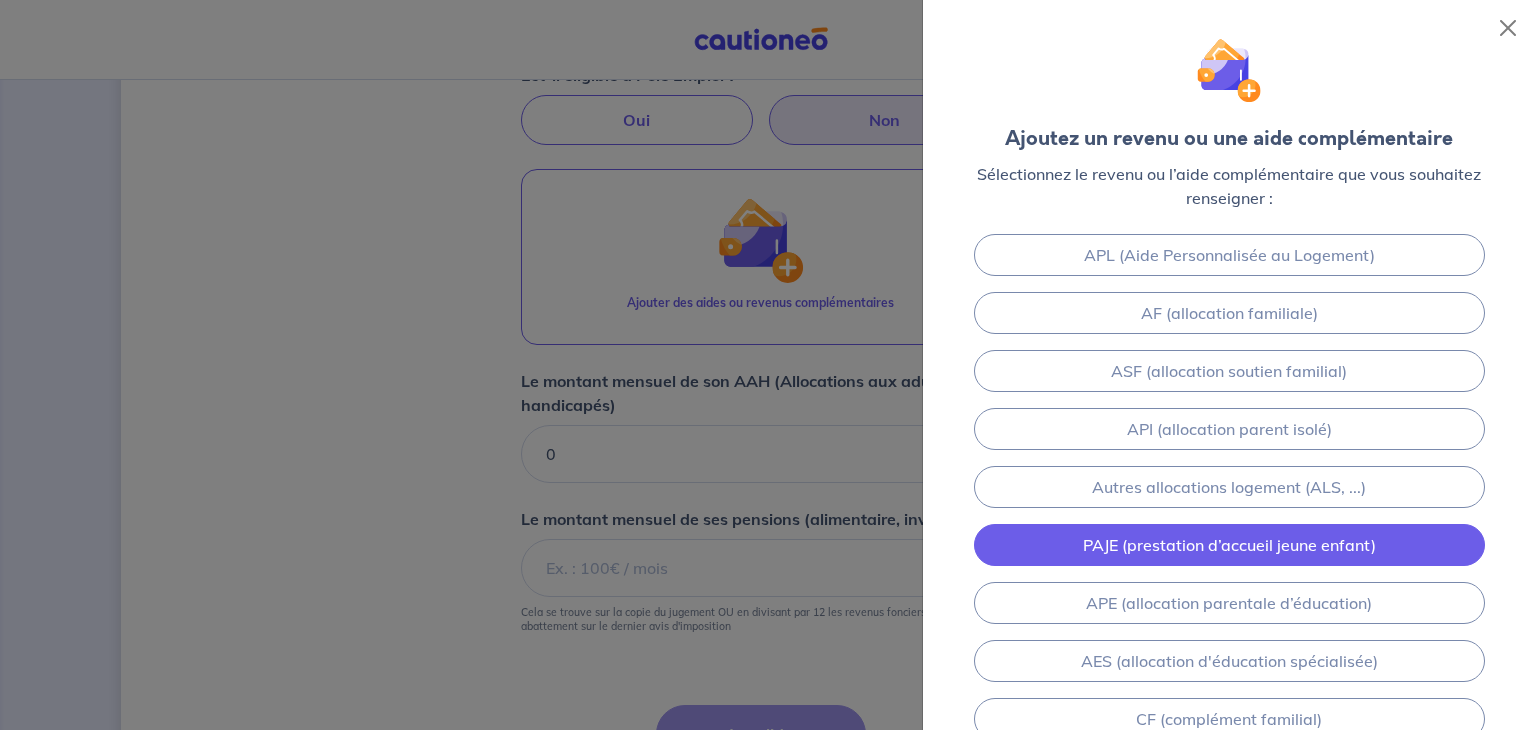 scroll, scrollTop: 287, scrollLeft: 0, axis: vertical 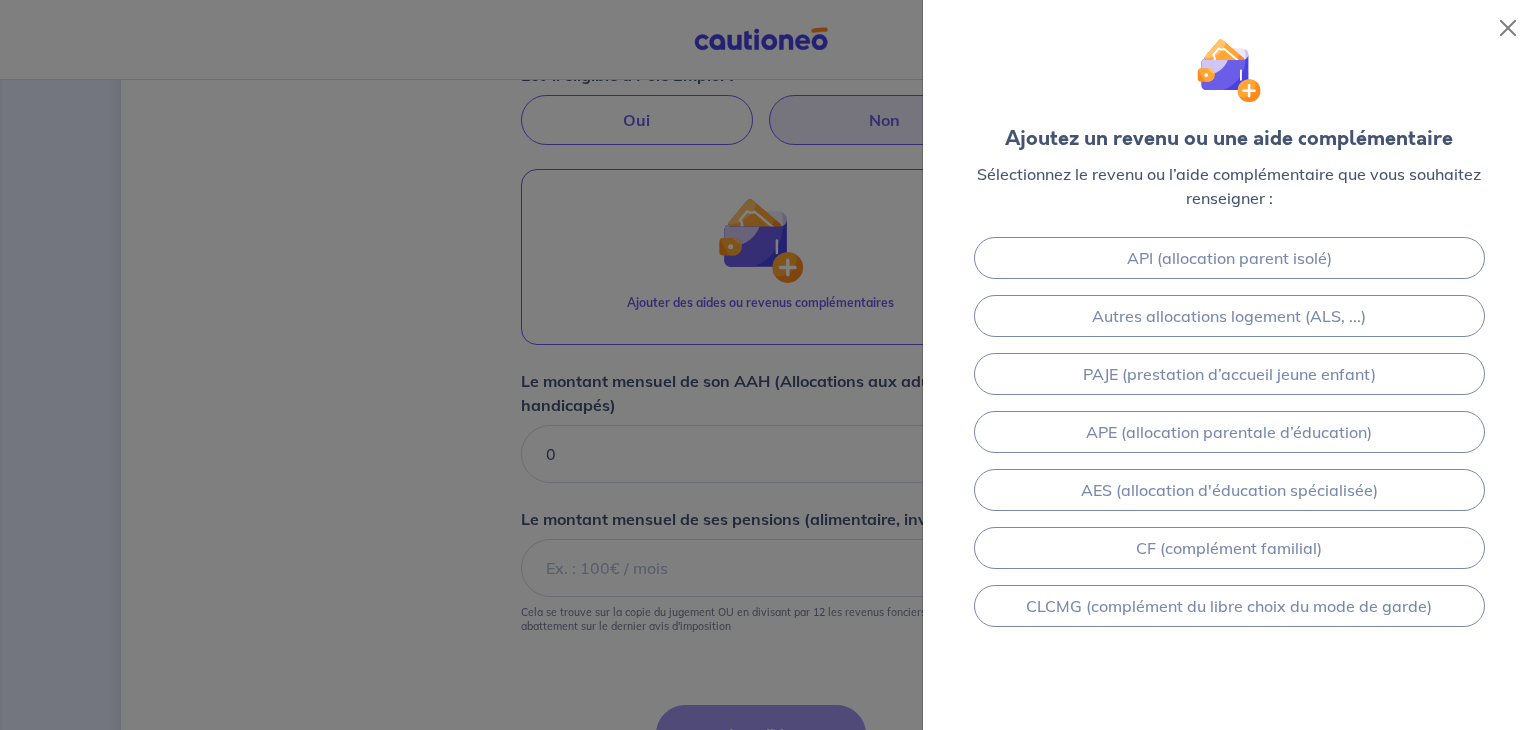 click at bounding box center (768, 365) 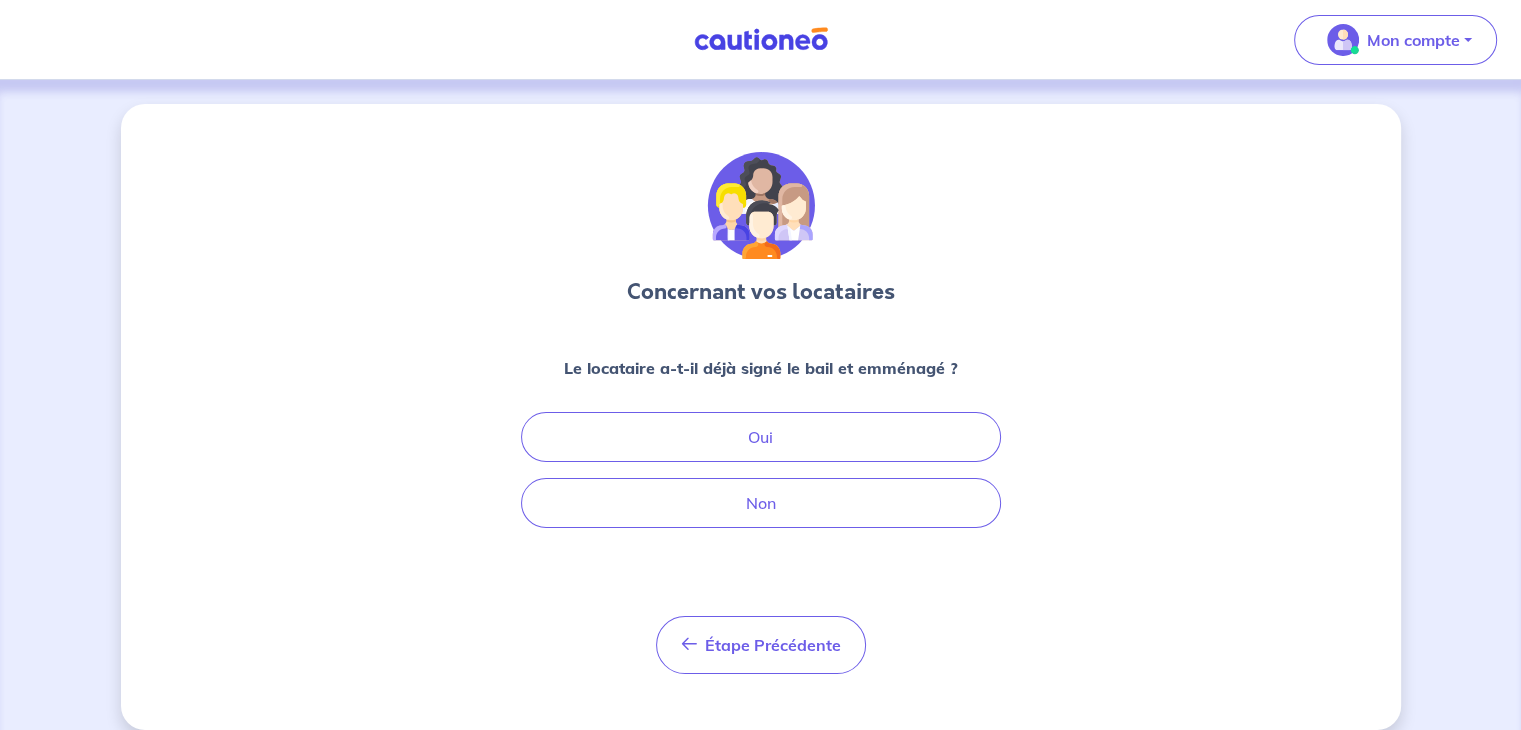 scroll, scrollTop: 0, scrollLeft: 0, axis: both 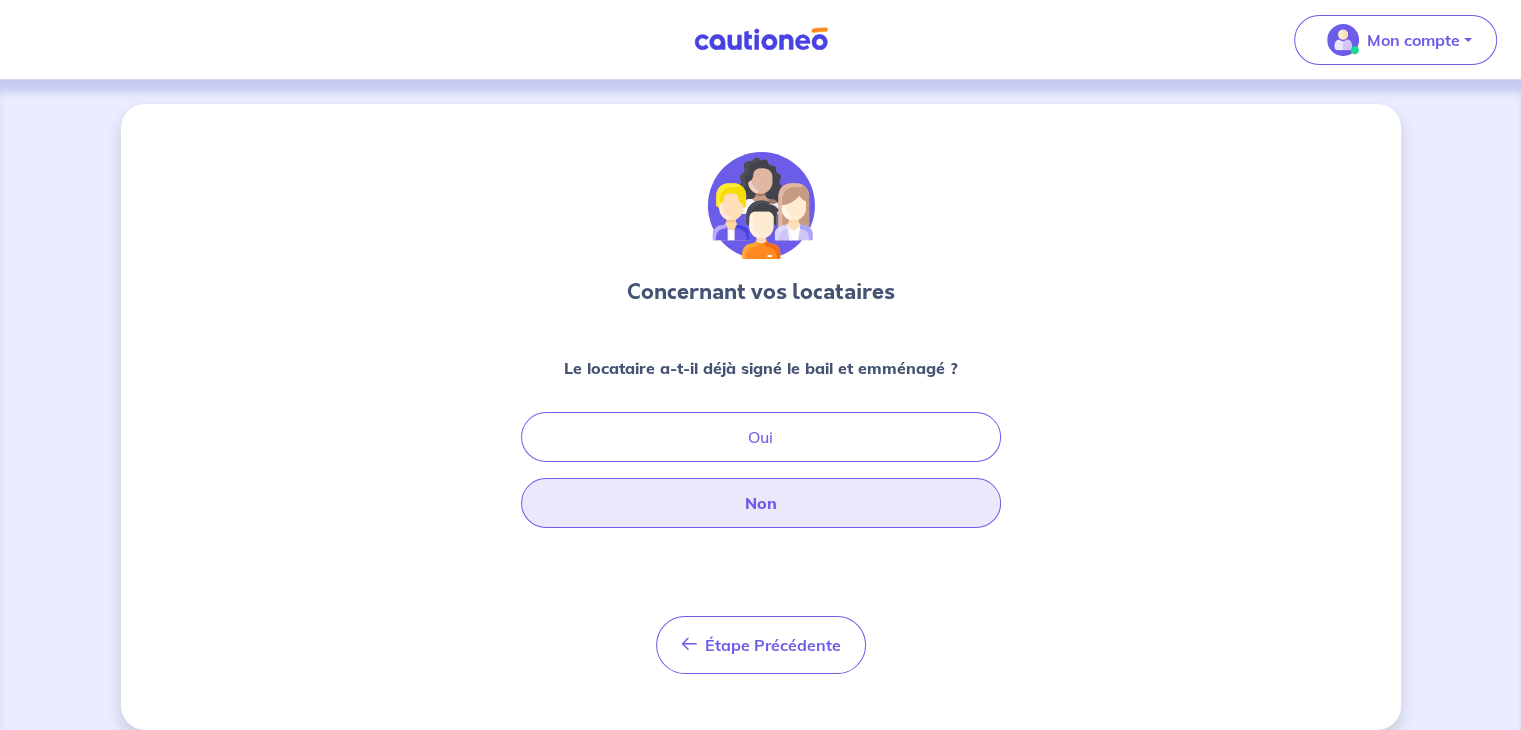 click on "Non" at bounding box center [761, 503] 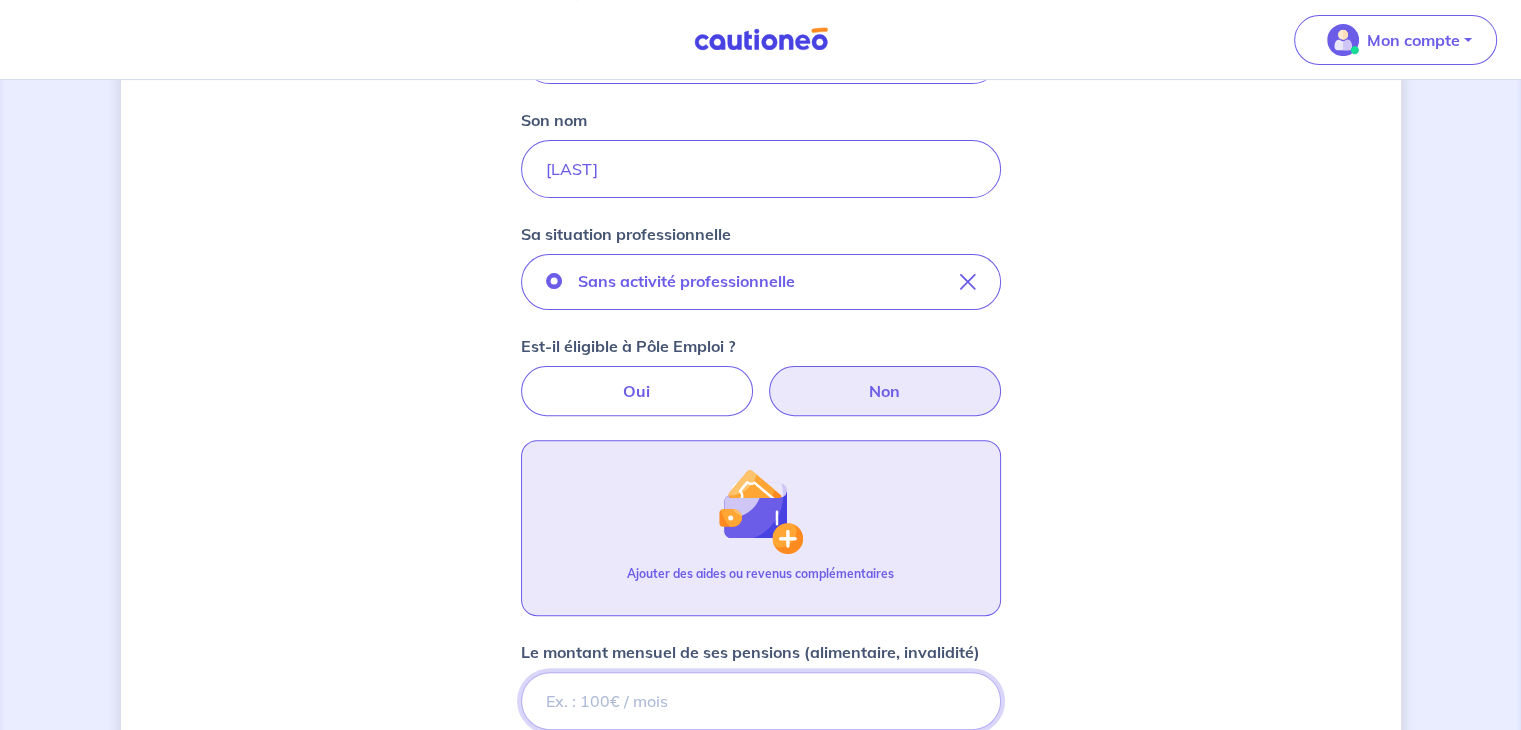 scroll, scrollTop: 880, scrollLeft: 0, axis: vertical 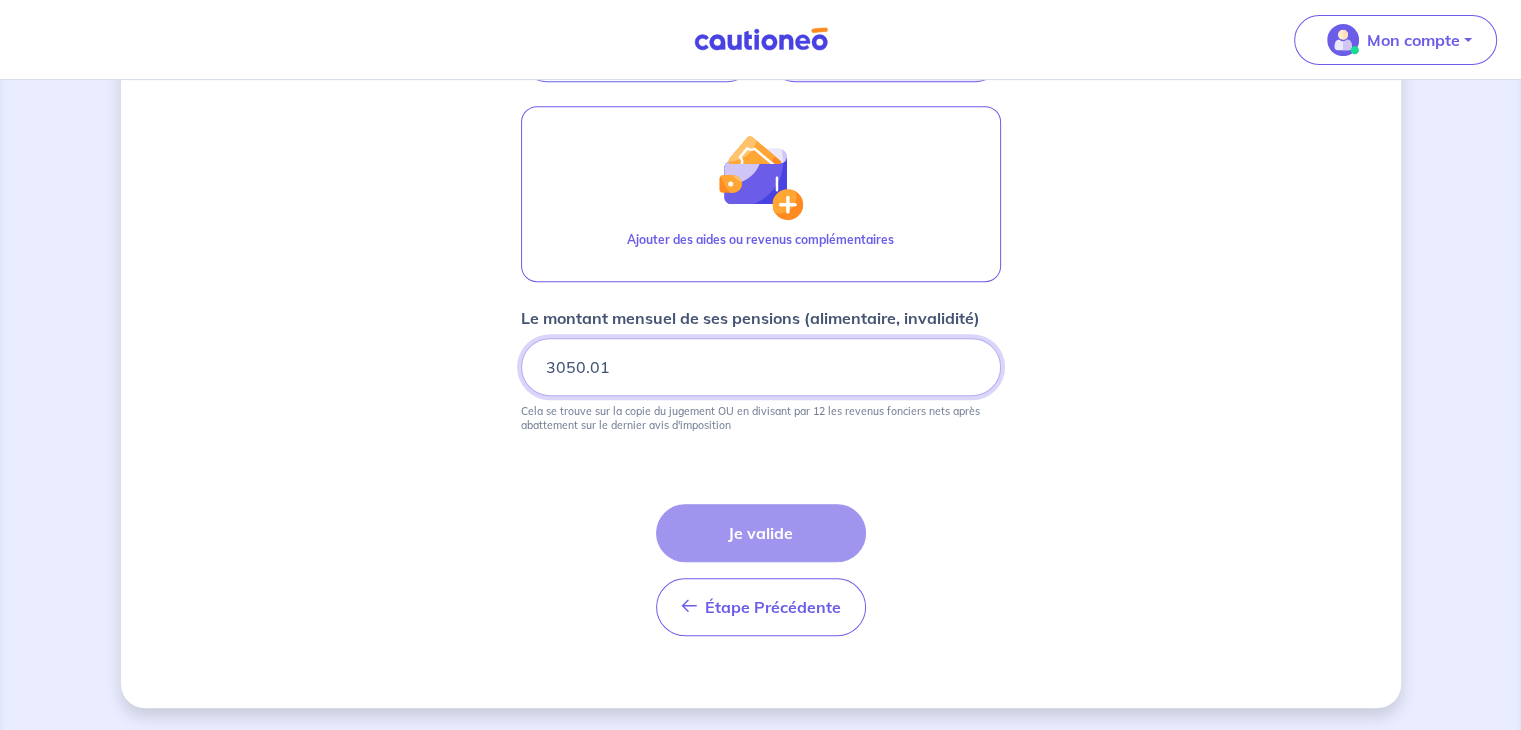 click on "3050.01" at bounding box center [761, 367] 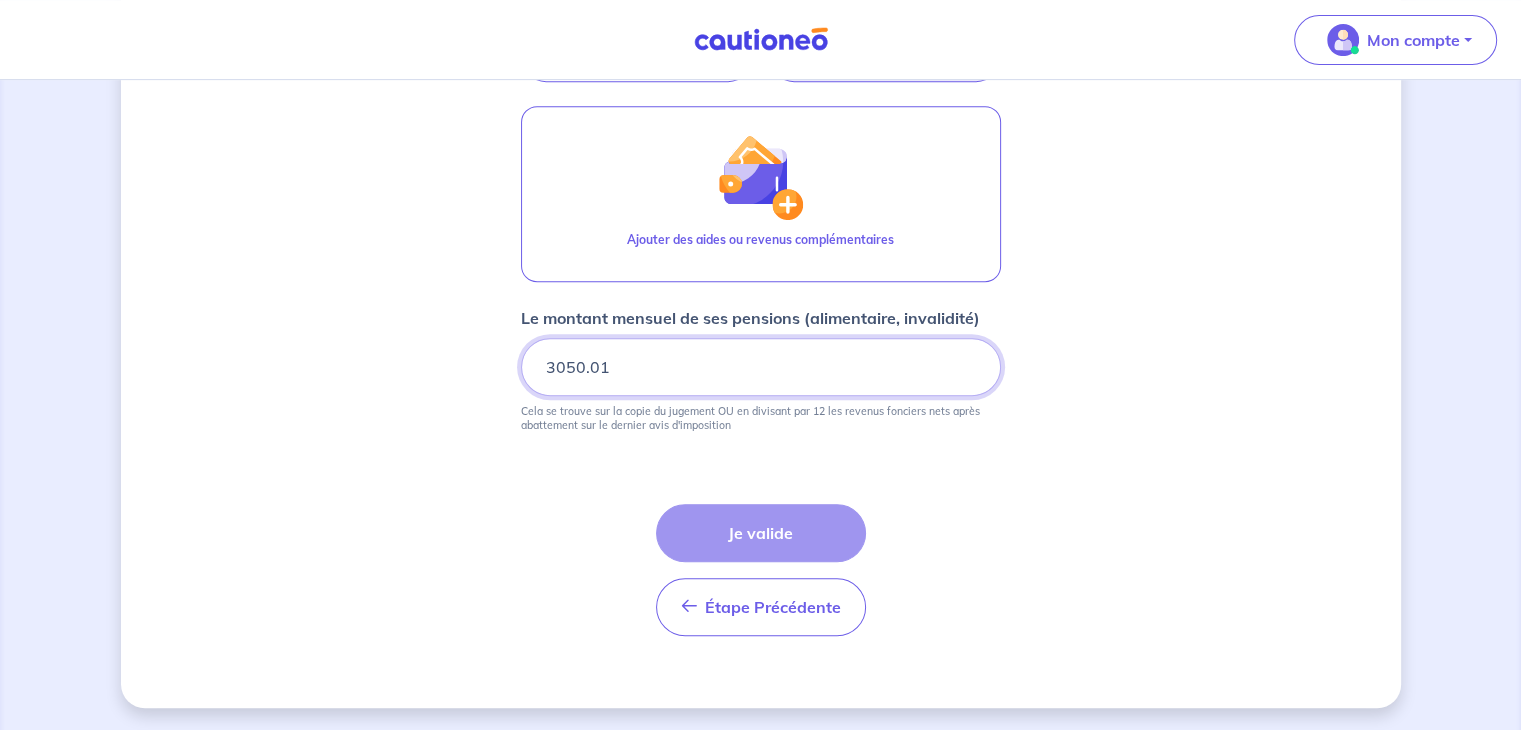 type on "[NUMBER]" 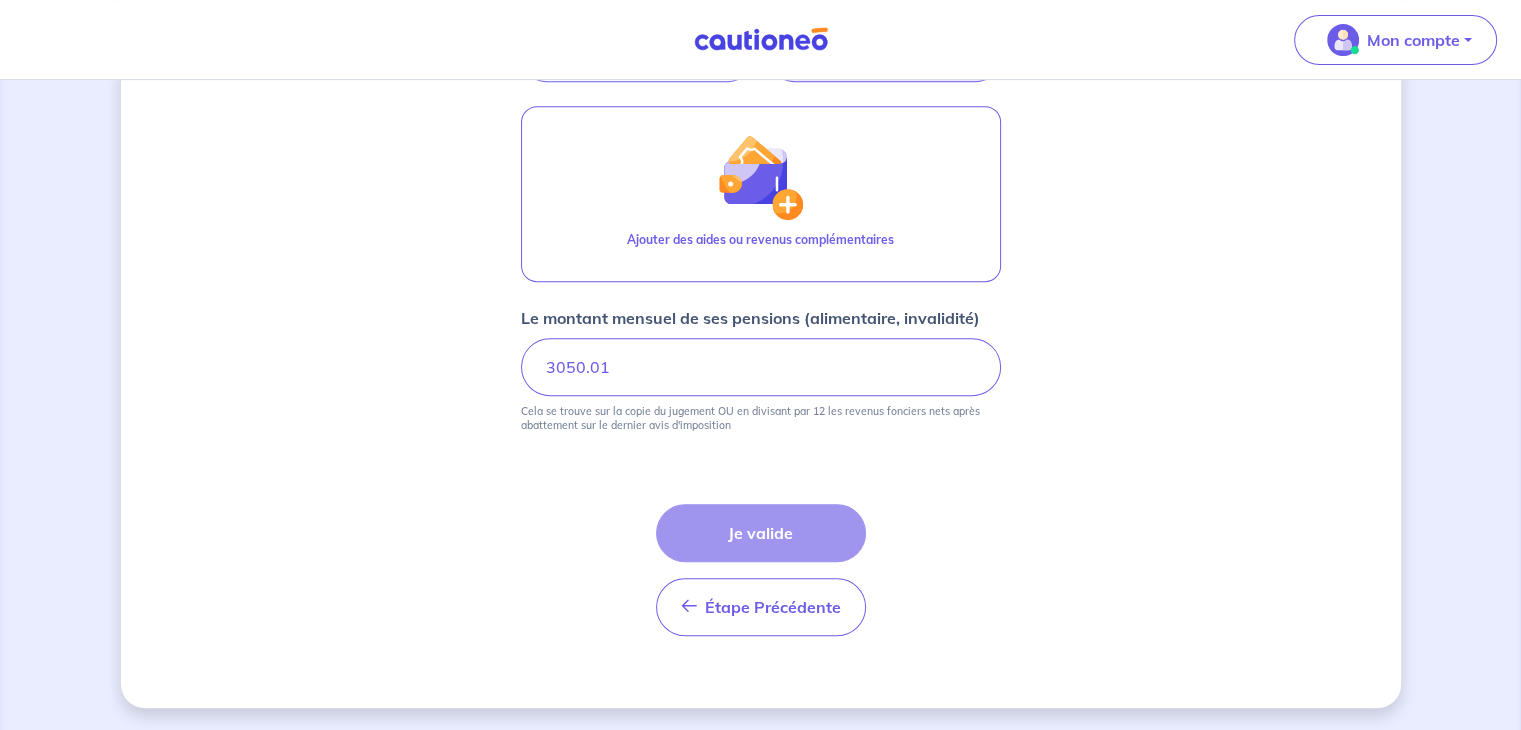 click on "Étape Précédente Précédent Je valide Je valide" at bounding box center [761, 570] 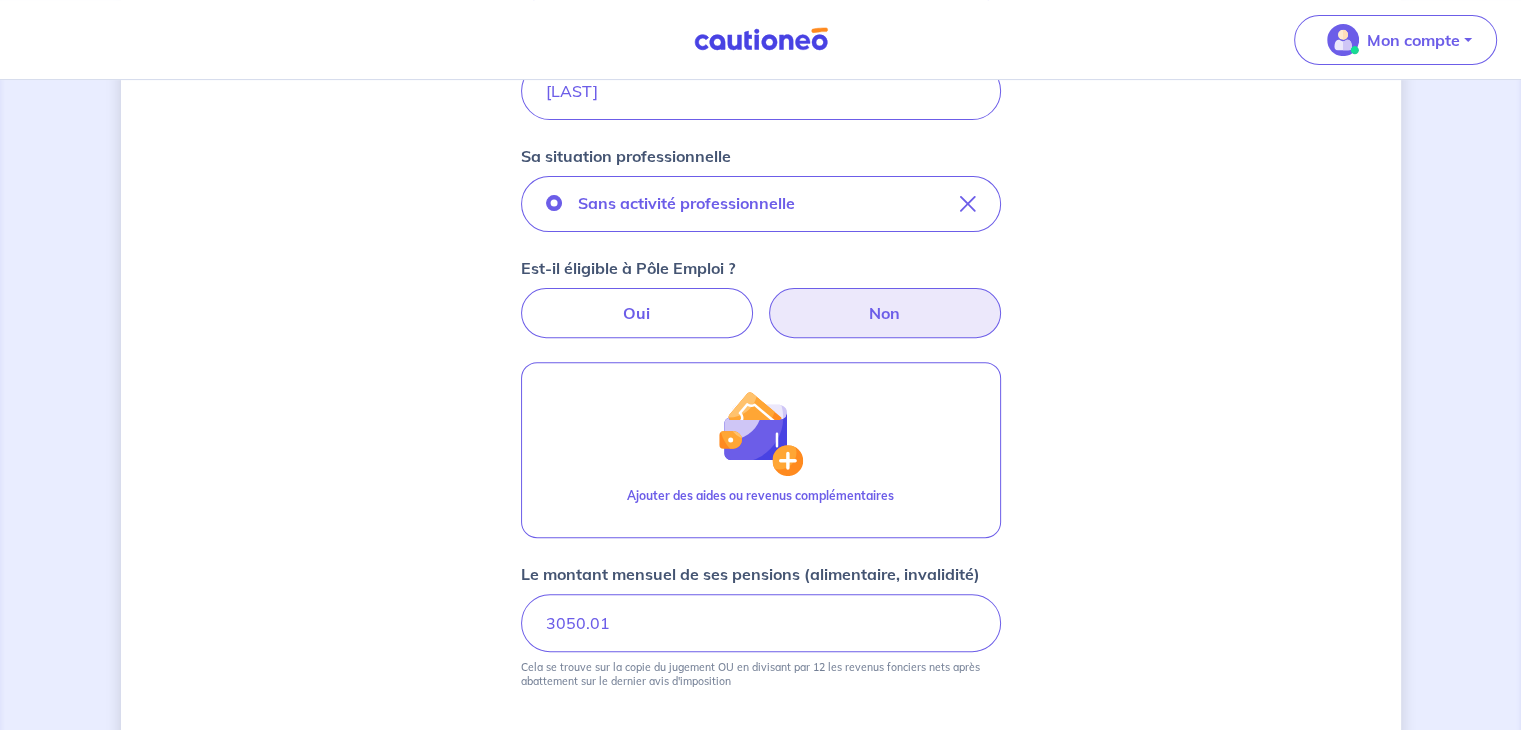 scroll, scrollTop: 580, scrollLeft: 0, axis: vertical 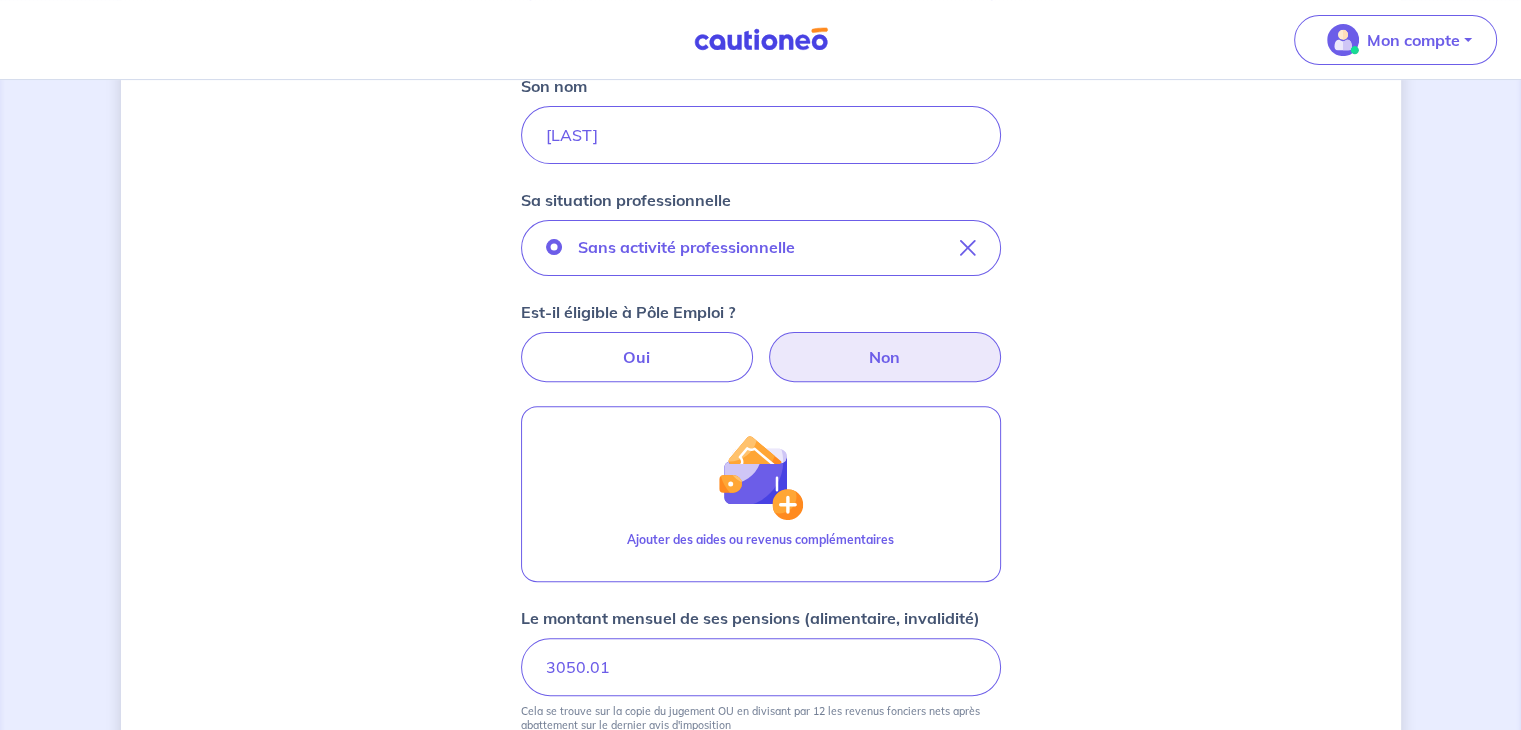 click on "Non" at bounding box center (885, 357) 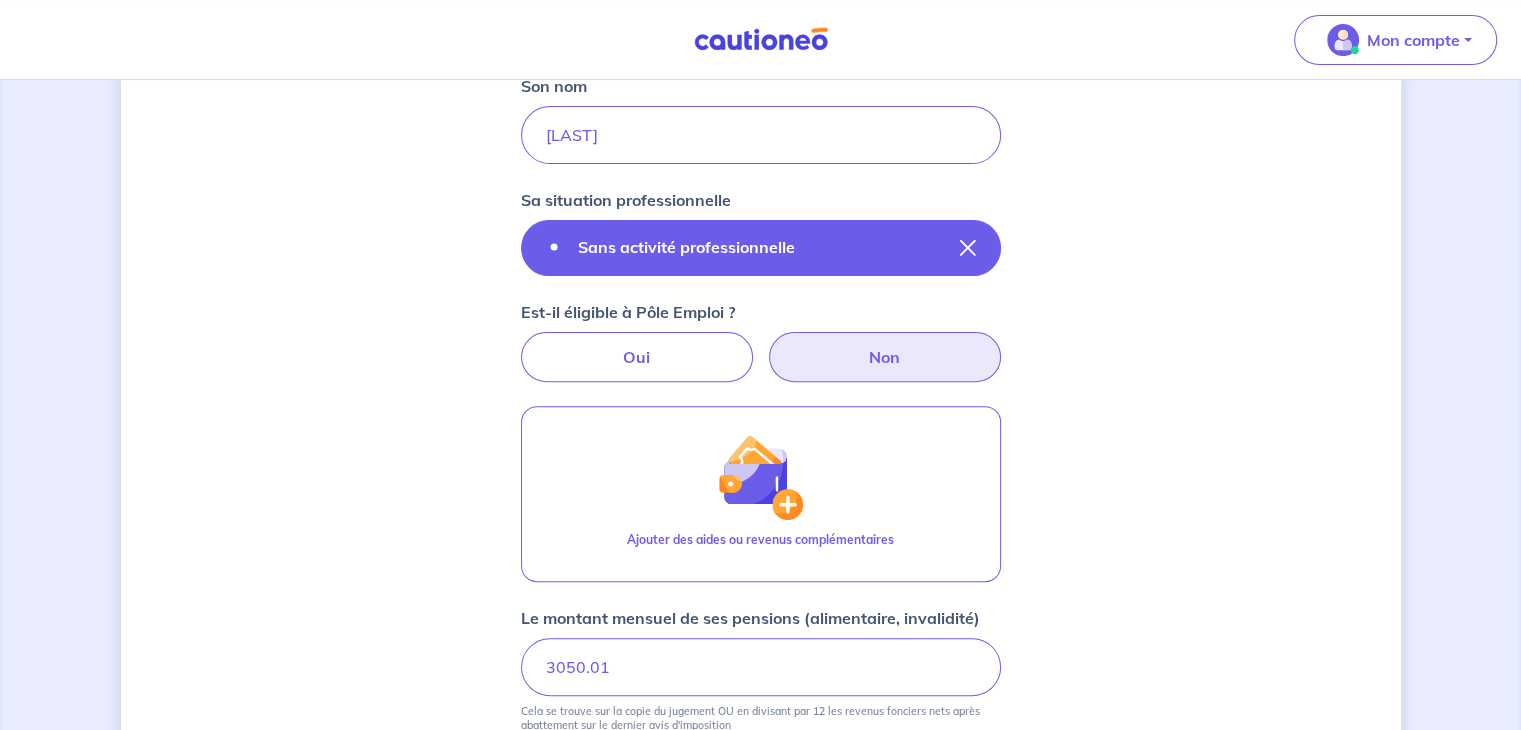 click on "Sans activité professionnelle" at bounding box center [686, 247] 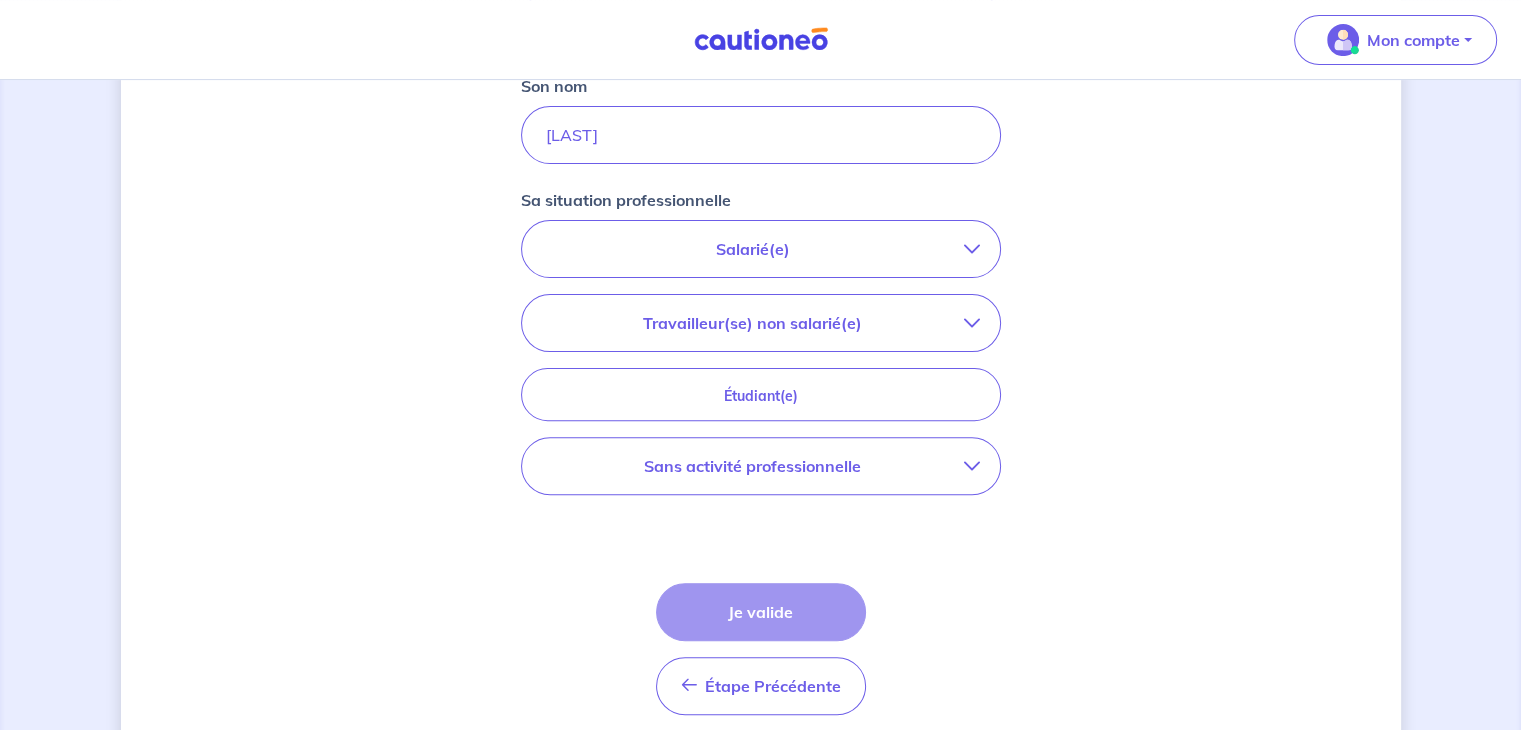 click on "Sans activité professionnelle" at bounding box center (753, 466) 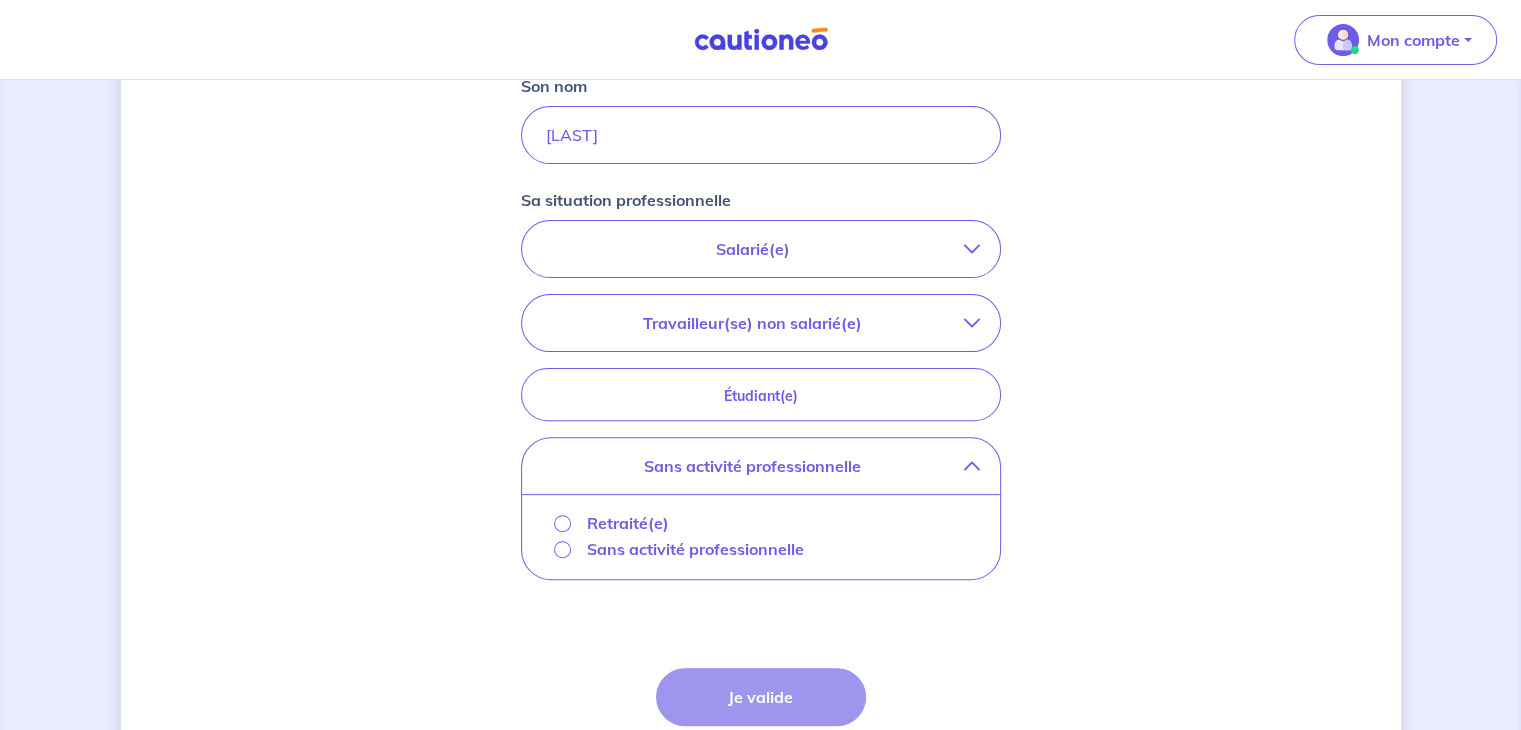 click on "Sans activité professionnelle" at bounding box center [695, 549] 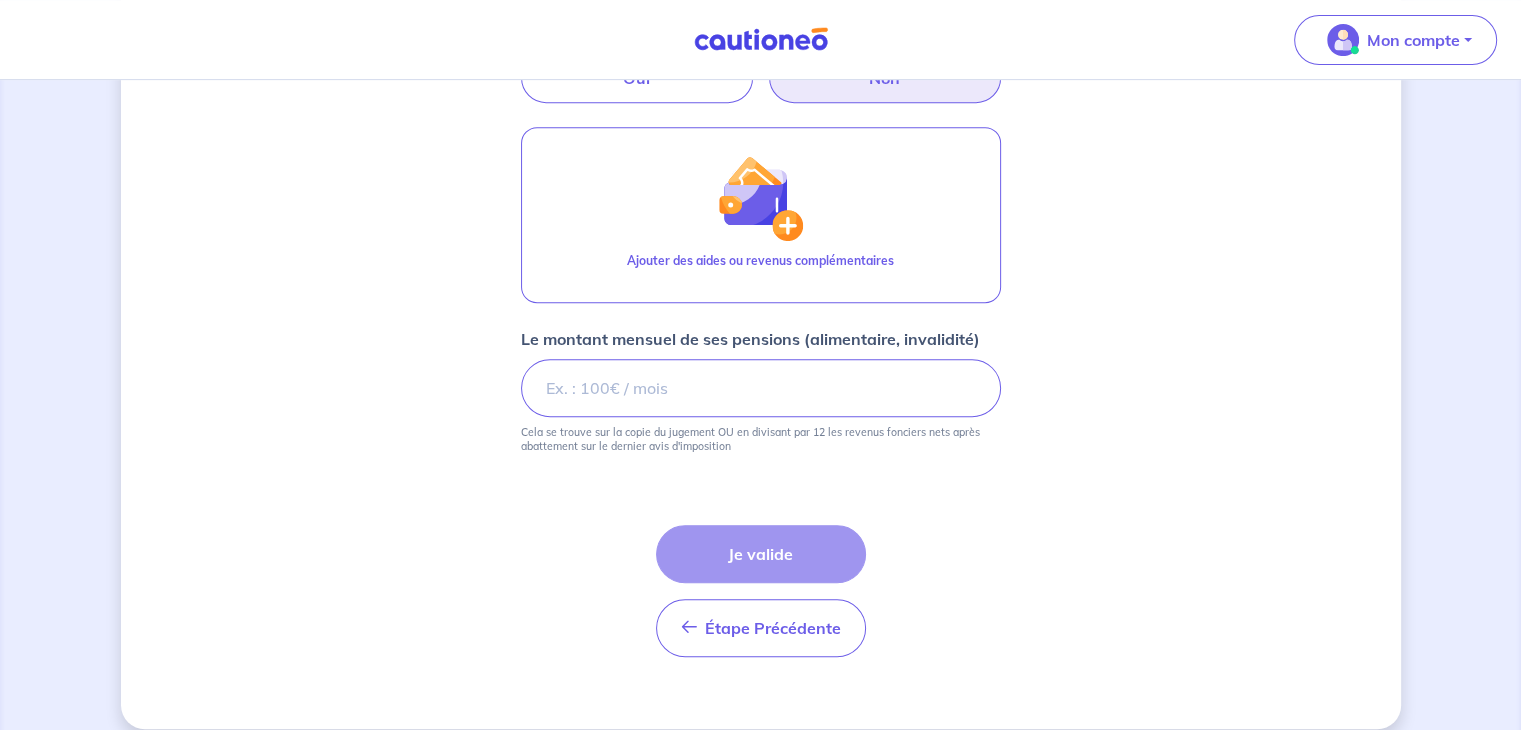 scroll, scrollTop: 880, scrollLeft: 0, axis: vertical 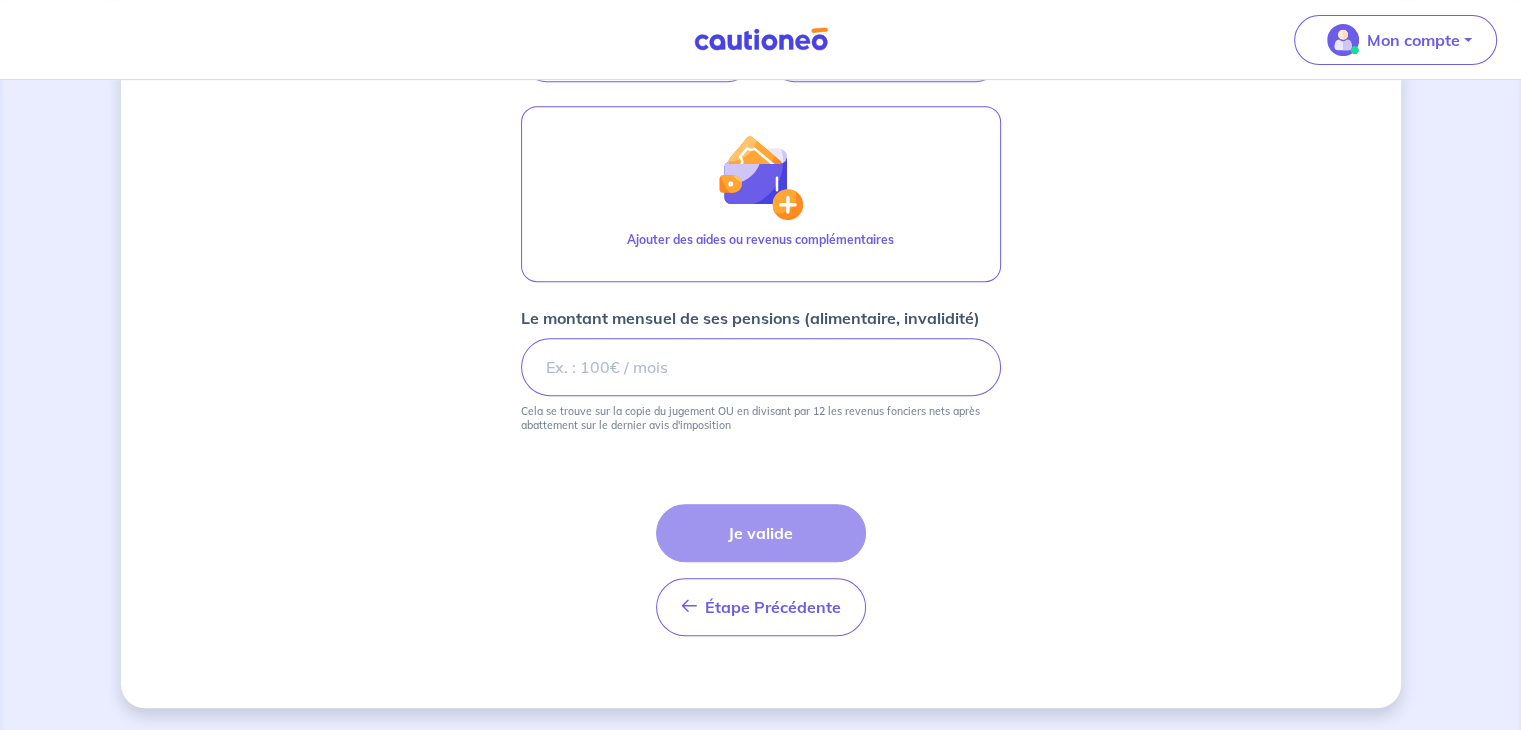 click on "Étape Précédente Précédent Je valide Je valide" at bounding box center (761, 570) 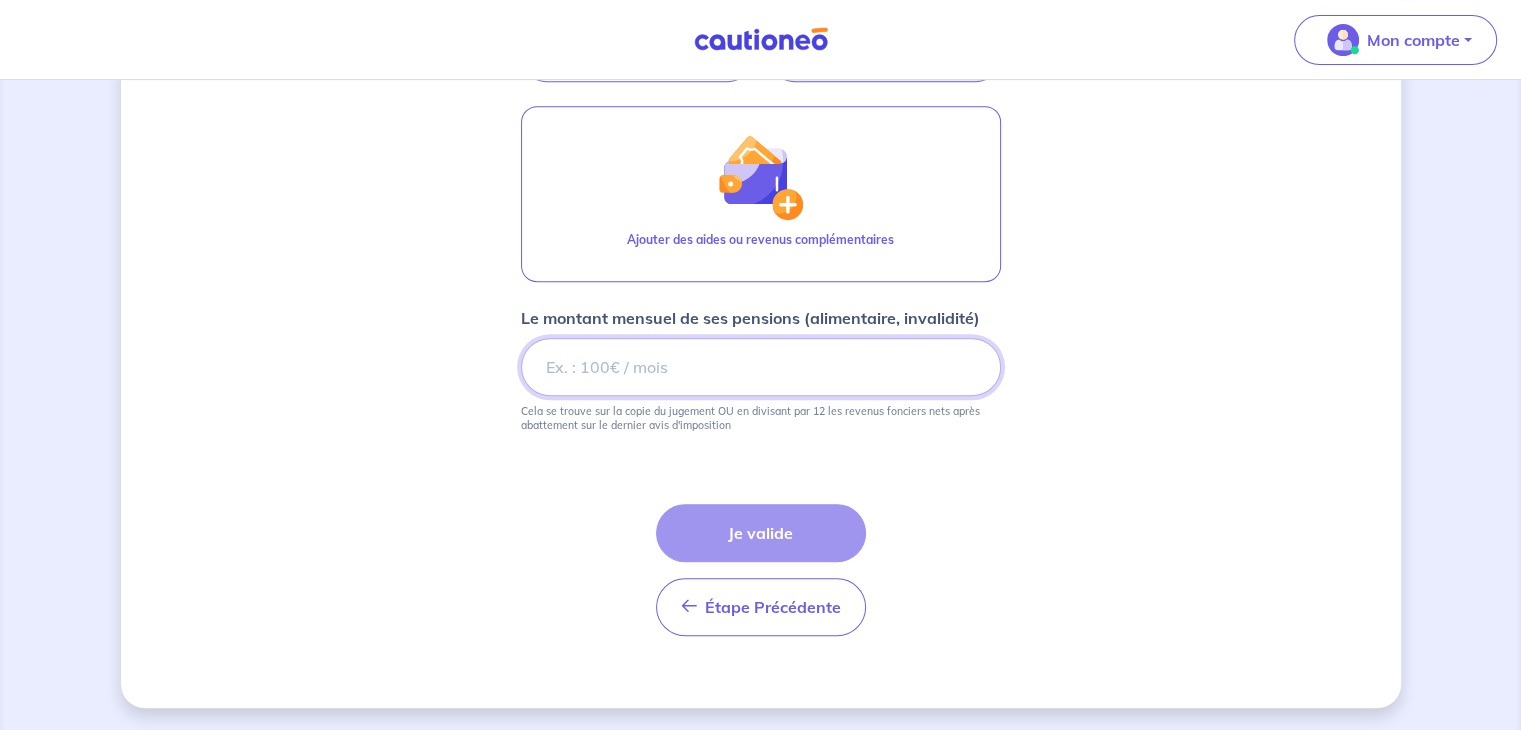 click on "[NUMBER]" at bounding box center (761, 367) 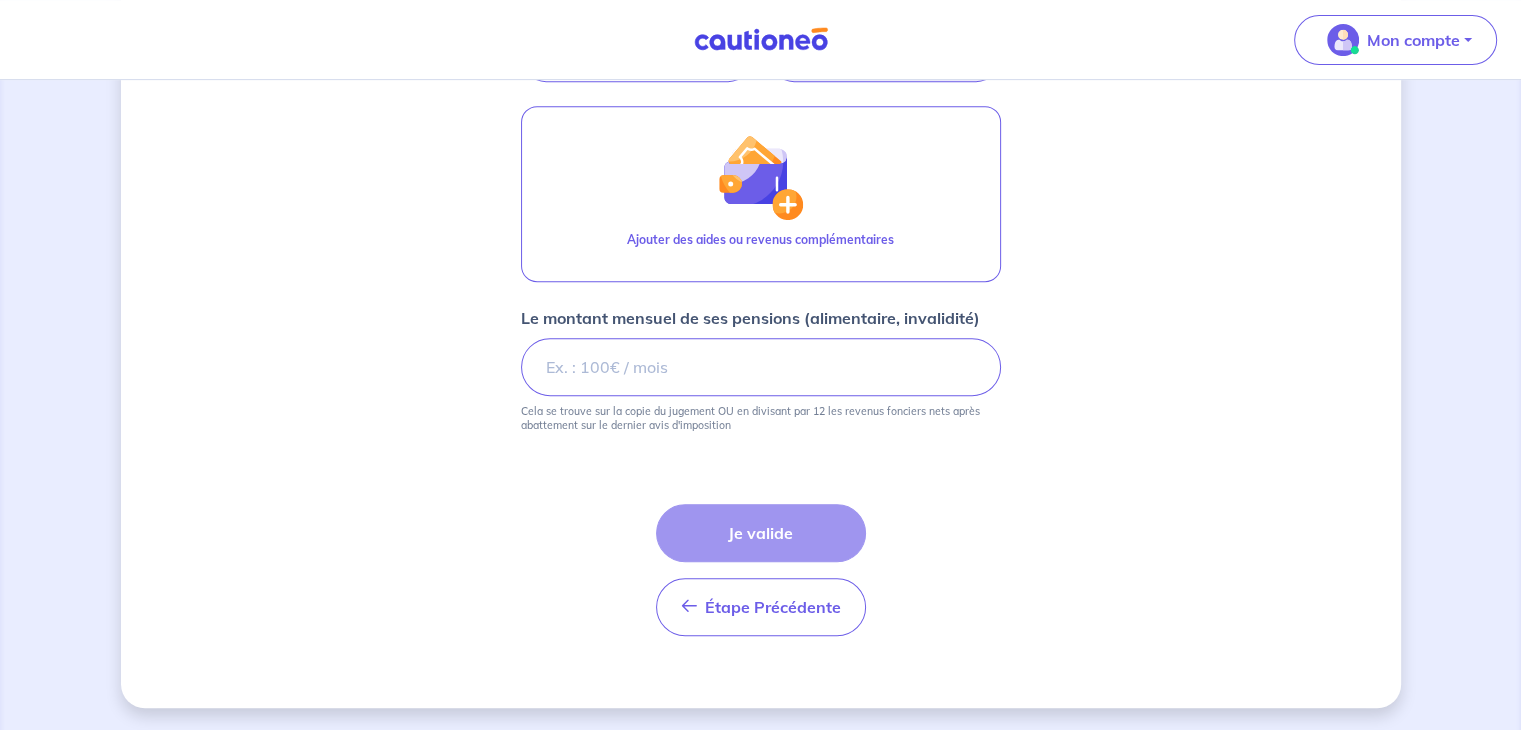 click on "Étape Précédente Précédent Je valide Je valide" at bounding box center [761, 570] 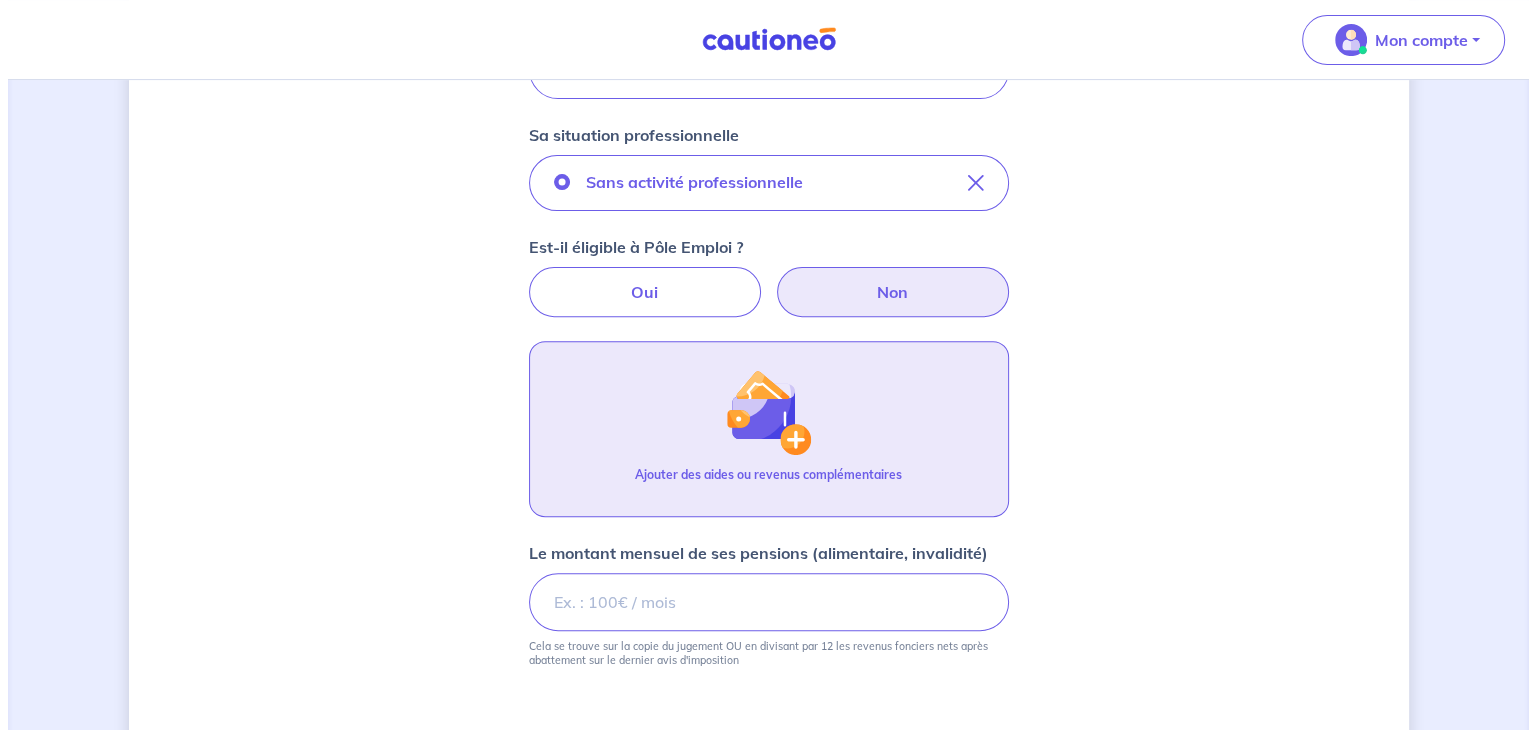 scroll, scrollTop: 880, scrollLeft: 0, axis: vertical 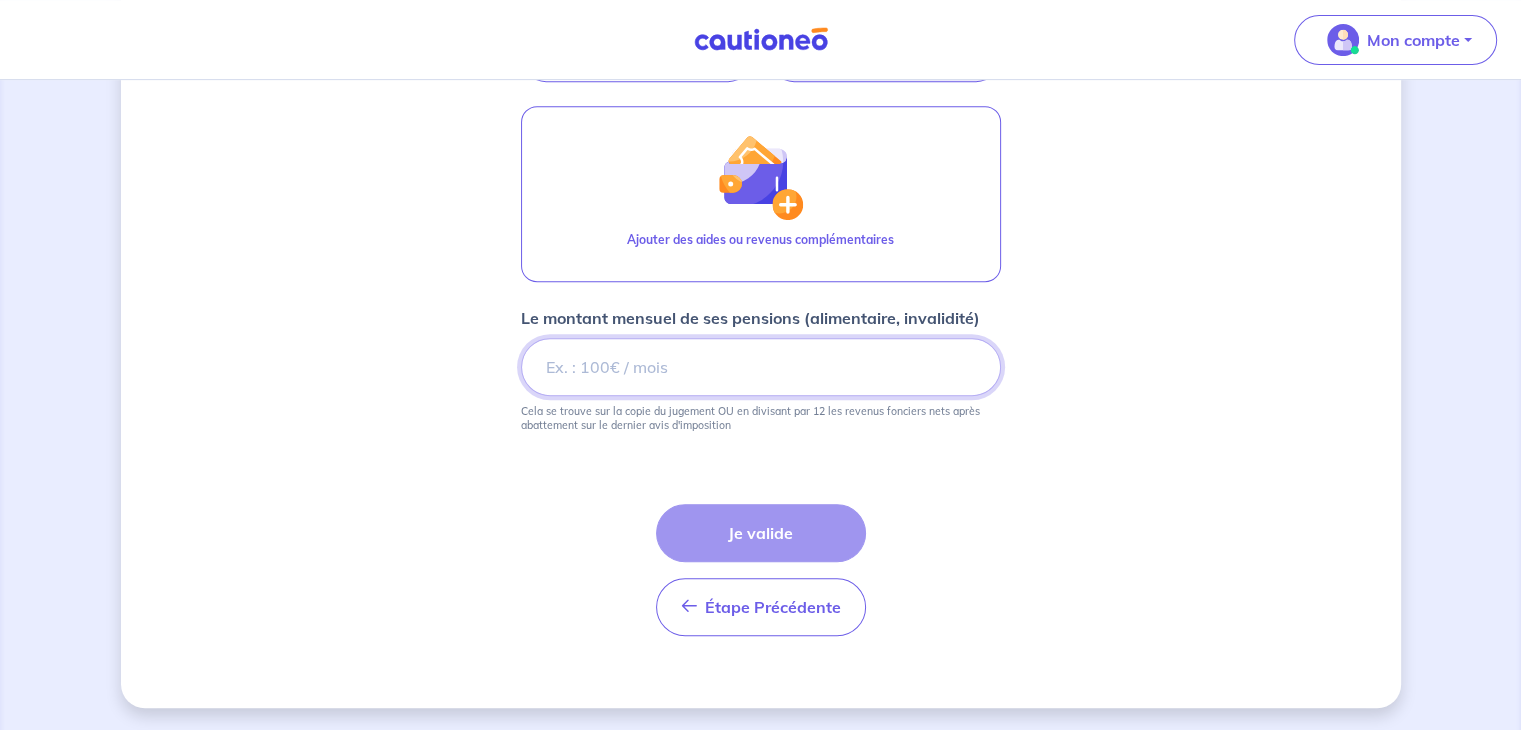 click on "[NUMBER]" at bounding box center [761, 367] 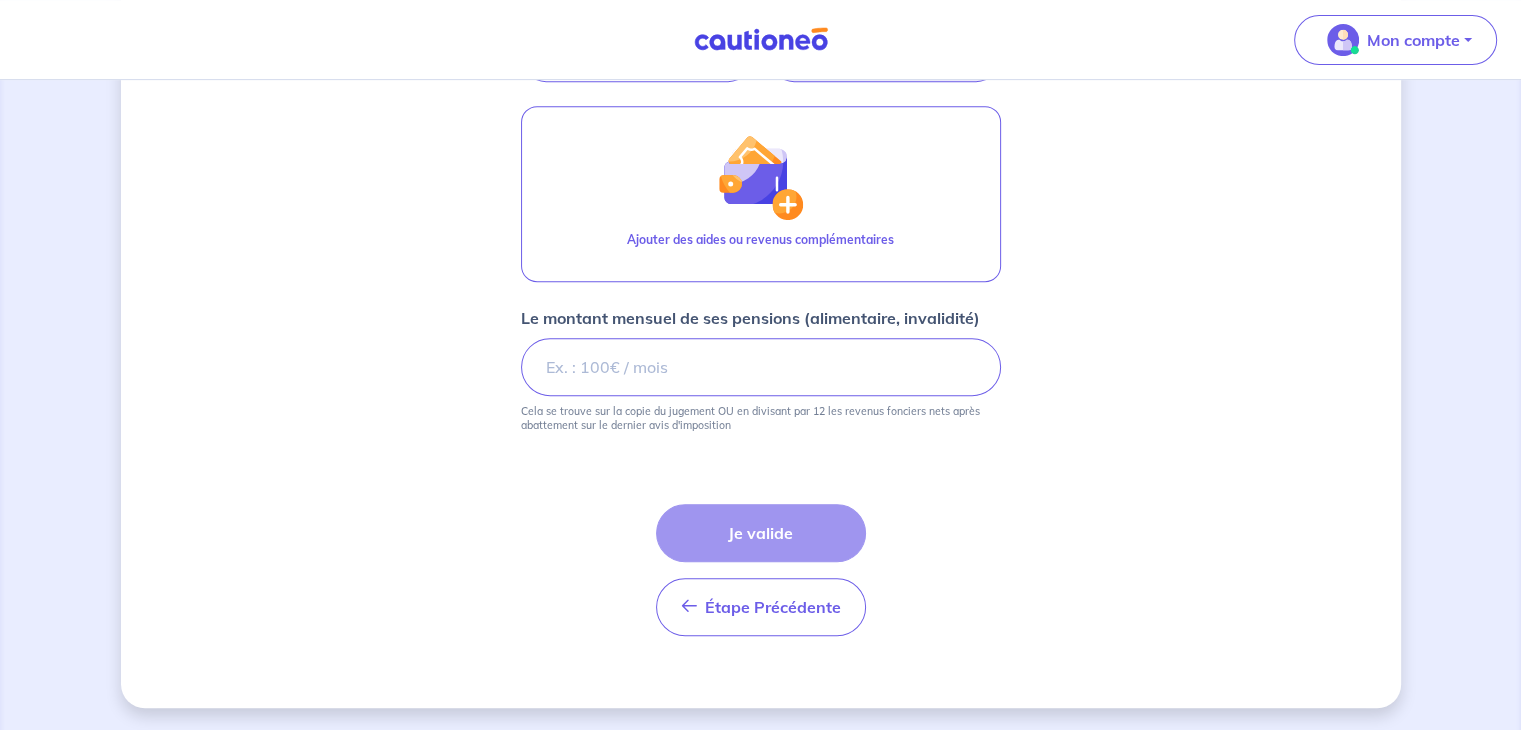 click on "Étape Précédente Précédent Je valide Je valide" at bounding box center (761, 570) 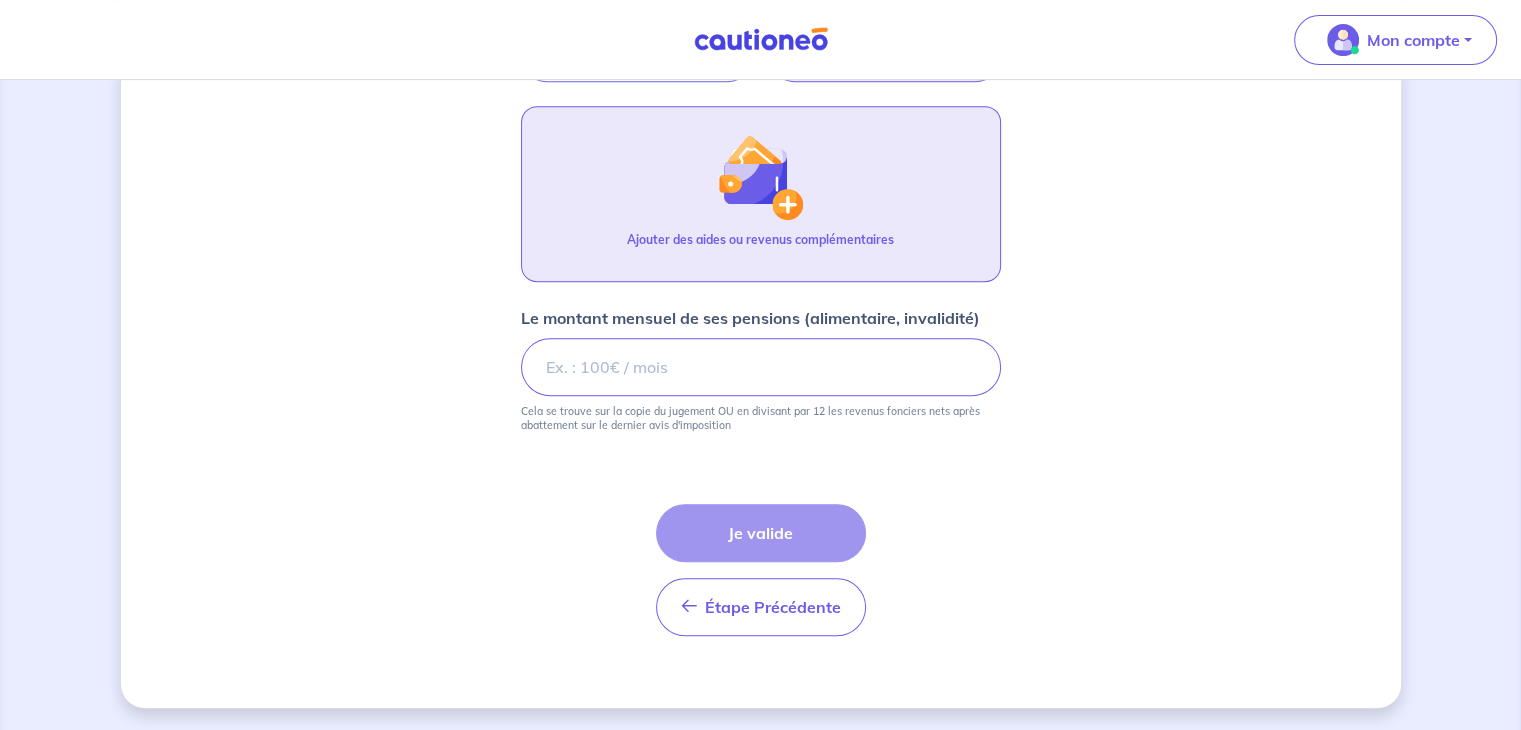 click at bounding box center [760, 177] 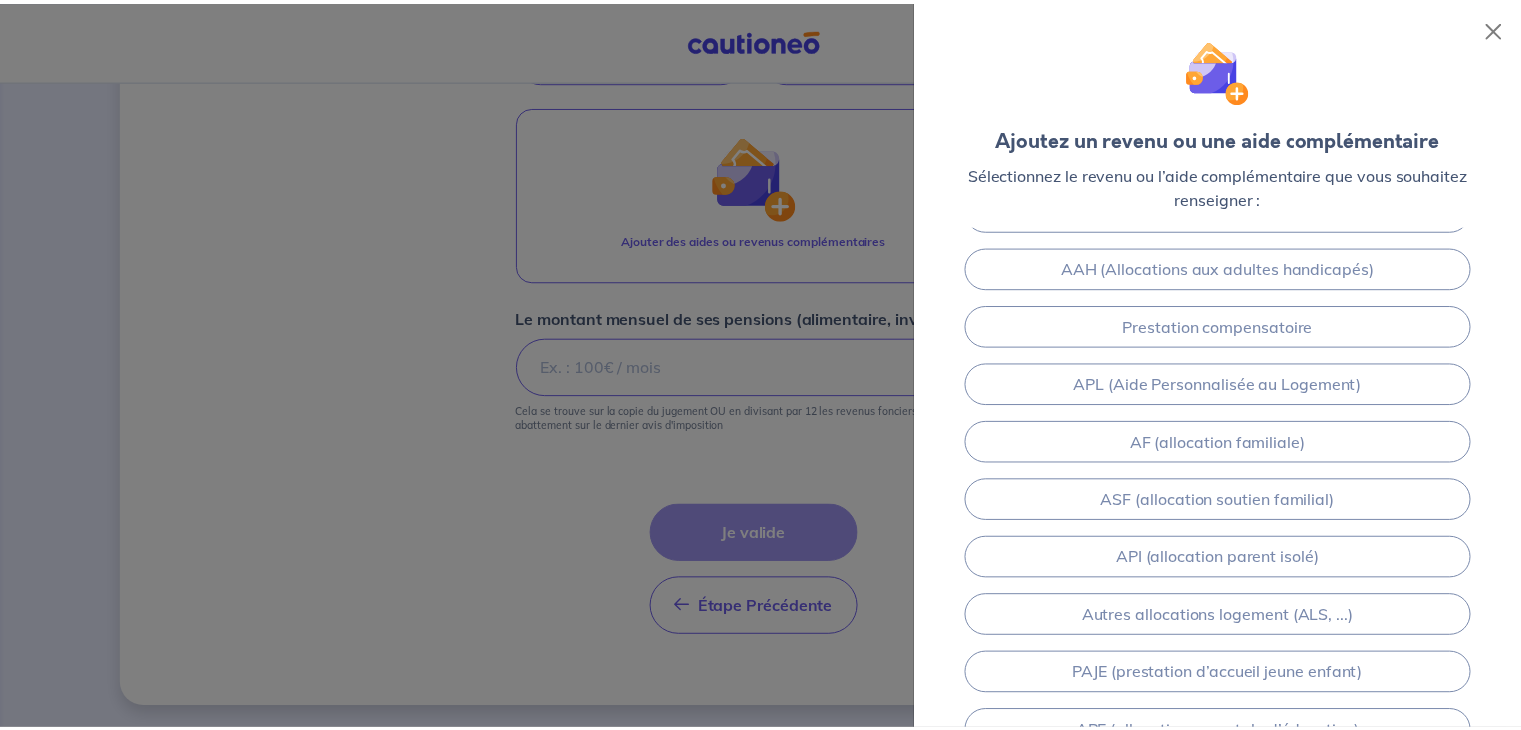 scroll, scrollTop: 0, scrollLeft: 0, axis: both 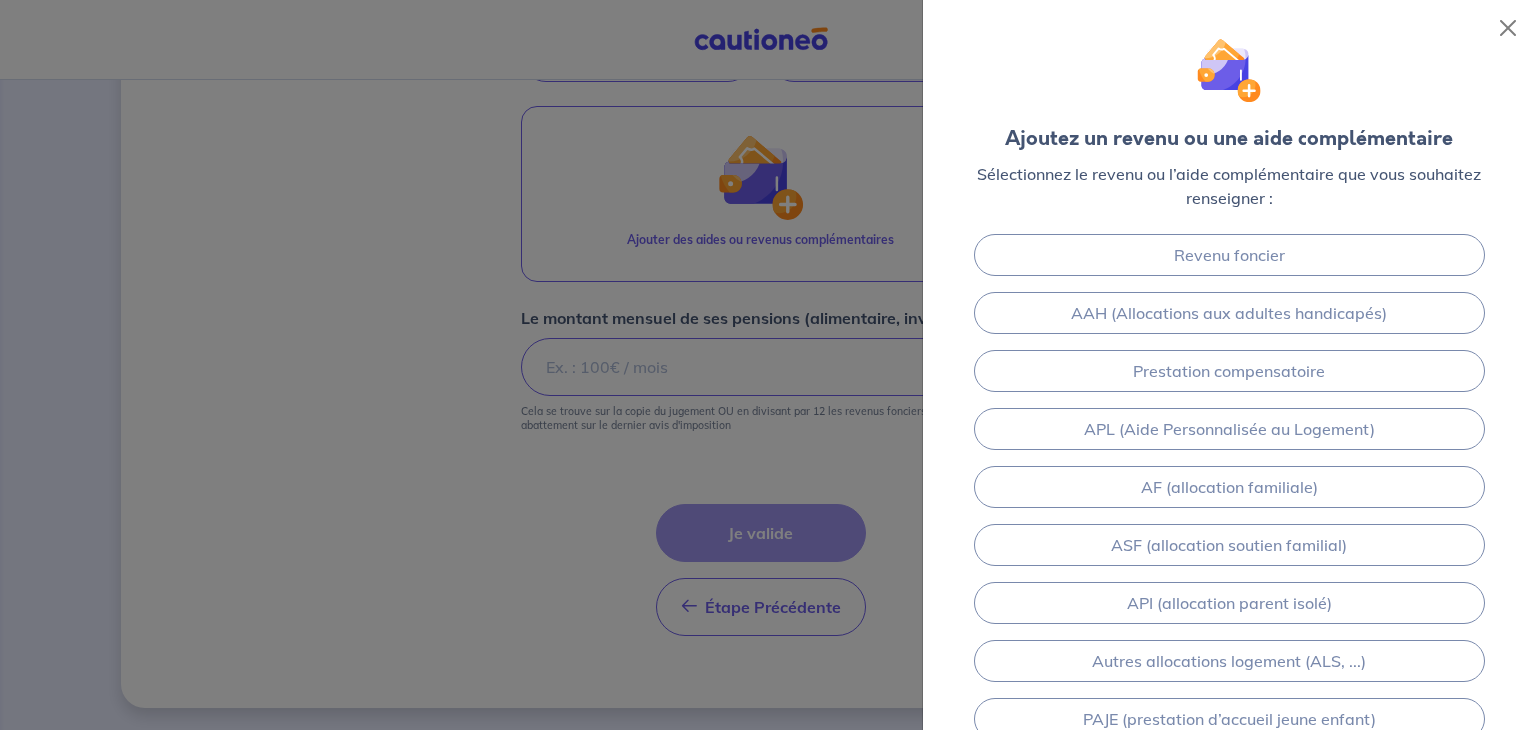 click at bounding box center (768, 365) 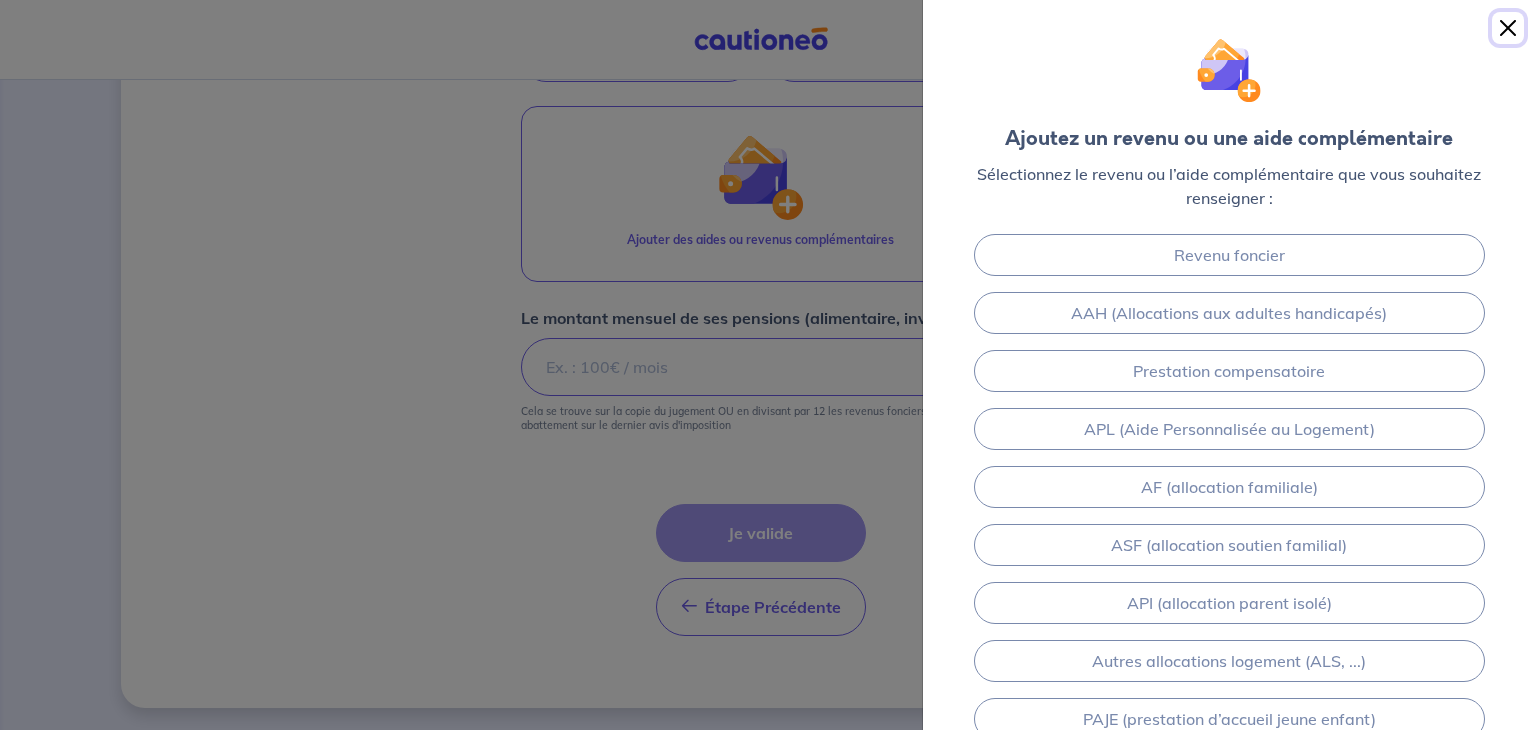 click at bounding box center (1508, 28) 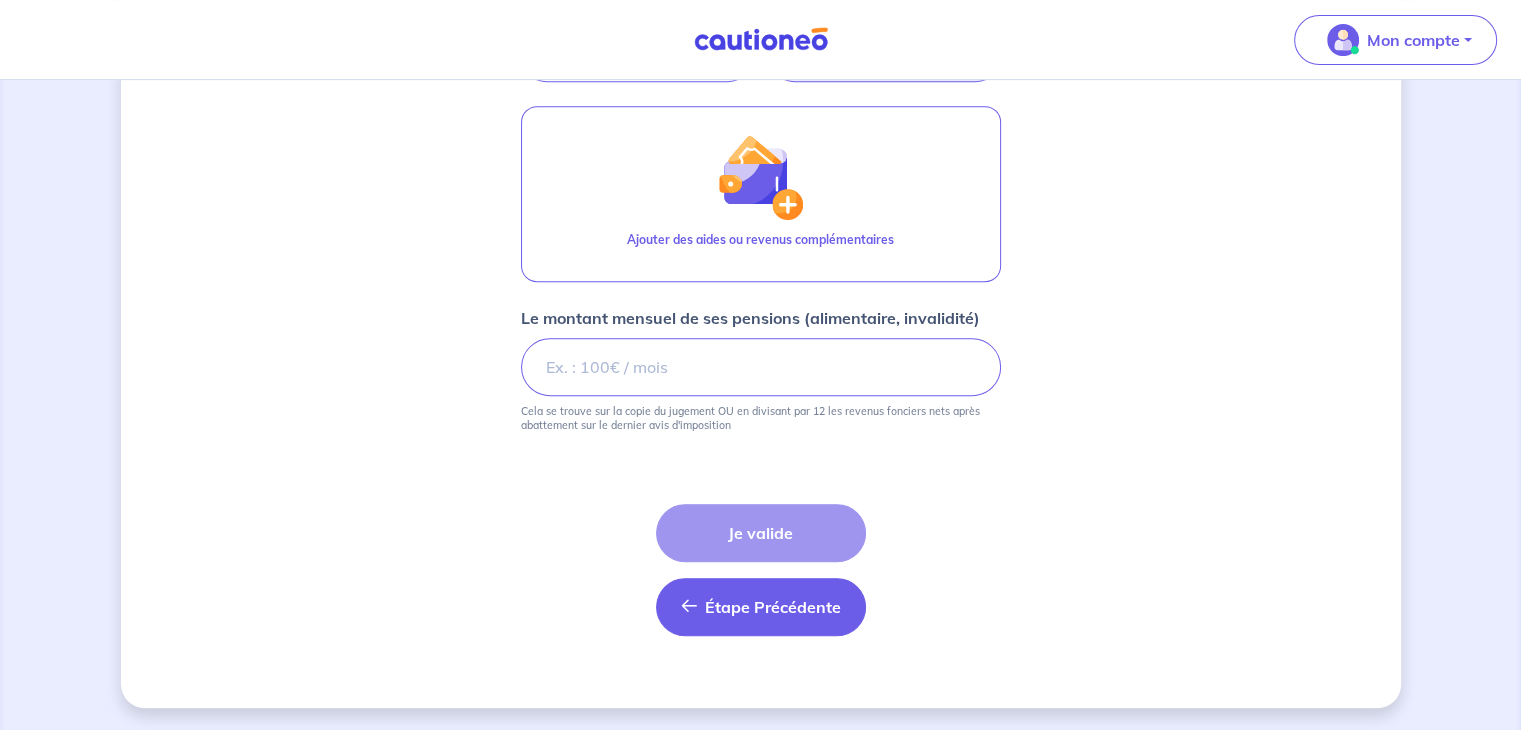 click on "Étape Précédente" at bounding box center [773, 607] 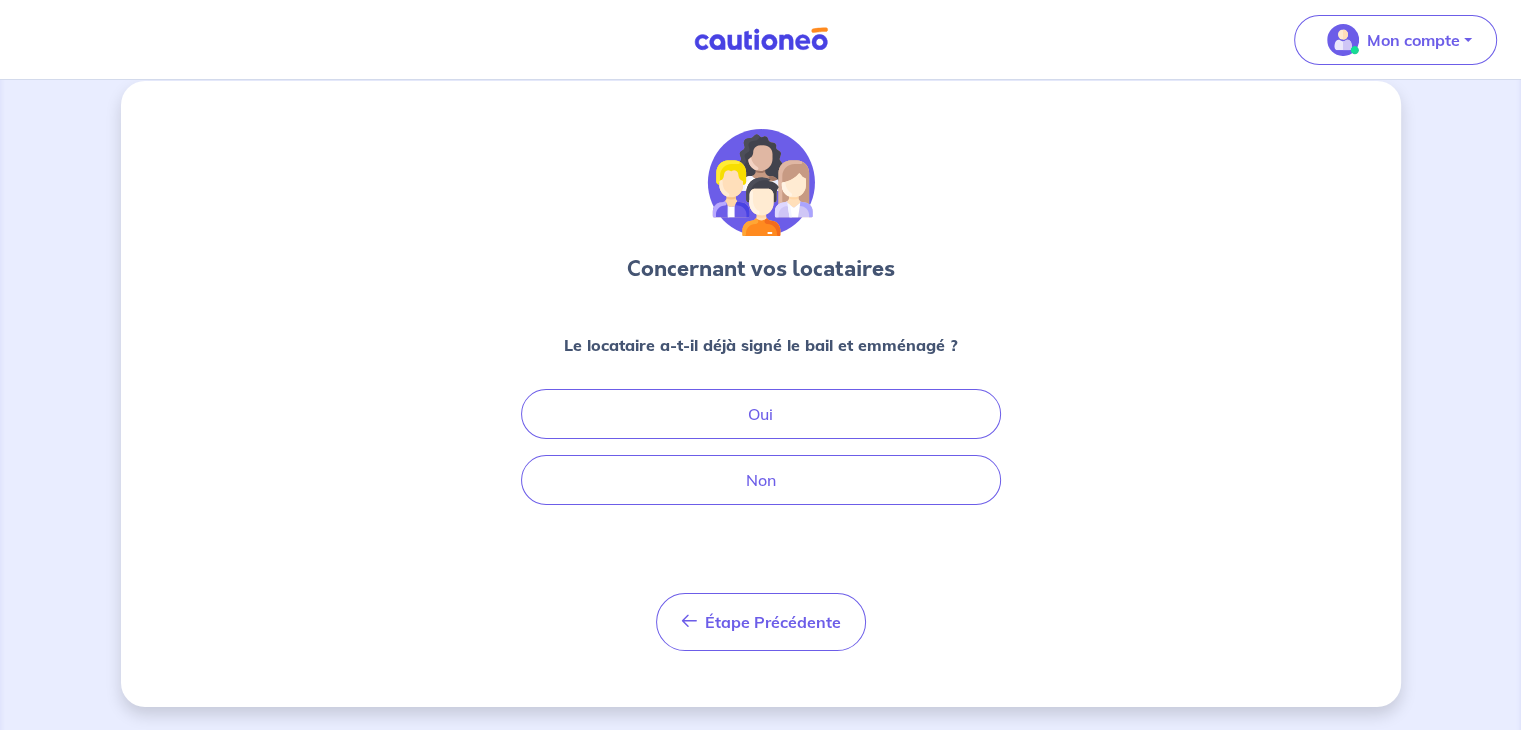 scroll, scrollTop: 0, scrollLeft: 0, axis: both 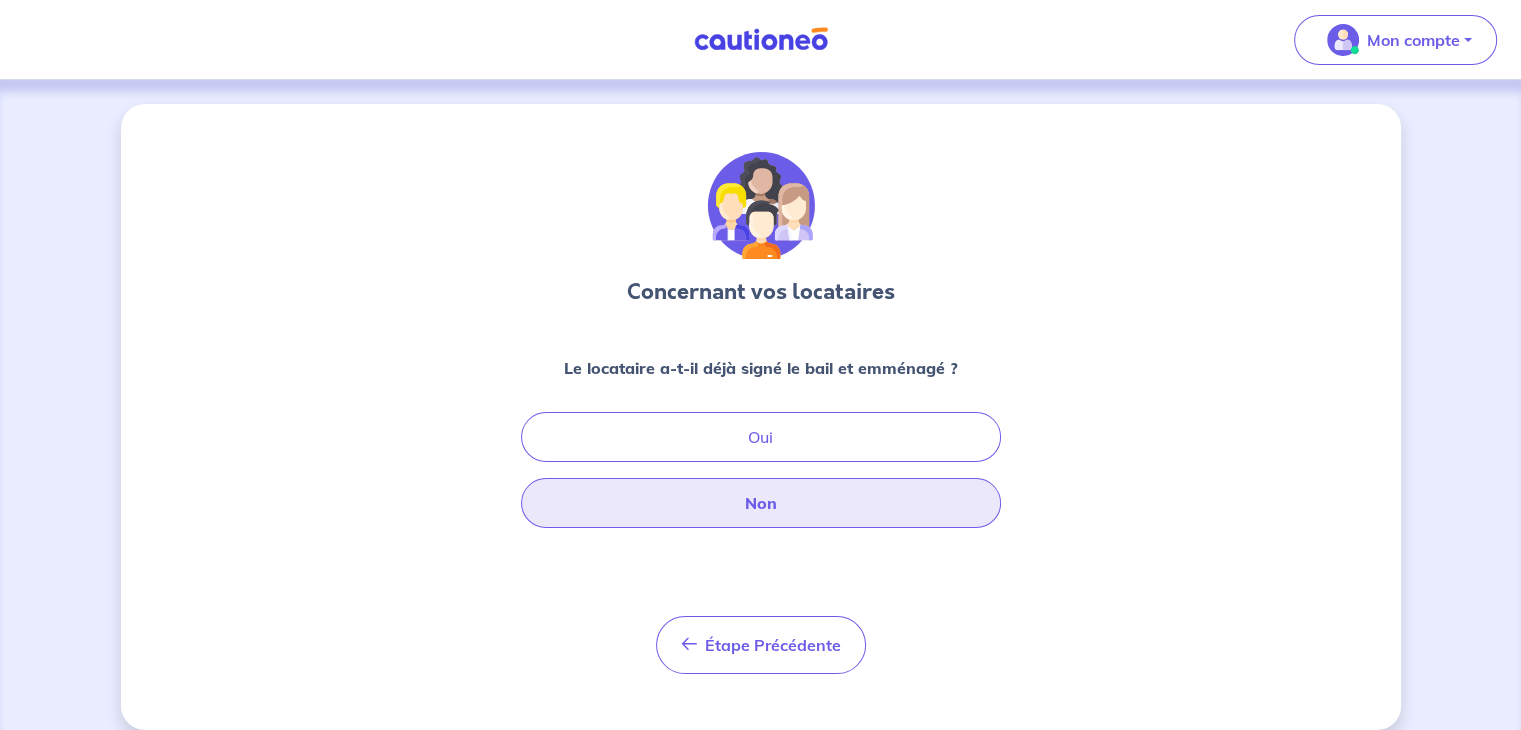 click on "Non" at bounding box center (761, 503) 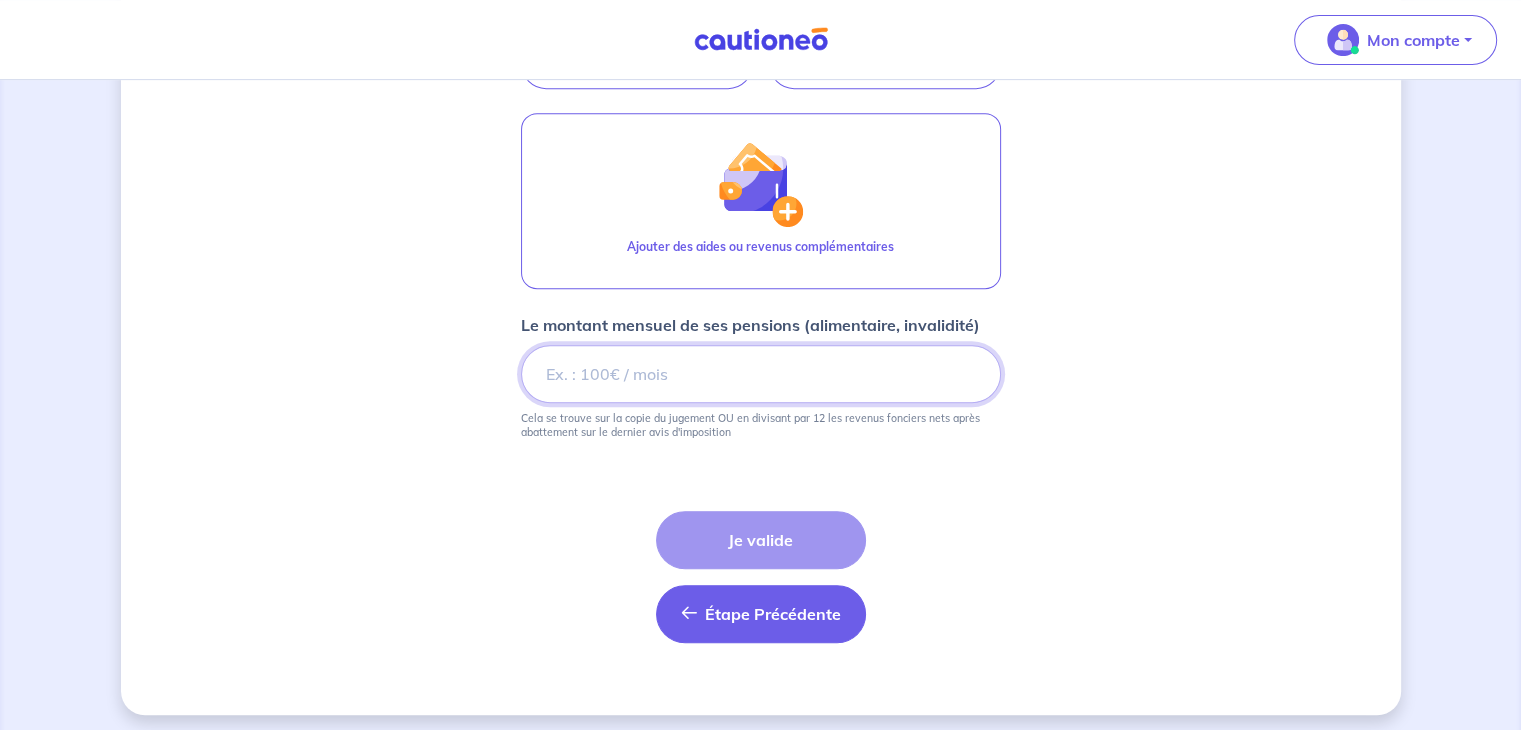 scroll, scrollTop: 880, scrollLeft: 0, axis: vertical 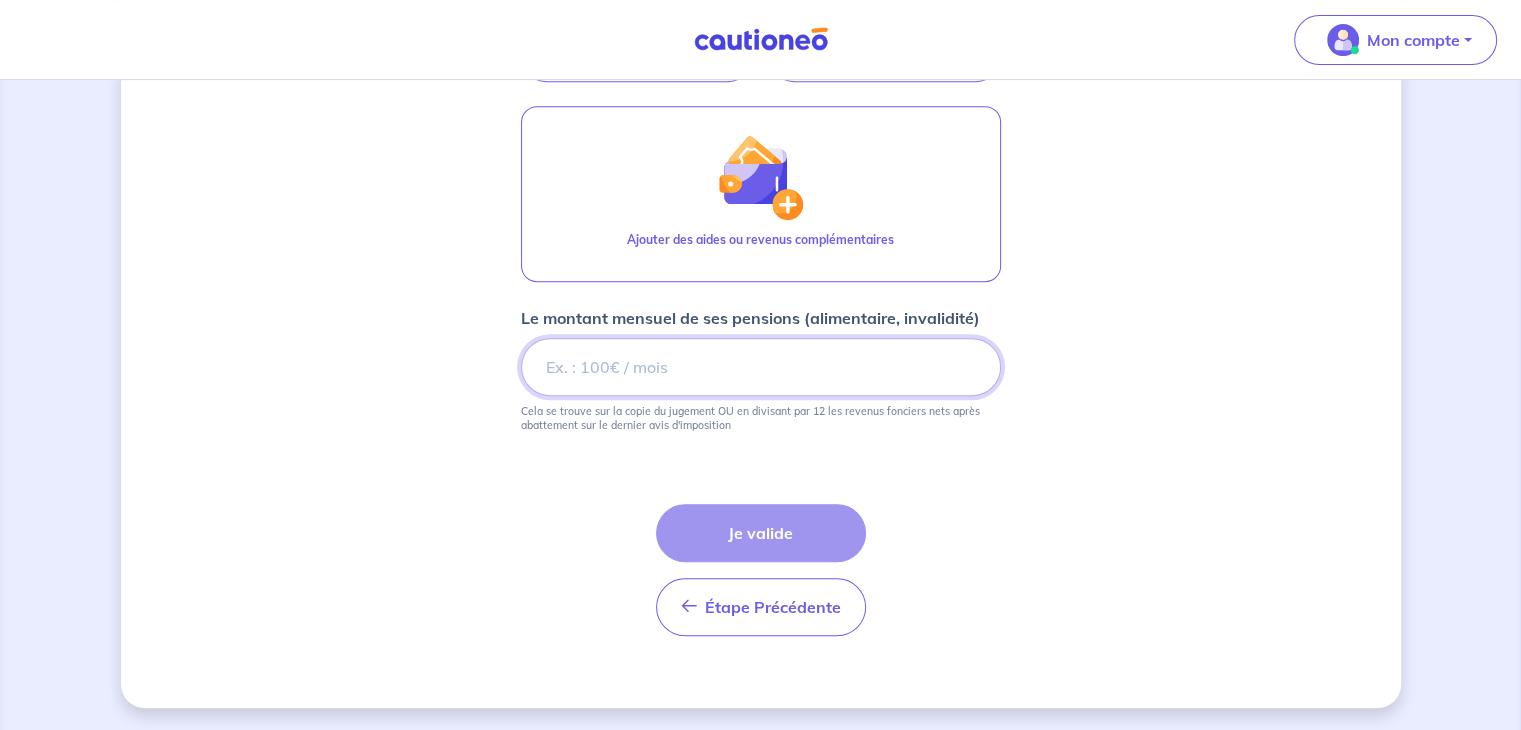 click on "[NUMBER]" at bounding box center [761, 367] 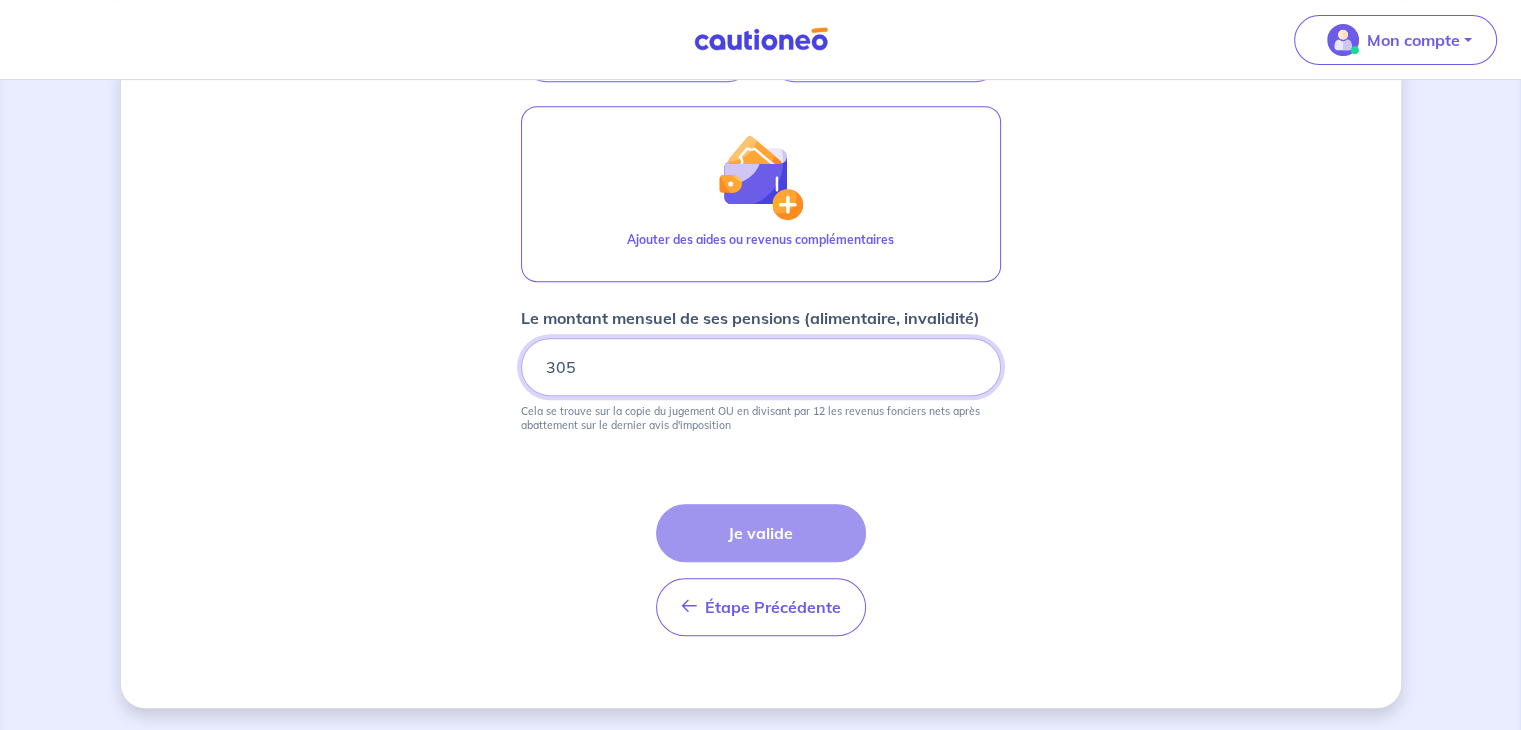 type on "[NUMBER]" 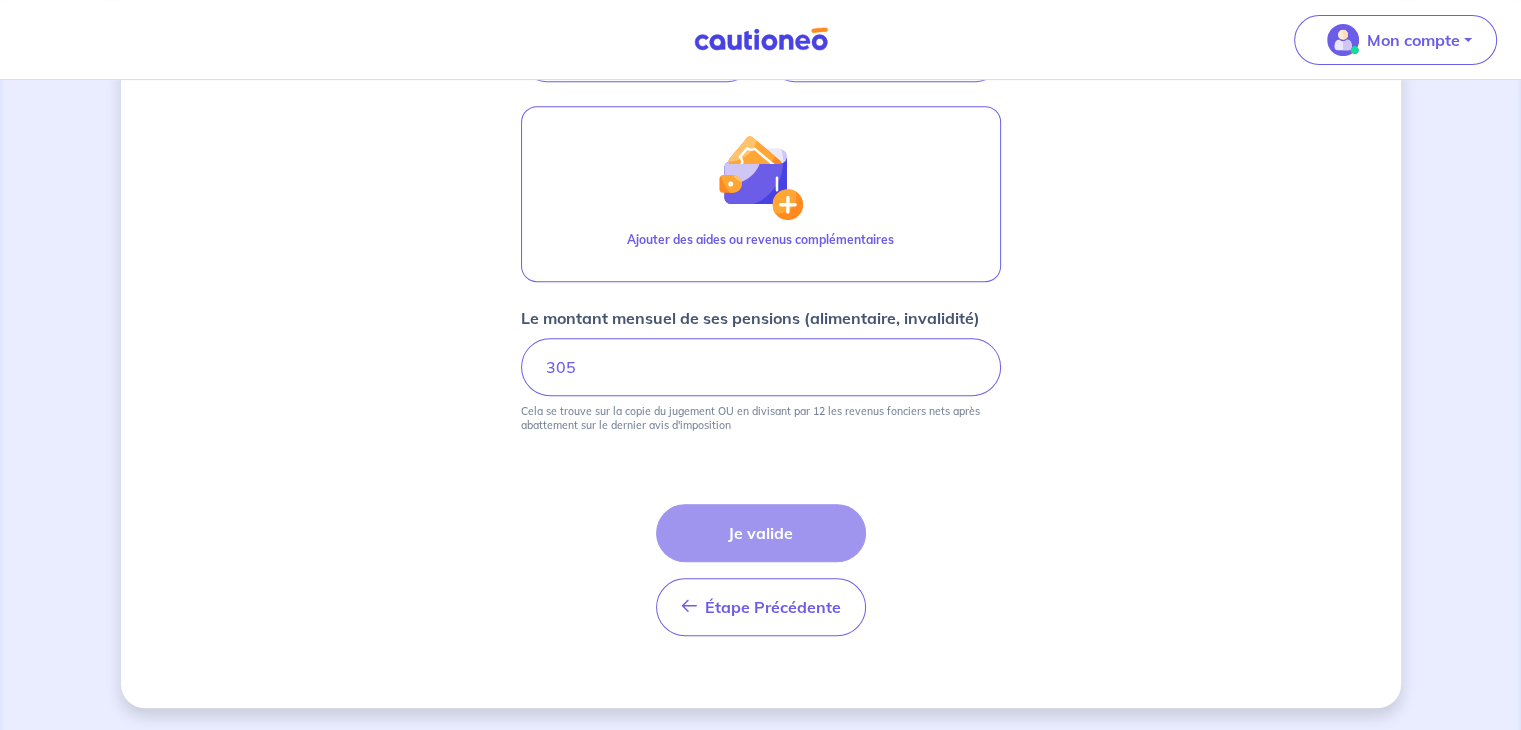 click on "Étape Précédente Précédent Je valide Je valide" at bounding box center (761, 570) 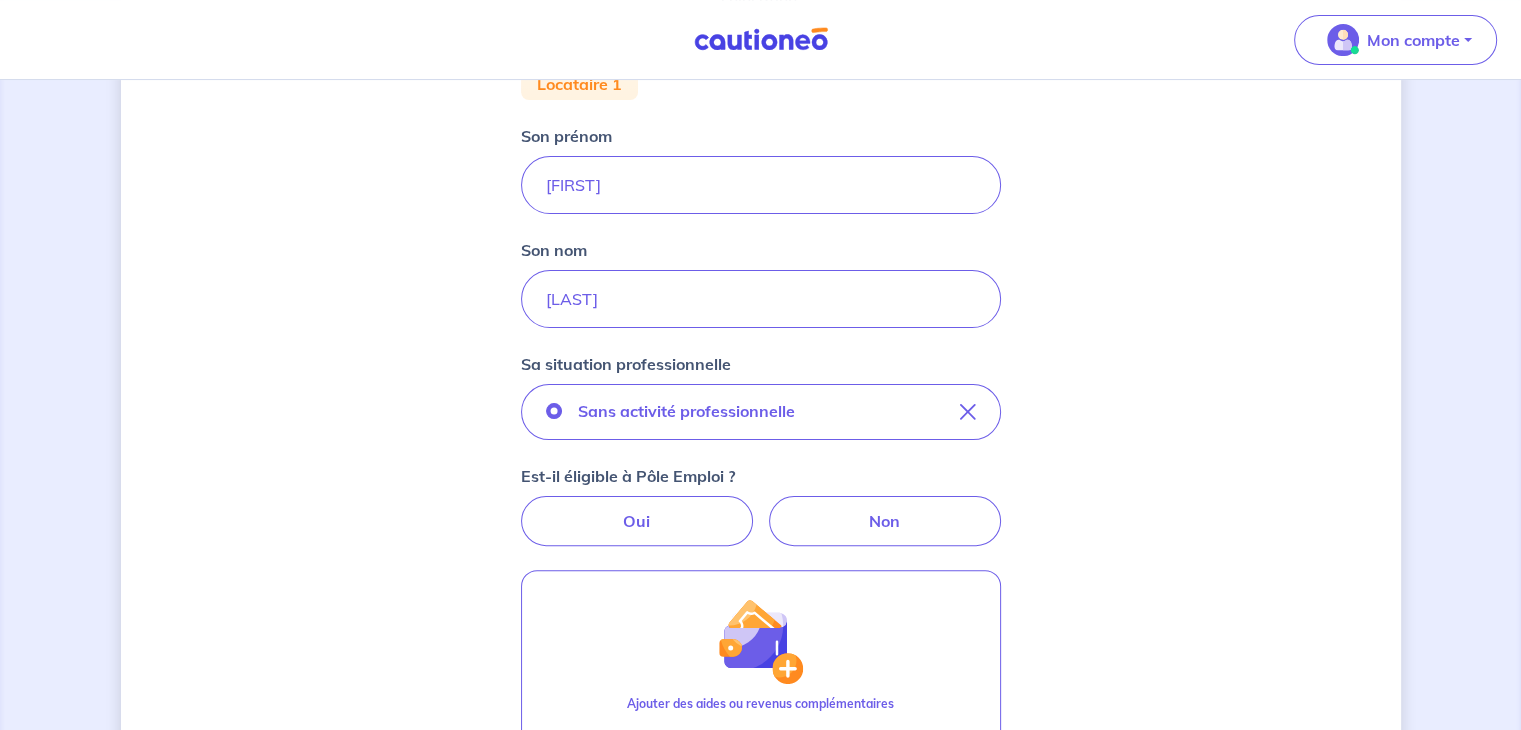 scroll, scrollTop: 380, scrollLeft: 0, axis: vertical 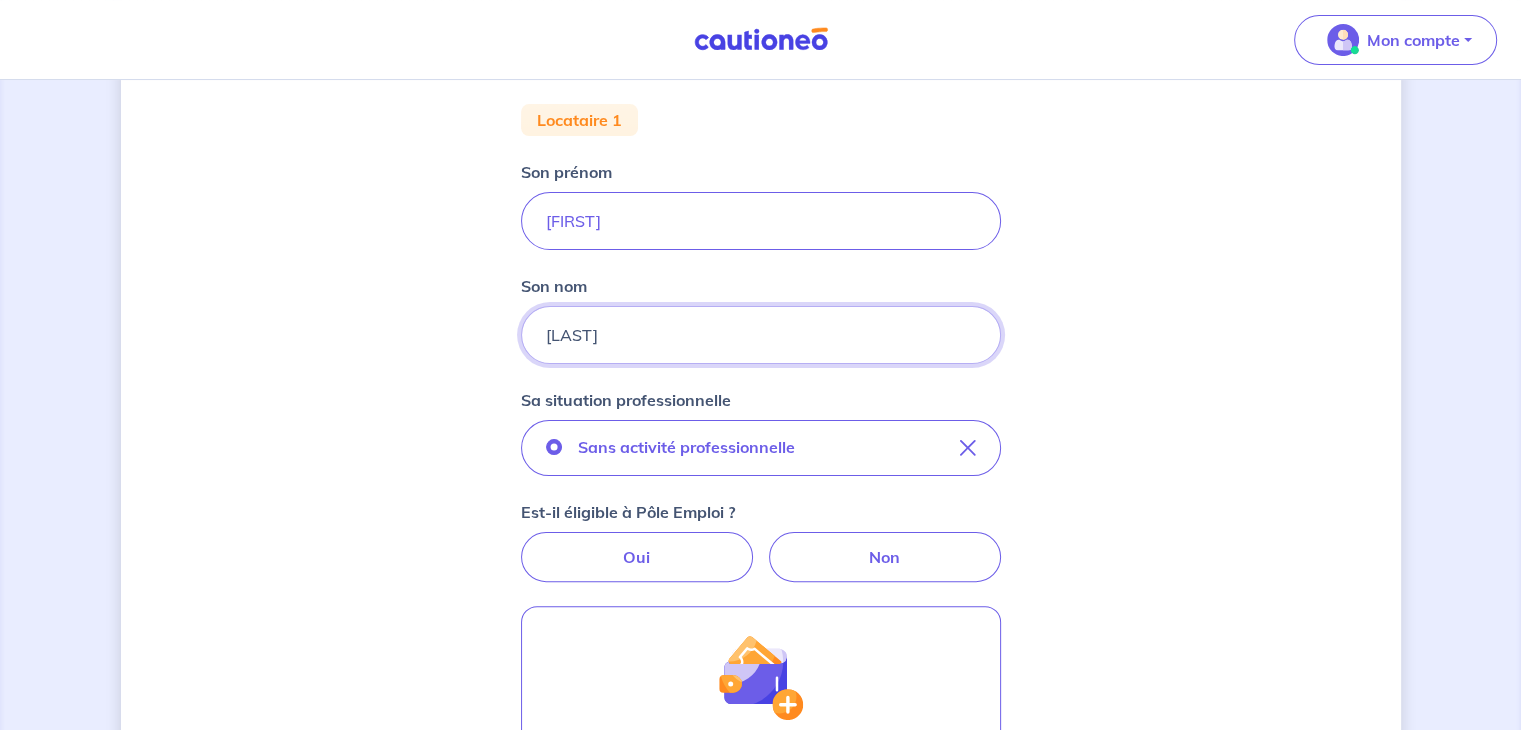 click on "[LAST]" at bounding box center (761, 335) 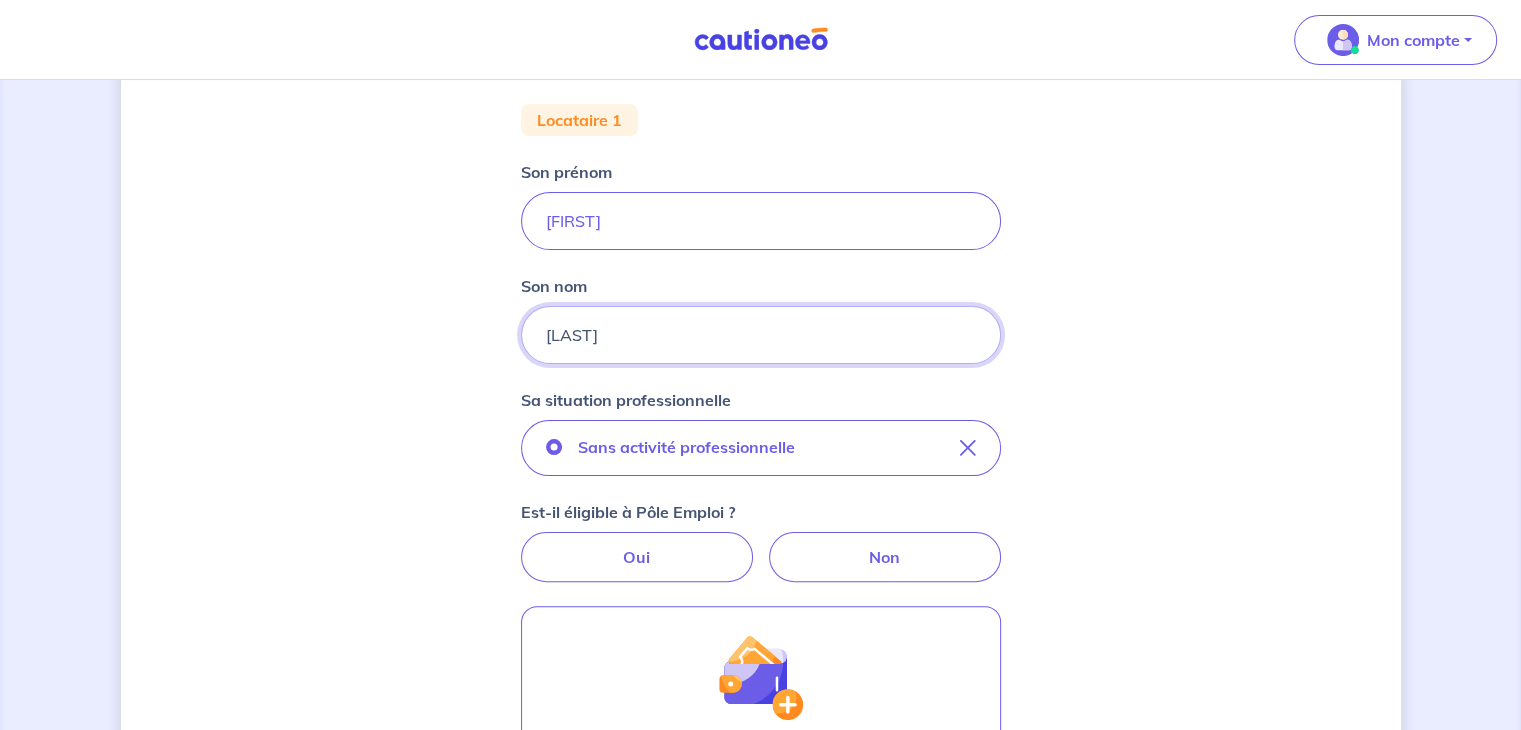 drag, startPoint x: 552, startPoint y: 336, endPoint x: 508, endPoint y: 335, distance: 44.011364 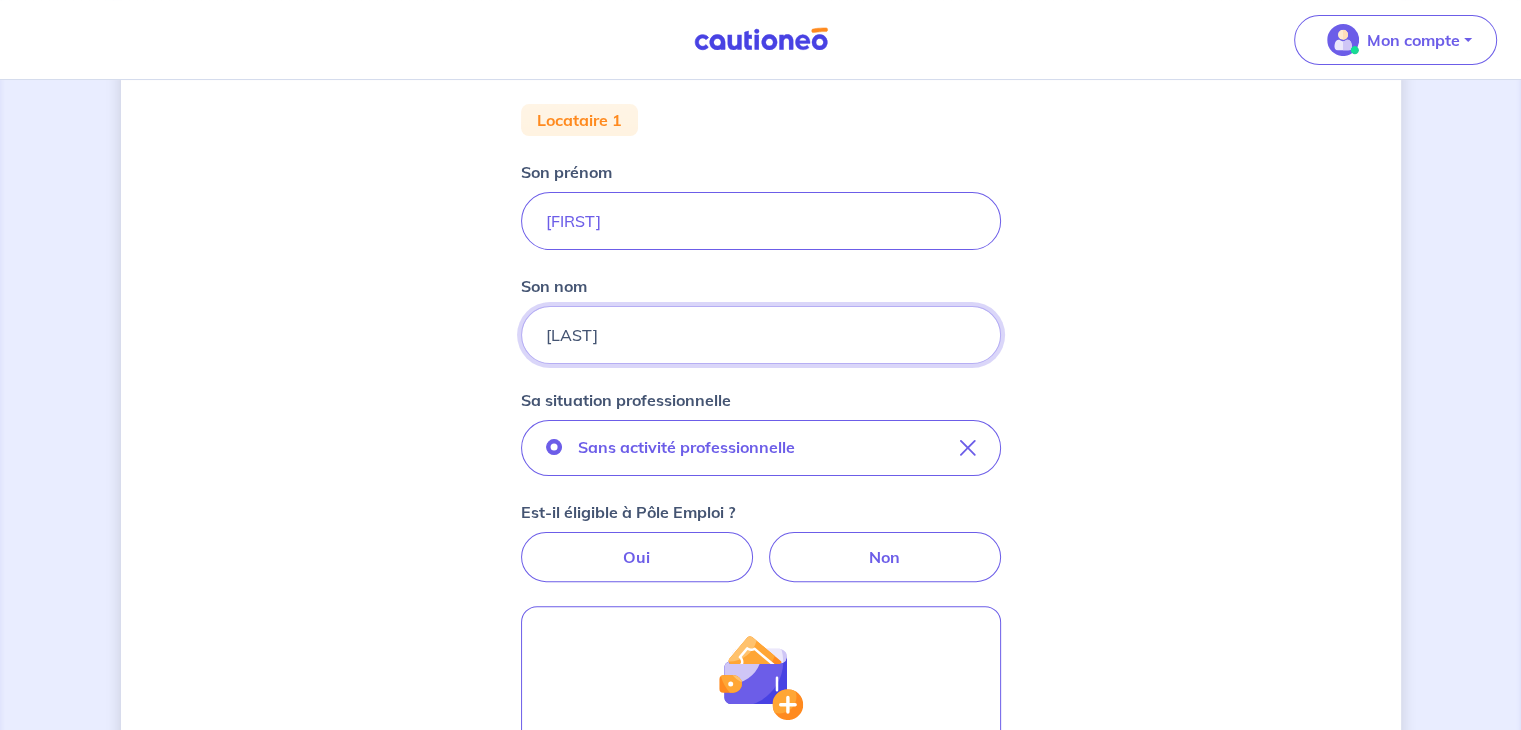 click on "Concernant vos locataires 💡 Pour info : nous acceptons les personnes seules, les couples (mariés, pacsés, en concubinage) et la colocation. Locataire 1 Son prénom gilles Son nom protter Sa situation professionnelle Sans activité professionnelle Est-il éligible à Pôle Emploi ? Oui Non Ajouter des aides ou revenus complémentaires Le montant mensuel de ses pensions (alimentaire, invalidité) 3050 Cela se trouve sur la copie du jugement OU en divisant par 12 les revenus fonciers nets après abattement sur le dernier avis d'imposition Étape Précédente Précédent Je valide Je valide" at bounding box center (761, 466) 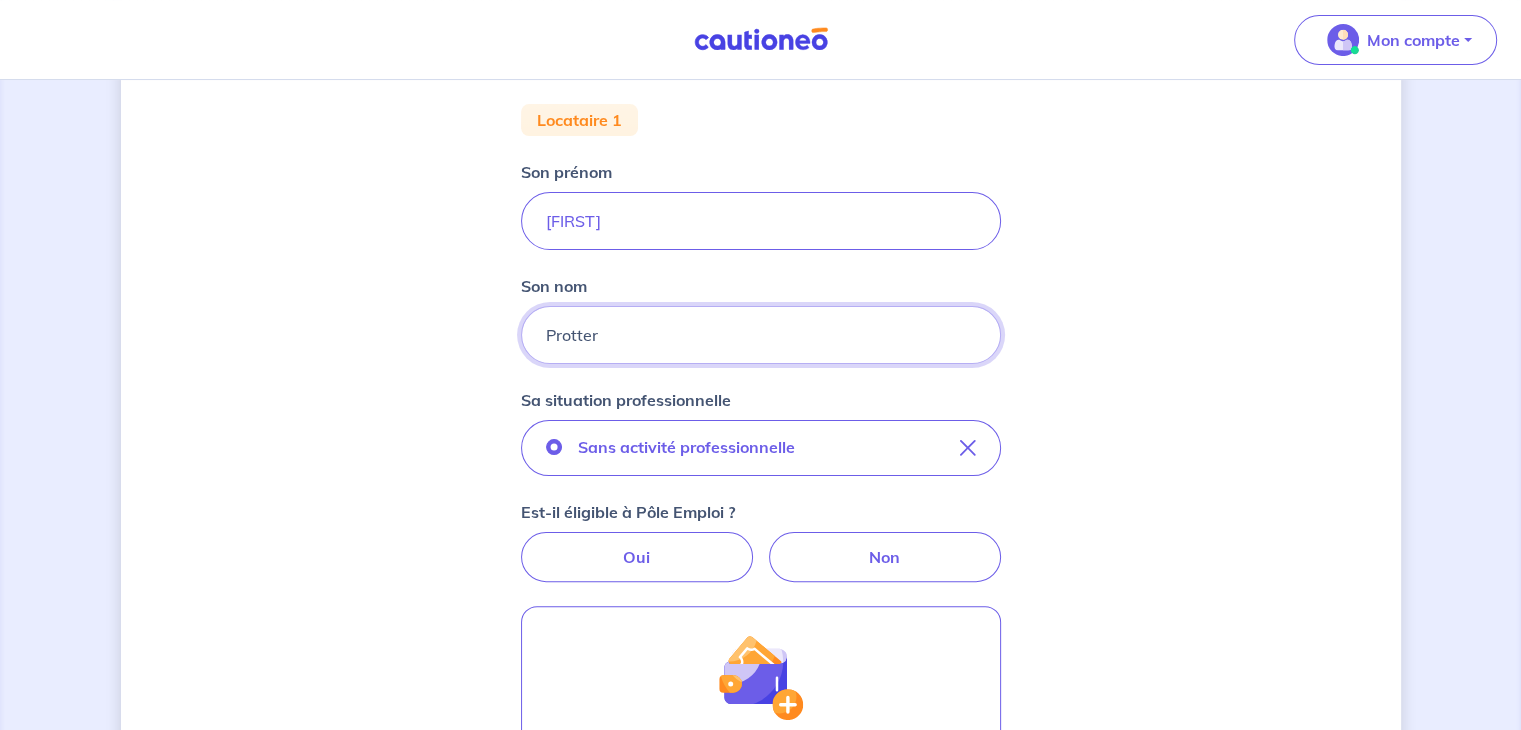 click on "Protter" at bounding box center [761, 335] 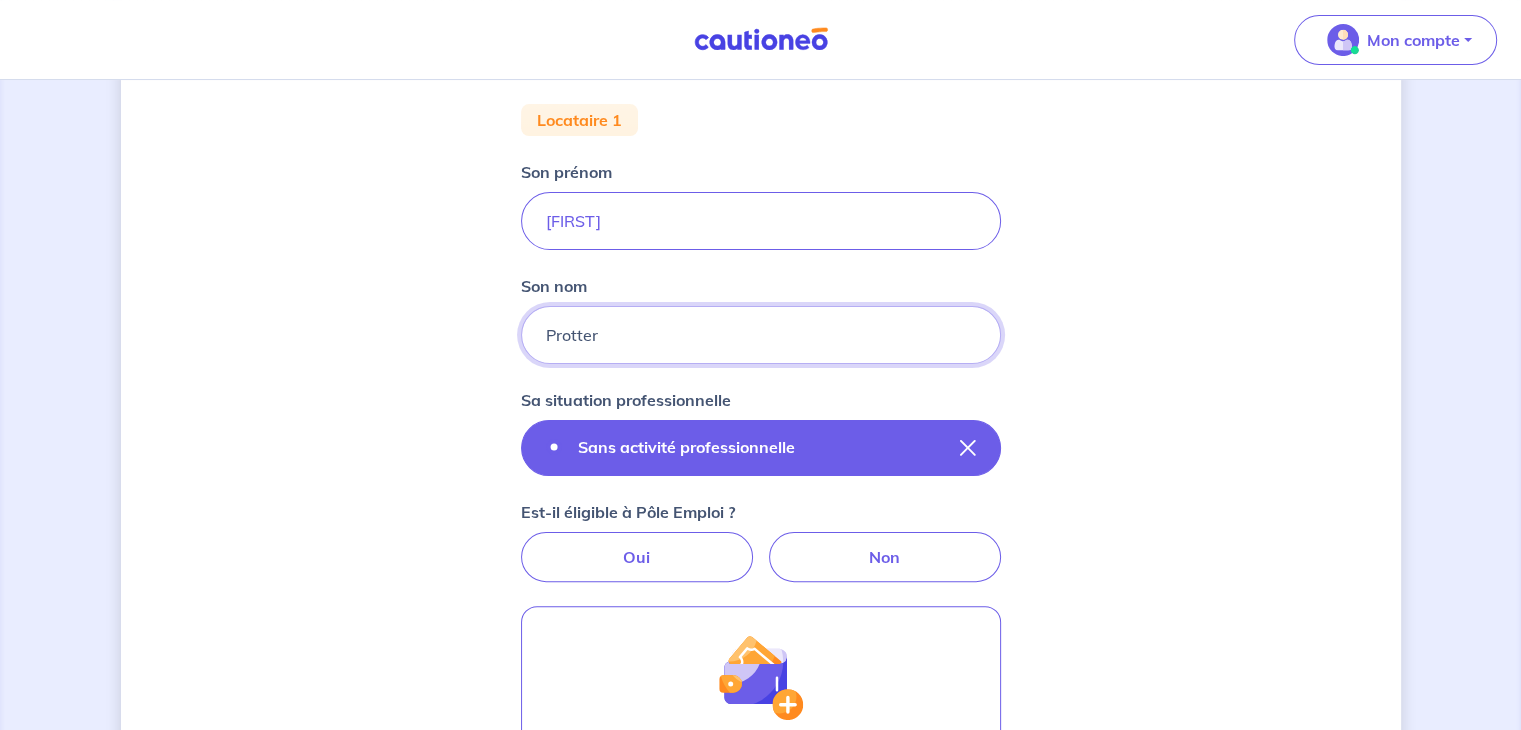 type on "[LAST]" 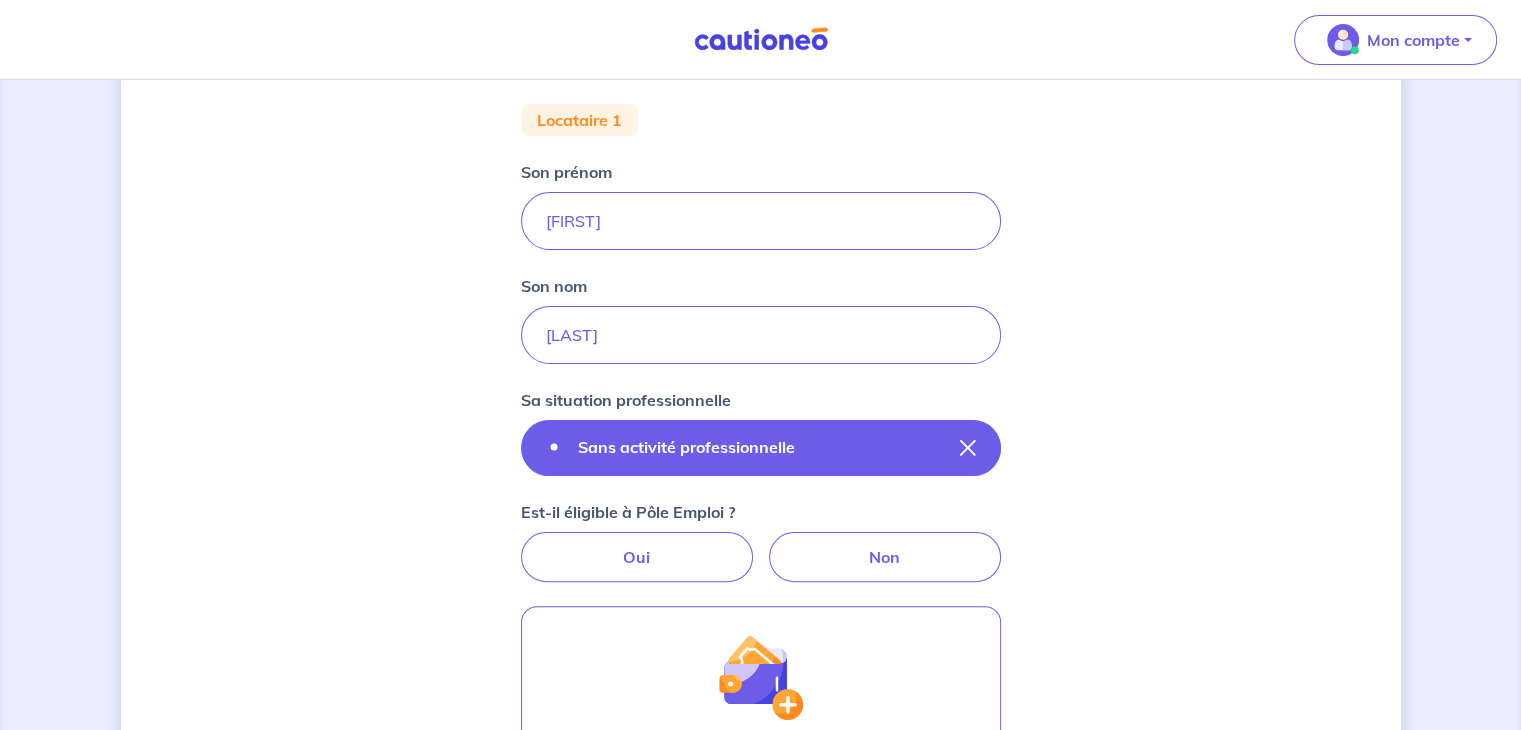 click on "Sans activité professionnelle" at bounding box center [761, 448] 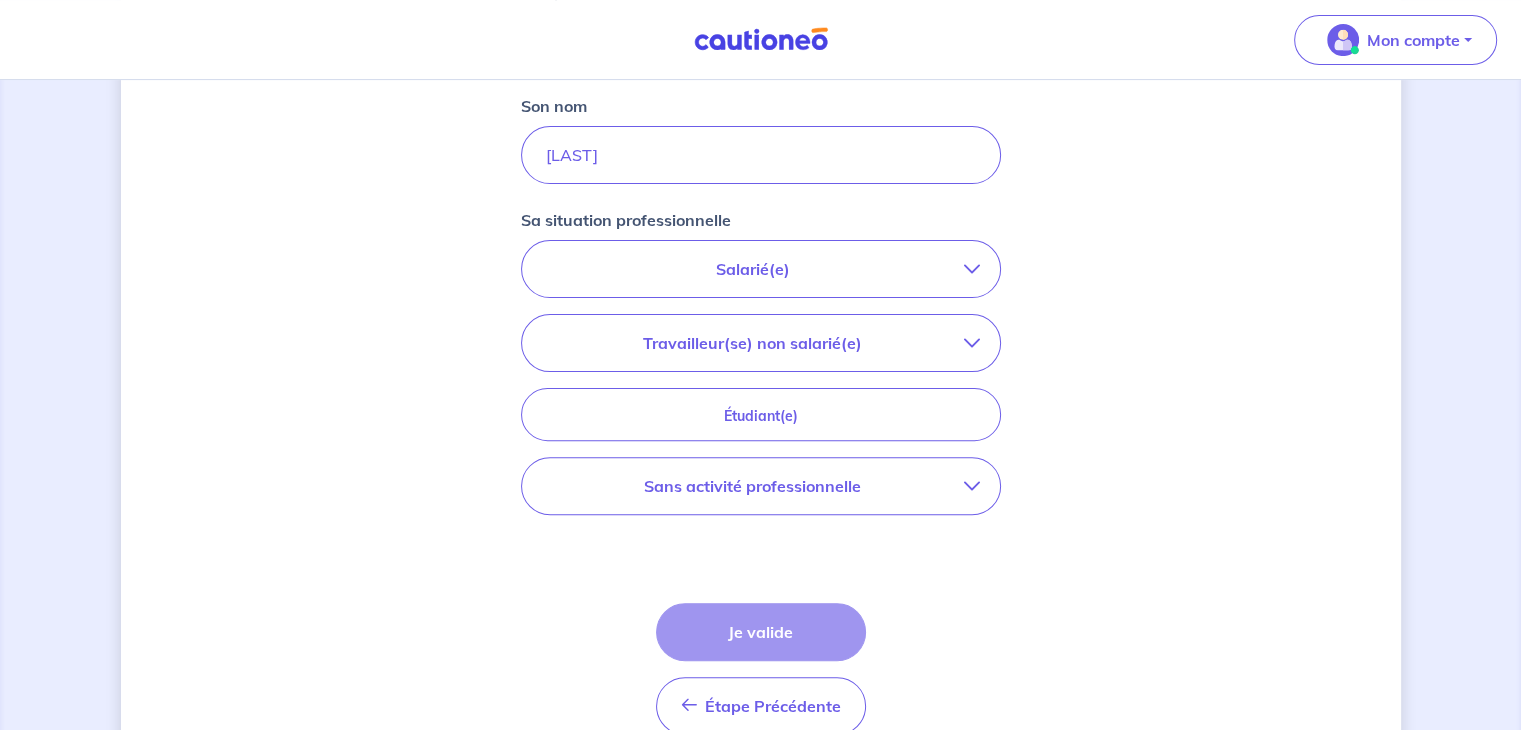 scroll, scrollTop: 658, scrollLeft: 0, axis: vertical 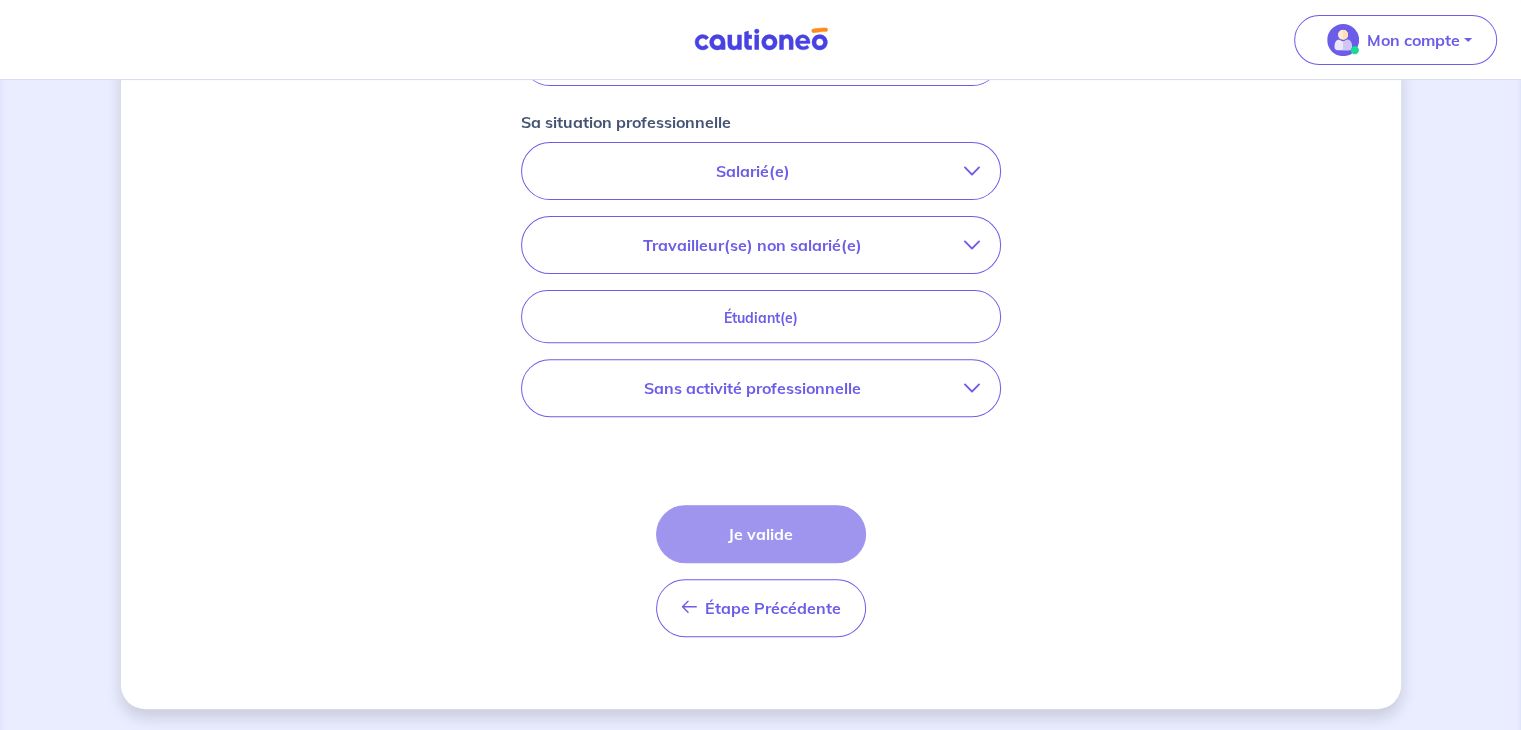 click on "Salarié(e)" at bounding box center (753, 171) 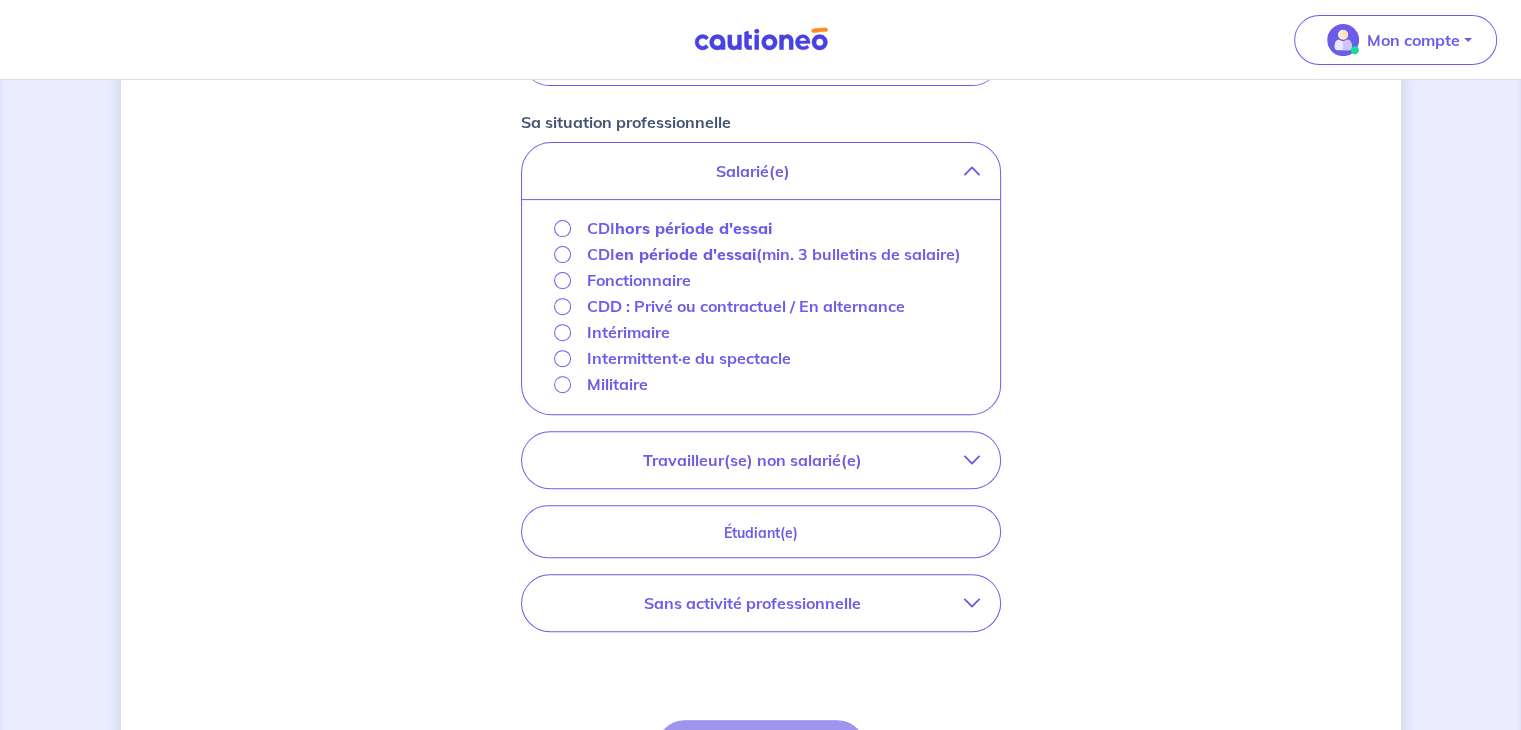 click on "Sans activité professionnelle" at bounding box center [753, 603] 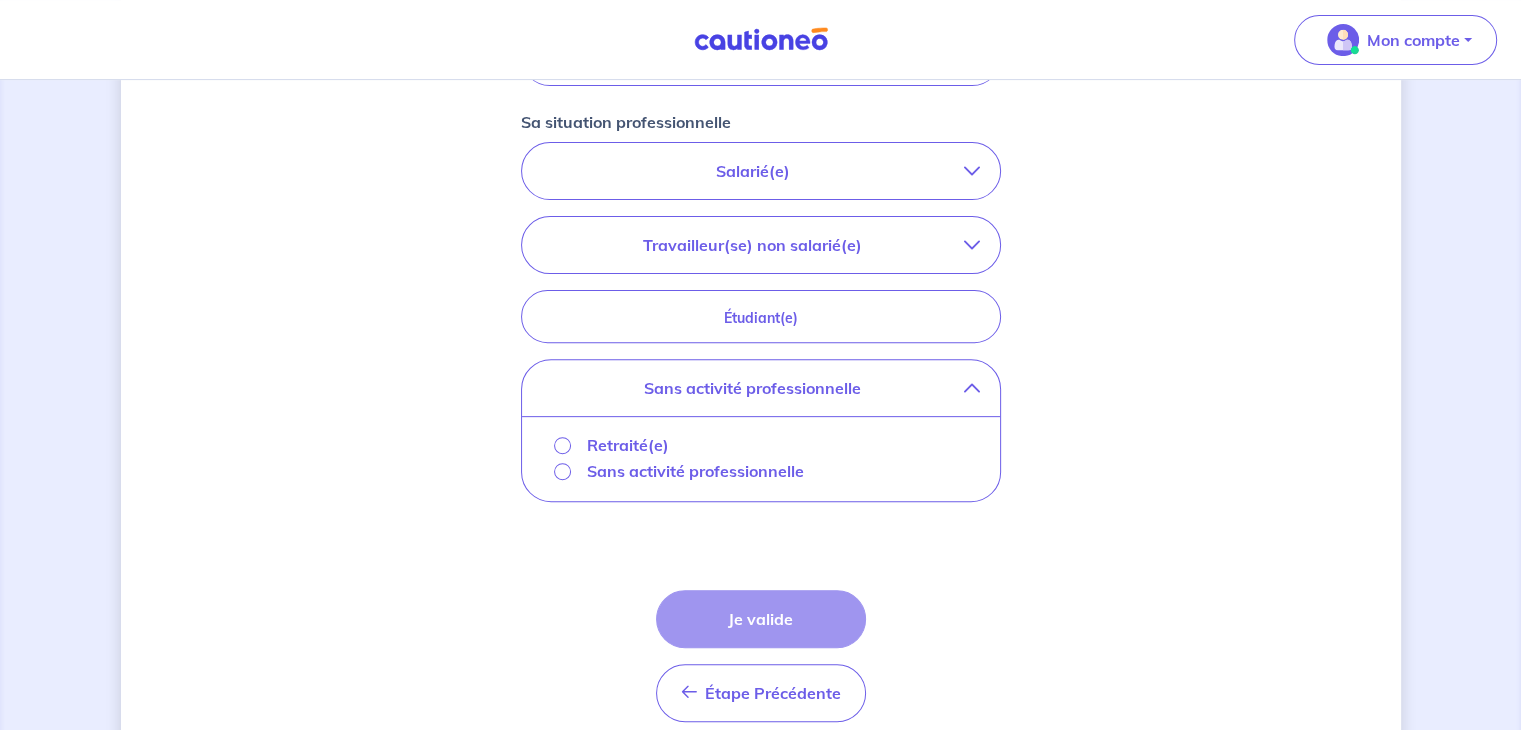 click on "Sans activité professionnelle" at bounding box center (695, 471) 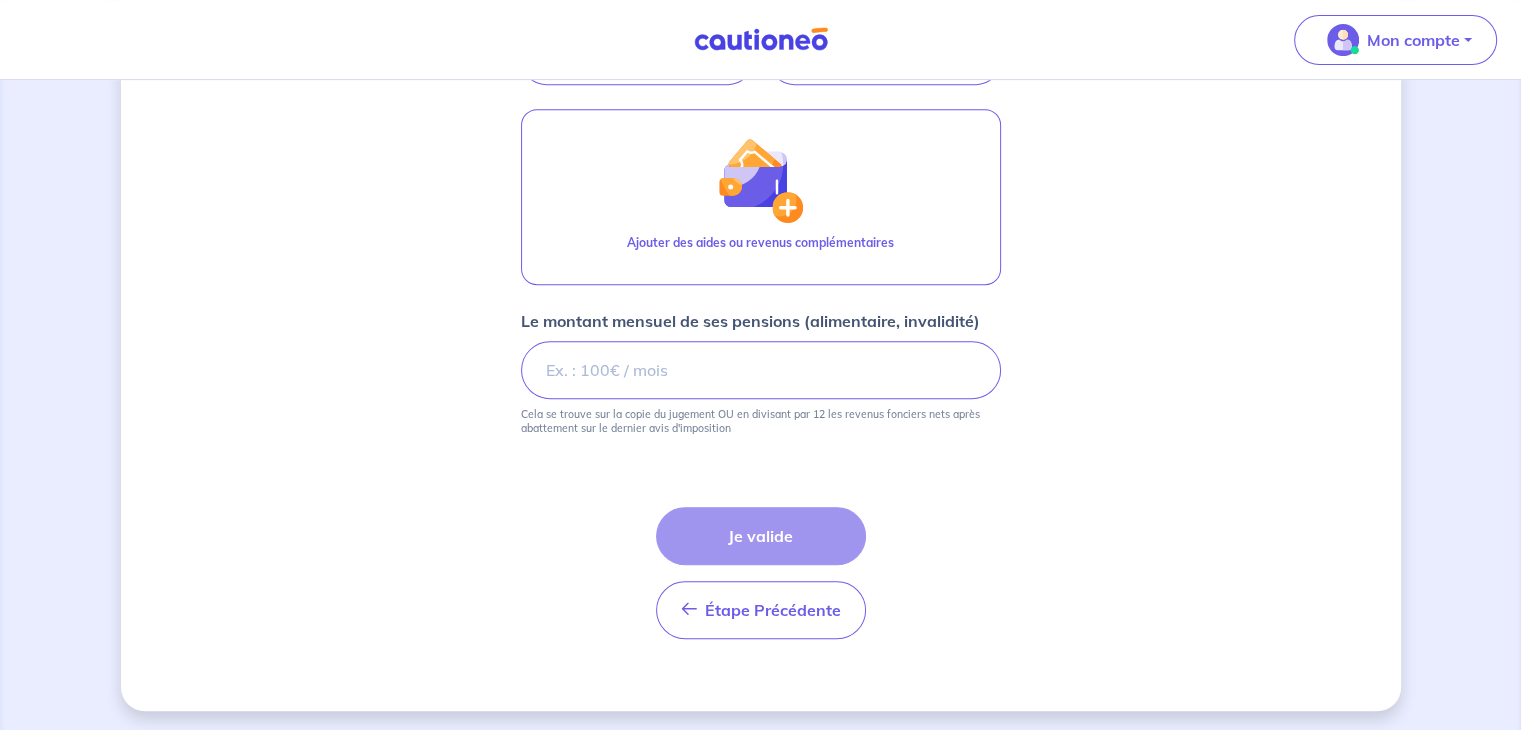 scroll, scrollTop: 880, scrollLeft: 0, axis: vertical 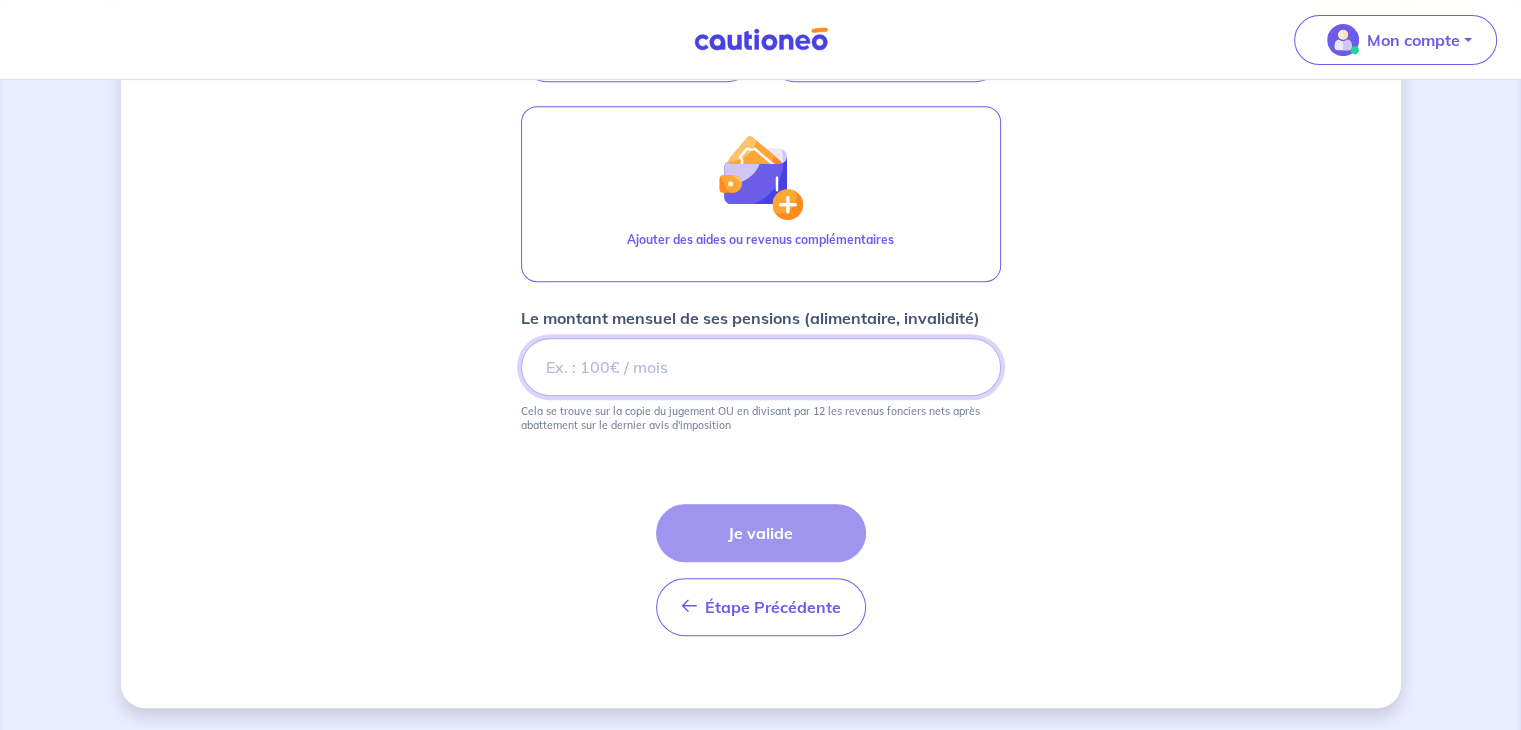 click on "[NUMBER]" at bounding box center [761, 367] 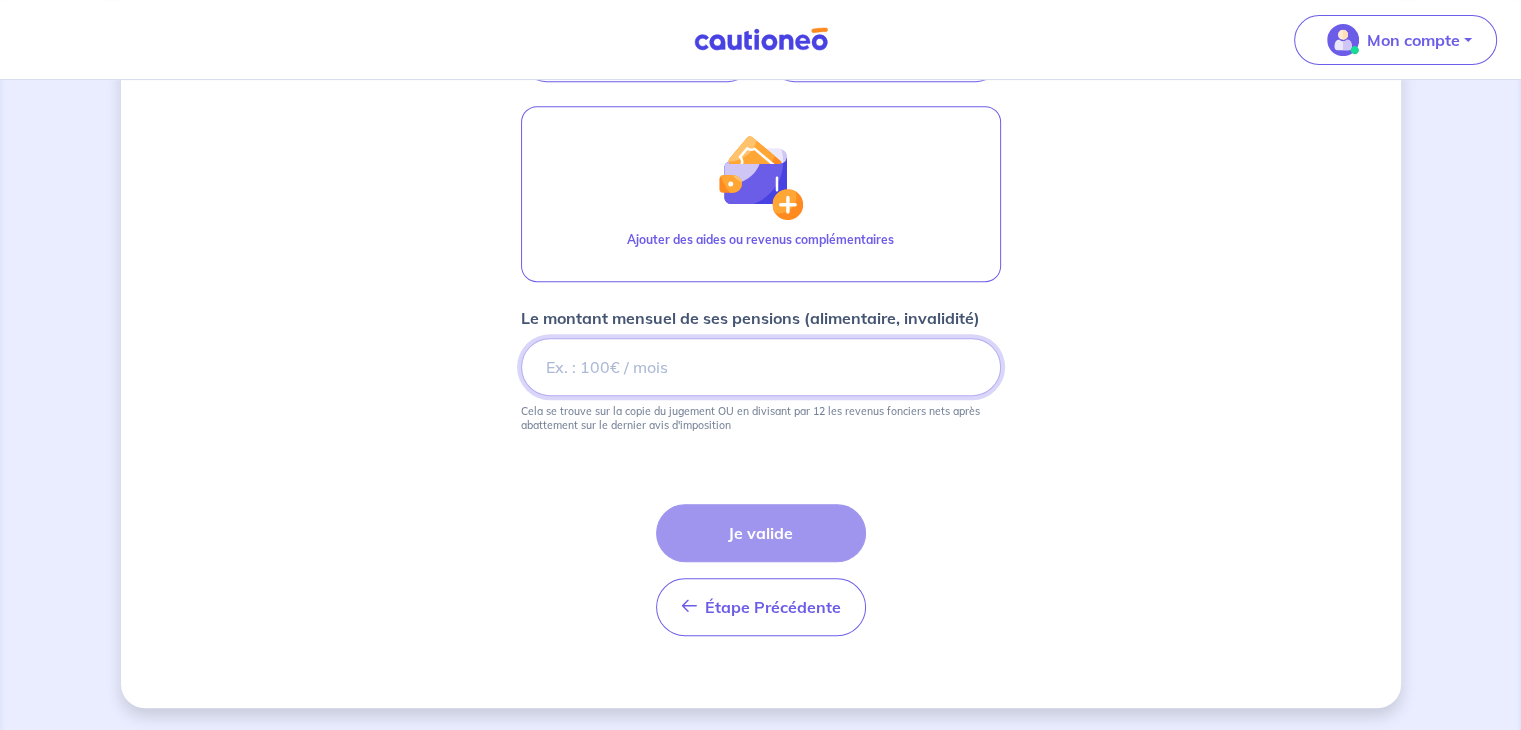 click on "[NUMBER]" at bounding box center (761, 367) 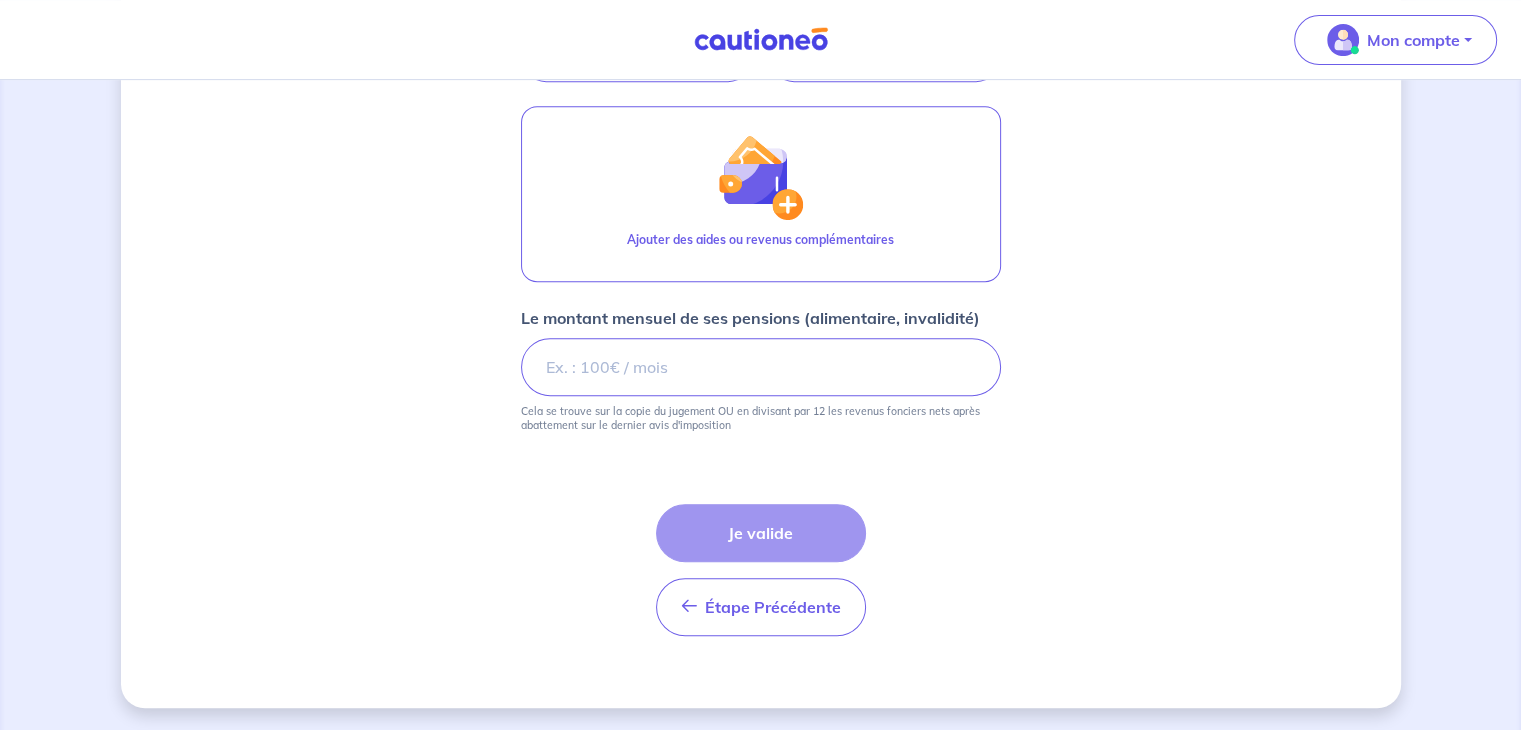 click on "Étape Précédente Précédent Je valide Je valide" at bounding box center (761, 570) 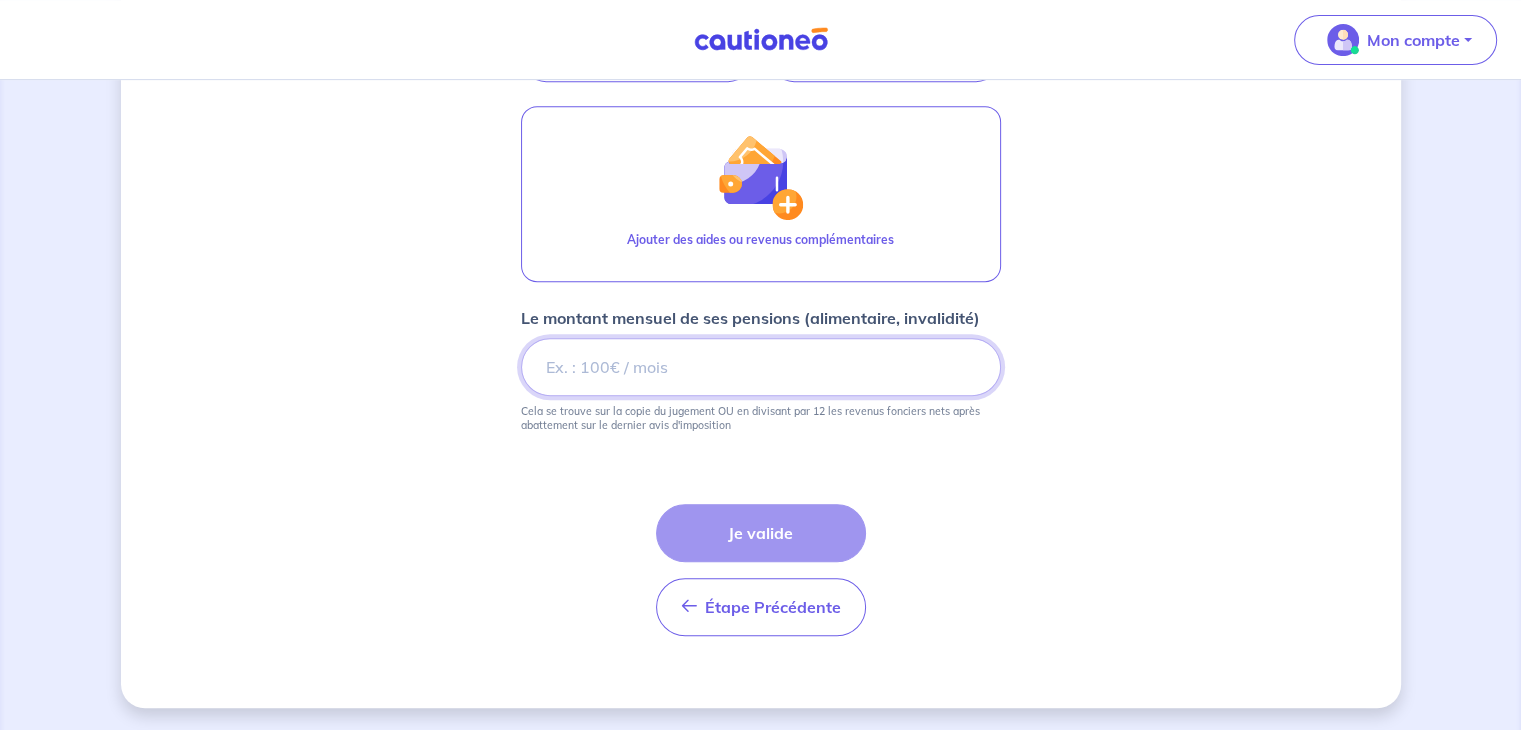 drag, startPoint x: 596, startPoint y: 369, endPoint x: 320, endPoint y: 360, distance: 276.1467 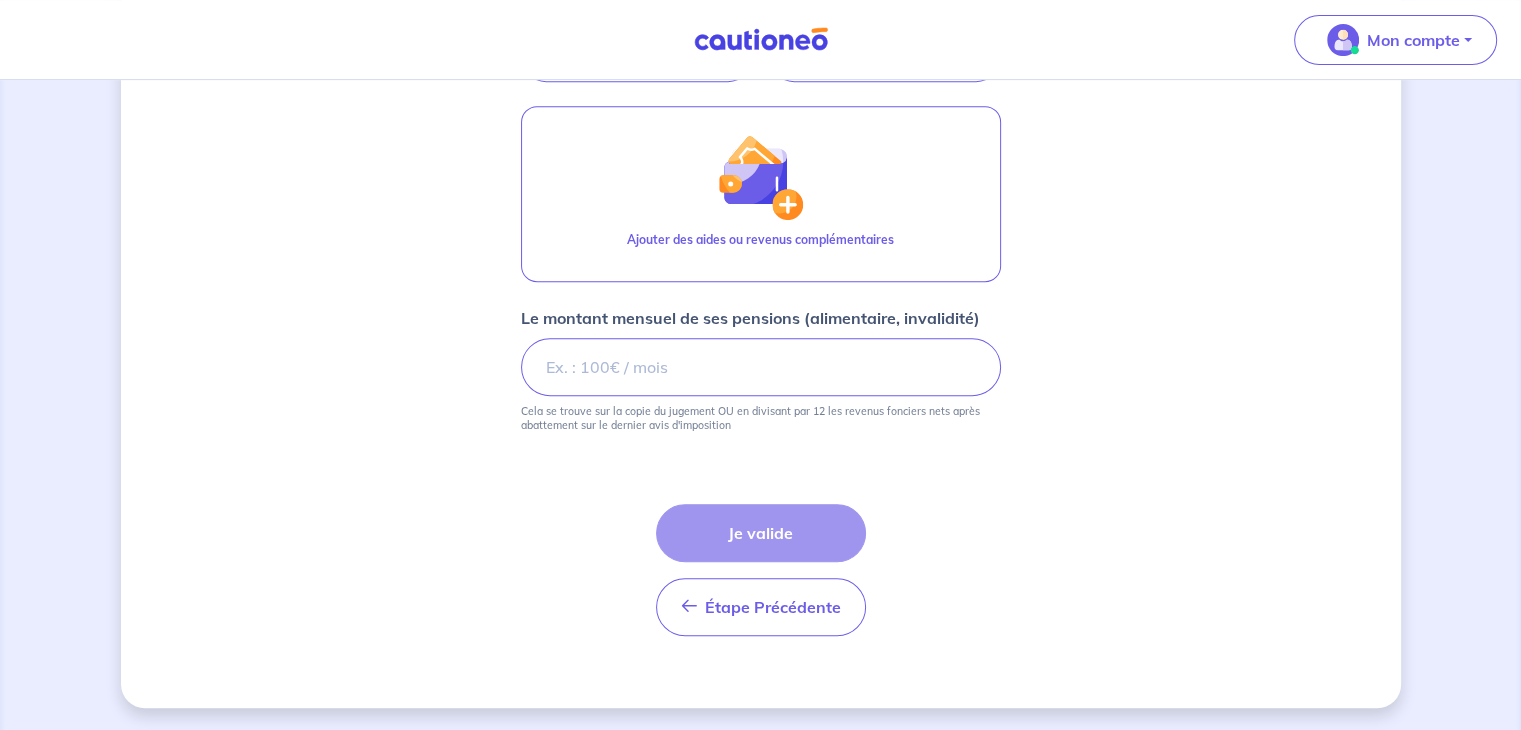click on "Étape Précédente Précédent Je valide Je valide" at bounding box center [761, 570] 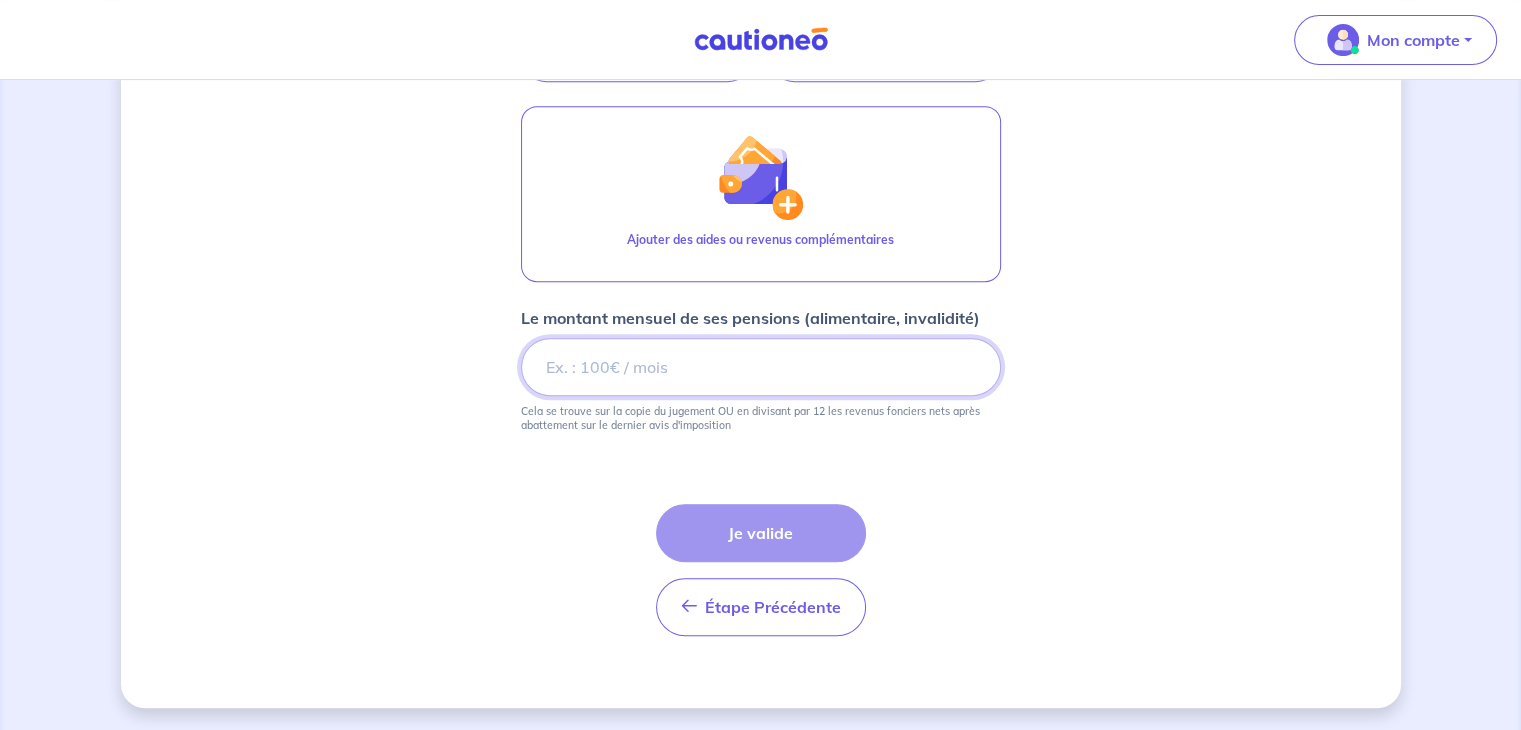 click on "[AMOUNT]" at bounding box center (761, 367) 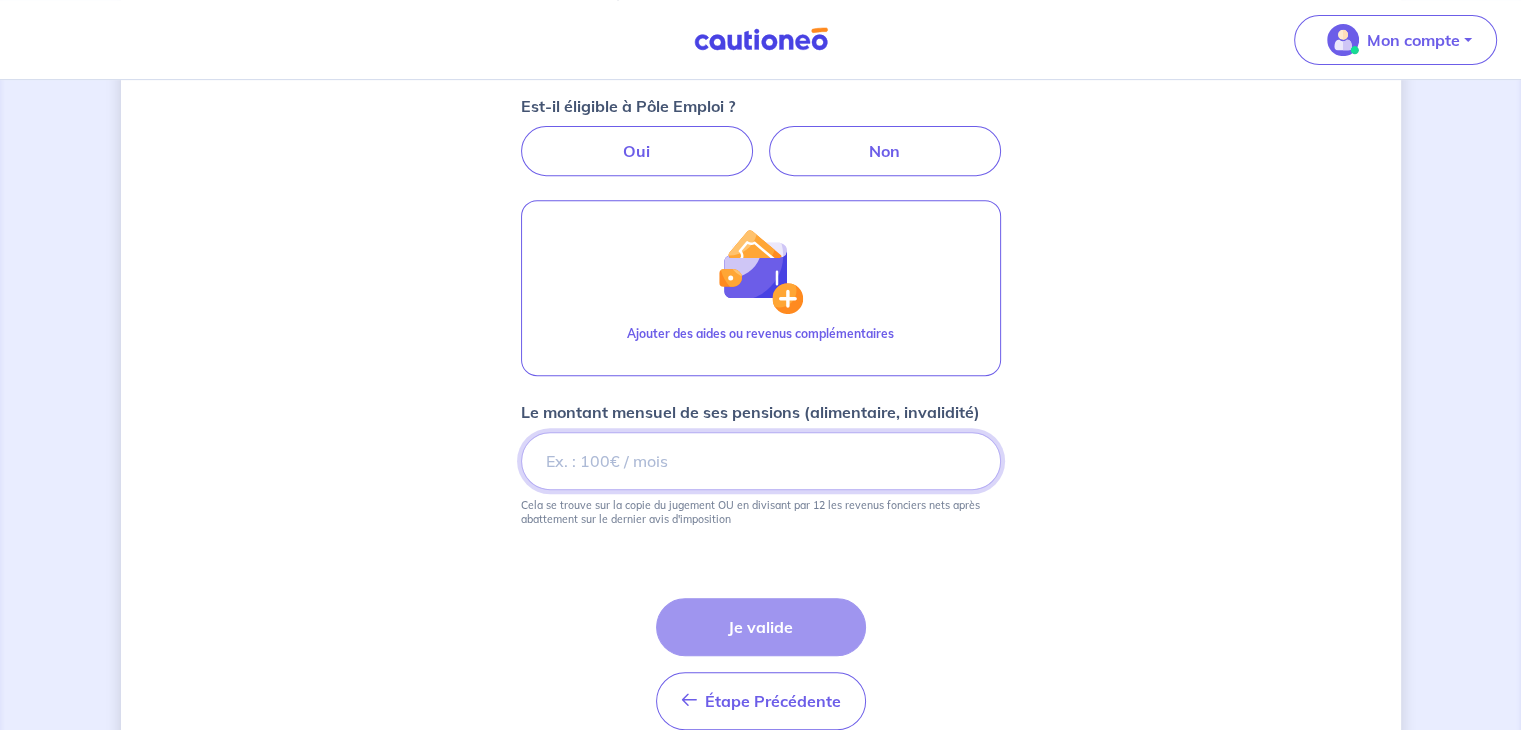 scroll, scrollTop: 680, scrollLeft: 0, axis: vertical 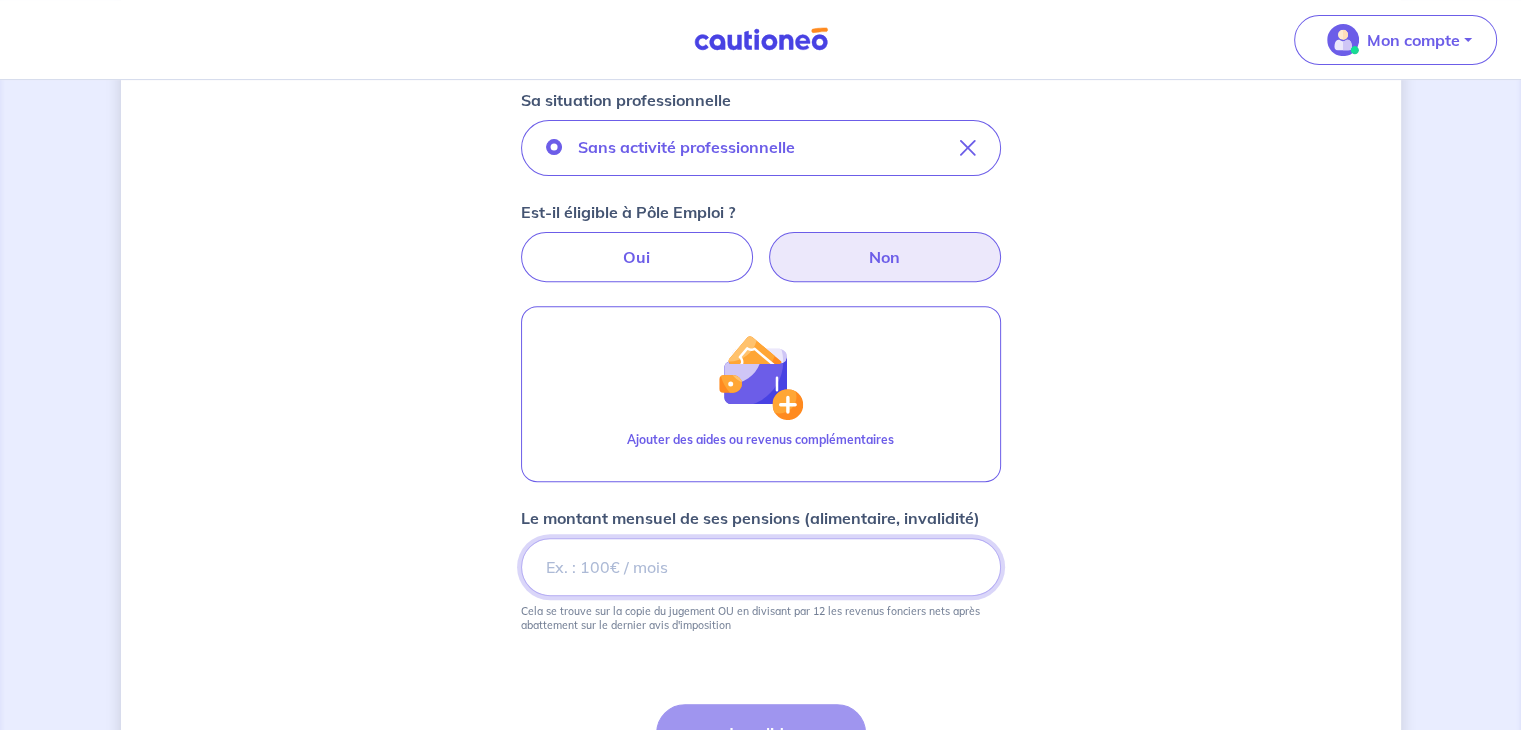 type on "[NUMBER]" 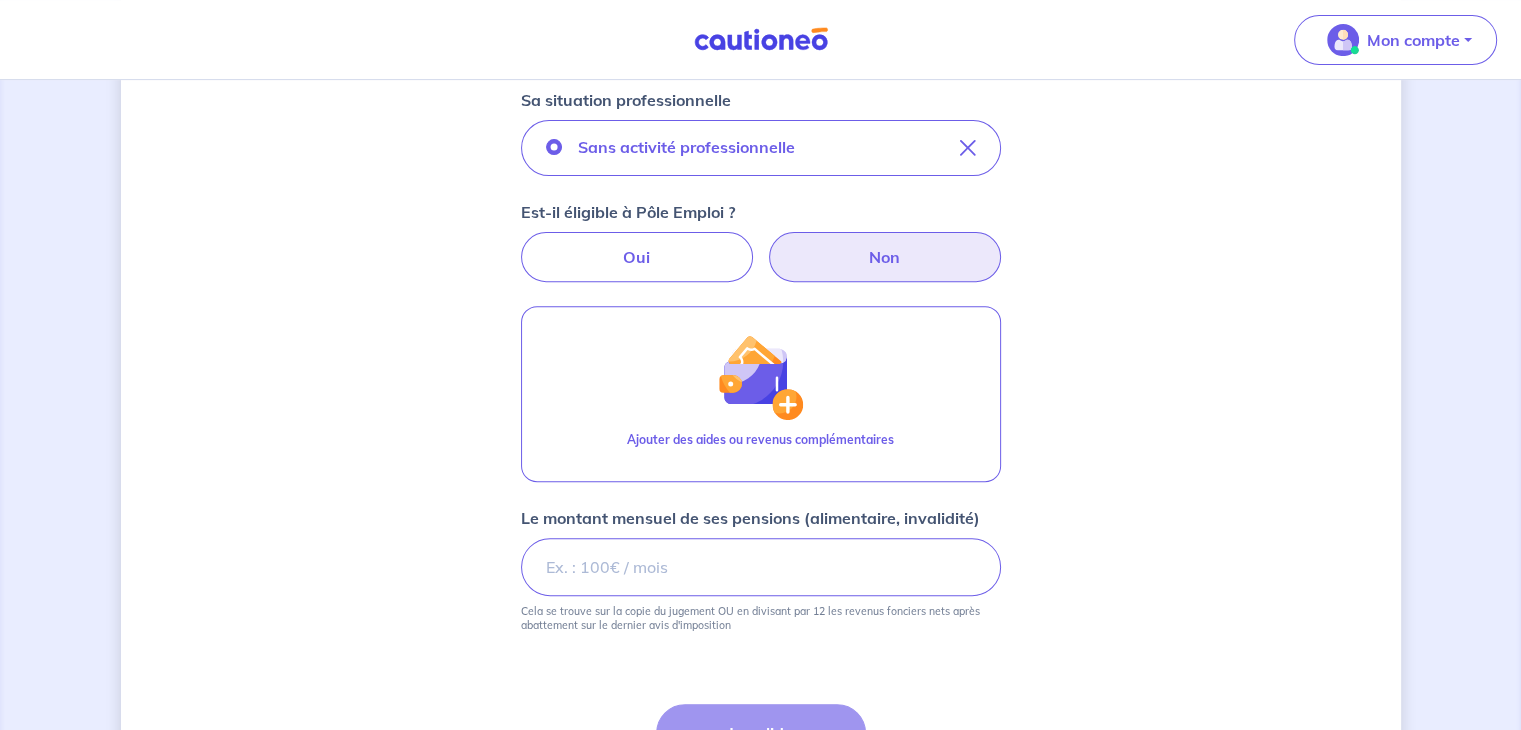 click on "Non" at bounding box center [885, 257] 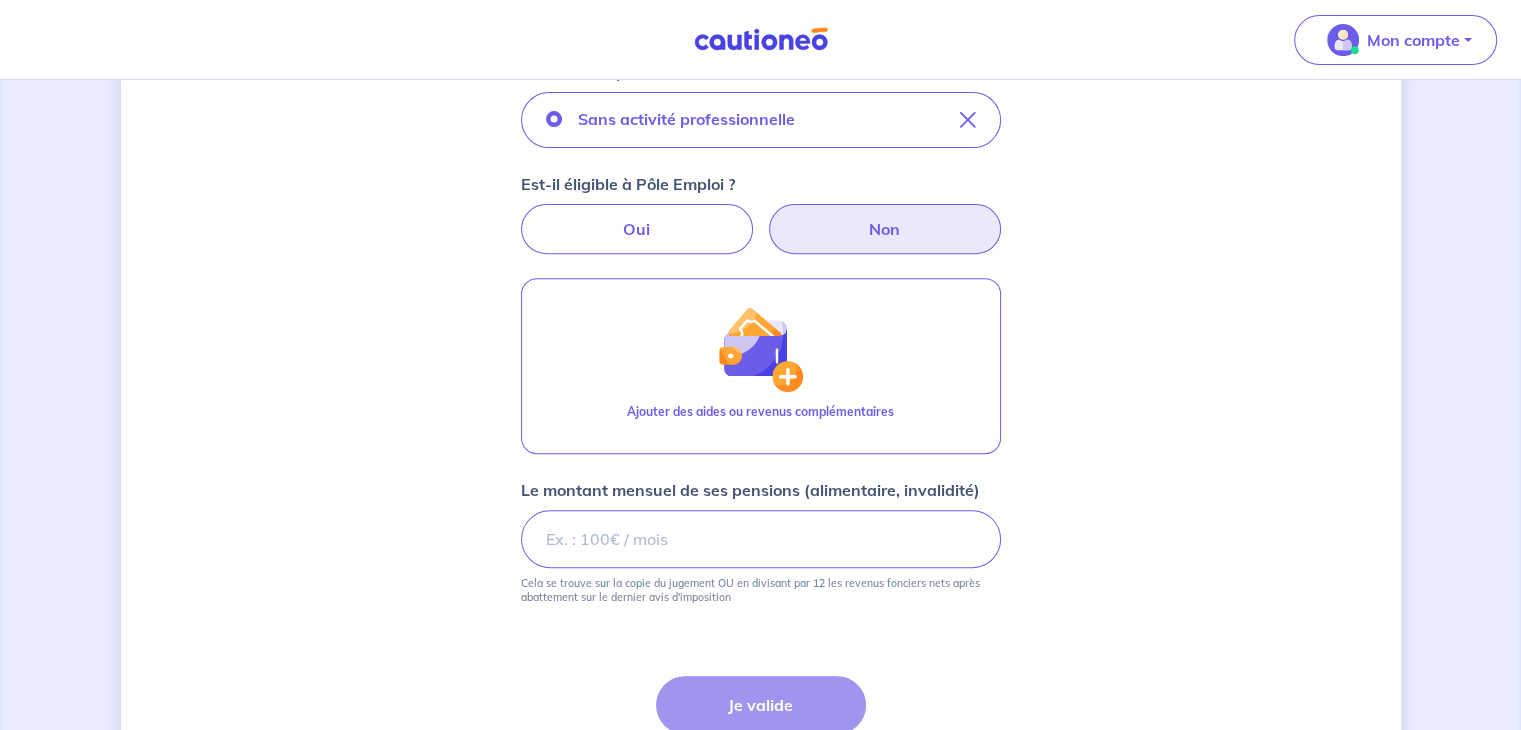 scroll, scrollTop: 480, scrollLeft: 0, axis: vertical 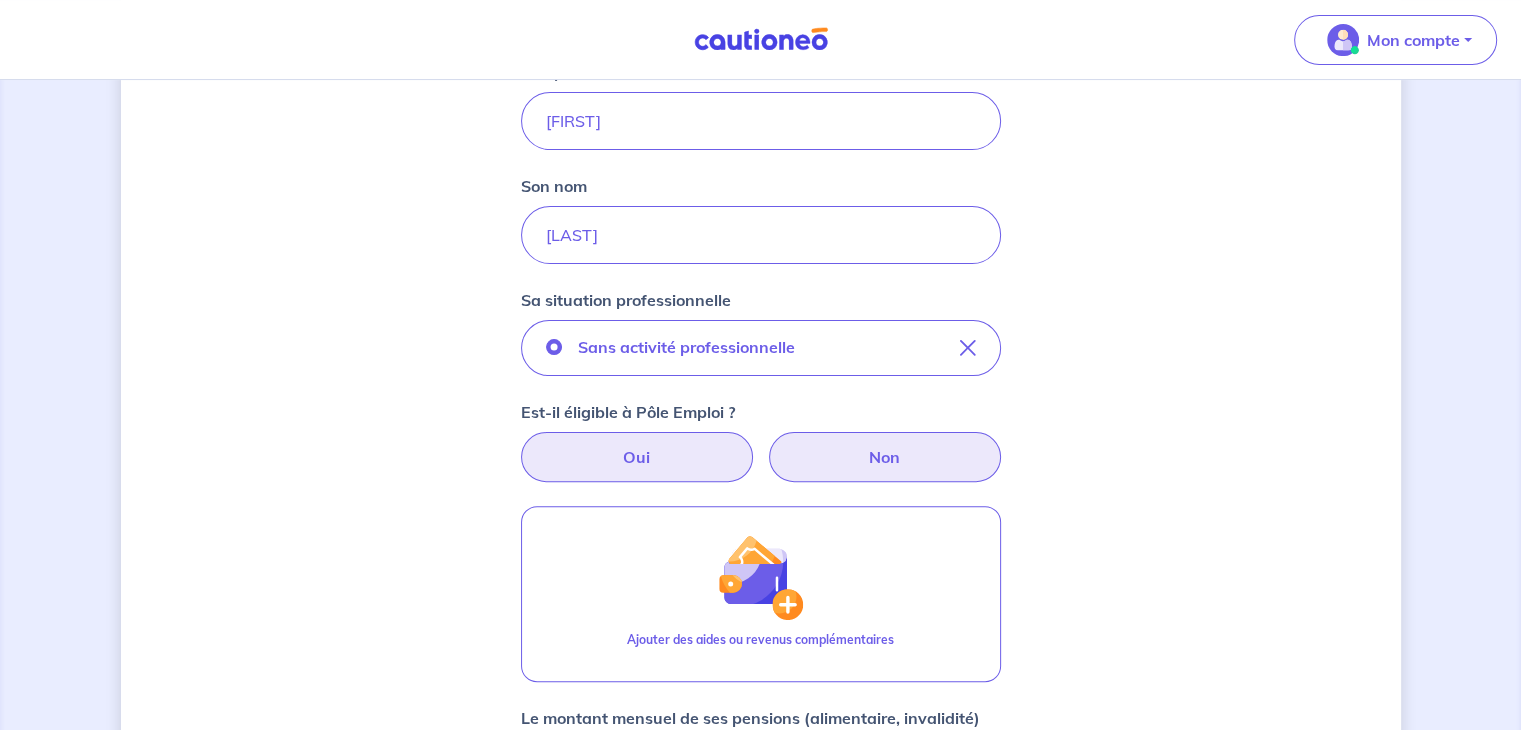 click on "Oui" at bounding box center [637, 457] 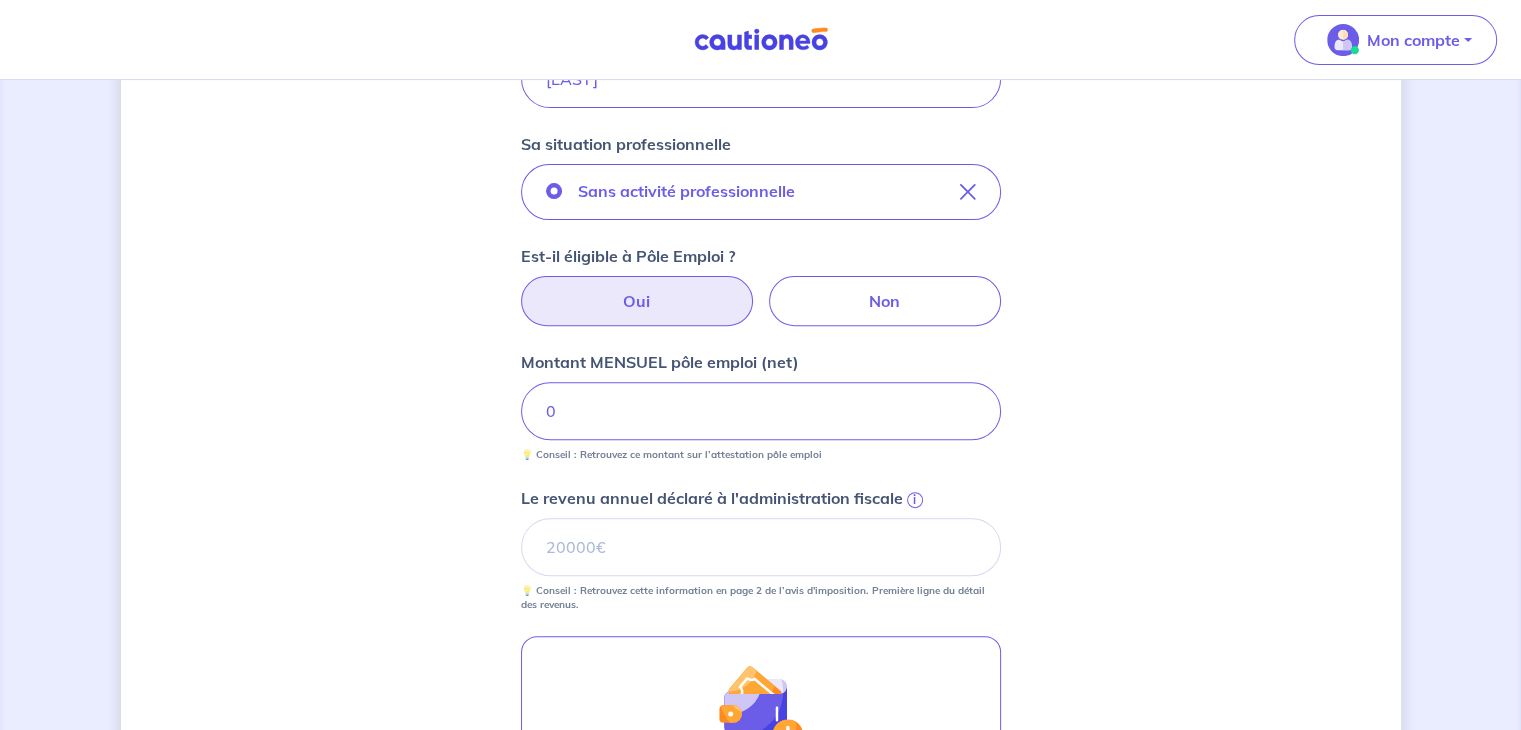 scroll, scrollTop: 780, scrollLeft: 0, axis: vertical 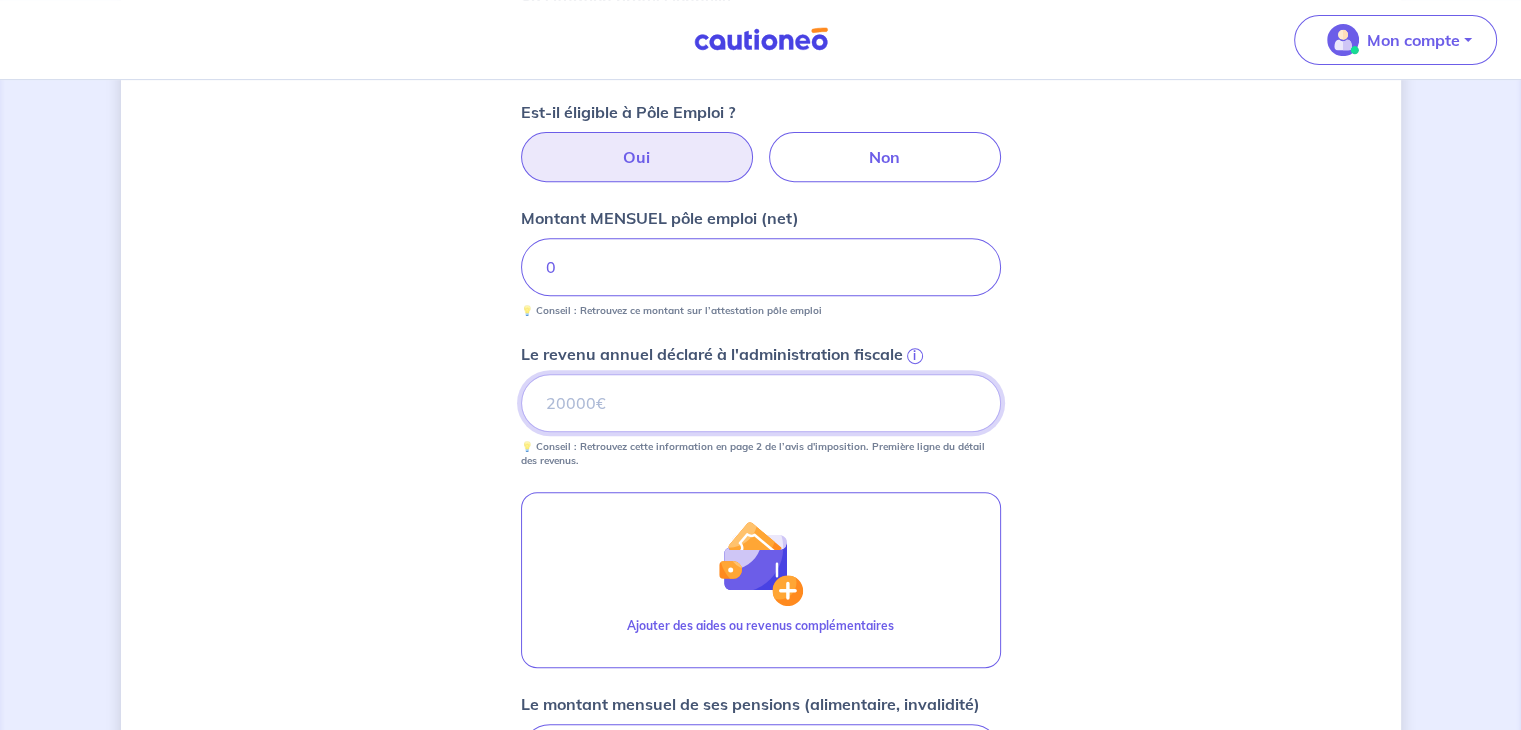 click on "Le revenu annuel déclaré à l'administration fiscale i" at bounding box center [761, 403] 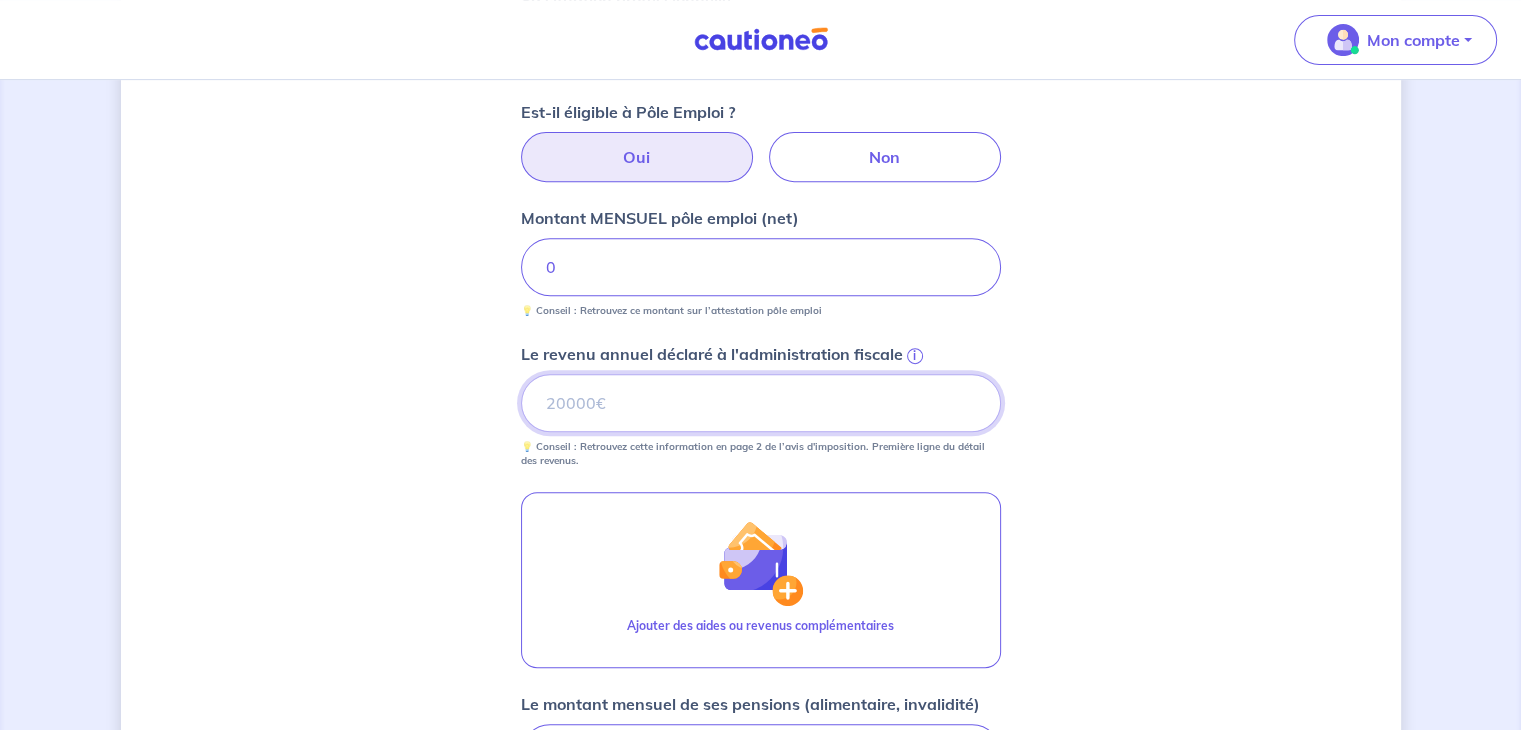 drag, startPoint x: 655, startPoint y: 418, endPoint x: 485, endPoint y: 418, distance: 170 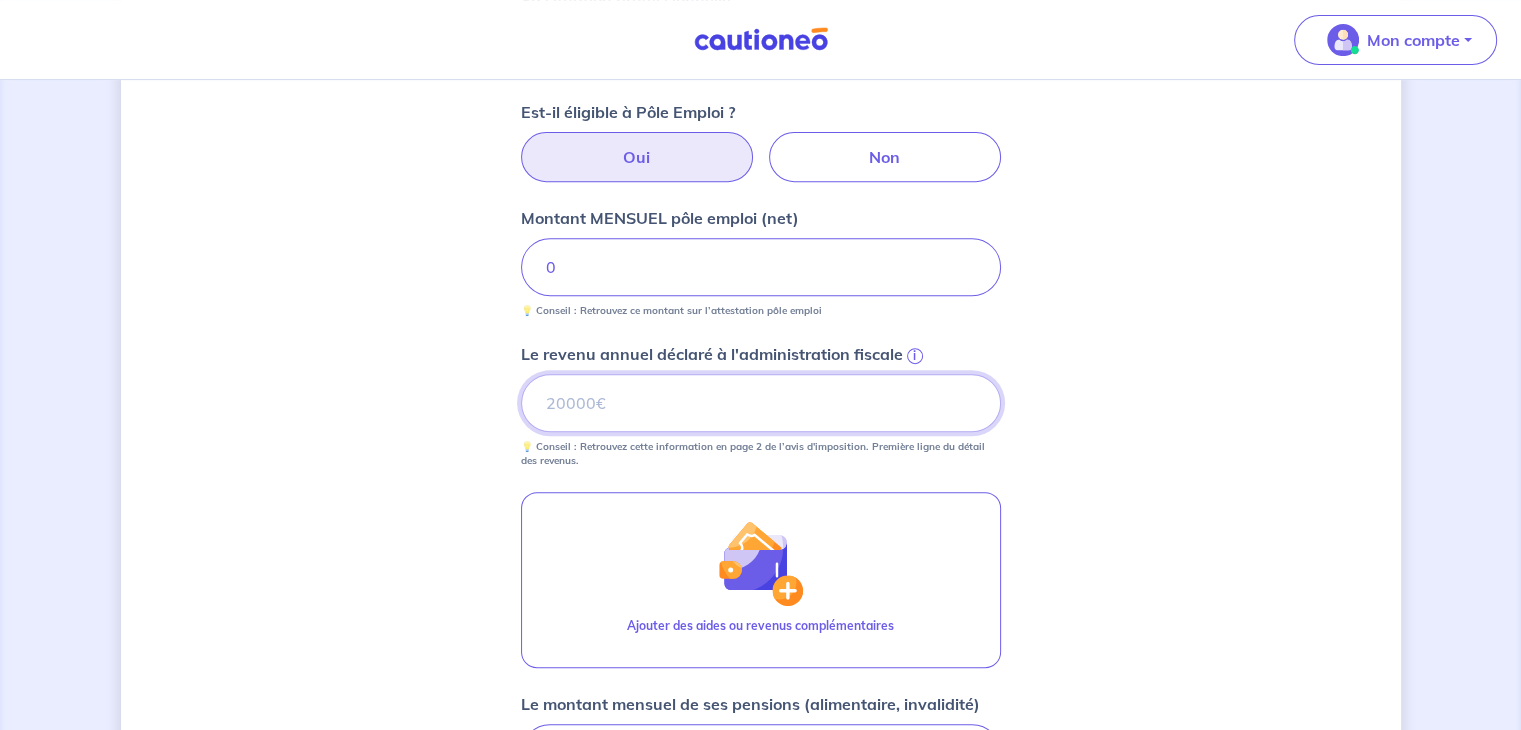 click on "Concernant vos locataires 💡 Pour info : nous acceptons les personnes seules, les couples (mariés, pacsés, en concubinage) et la colocation. Locataire 1 Son prénom [FIRST] Son nom [LAST] Sa situation professionnelle Sans activité professionnelle Est-il éligible à Pôle Emploi ? Oui Non Montant MENSUEL pôle emploi (net) 0 💡 Conseil : Retrouvez ce montant sur l’attestation pôle emploi Le revenu annuel déclaré à l'administration fiscale i 💡 Conseil : Retrouvez cette information en page 2 de l’avis d'imposition. Première ligne du détail des revenus. Ajouter des aides ou revenus complémentaires Le montant mensuel de ses pensions (alimentaire, invalidité) 3050 Cela se trouve sur la copie du jugement OU en divisant par 12 les revenus fonciers nets après abattement sur le dernier avis d'imposition Étape Précédente Précédent Je valide Je valide" at bounding box center (761, 209) 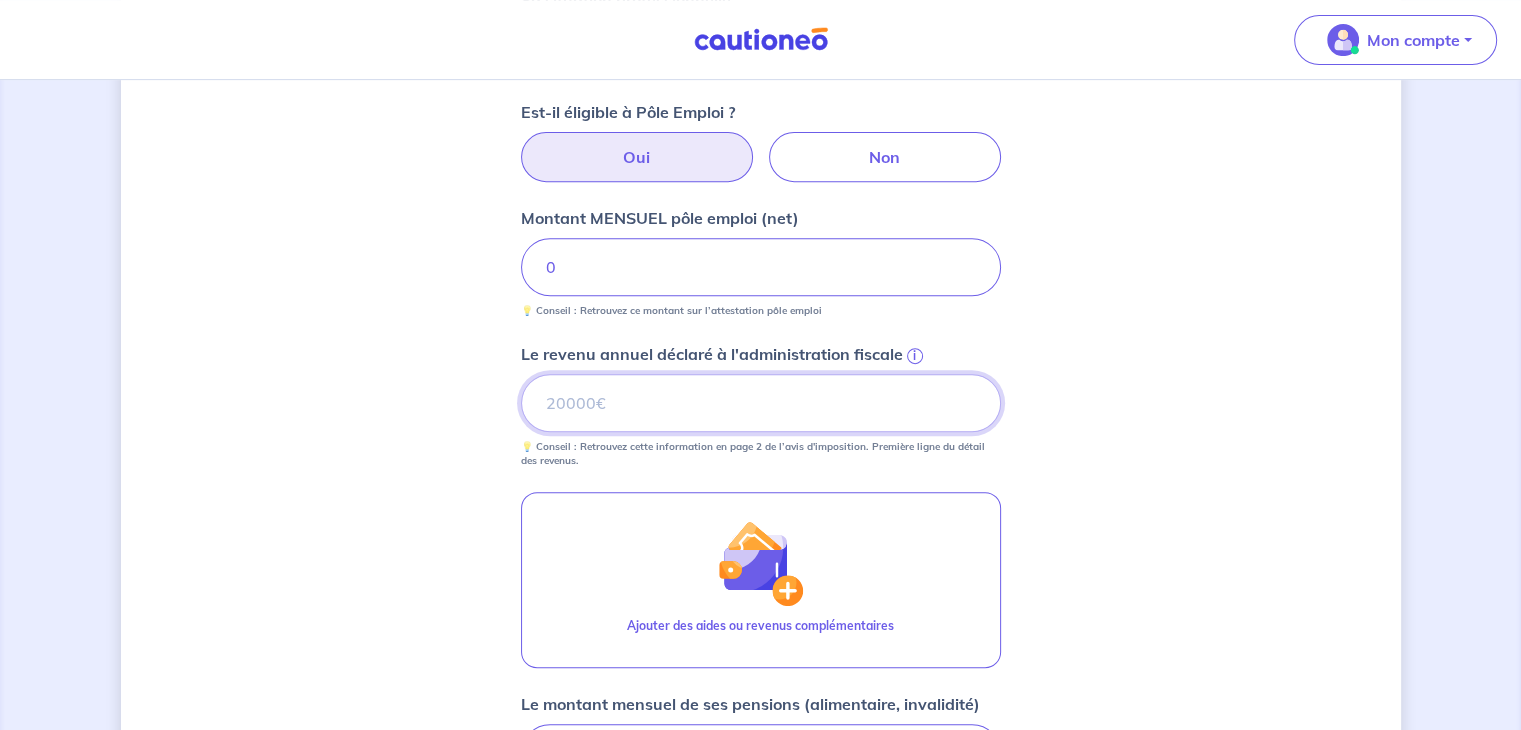 drag, startPoint x: 552, startPoint y: 406, endPoint x: 894, endPoint y: 405, distance: 342.00146 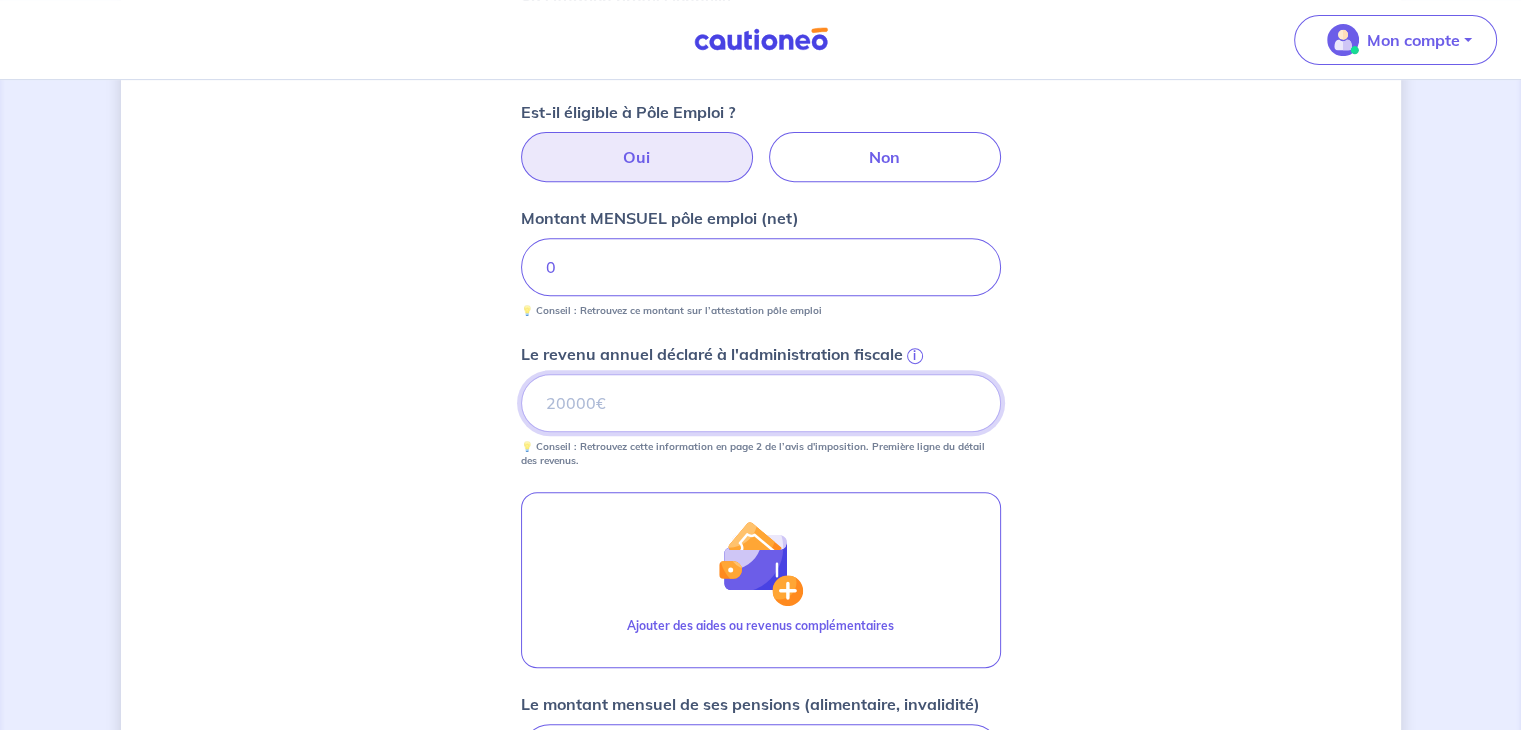 click on "Le revenu annuel déclaré à l'administration fiscale i" at bounding box center (761, 403) 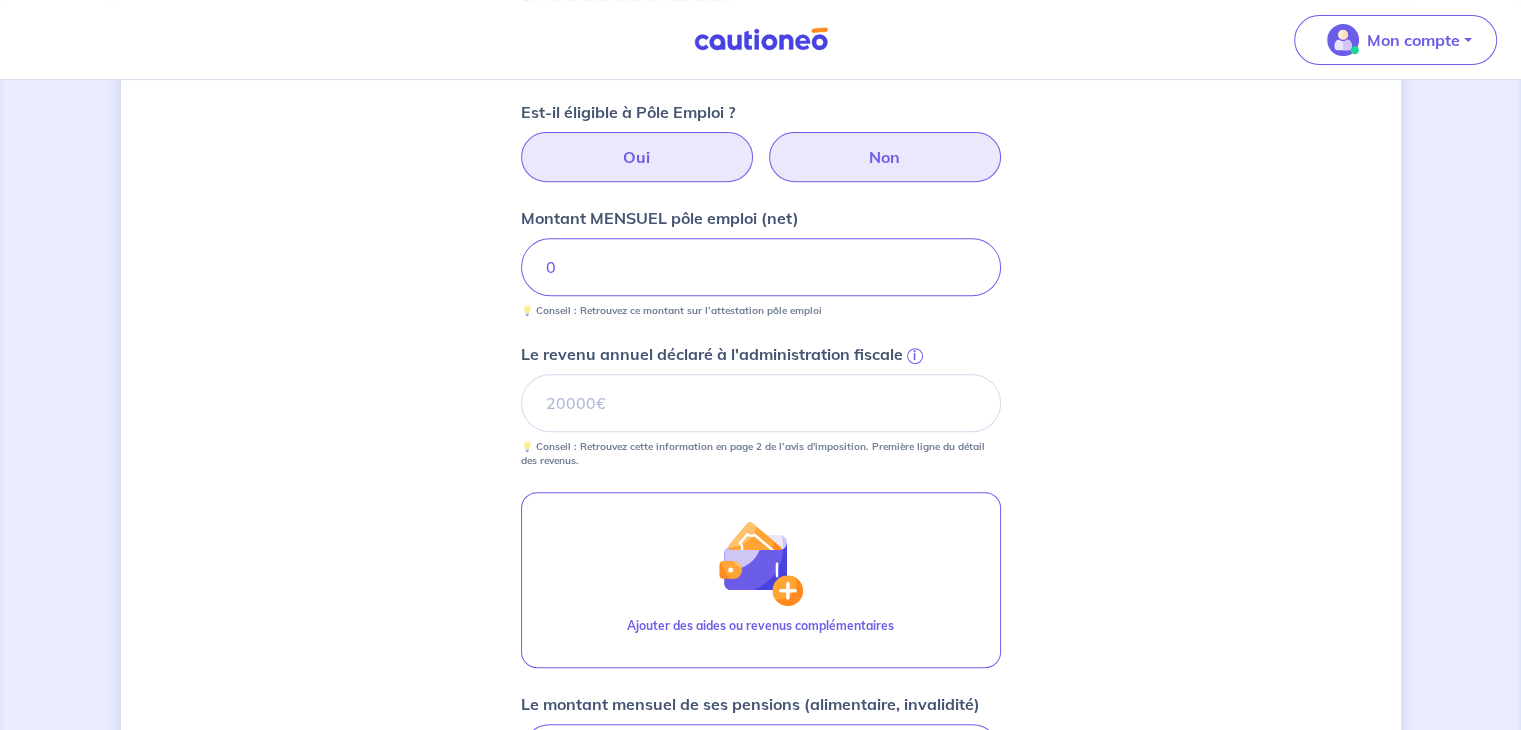 click on "Non" at bounding box center [885, 157] 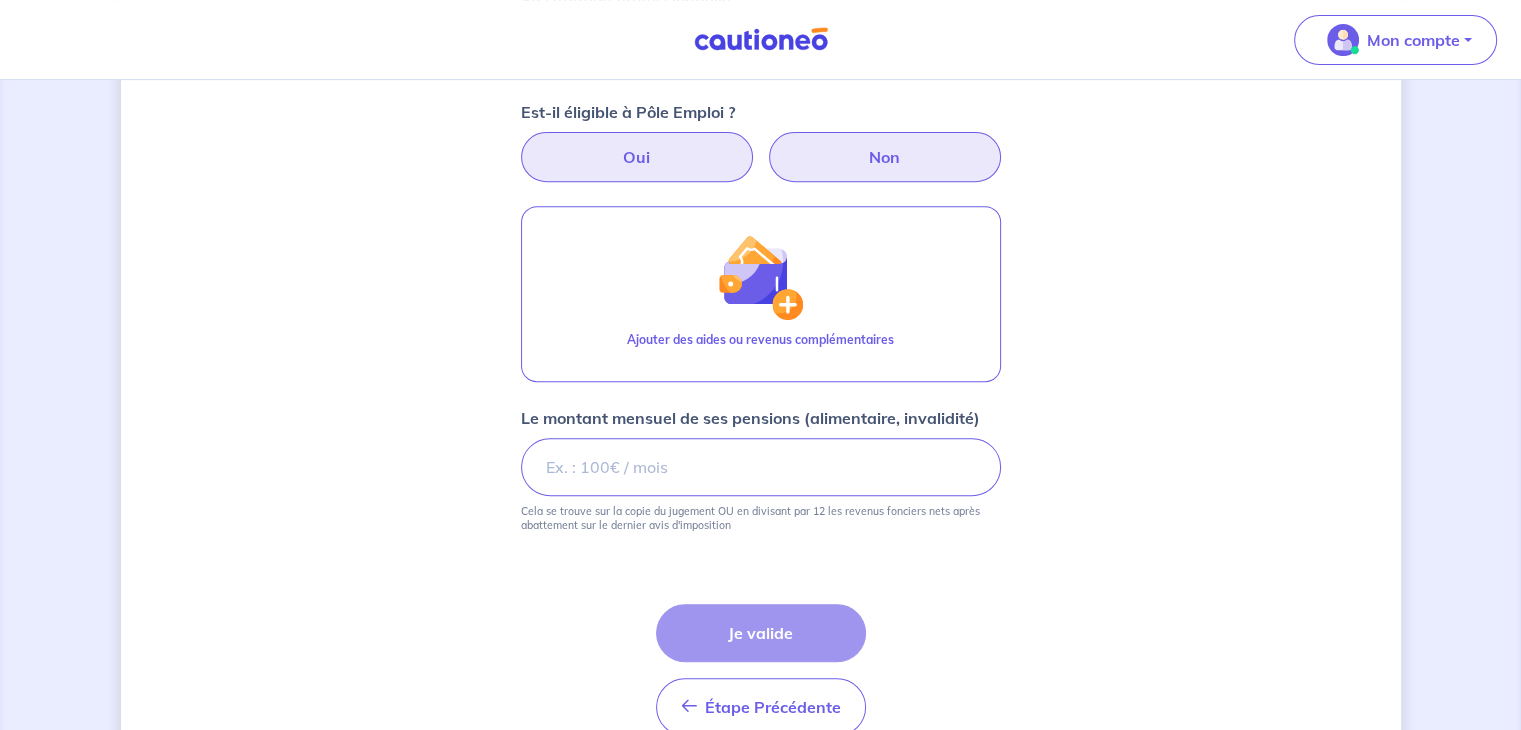 click on "Oui" at bounding box center (637, 157) 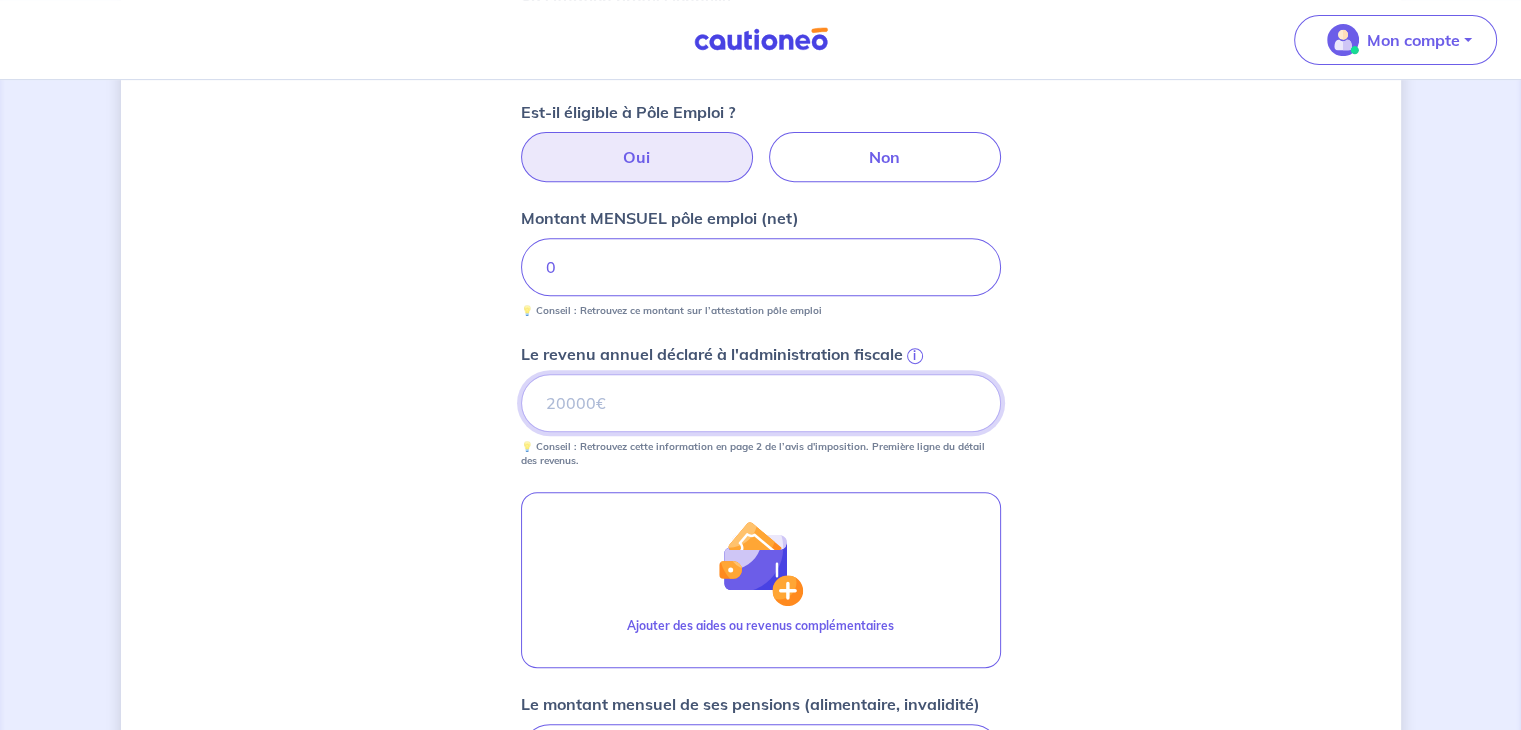 click on "Le revenu annuel déclaré à l'administration fiscale i" at bounding box center (761, 403) 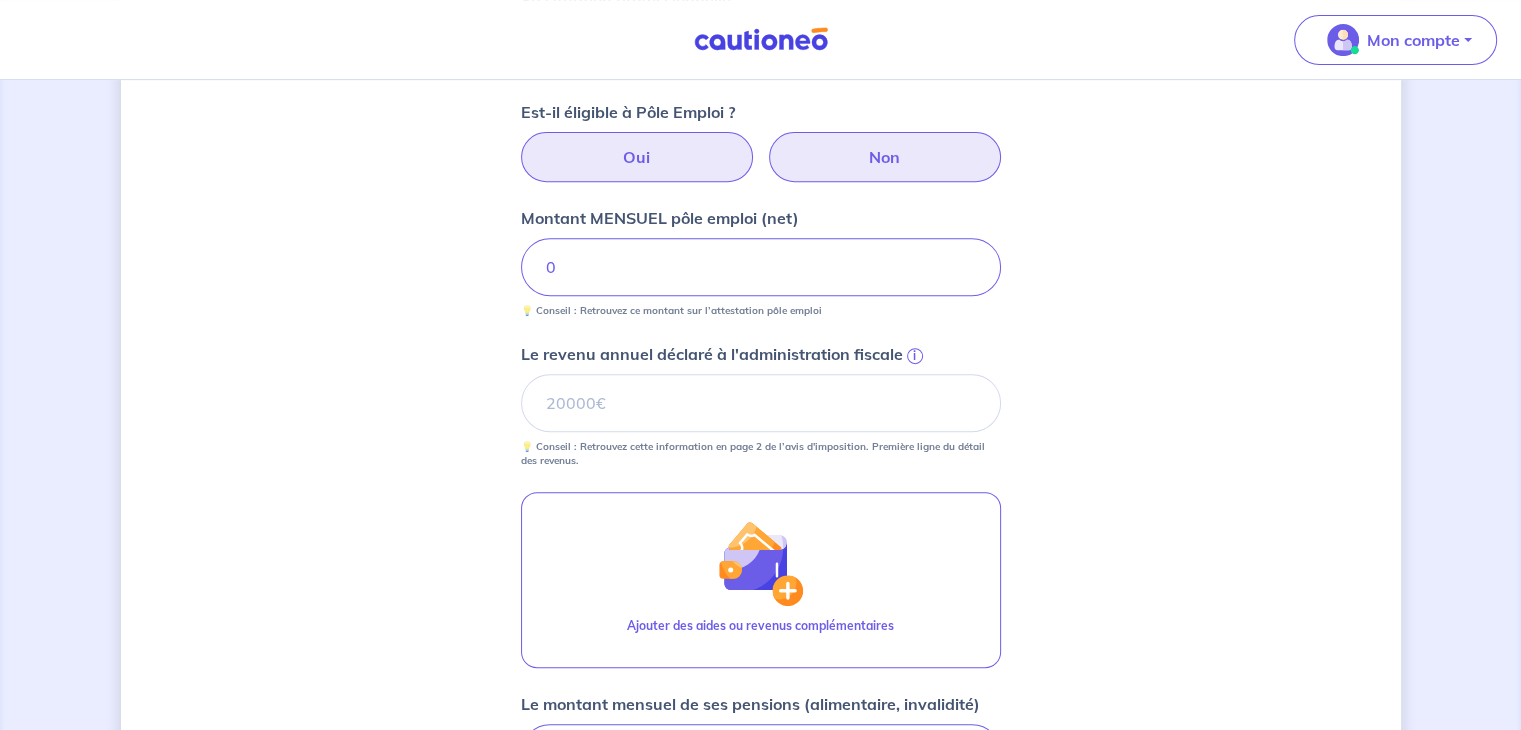 click on "Non" at bounding box center (885, 157) 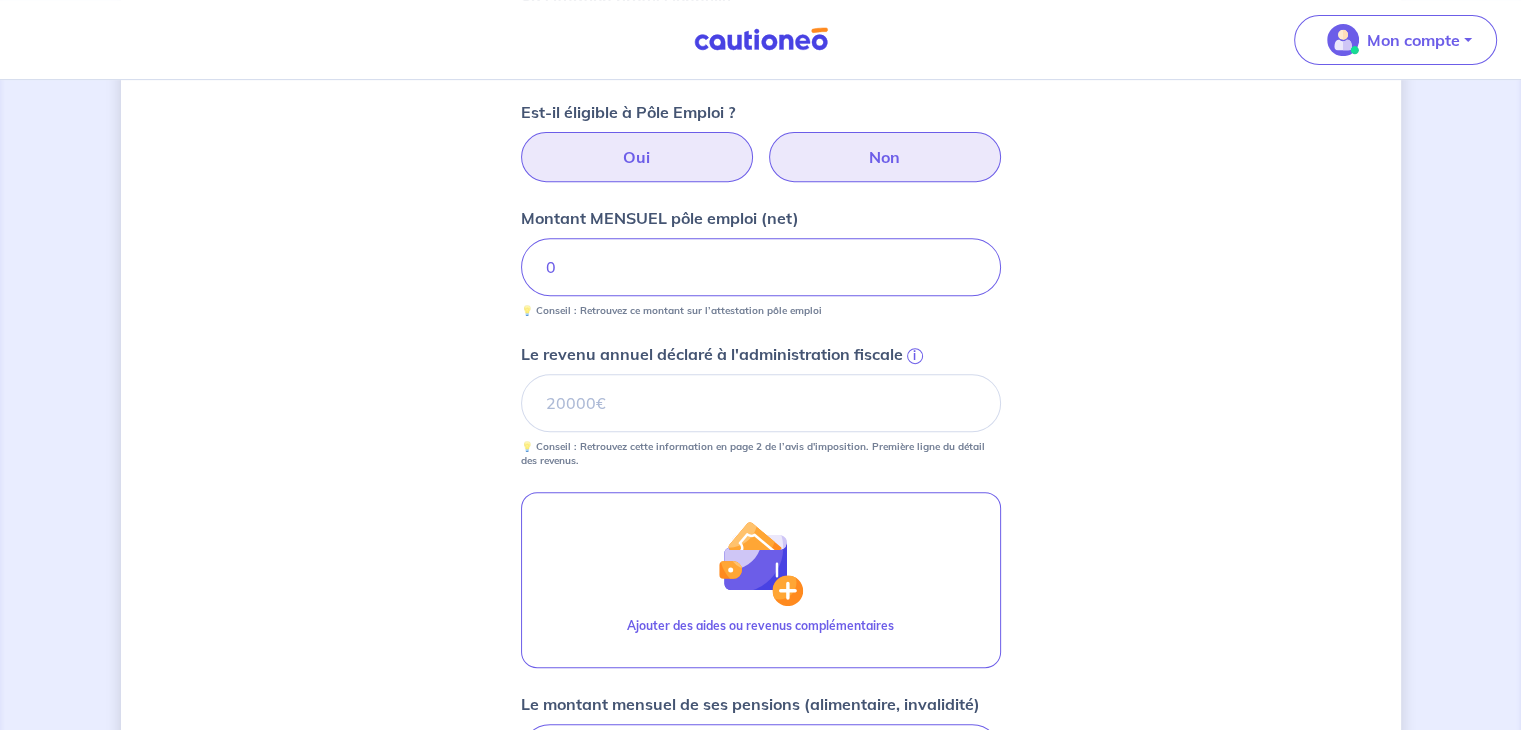 click on "Non" at bounding box center (760, 138) 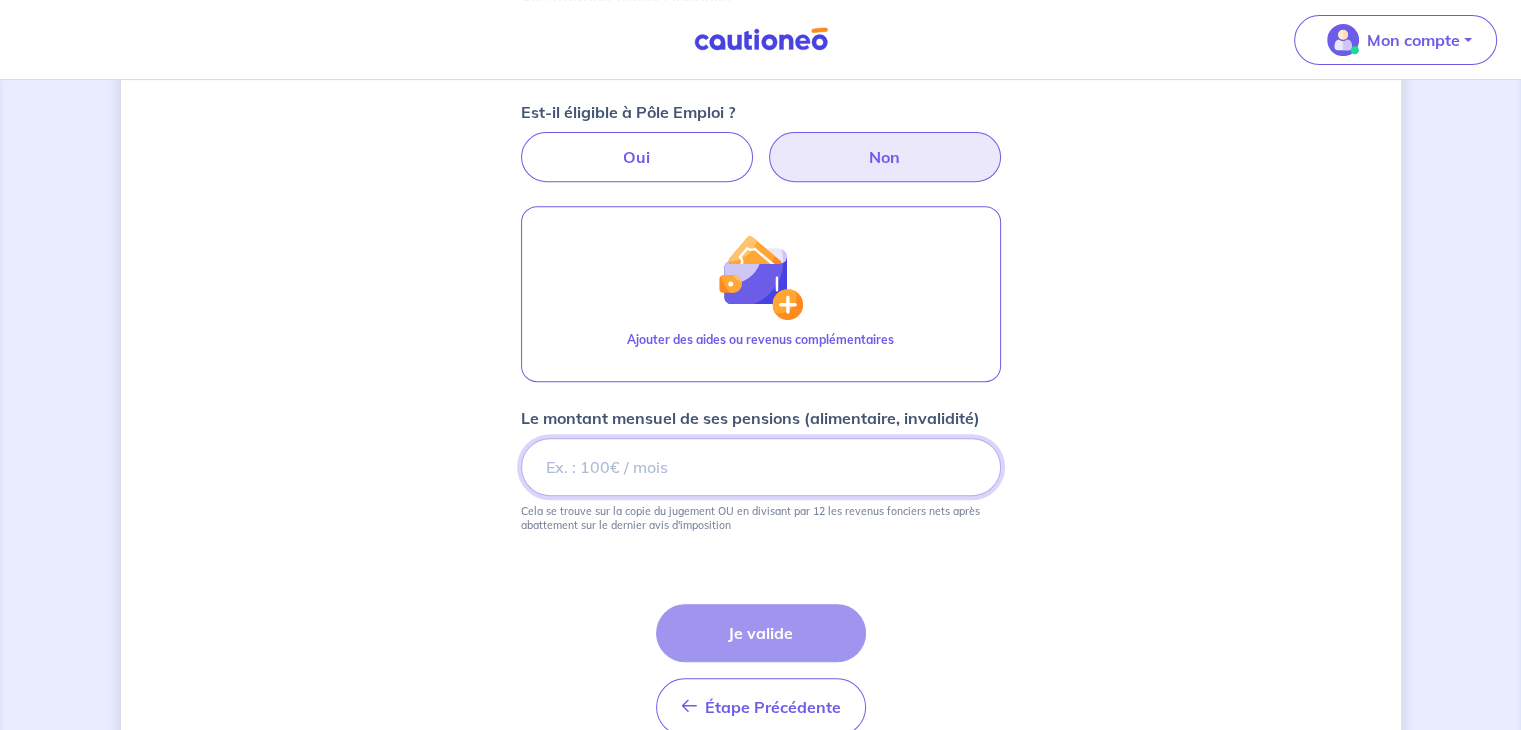 click on "[NUMBER]" at bounding box center (761, 467) 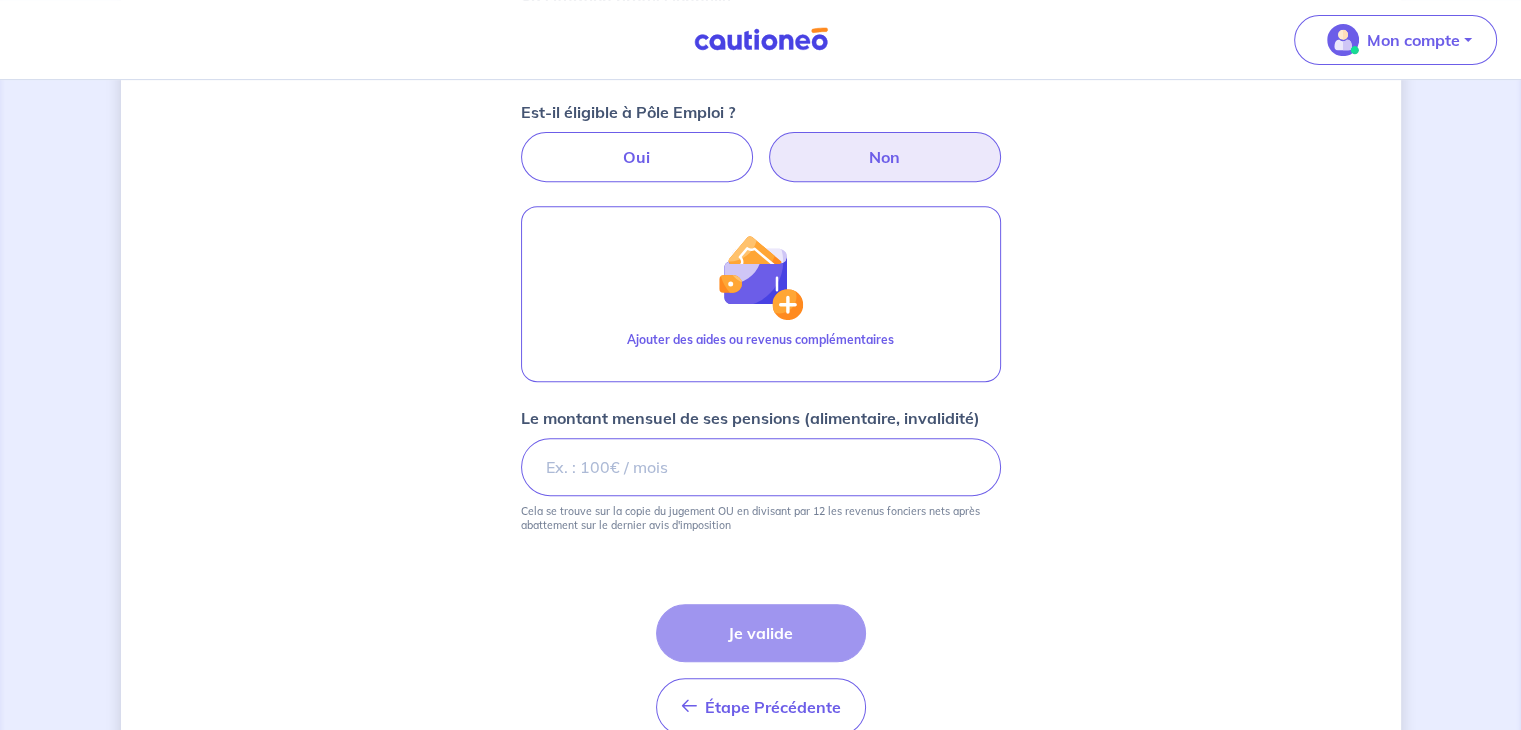 click on "Étape Précédente Précédent Je valide Je valide" at bounding box center (761, 670) 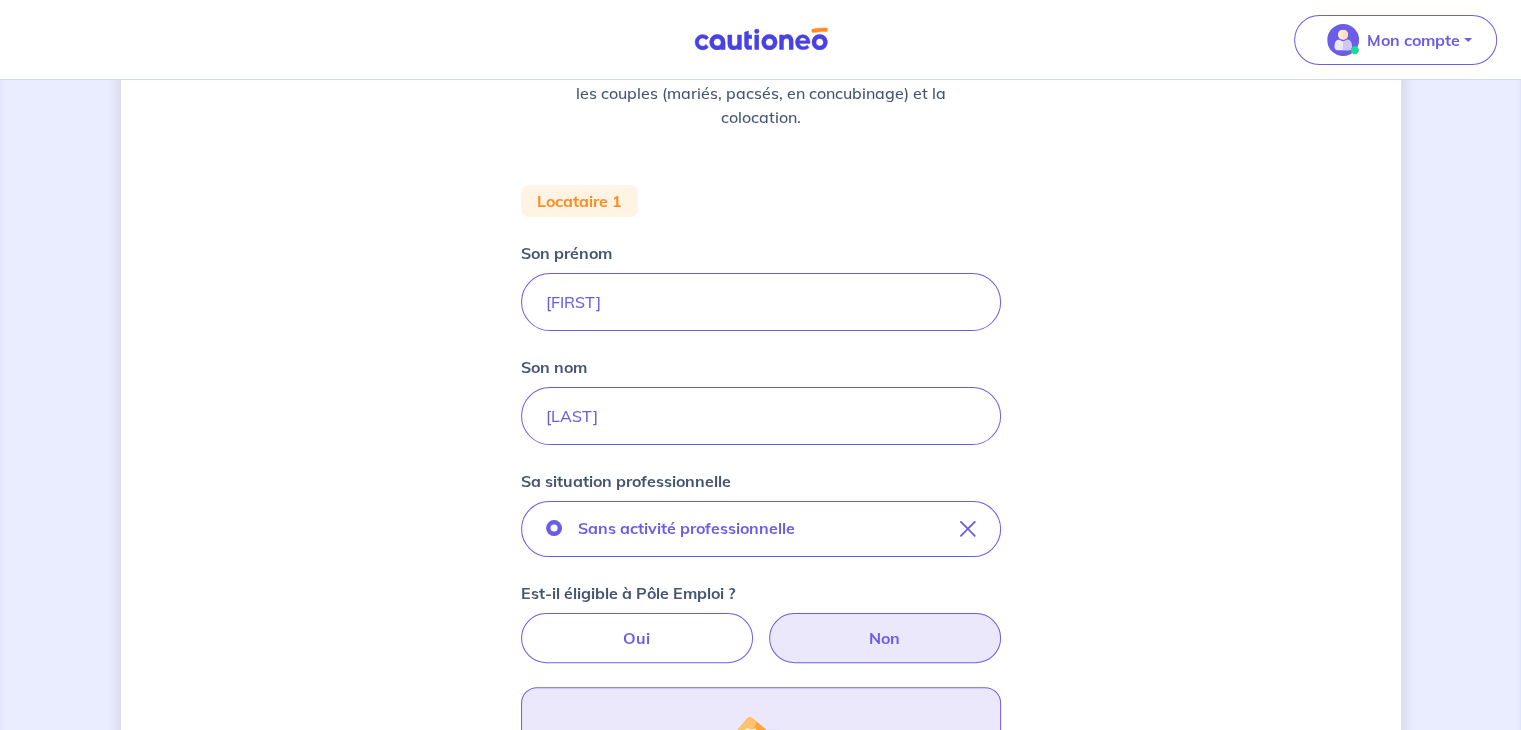 scroll, scrollTop: 480, scrollLeft: 0, axis: vertical 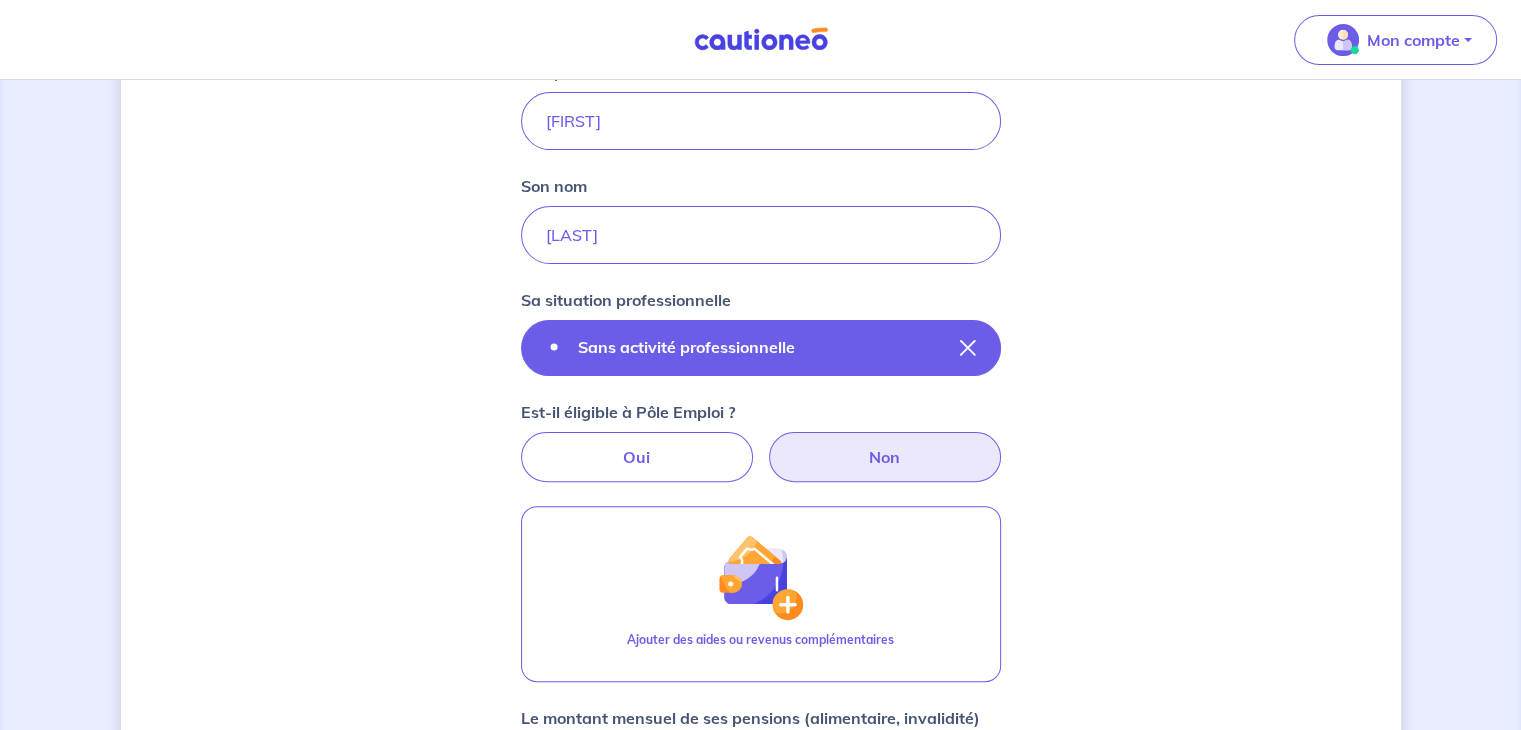 click on "Sans activité professionnelle" at bounding box center [686, 347] 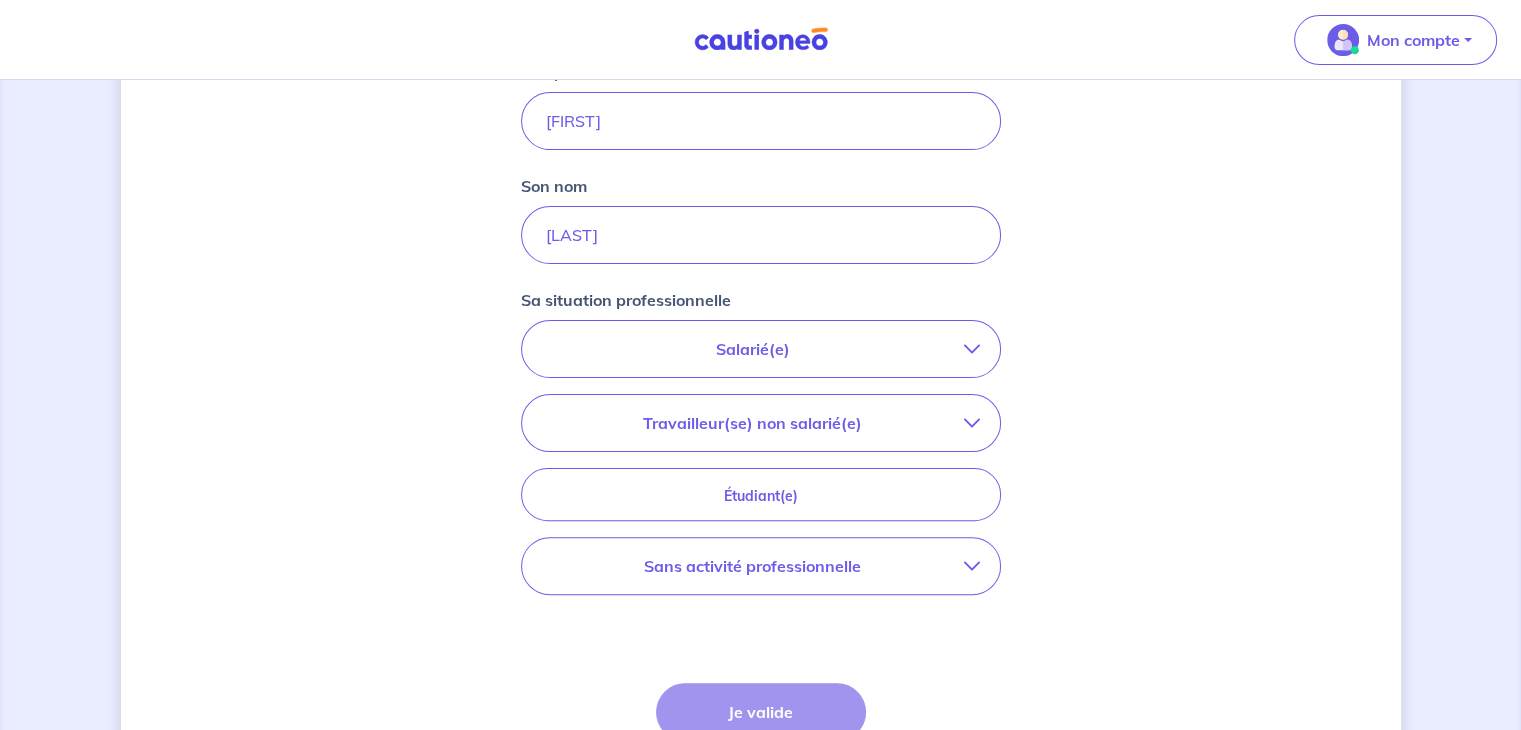 click on "Sans activité professionnelle" at bounding box center (753, 566) 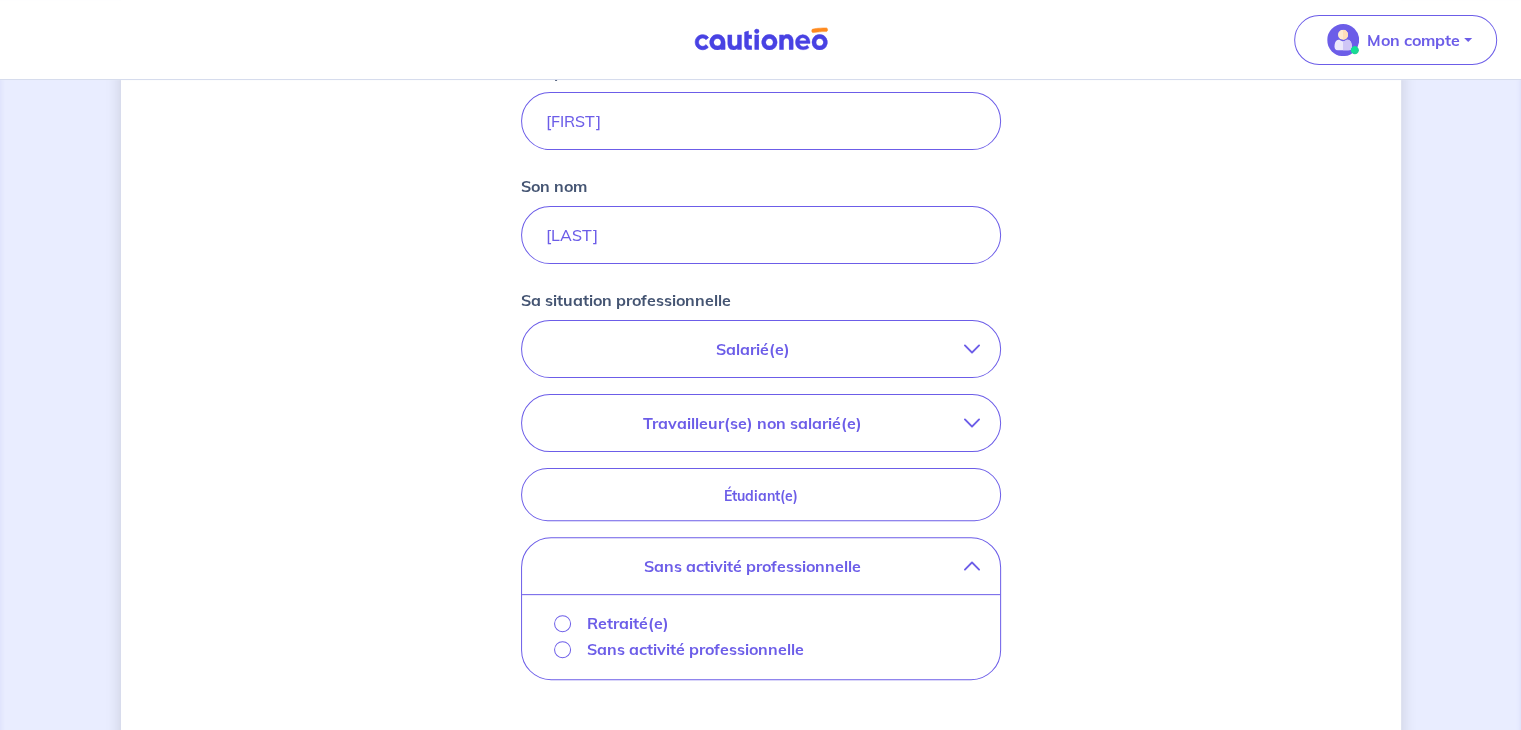 click on "Sans activité professionnelle" at bounding box center (695, 649) 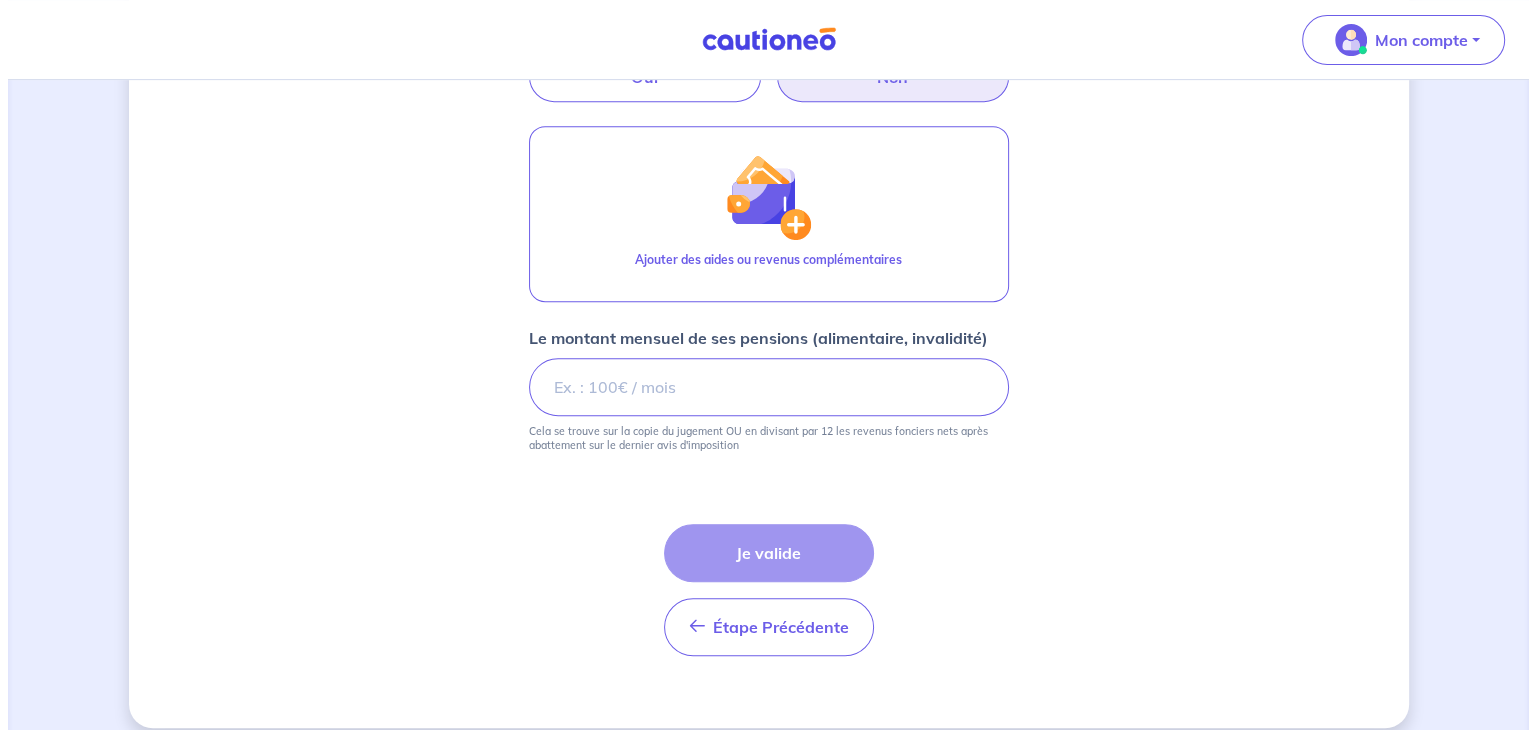 scroll, scrollTop: 880, scrollLeft: 0, axis: vertical 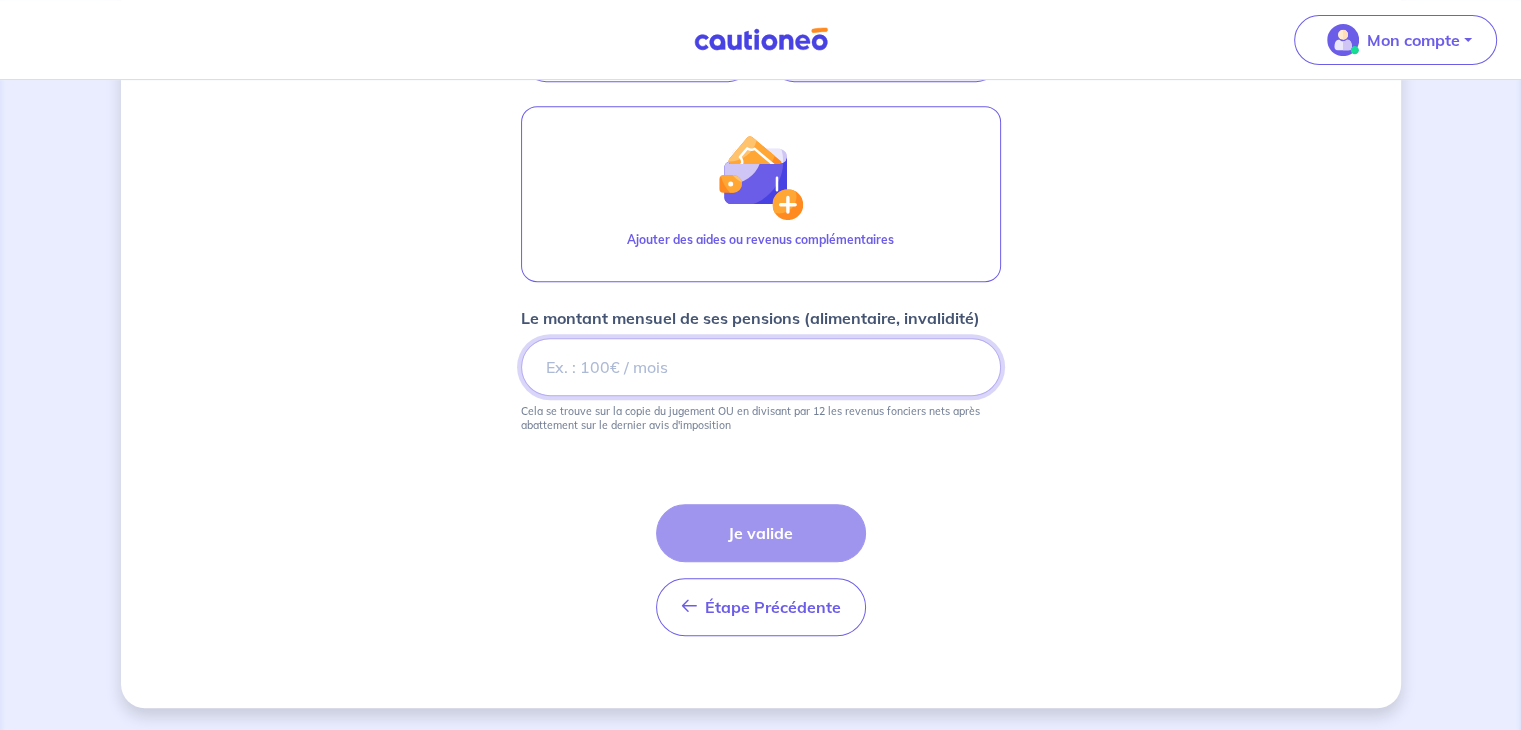 click on "[NUMBER]" at bounding box center [761, 367] 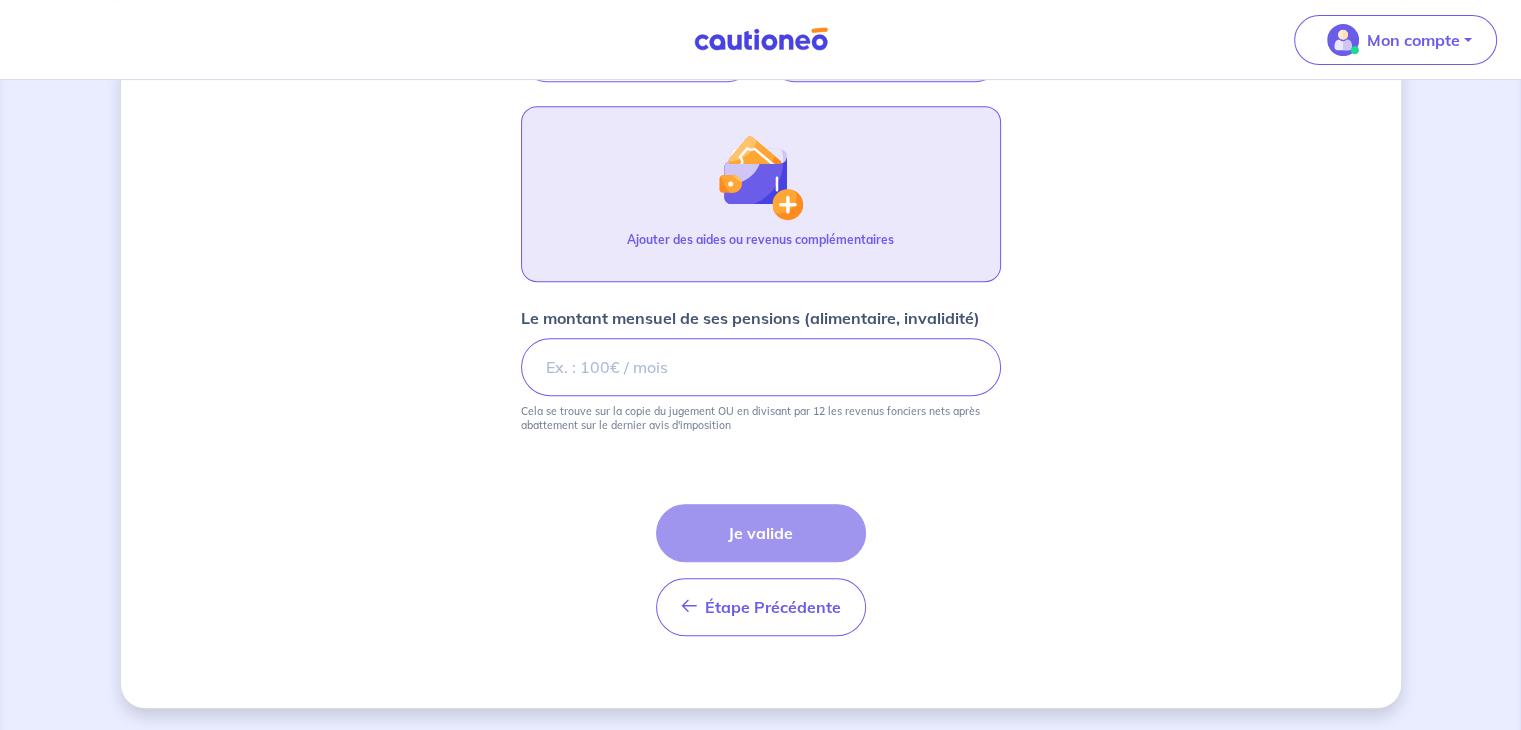 click on "Ajouter des aides ou revenus complémentaires" at bounding box center [761, 194] 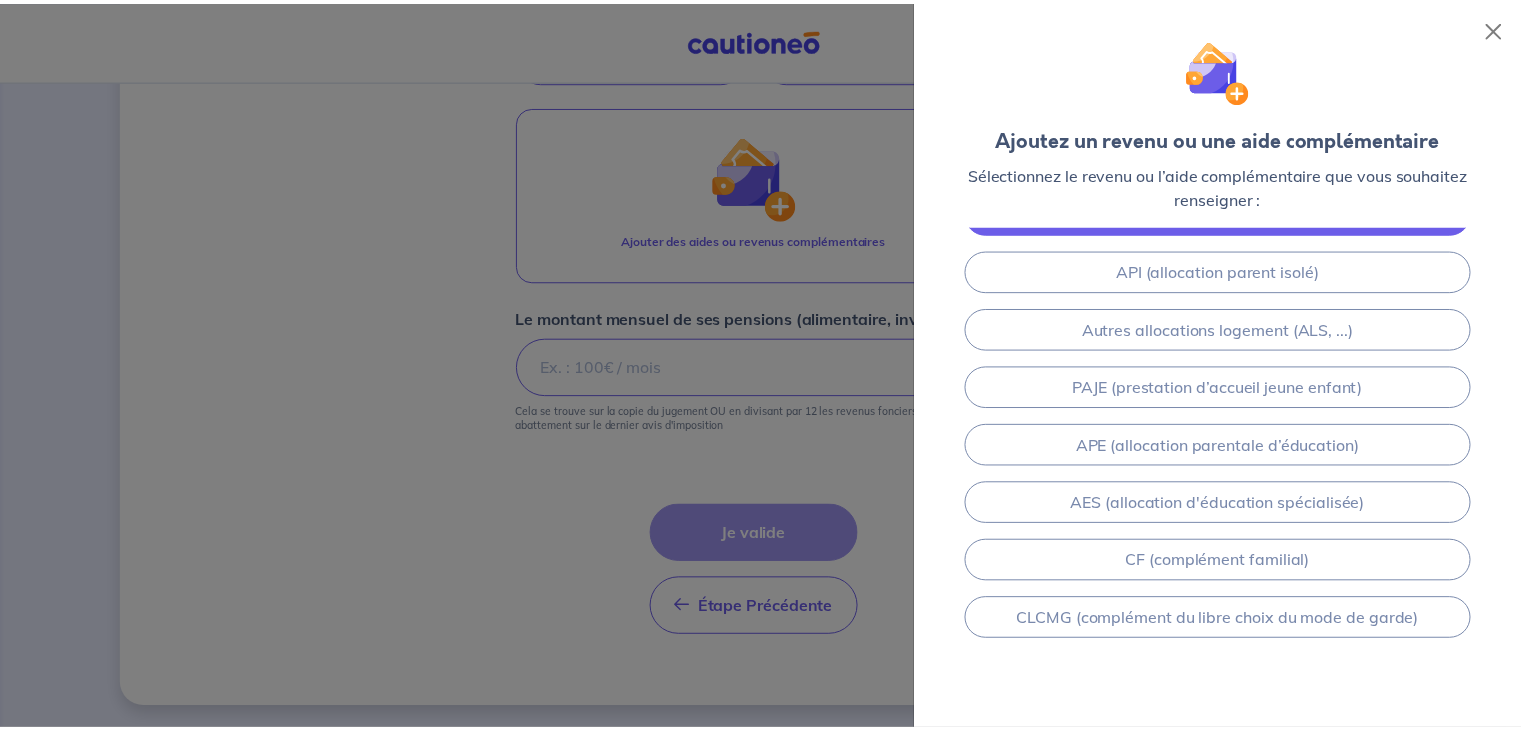 scroll, scrollTop: 344, scrollLeft: 0, axis: vertical 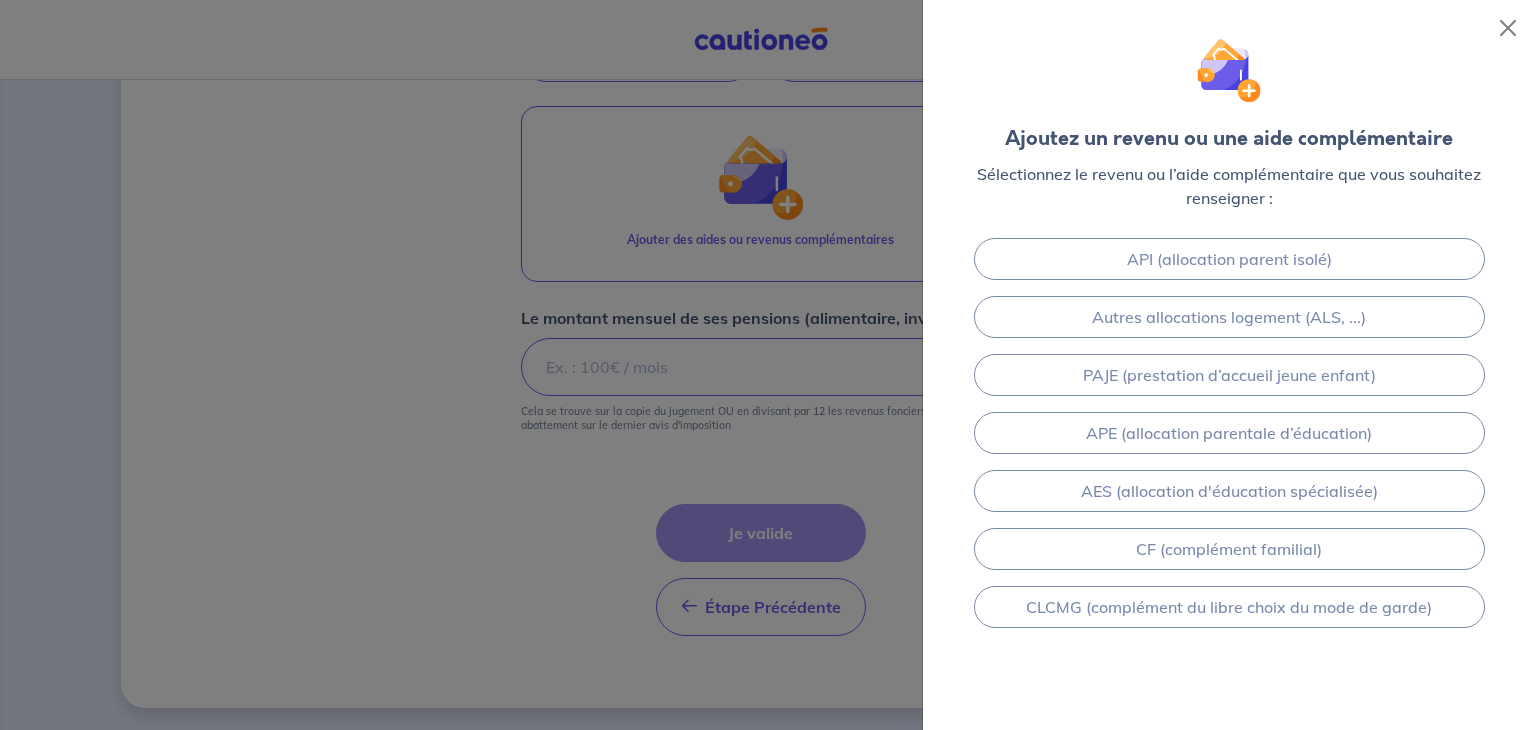 click at bounding box center (768, 365) 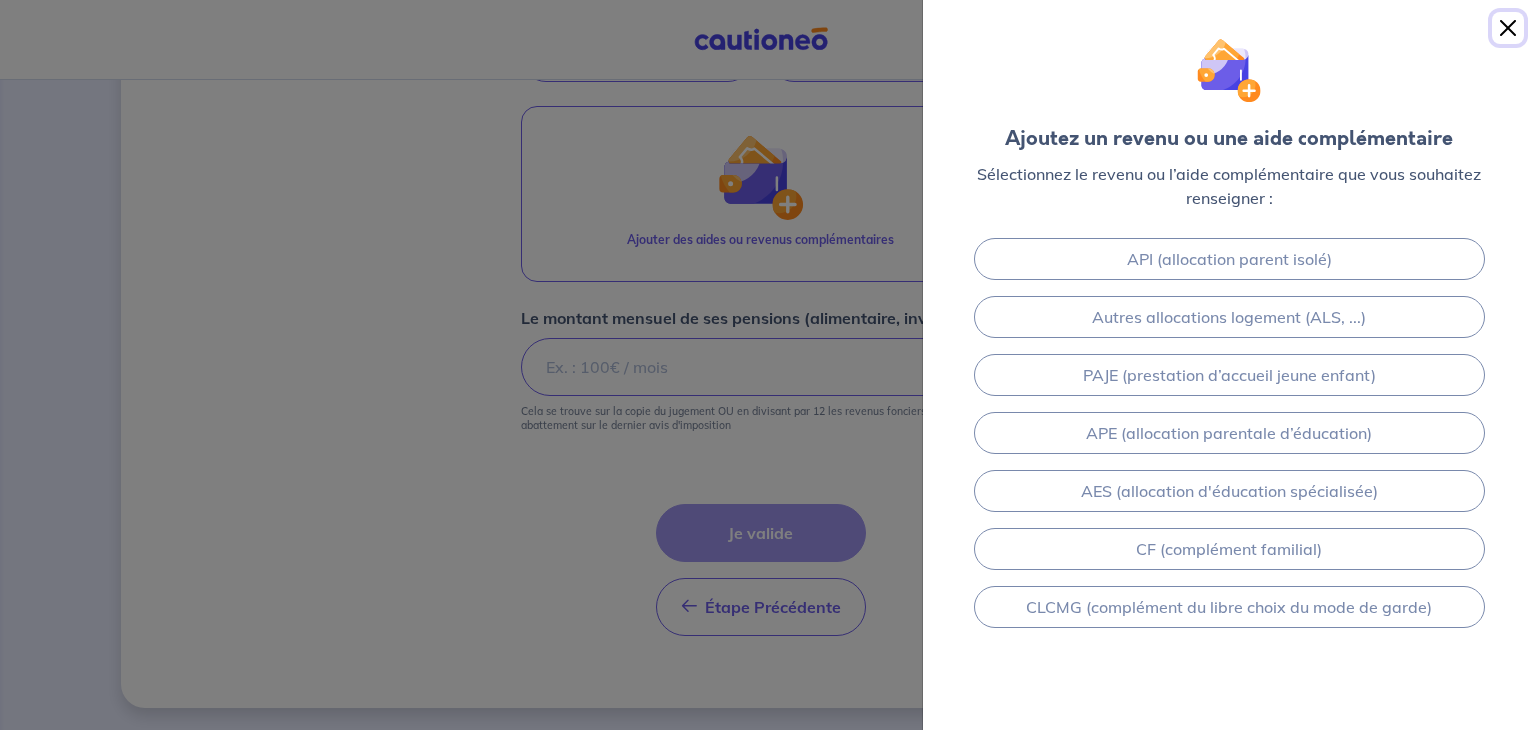 click at bounding box center (1508, 28) 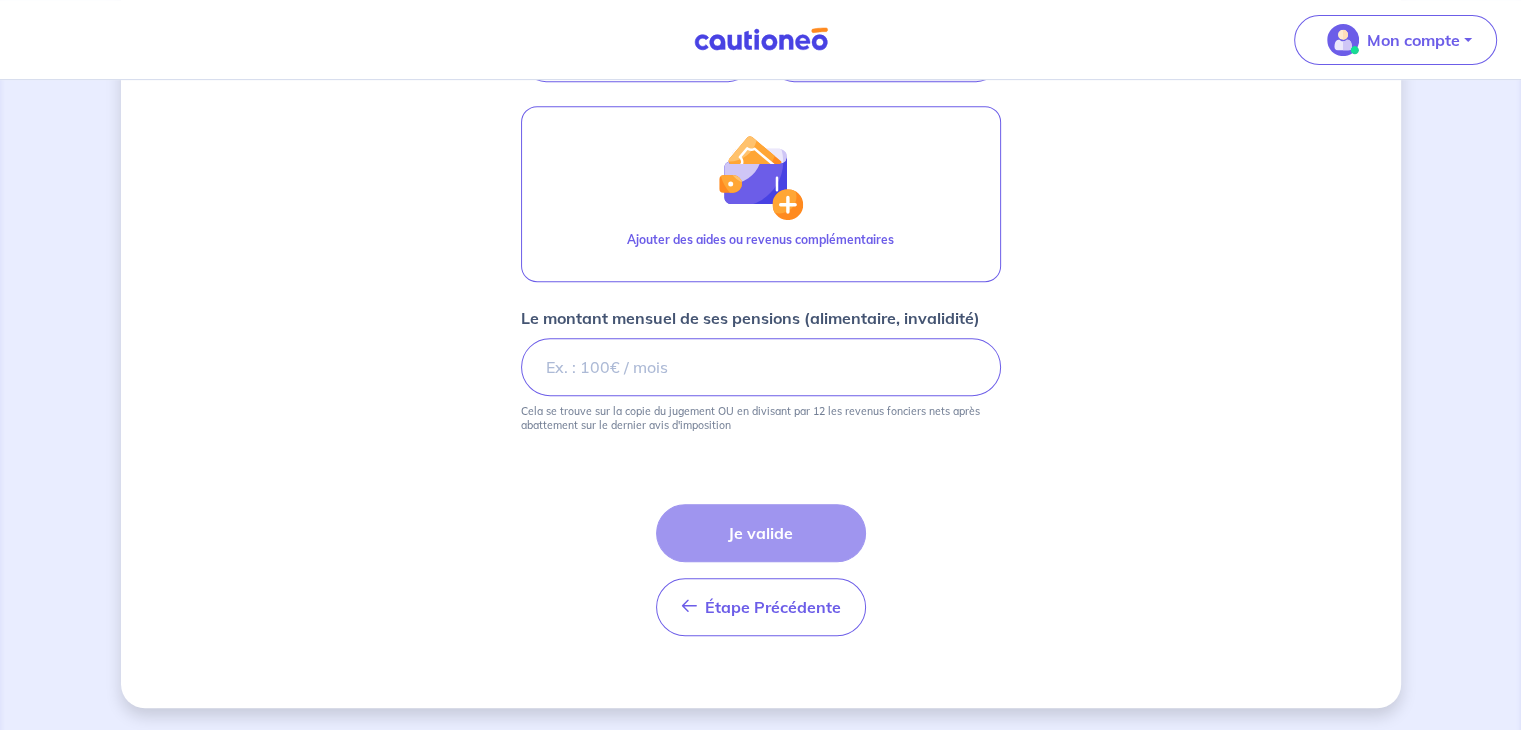 click on "Étape Précédente Précédent Je valide Je valide" at bounding box center (761, 570) 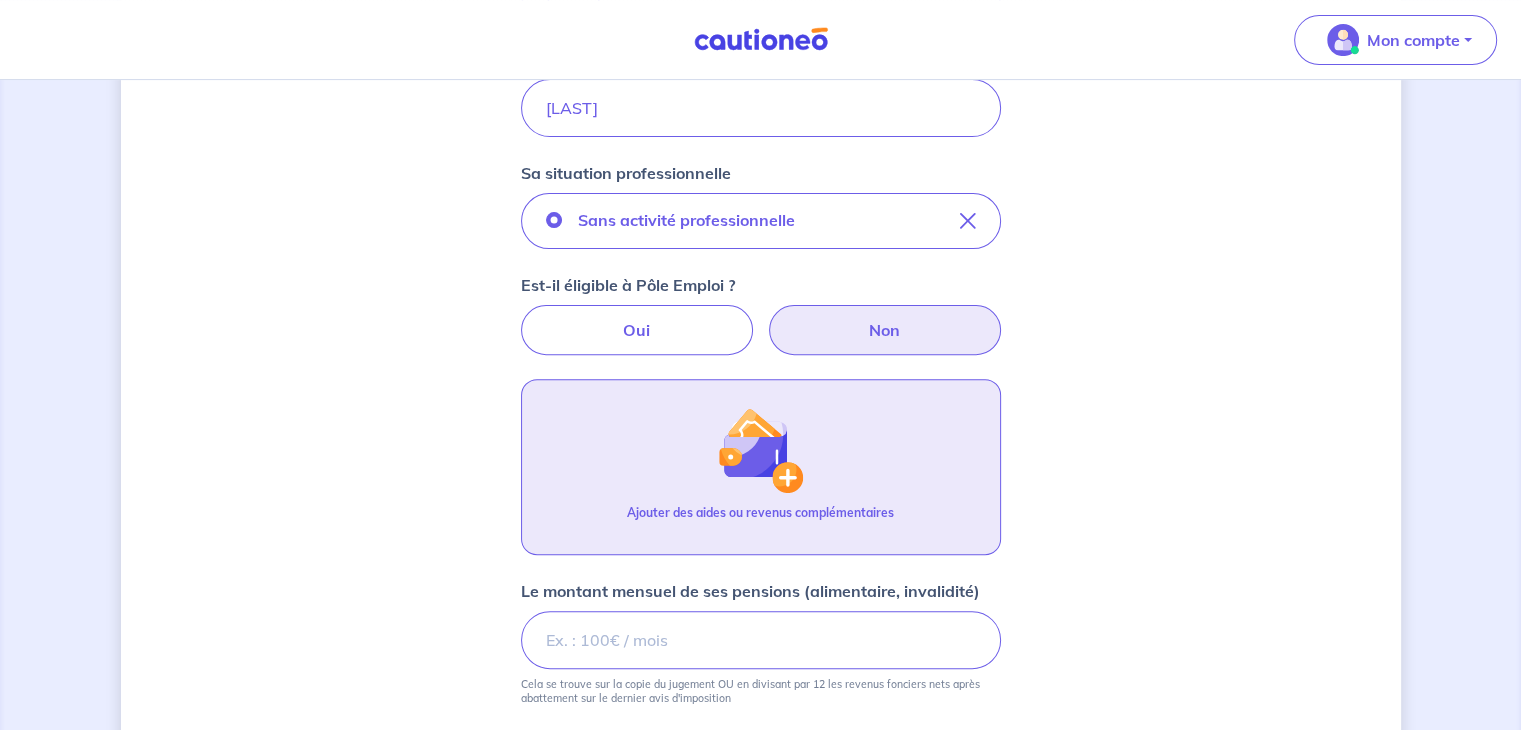 scroll, scrollTop: 480, scrollLeft: 0, axis: vertical 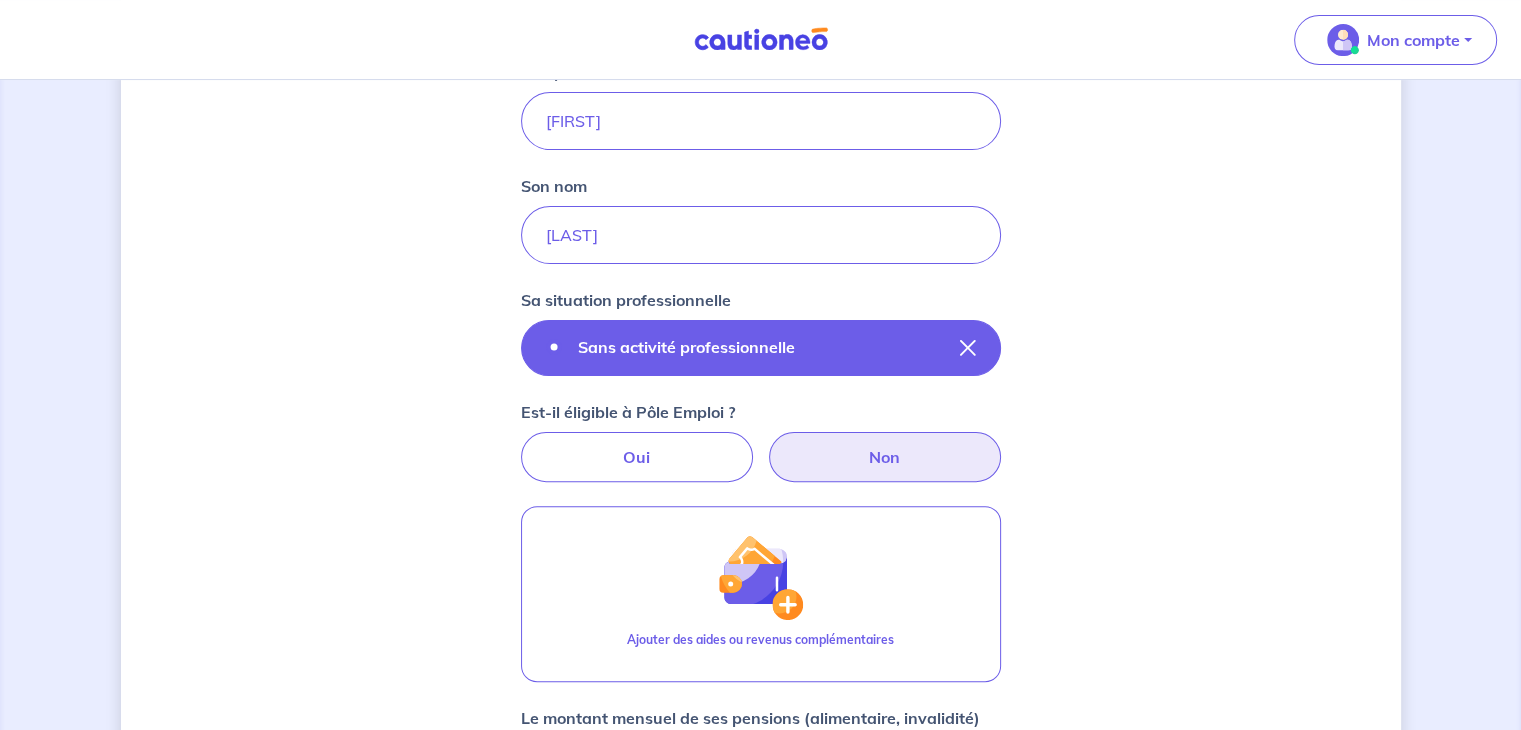 click on "Sans activité professionnelle" at bounding box center (686, 347) 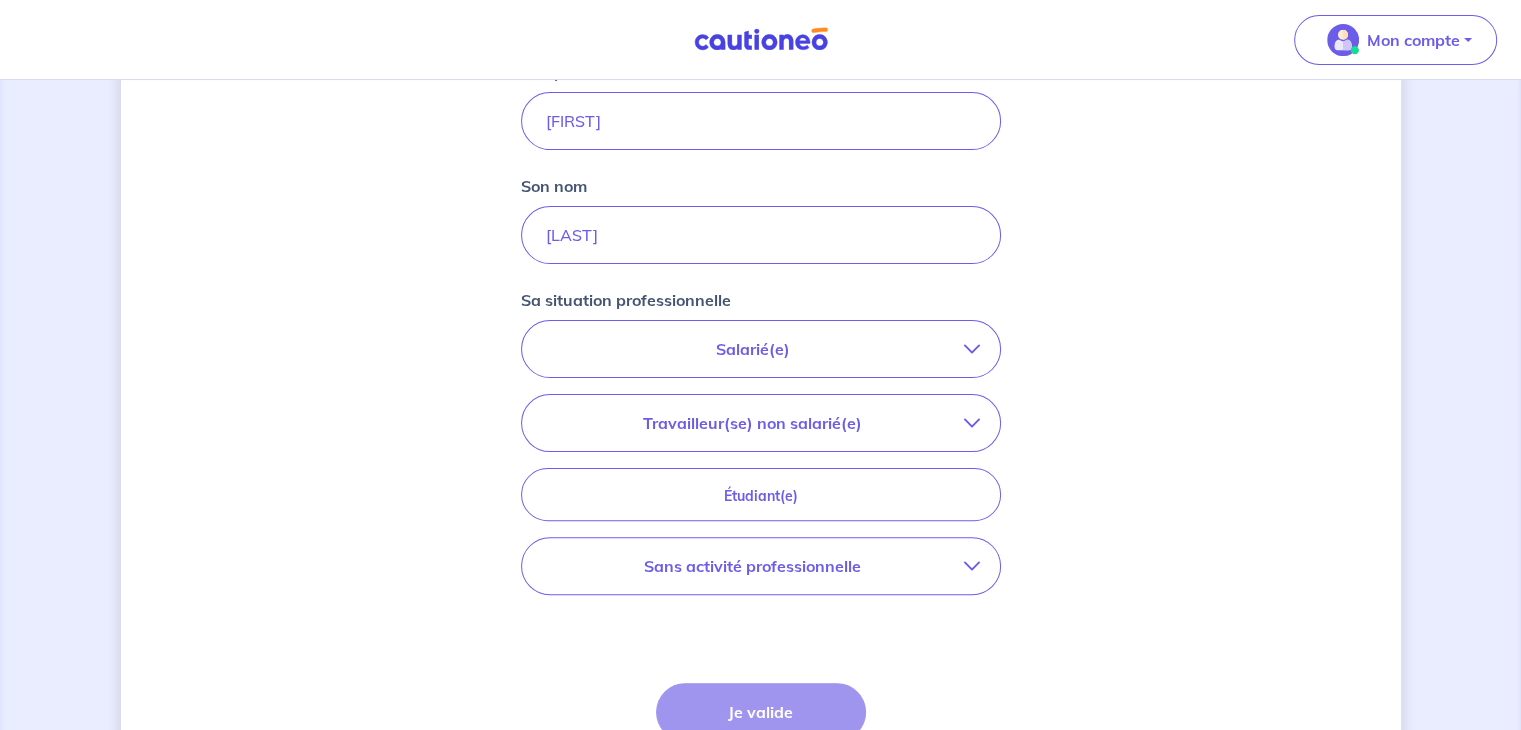 click on "Sans activité professionnelle" at bounding box center [761, 566] 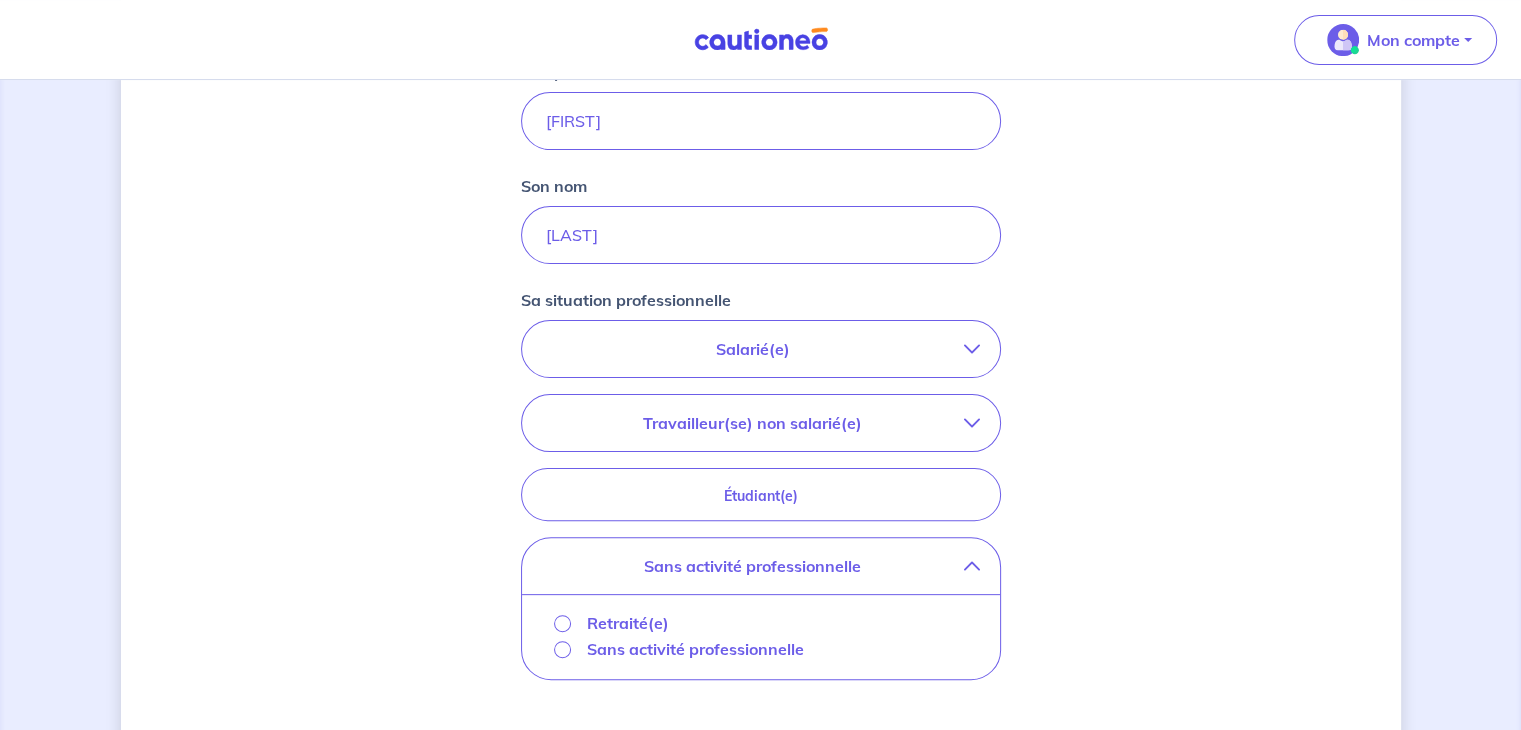 click on "Retraité(e)" at bounding box center (628, 623) 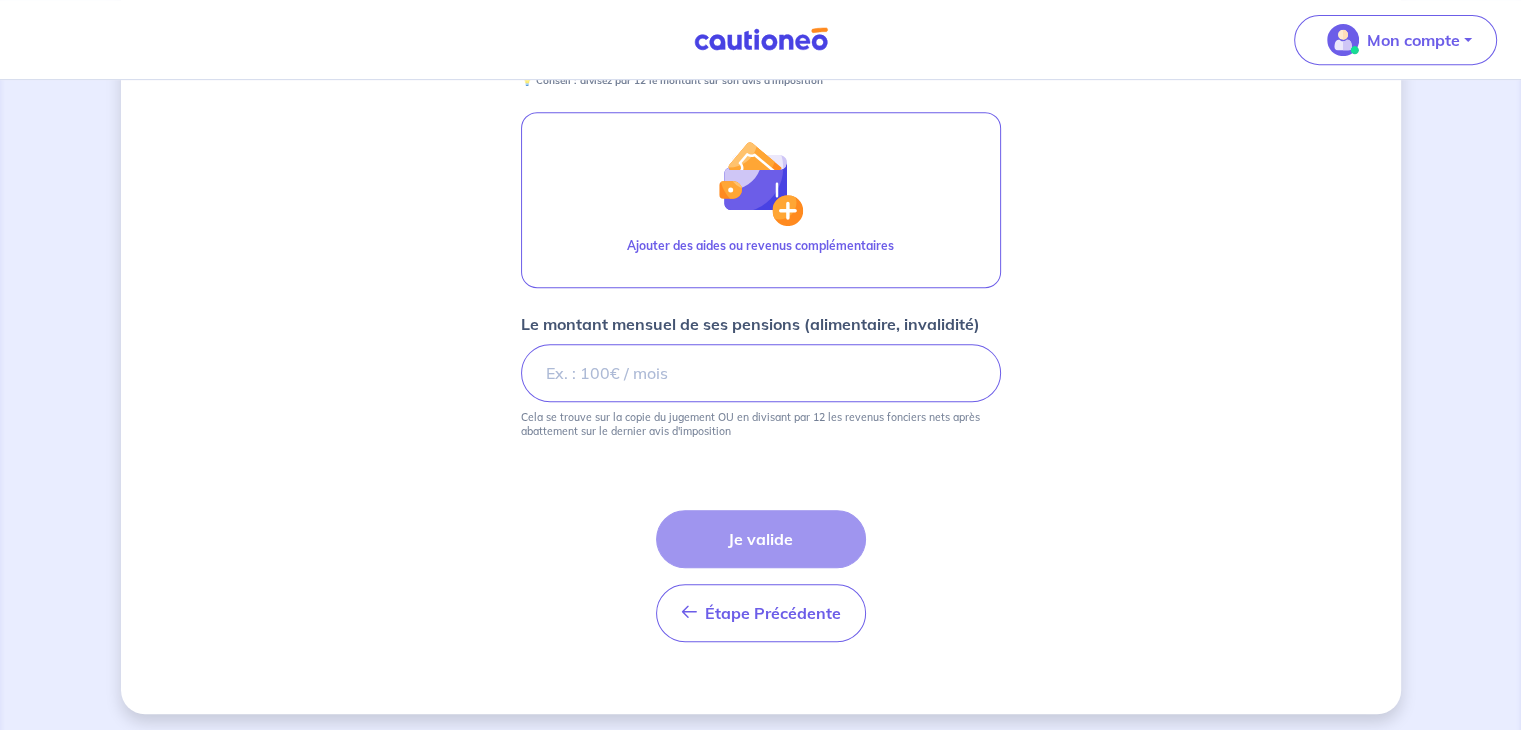 scroll, scrollTop: 909, scrollLeft: 0, axis: vertical 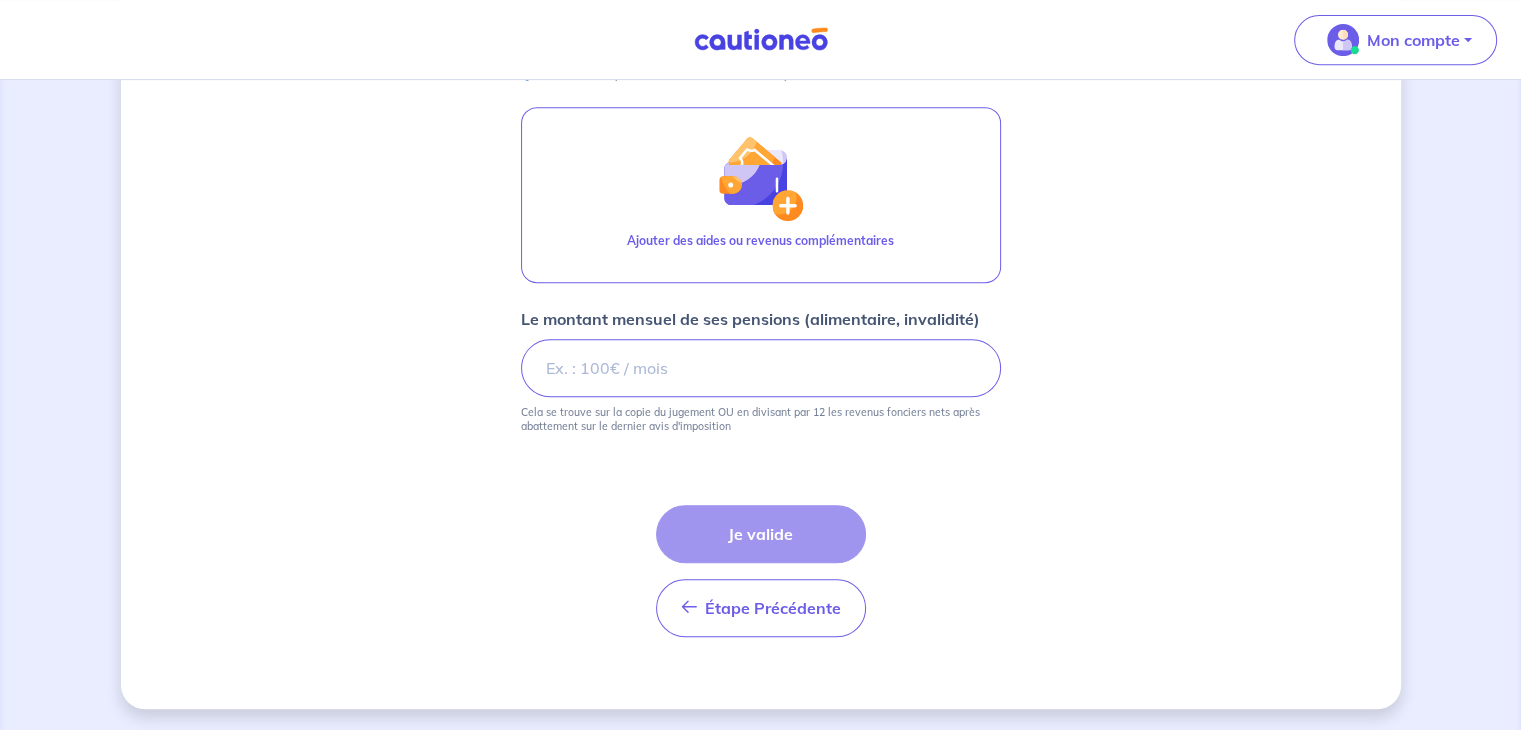 click on "Étape Précédente Précédent Je valide Je valide" at bounding box center (761, 571) 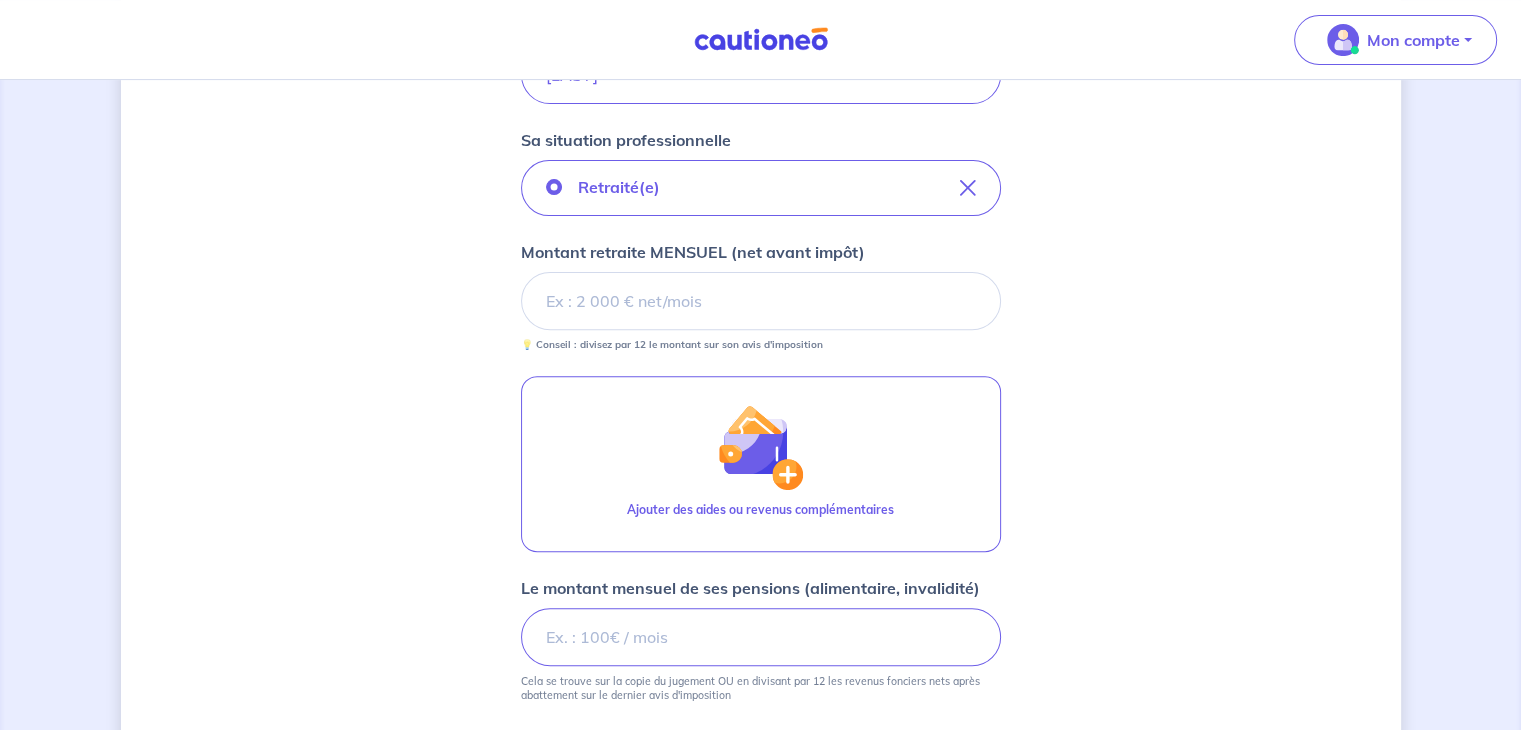 scroll, scrollTop: 609, scrollLeft: 0, axis: vertical 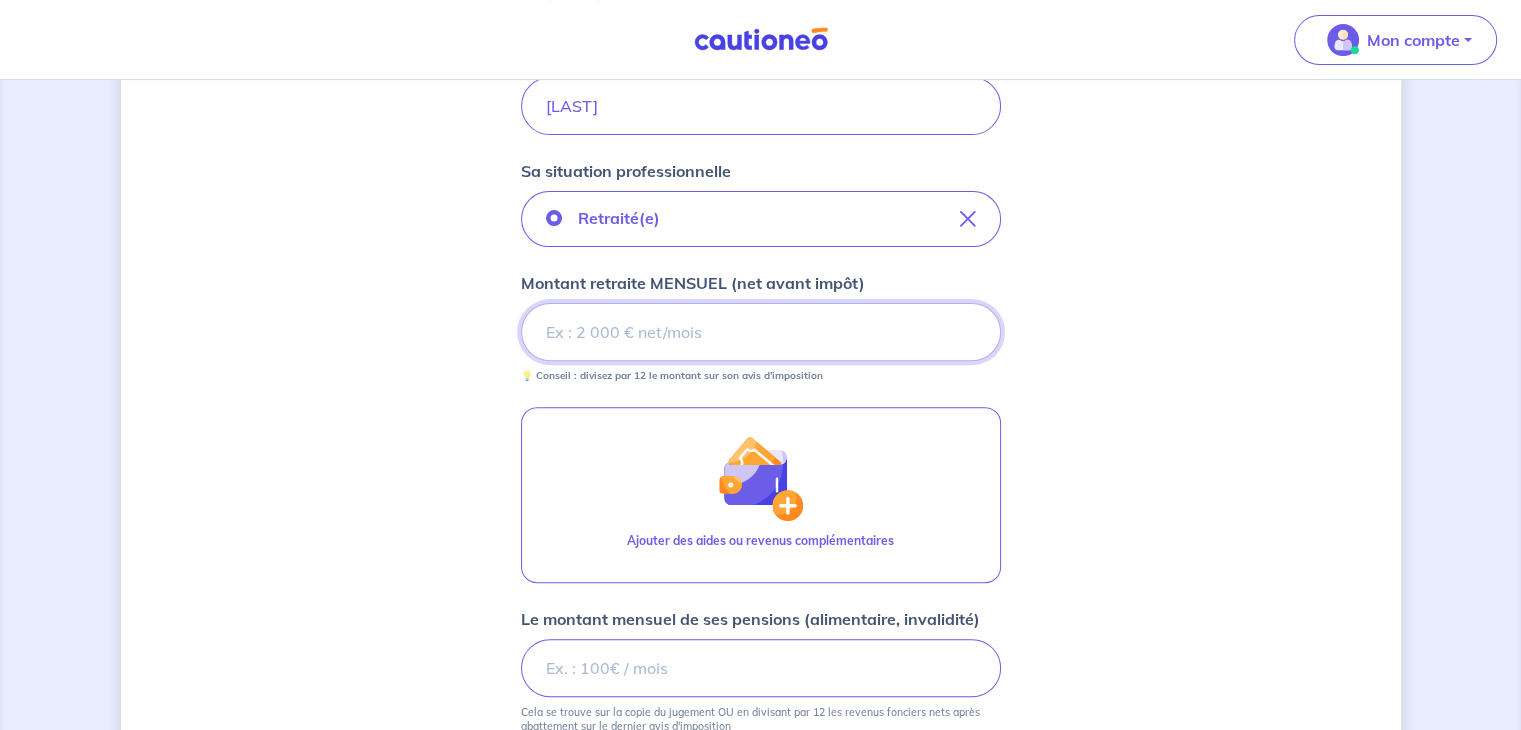 click on "Montant retraite MENSUEL (net avant impôt)" at bounding box center (761, 332) 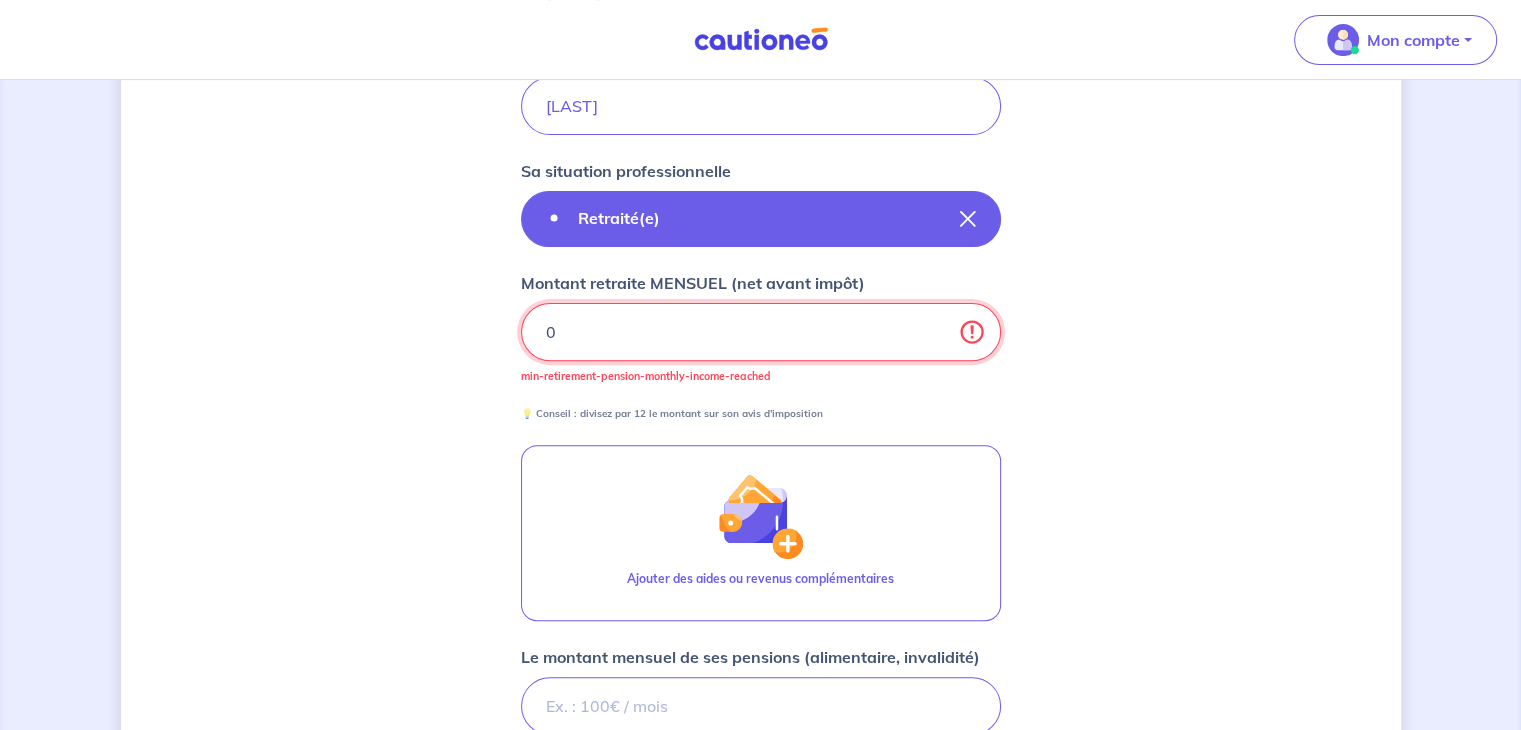 type on "0" 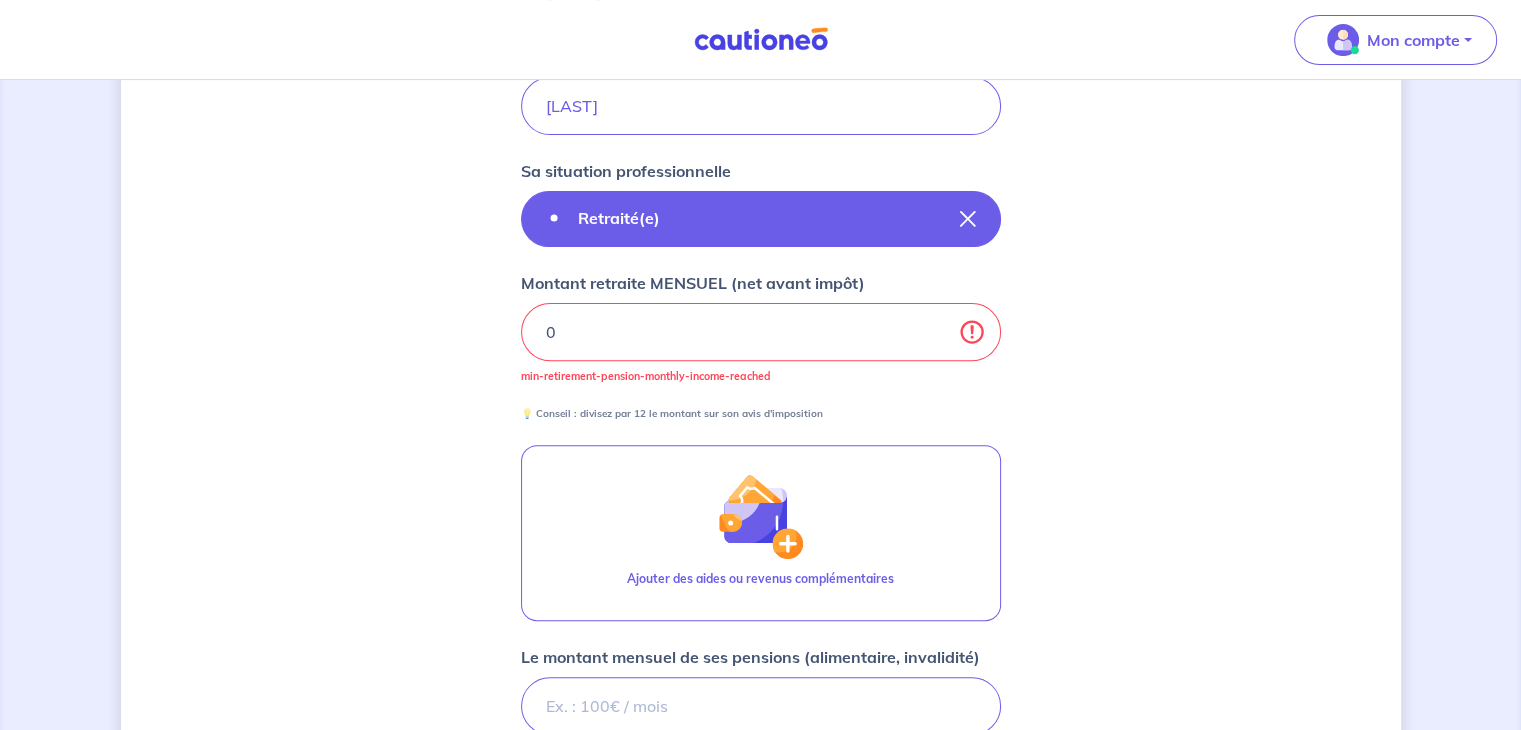 click on "Retraité(e)" at bounding box center [761, 219] 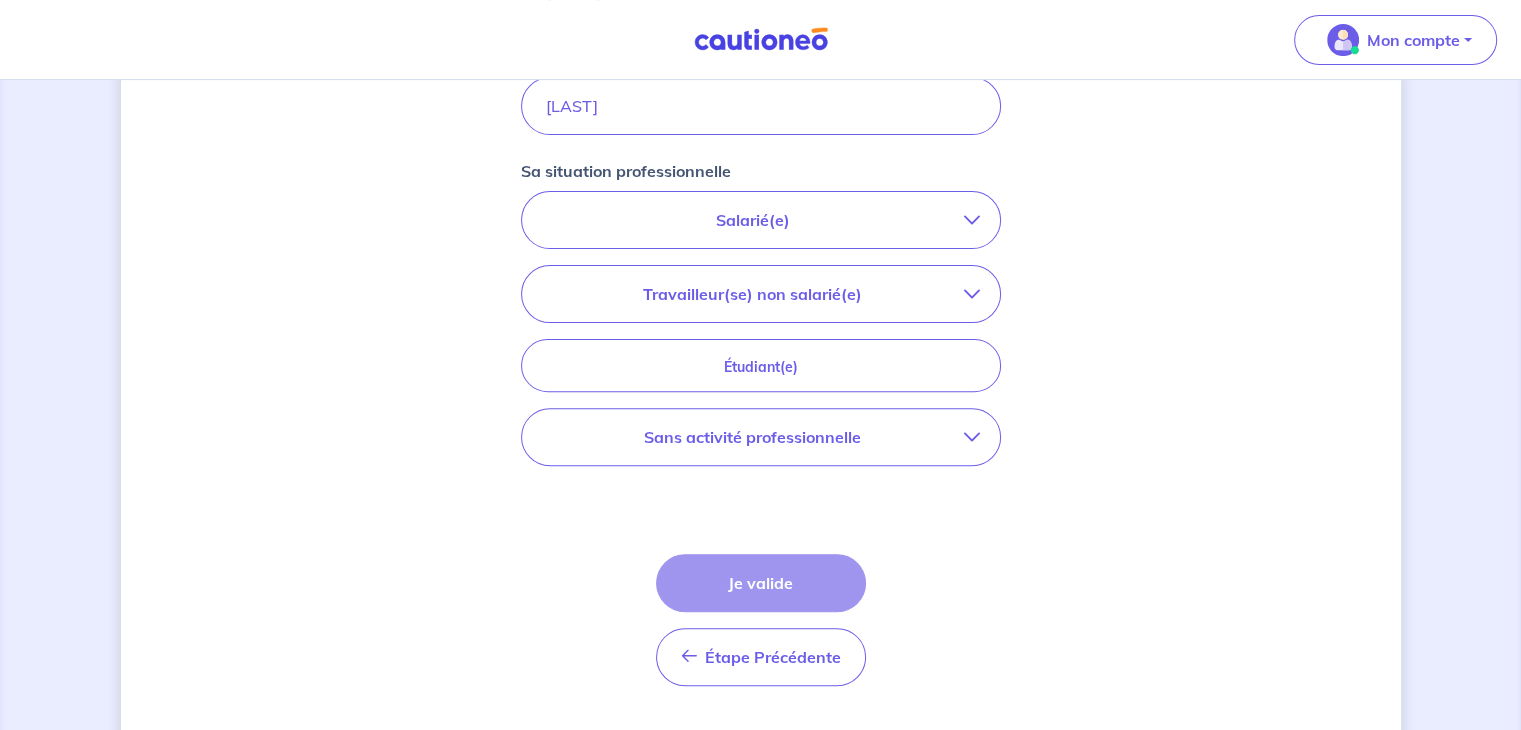 click on "Sans activité professionnelle" at bounding box center [753, 437] 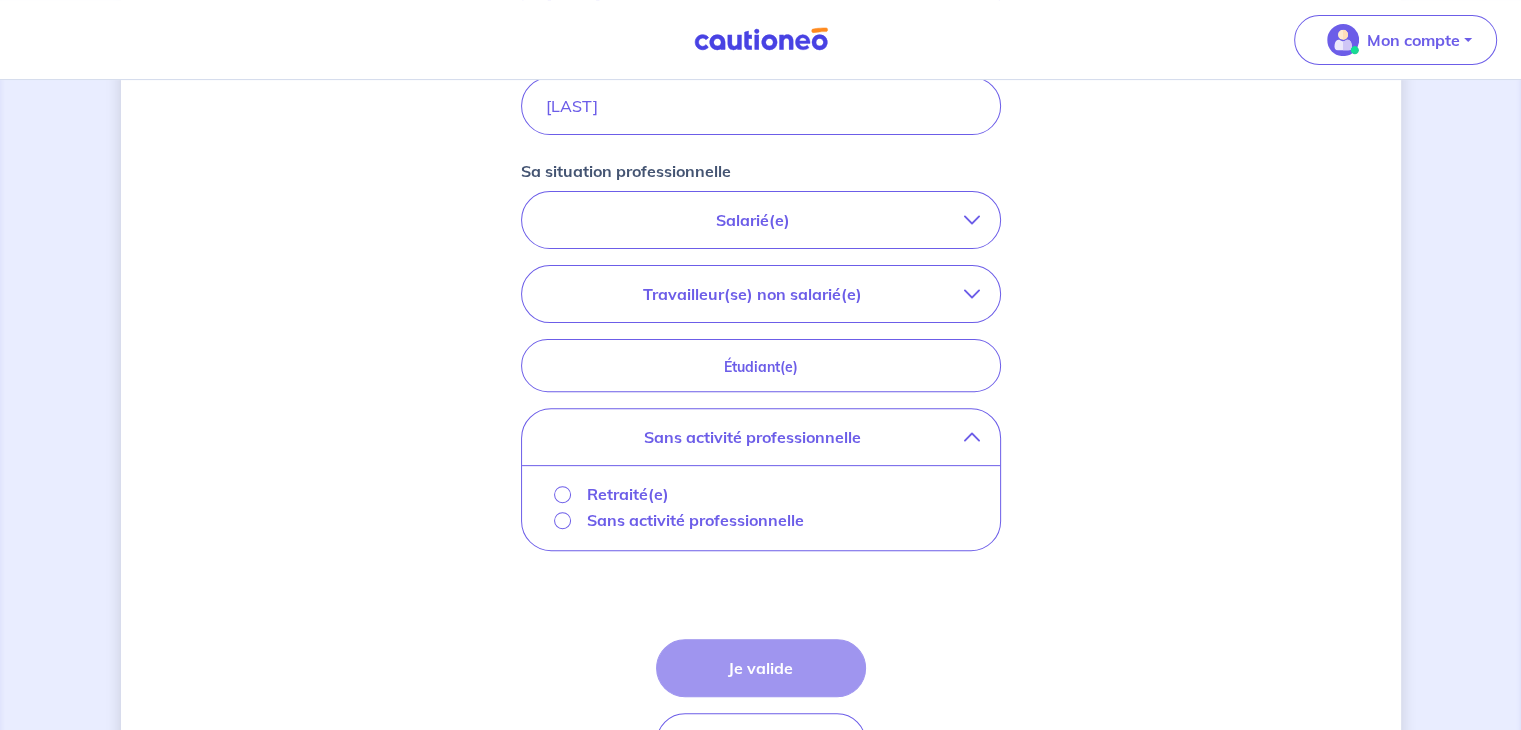 click on "Salarié(e)" at bounding box center (753, 220) 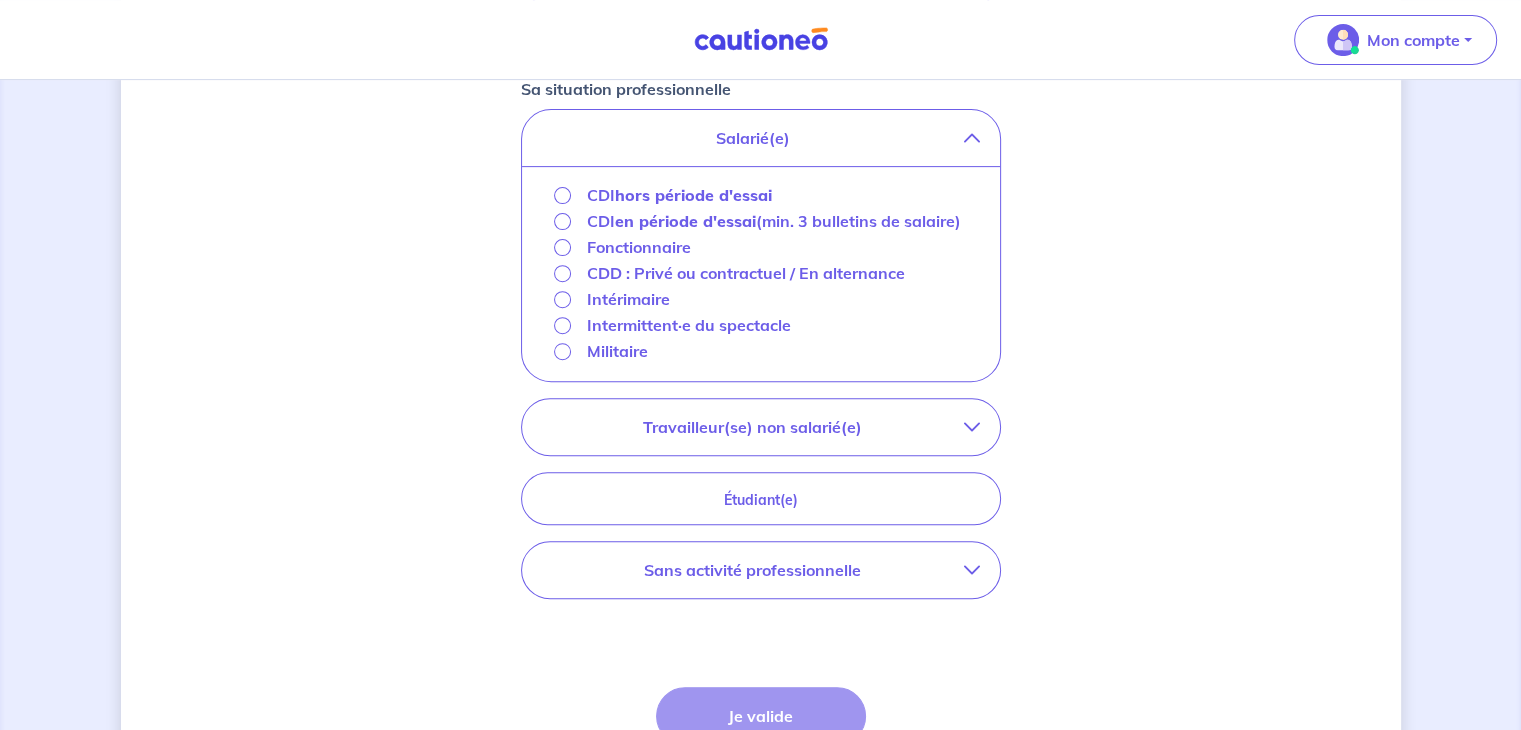 scroll, scrollTop: 809, scrollLeft: 0, axis: vertical 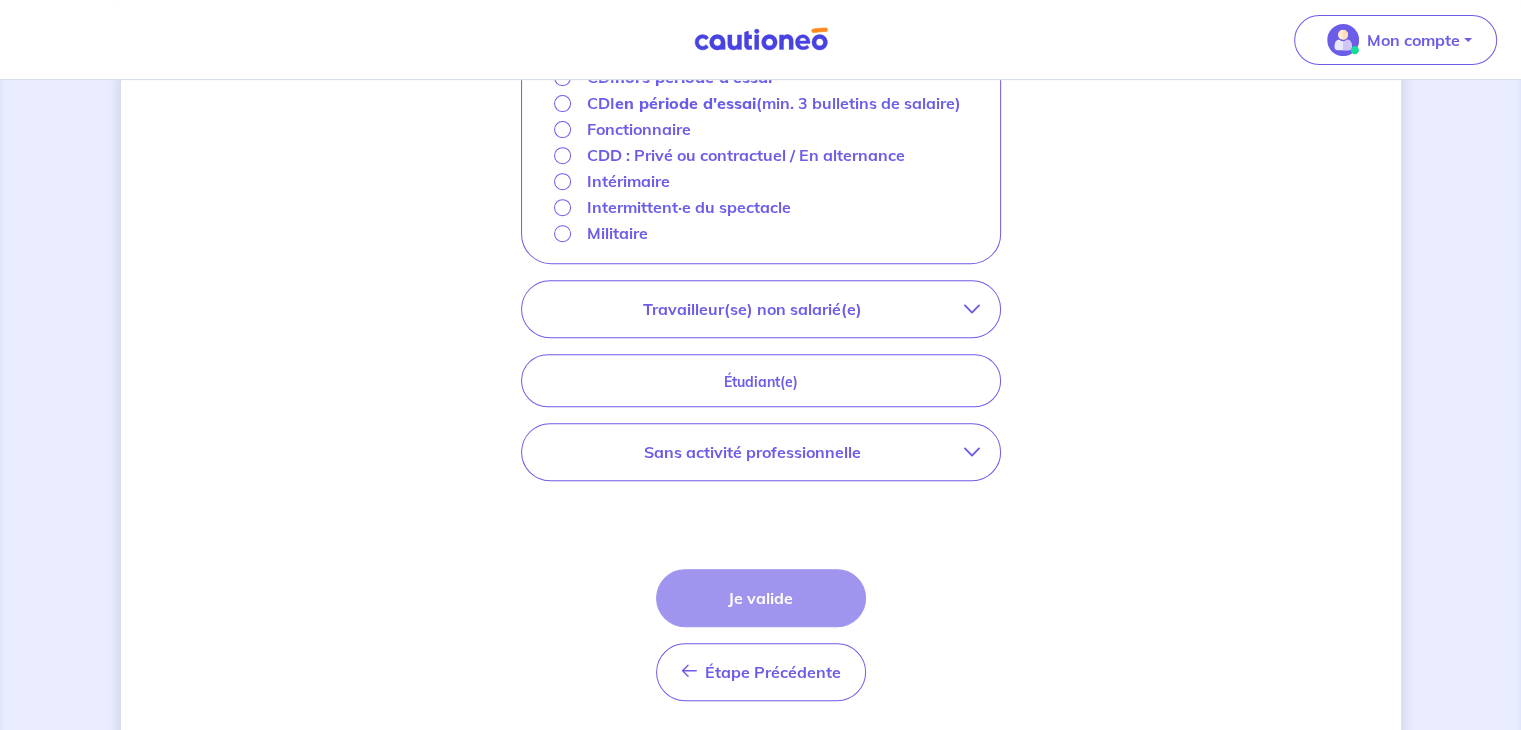 click on "Travailleur(se) non salarié(e)" at bounding box center [753, 309] 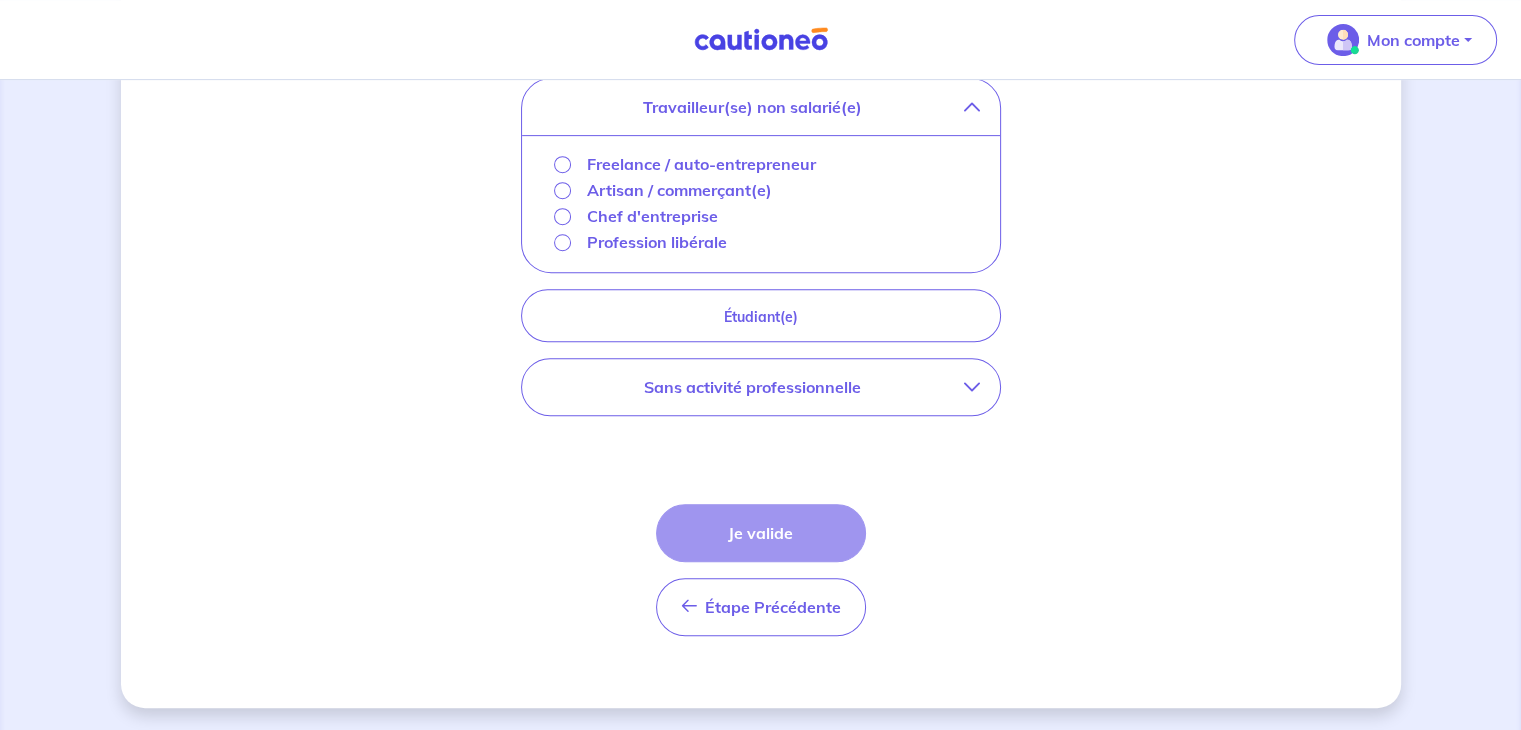 scroll, scrollTop: 795, scrollLeft: 0, axis: vertical 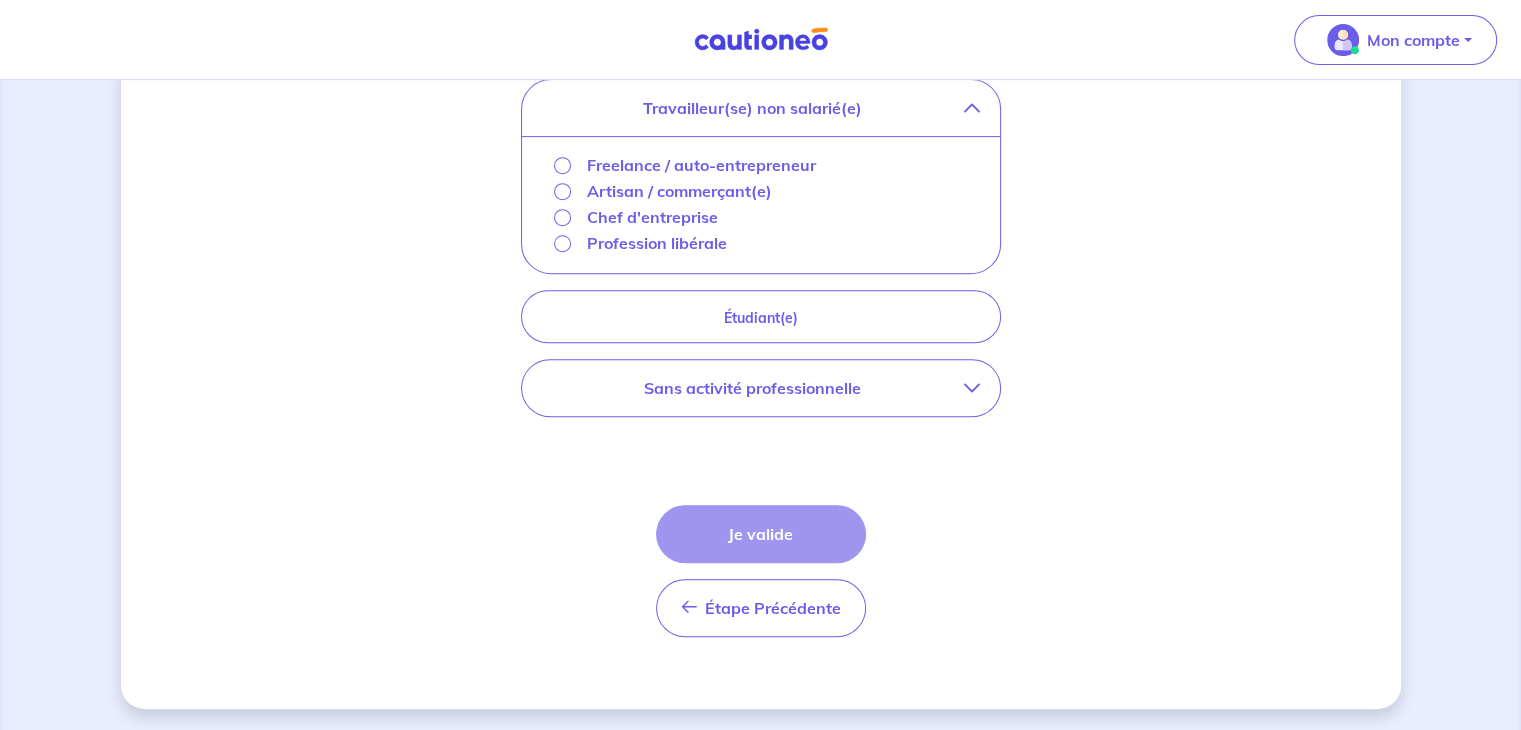 click on "Sans activité professionnelle" at bounding box center (761, 388) 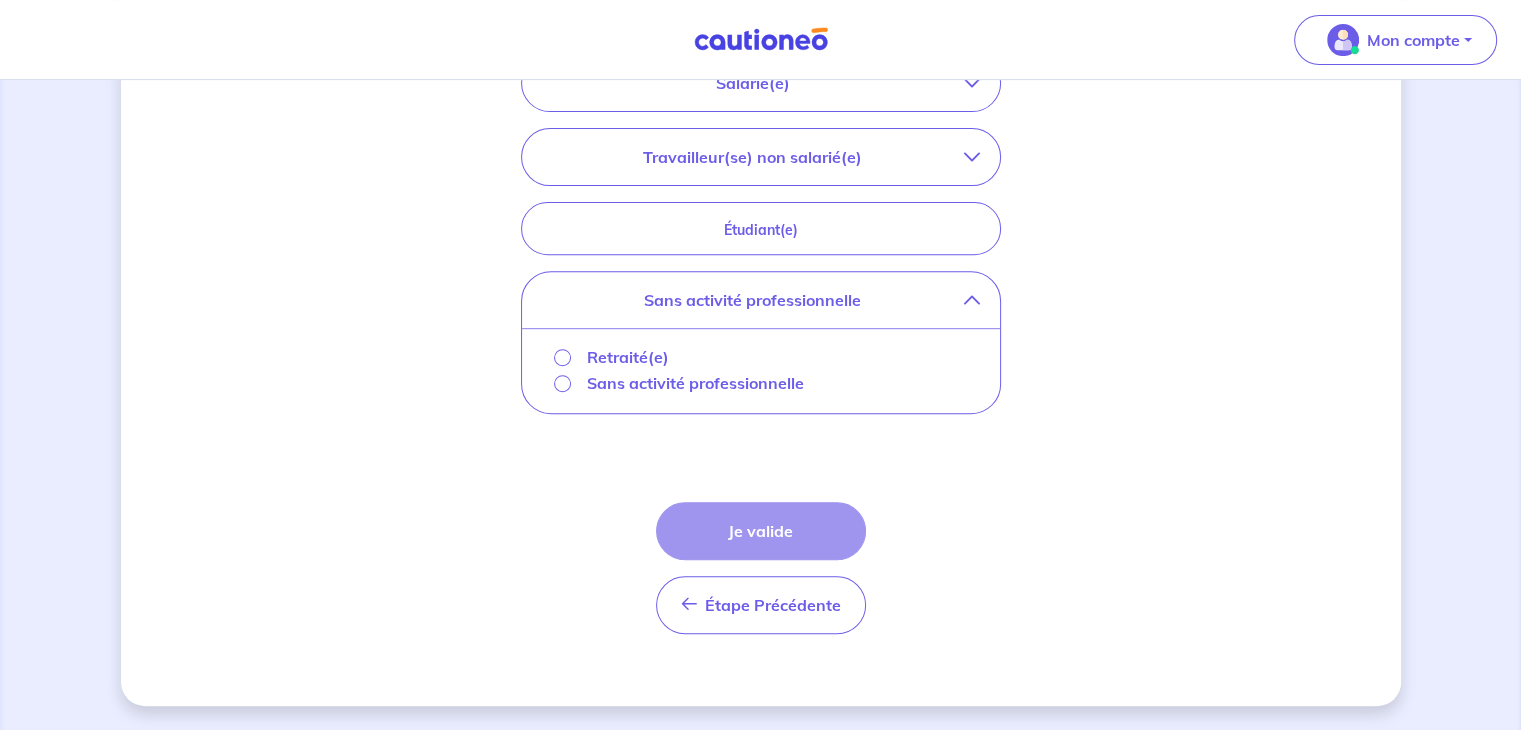 scroll, scrollTop: 743, scrollLeft: 0, axis: vertical 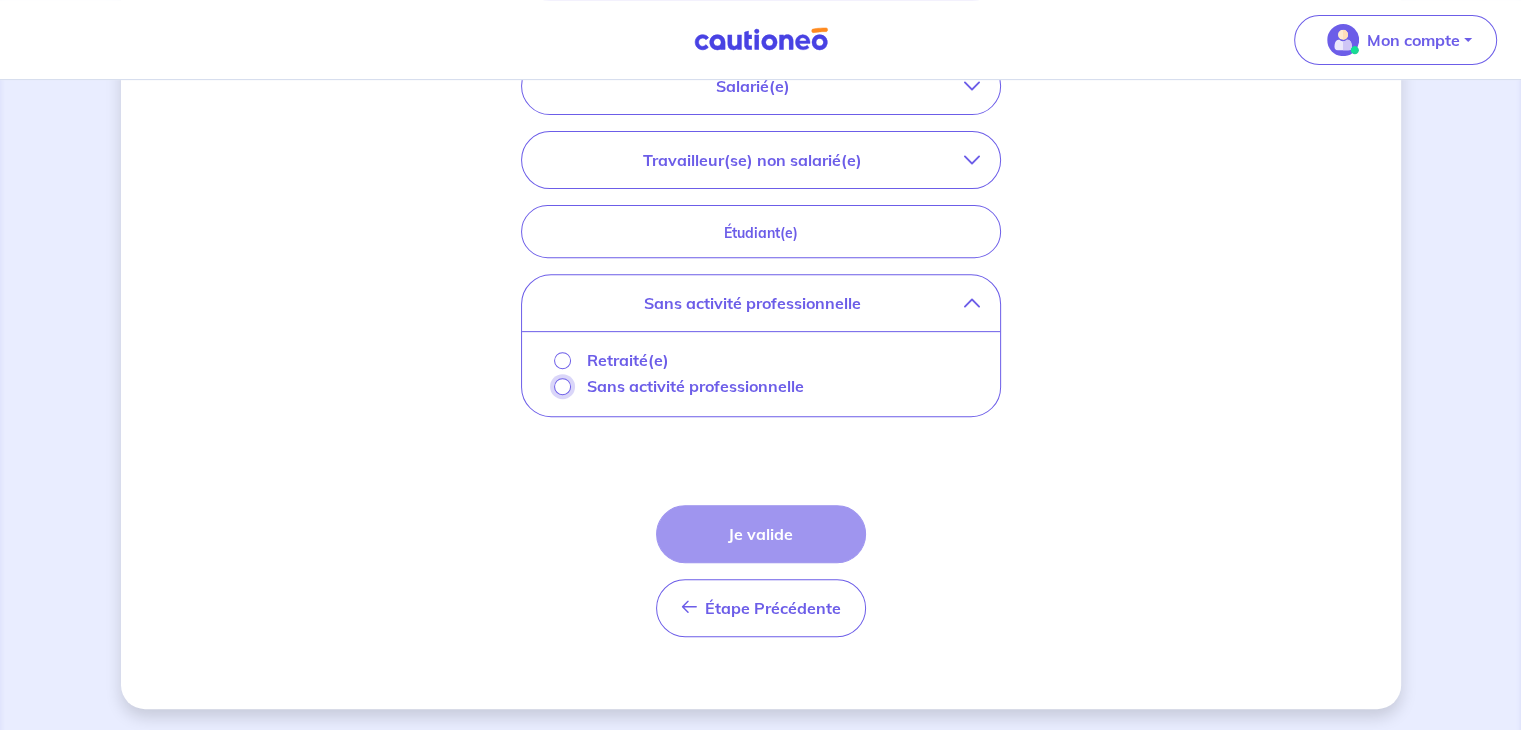 click on "Sans activité professionnelle" at bounding box center [562, 386] 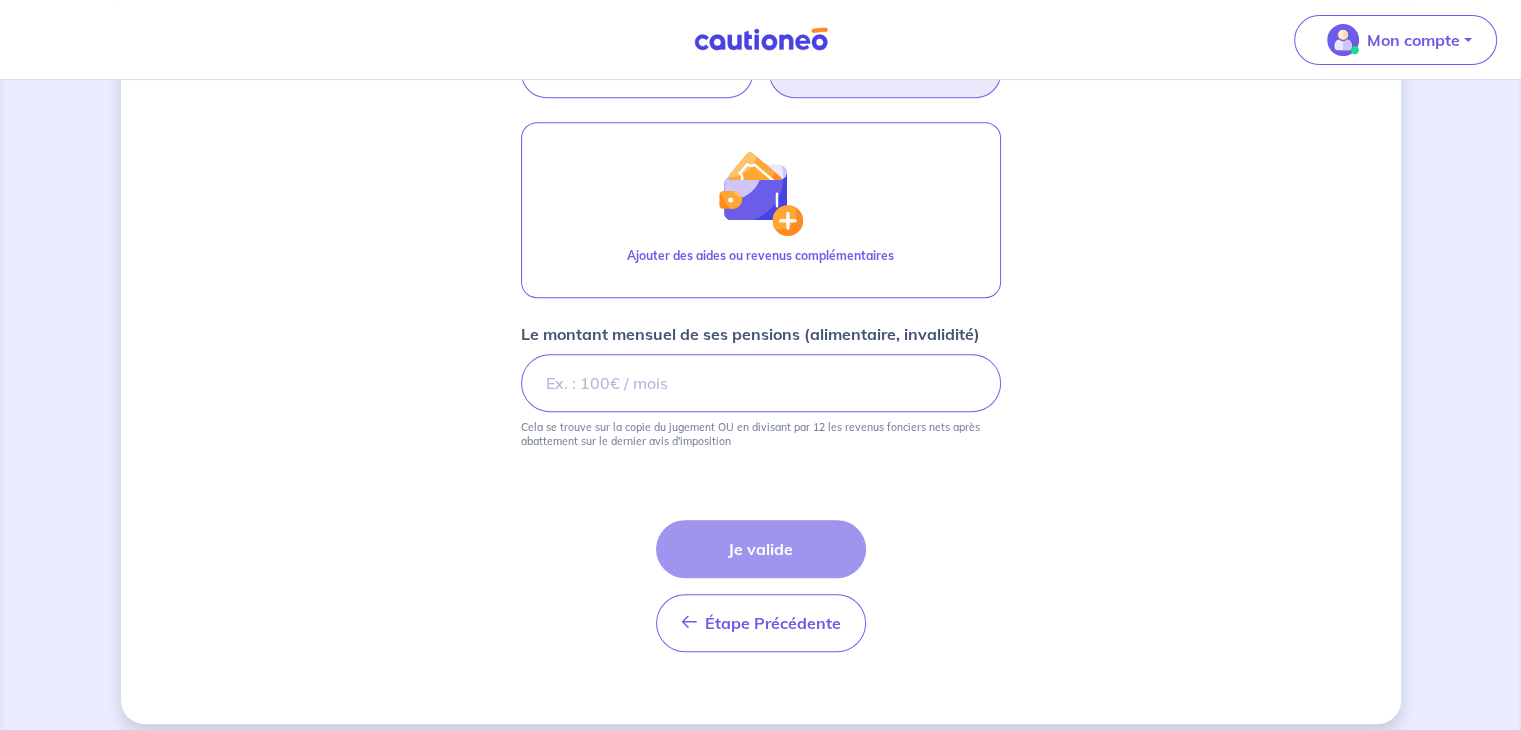 scroll, scrollTop: 880, scrollLeft: 0, axis: vertical 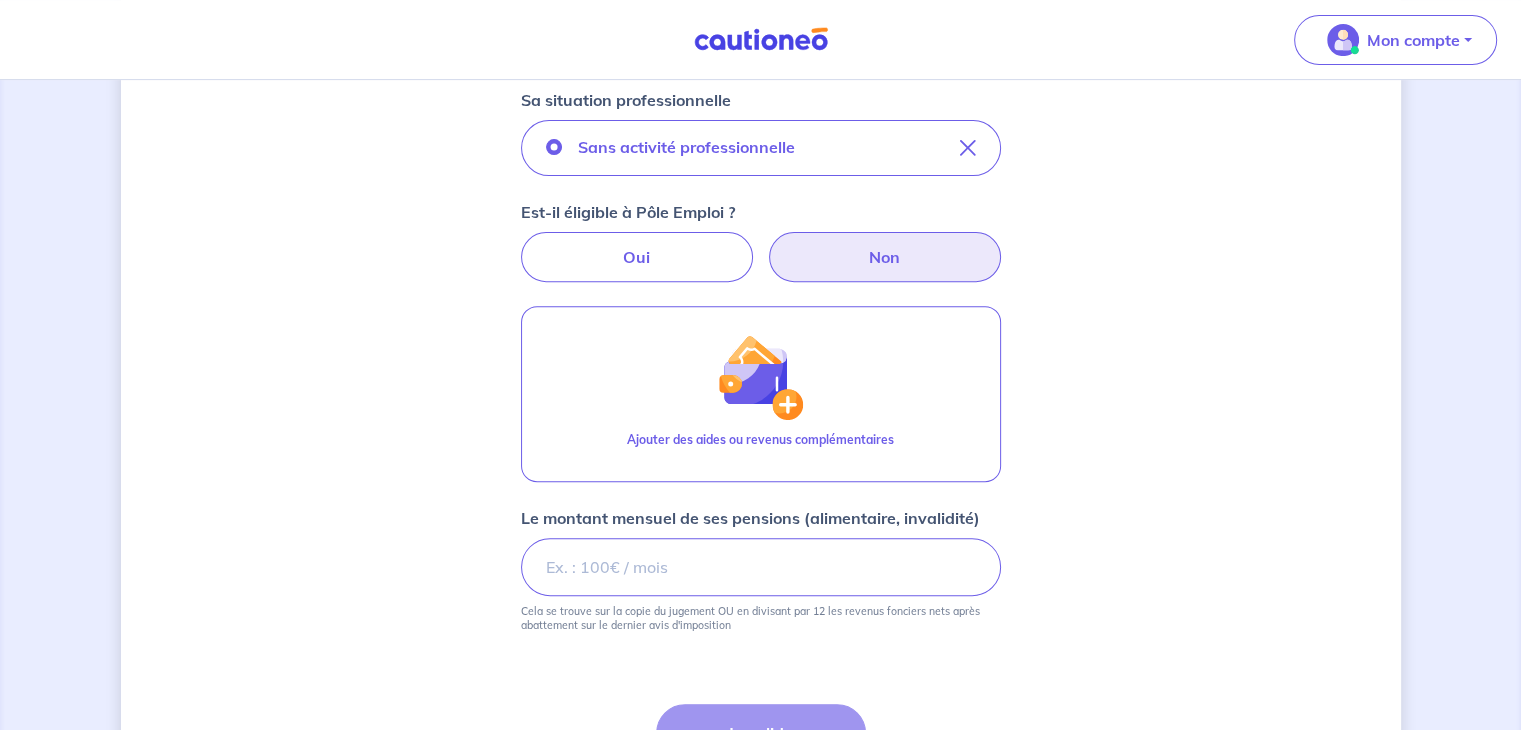 click on "Non" at bounding box center (885, 257) 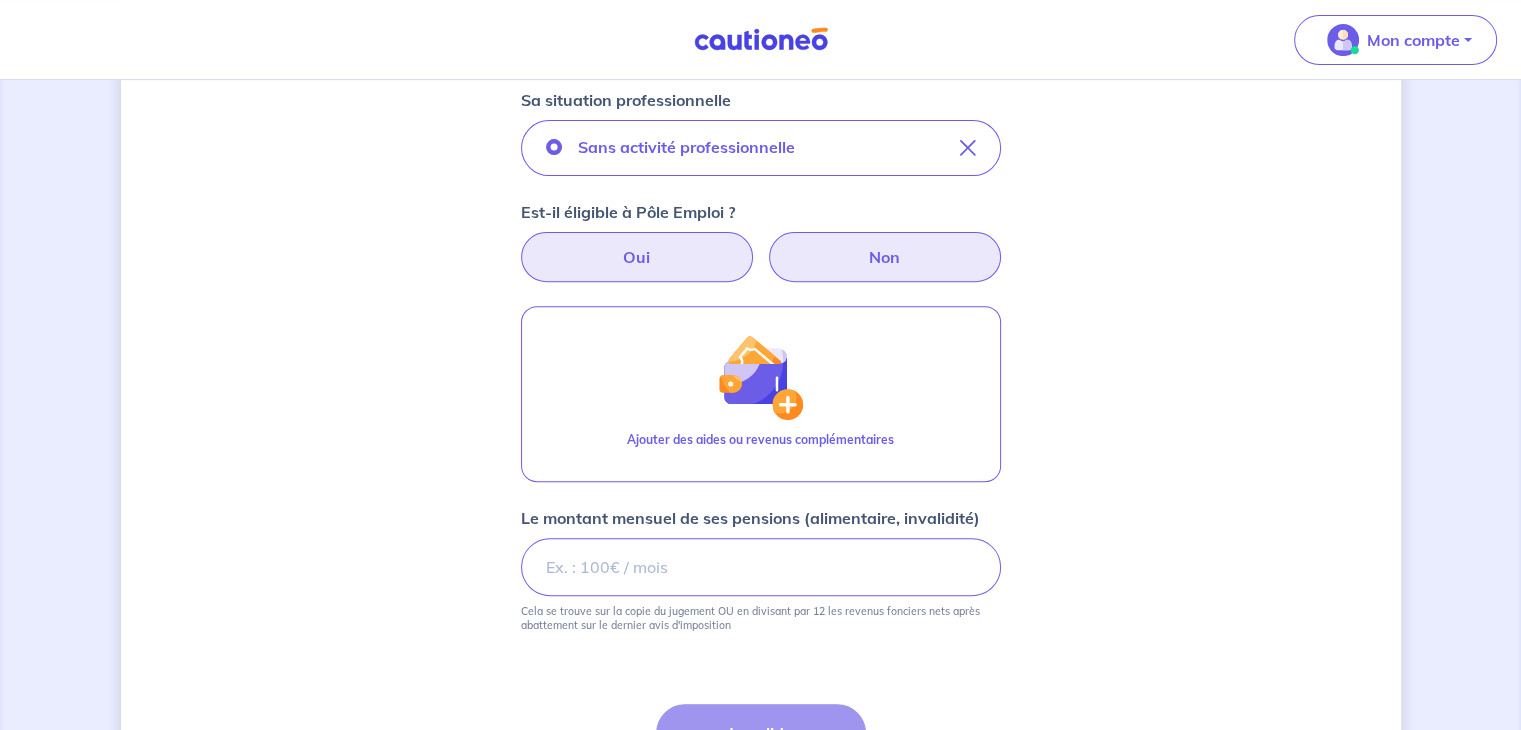 click on "Oui" at bounding box center [637, 257] 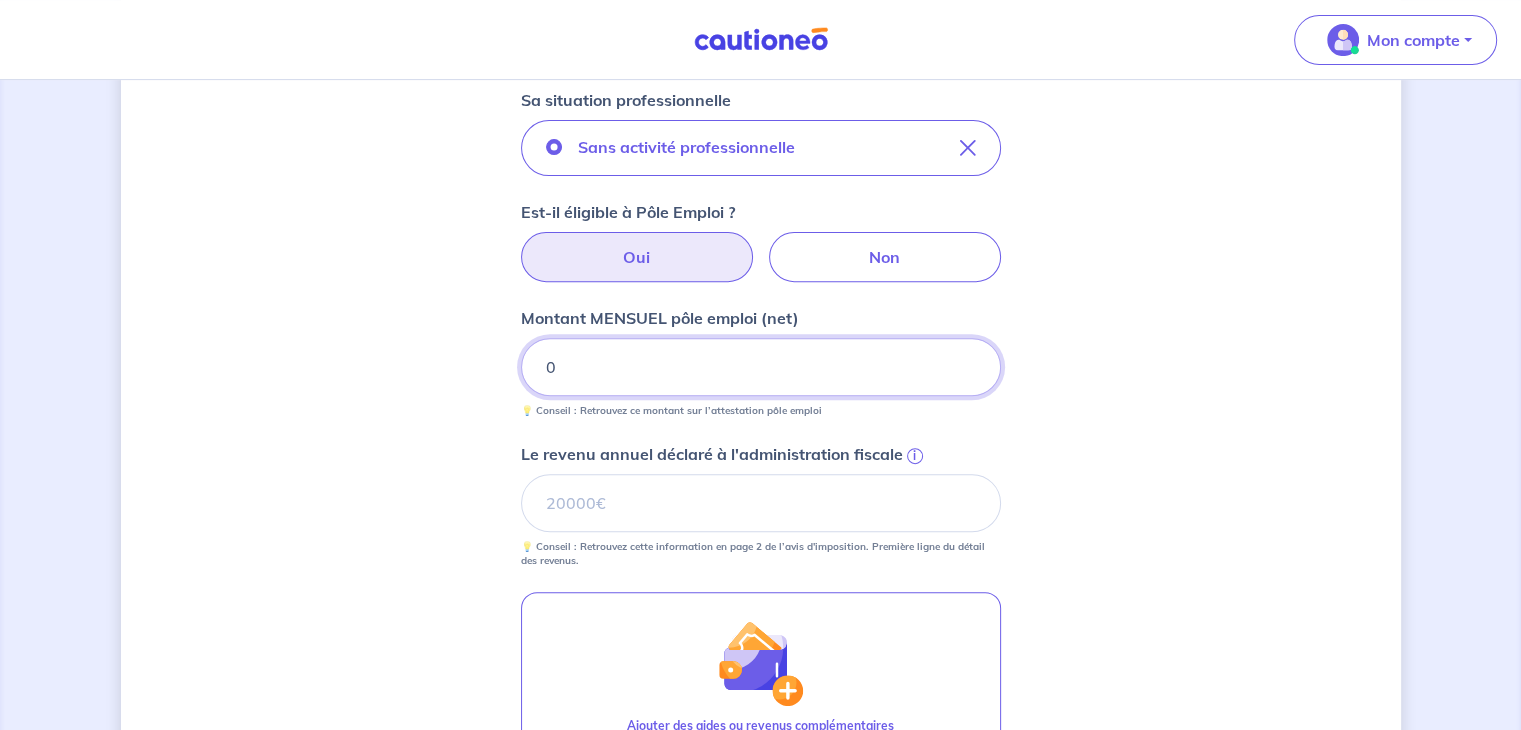 click on "0" at bounding box center [761, 367] 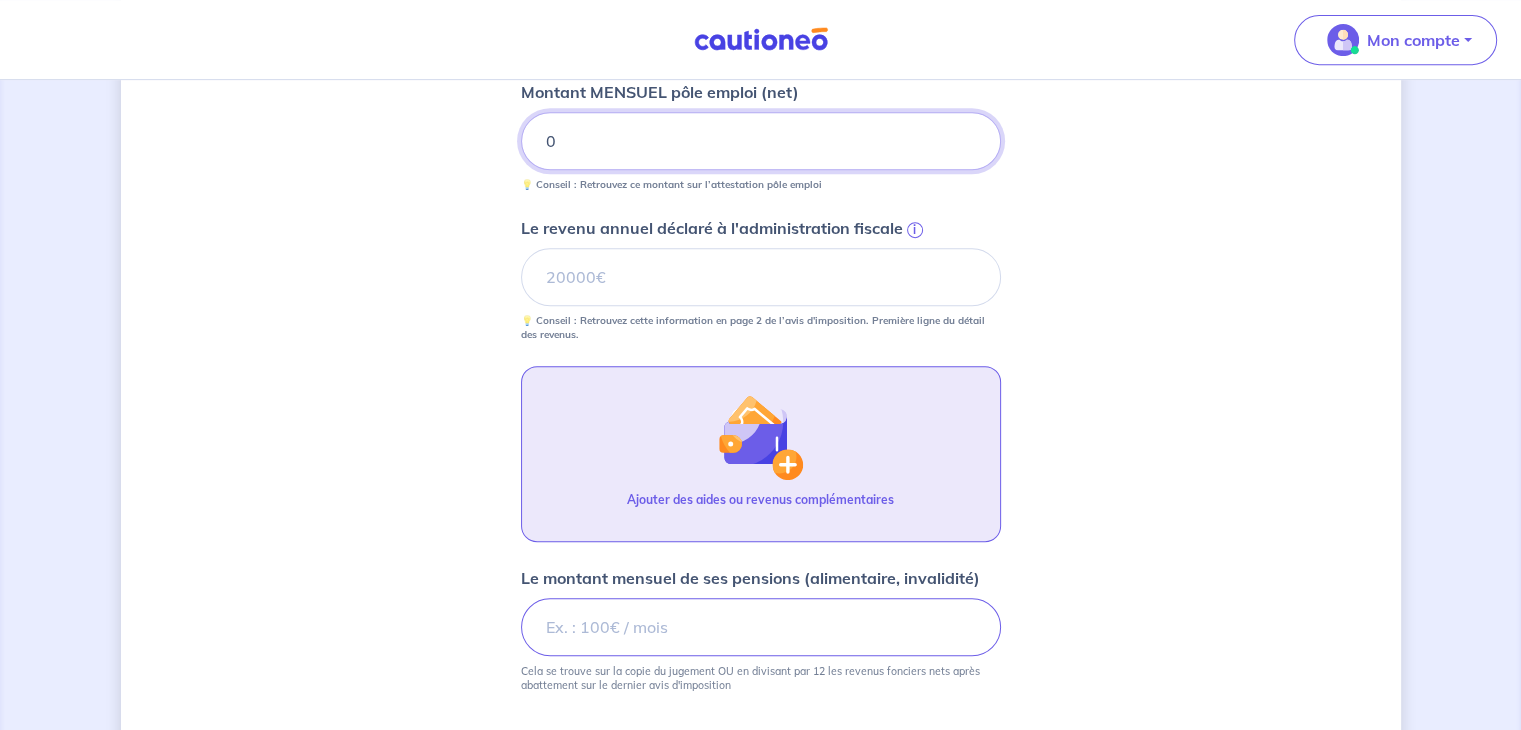 scroll, scrollTop: 980, scrollLeft: 0, axis: vertical 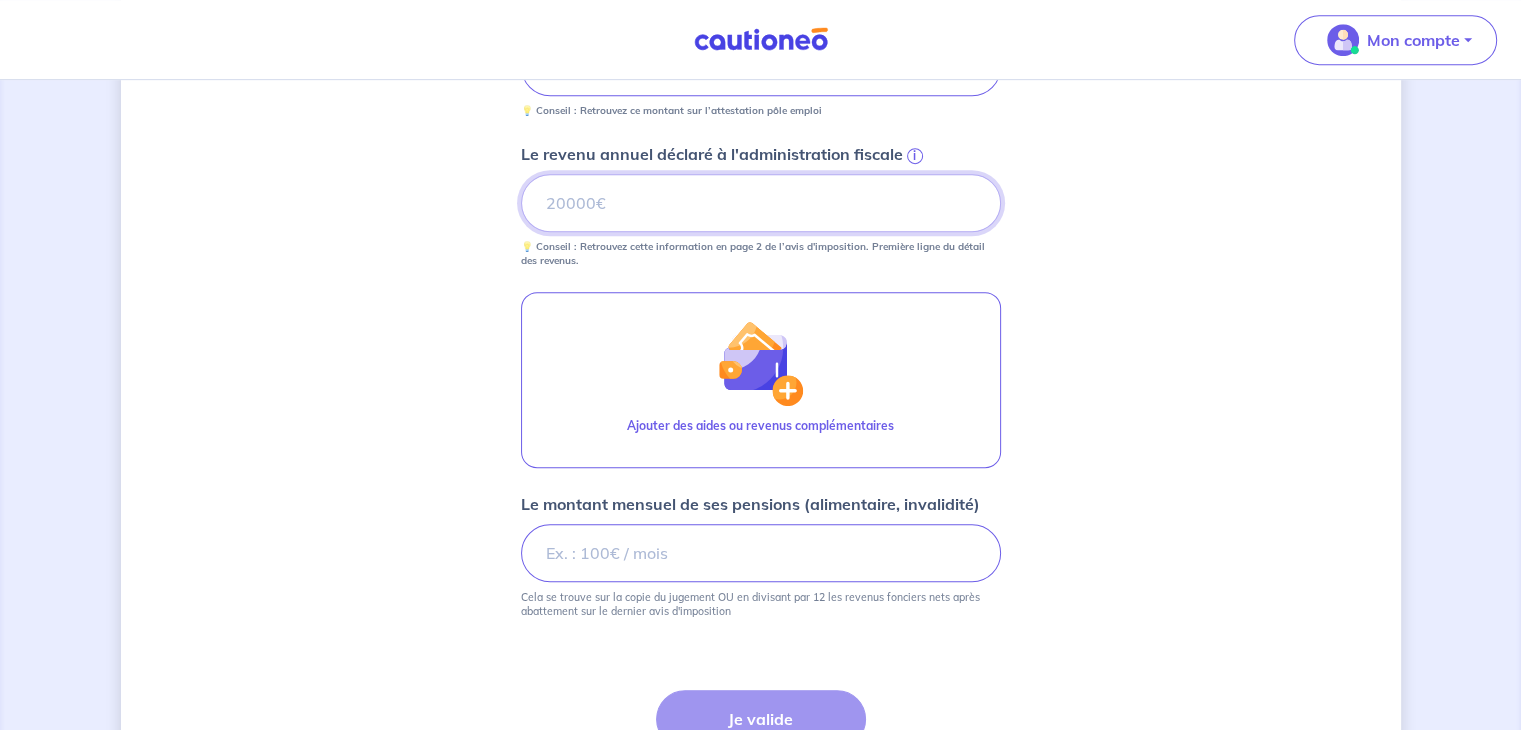 click on "Le revenu annuel déclaré à l'administration fiscale i" at bounding box center (761, 203) 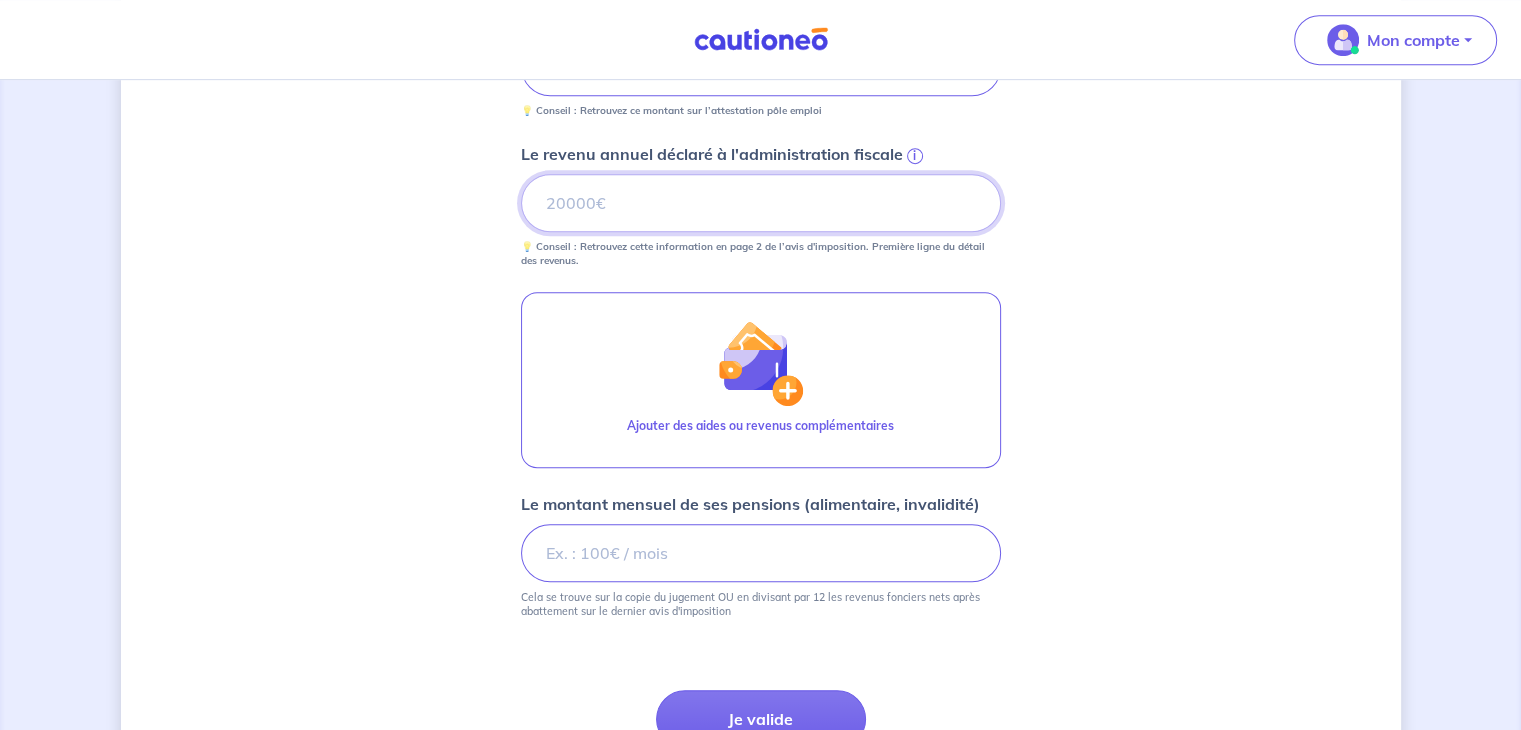 type on "[AMOUNT]" 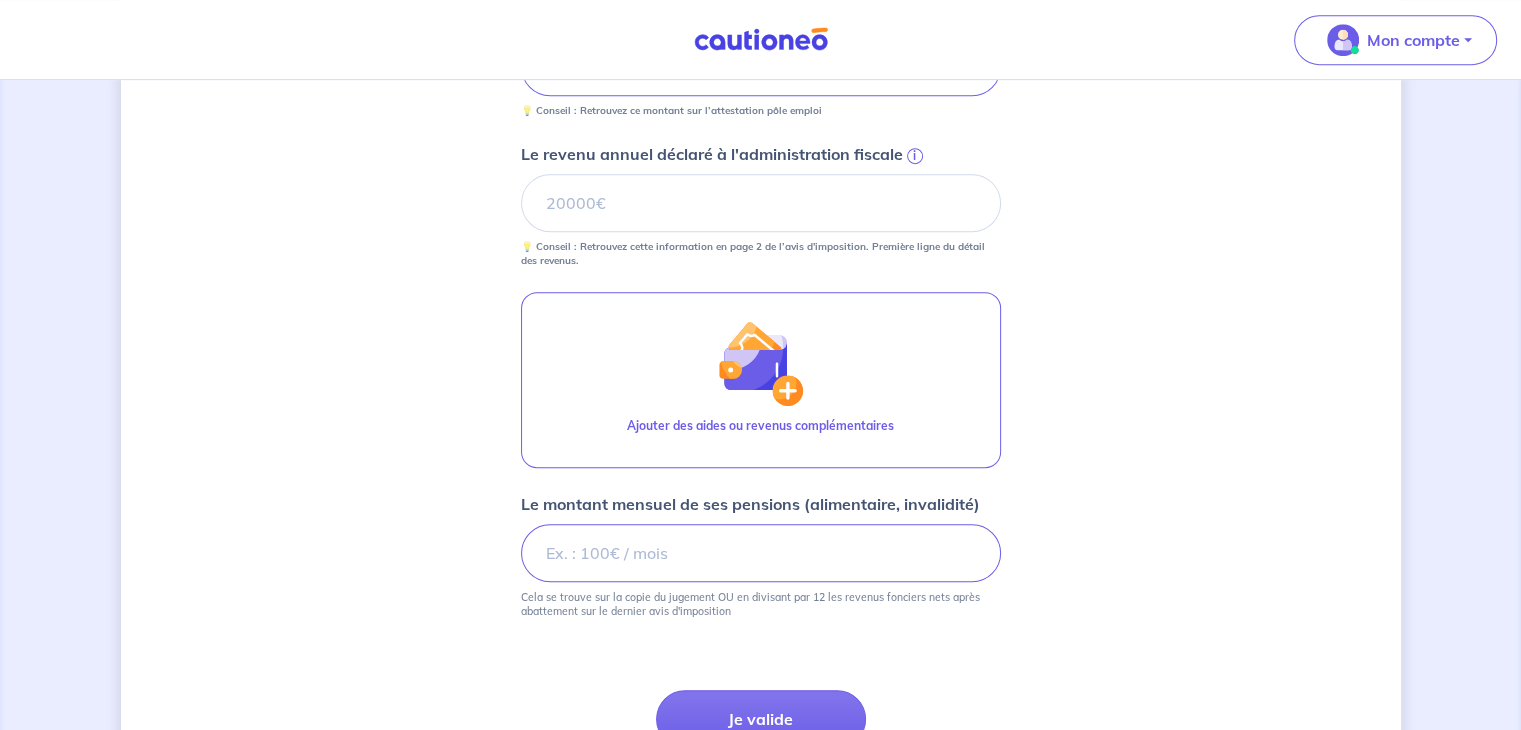 click on "Concernant vos locataires 💡 Pour info : nous acceptons les personnes seules, les couples (mariés, pacsés, en concubinage) et la colocation. Locataire 1 Son prénom [FIRST] Son nom [LAST] Sa situation professionnelle Sans activité professionnelle Est-il éligible à Pôle Emploi ? Oui Non Montant MENSUEL pôle emploi (net) 0 💡 Conseil : Retrouvez ce montant sur l’attestation pôle emploi Le revenu annuel déclaré à l'administration fiscale i 💡 Conseil : Retrouvez cette information en page 2 de l’avis d'imposition. Première ligne du détail des revenus. Ajouter des aides ou revenus complémentaires Le montant mensuel de ses pensions (alimentaire, invalidité) [AMOUNT] Cela se trouve sur la copie du jugement OU en divisant par 12 les revenus fonciers nets après abattement sur le dernier avis d'imposition Étape Précédente Précédent Je valide Je valide" at bounding box center [761, 9] 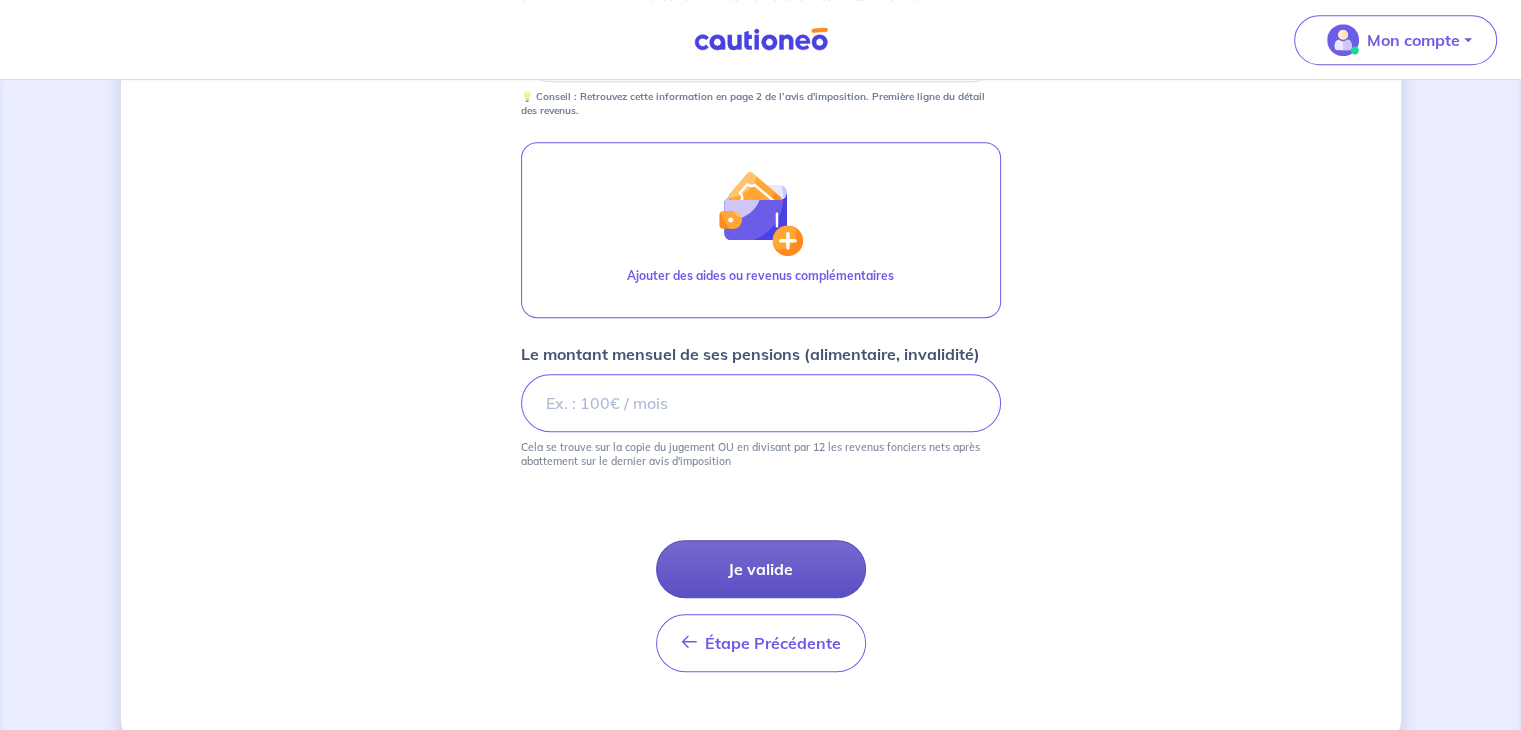 scroll, scrollTop: 1164, scrollLeft: 0, axis: vertical 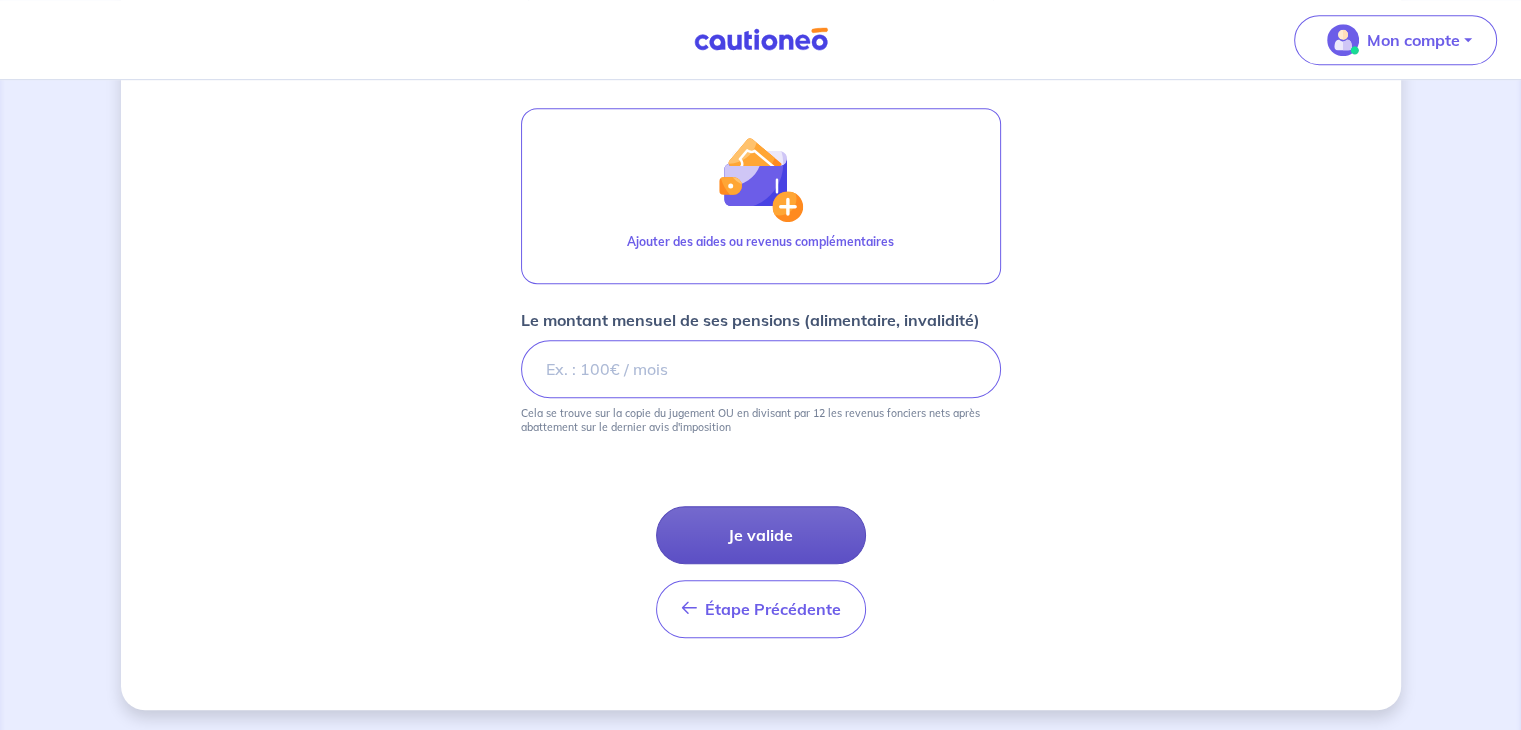click on "Je valide" at bounding box center (761, 535) 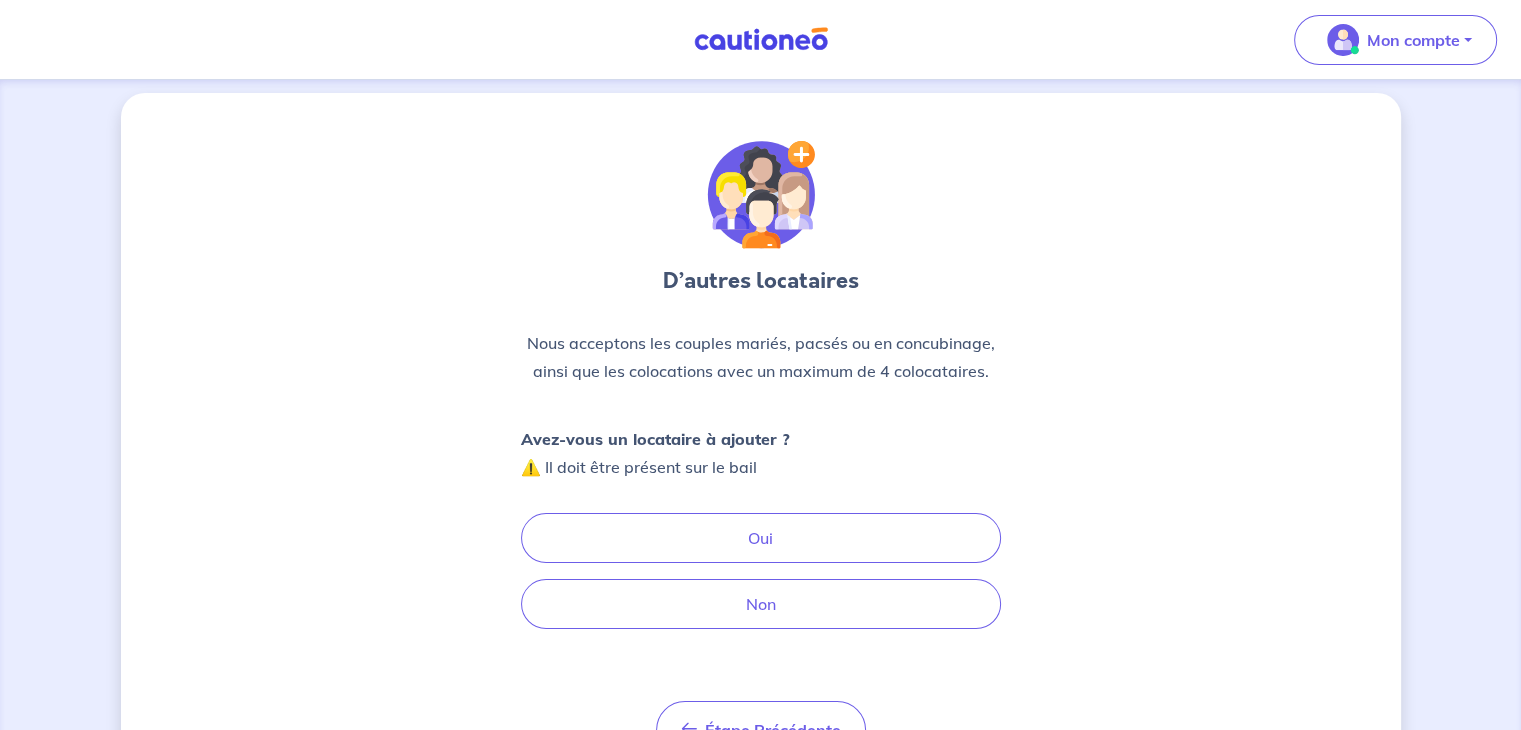 scroll, scrollTop: 0, scrollLeft: 0, axis: both 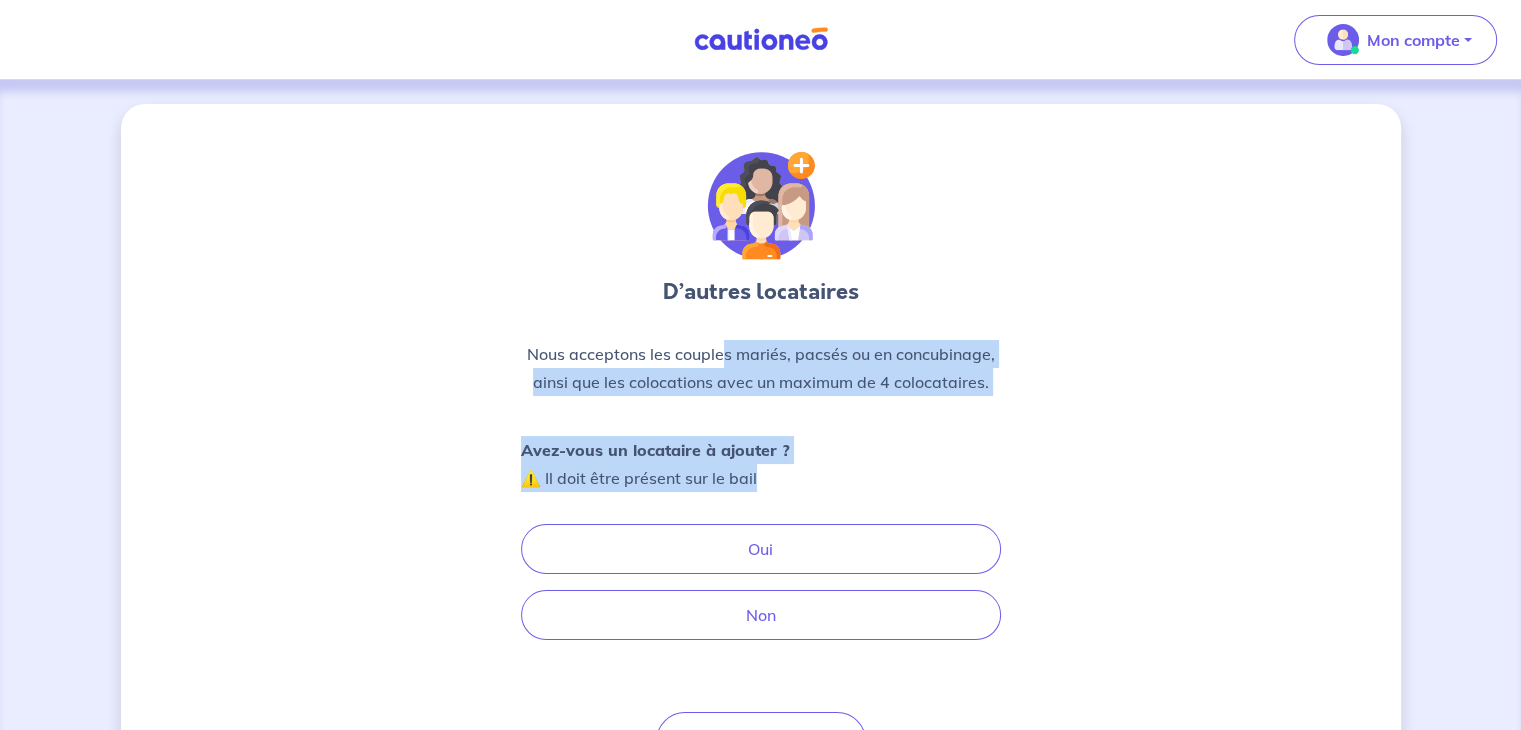 drag, startPoint x: 726, startPoint y: 335, endPoint x: 787, endPoint y: 491, distance: 167.50224 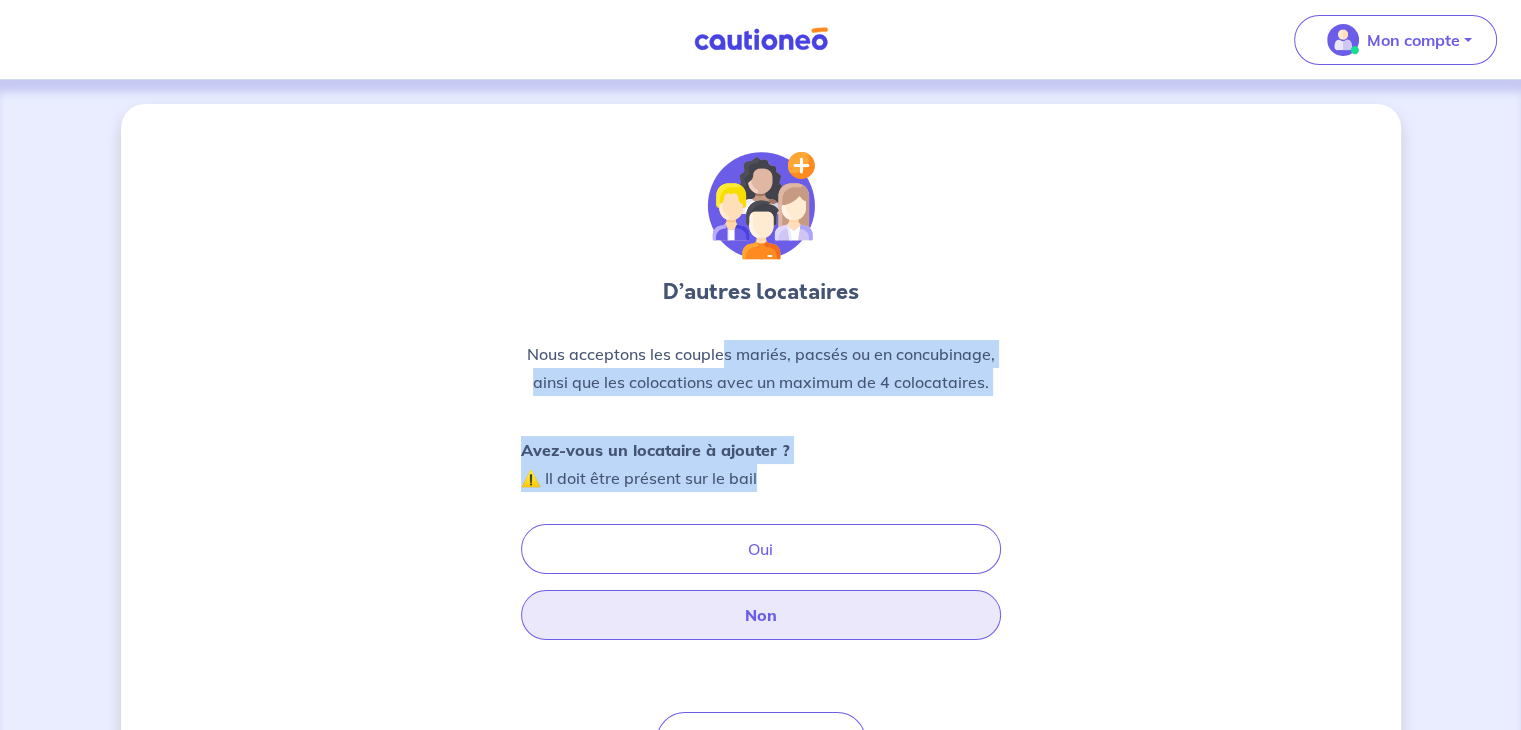 click on "Non" at bounding box center (761, 615) 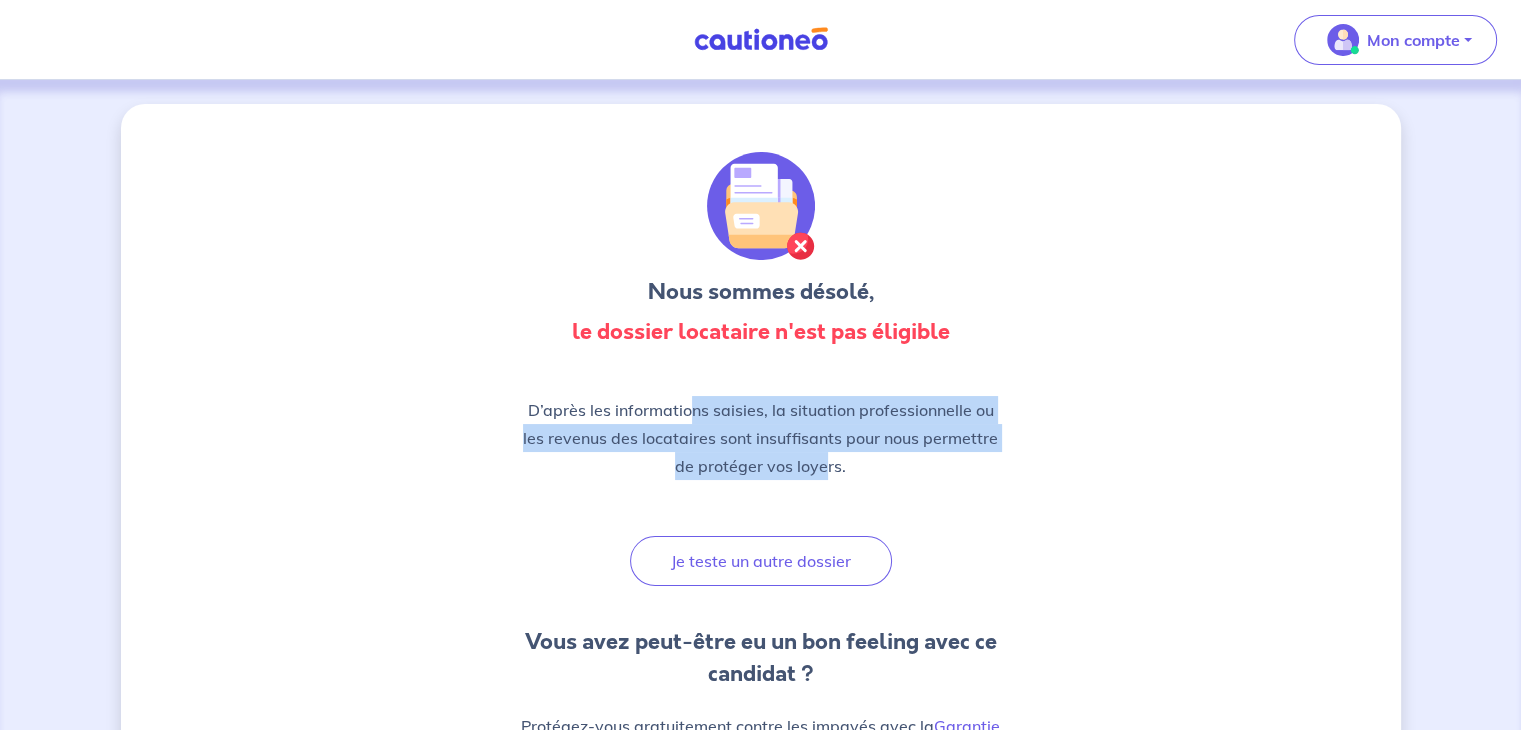 drag, startPoint x: 687, startPoint y: 392, endPoint x: 826, endPoint y: 492, distance: 171.23376 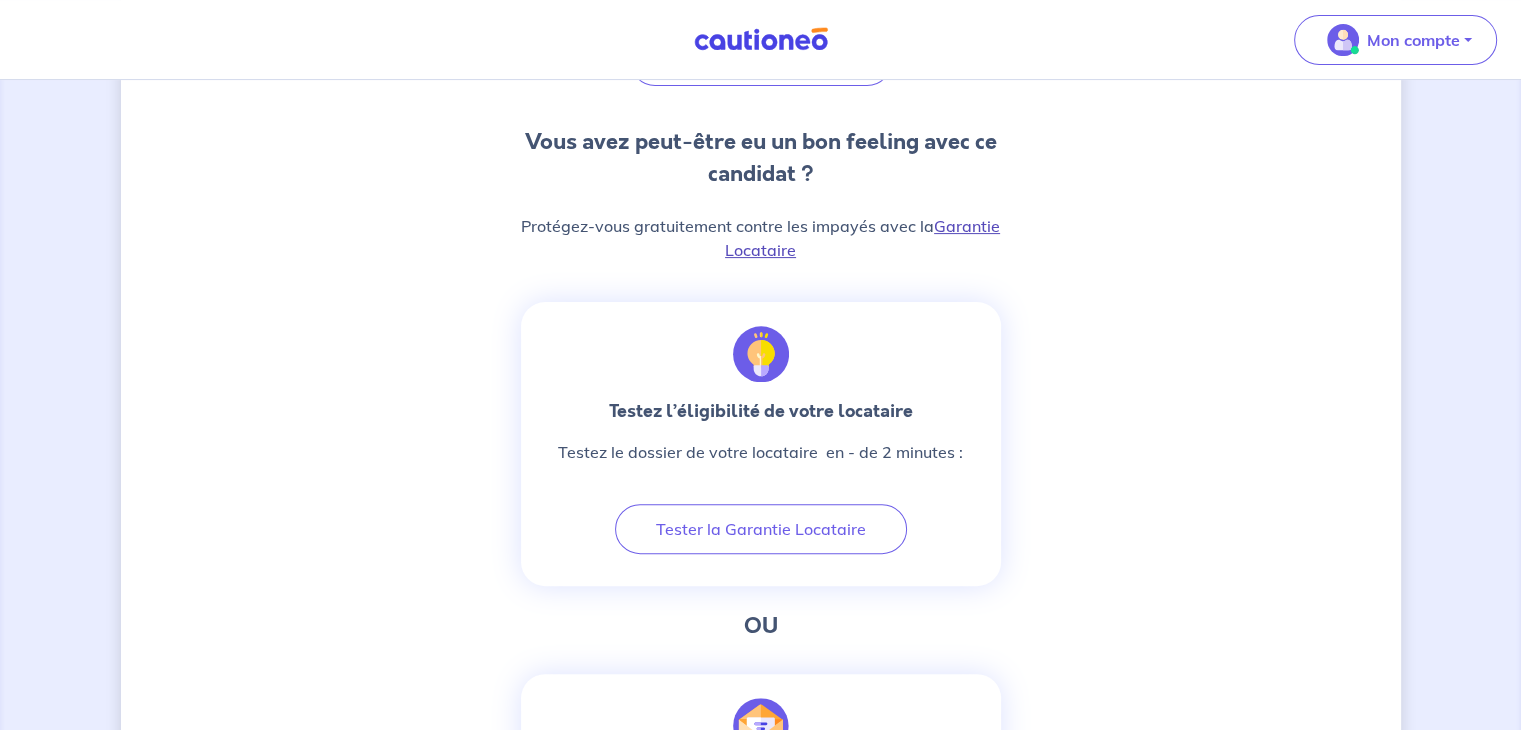 scroll, scrollTop: 700, scrollLeft: 0, axis: vertical 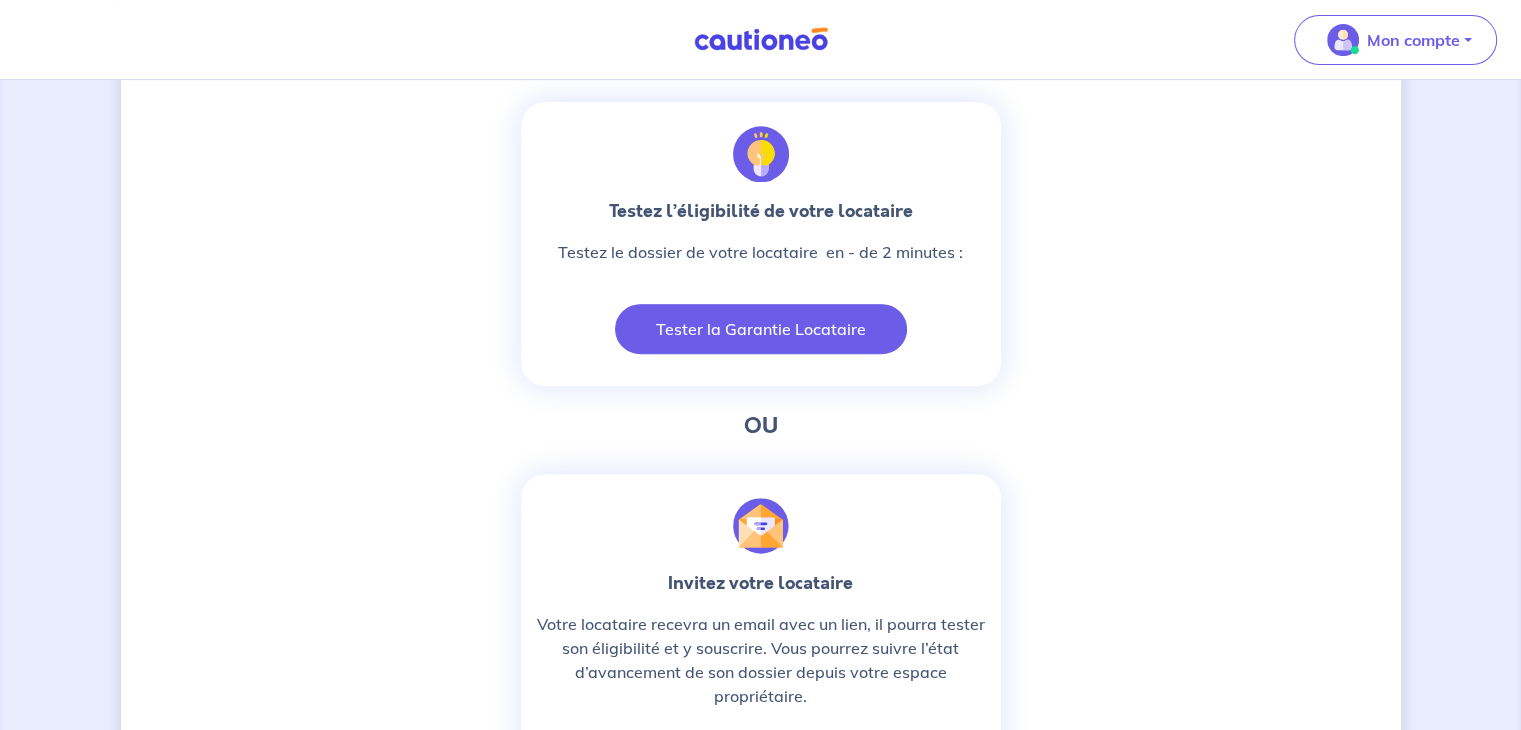 click on "Tester la Garantie Locataire" at bounding box center (761, 329) 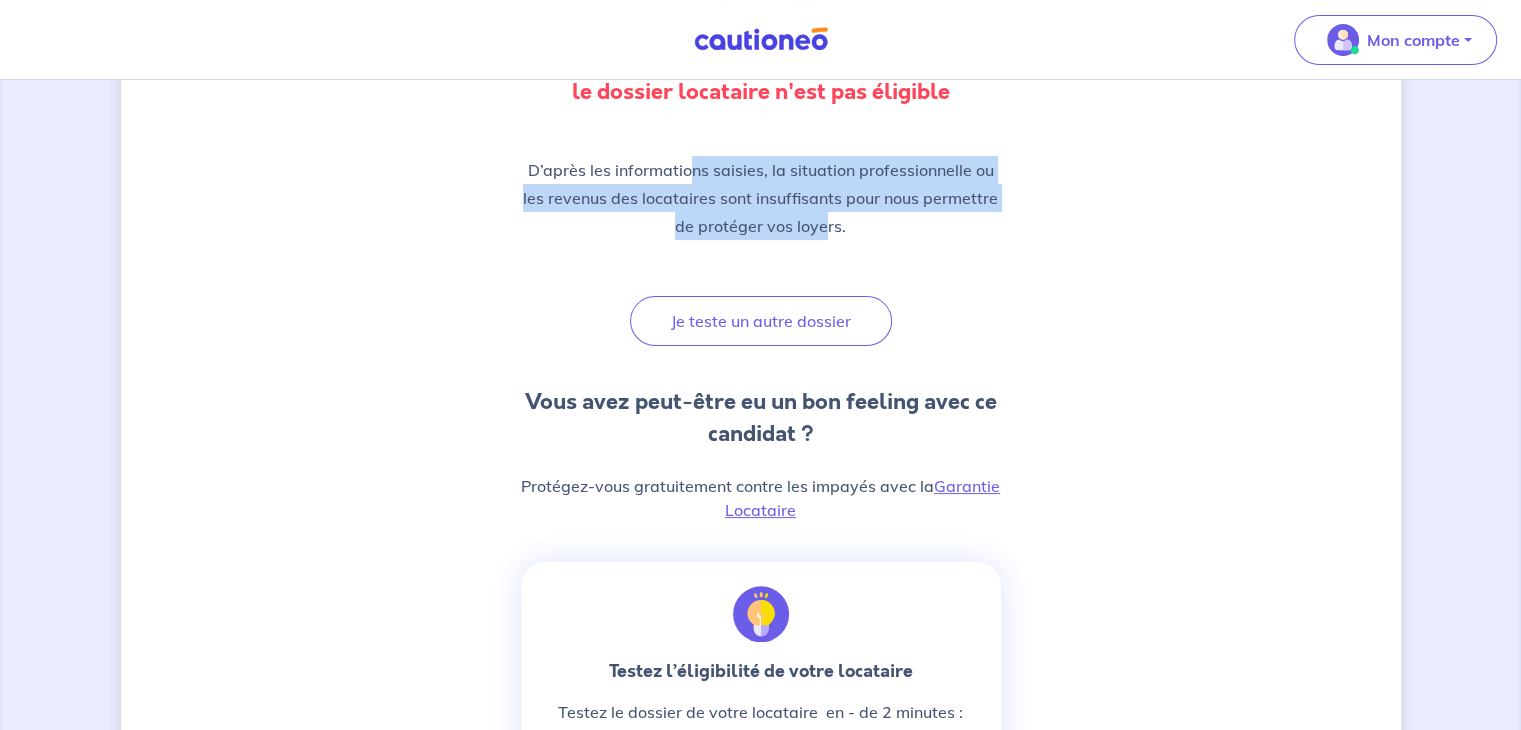 scroll, scrollTop: 95, scrollLeft: 0, axis: vertical 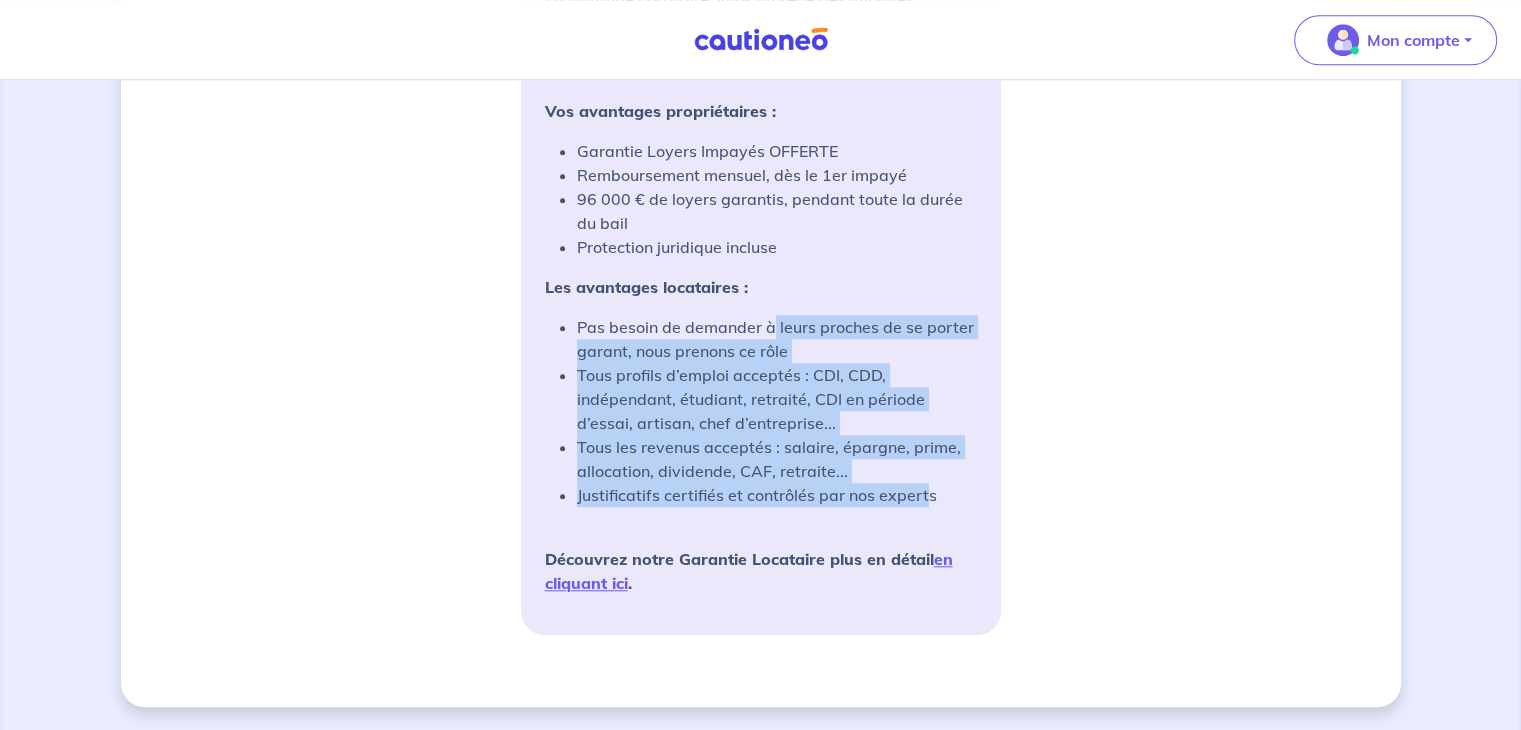 drag, startPoint x: 773, startPoint y: 332, endPoint x: 924, endPoint y: 497, distance: 223.66493 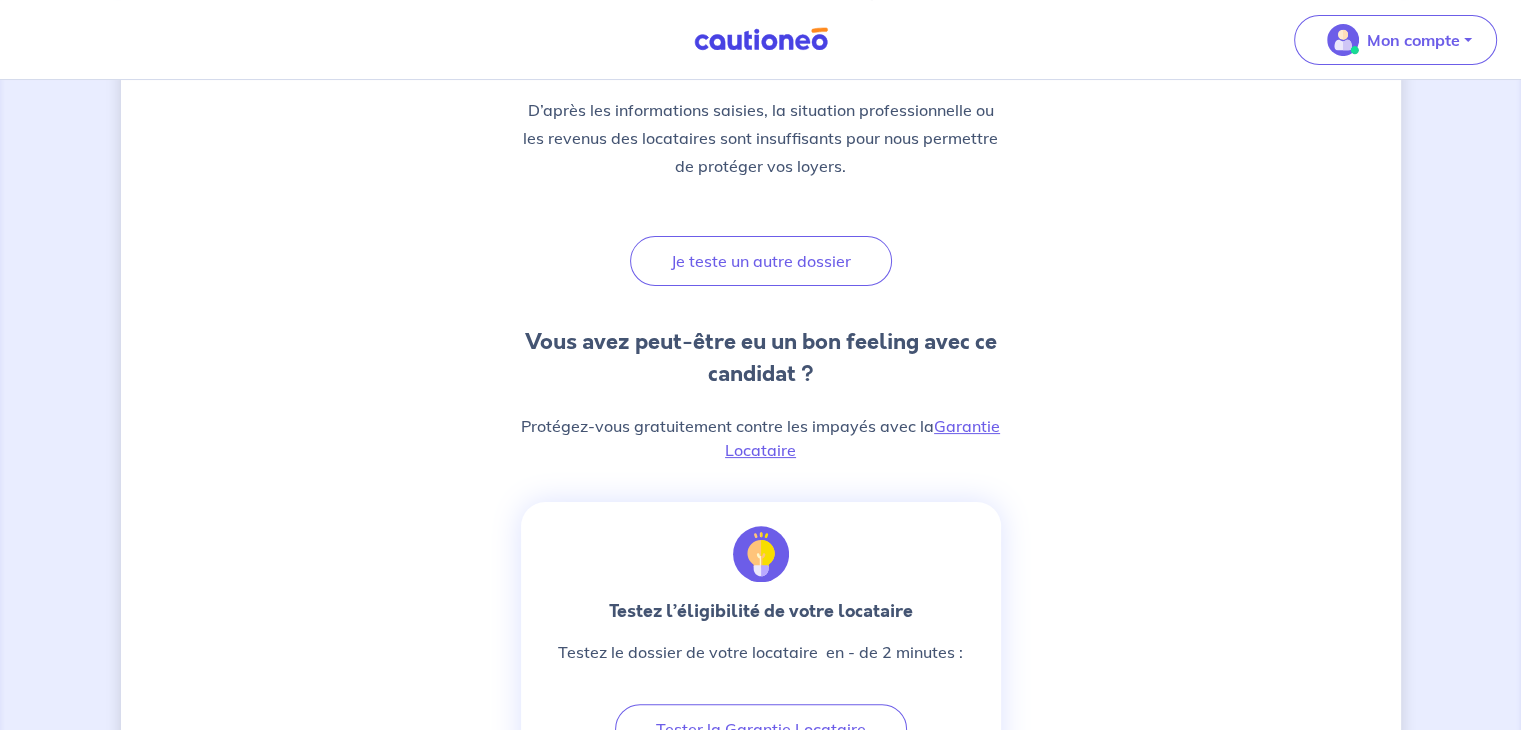 scroll, scrollTop: 295, scrollLeft: 0, axis: vertical 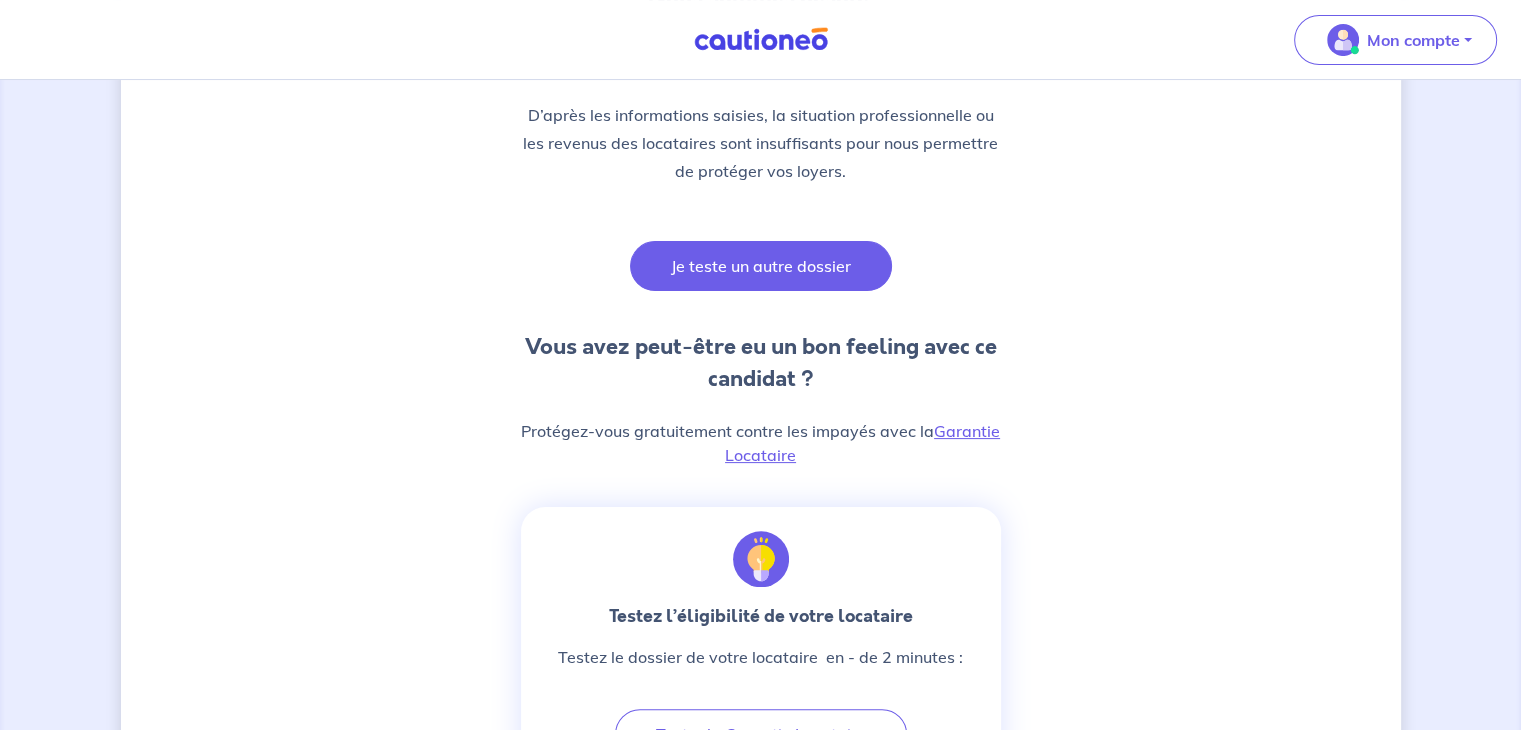 click on "Je teste un autre dossier" at bounding box center [761, 266] 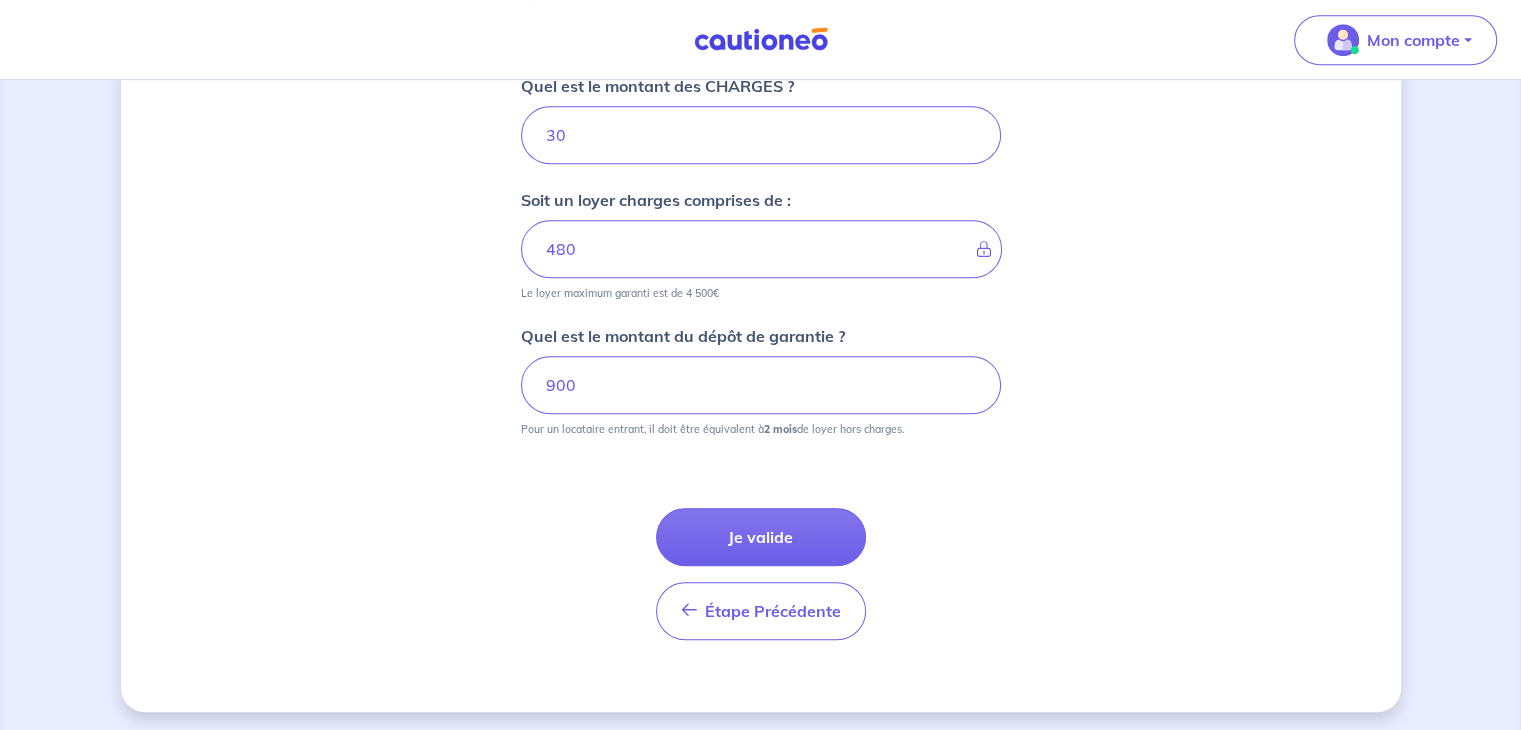 scroll, scrollTop: 944, scrollLeft: 0, axis: vertical 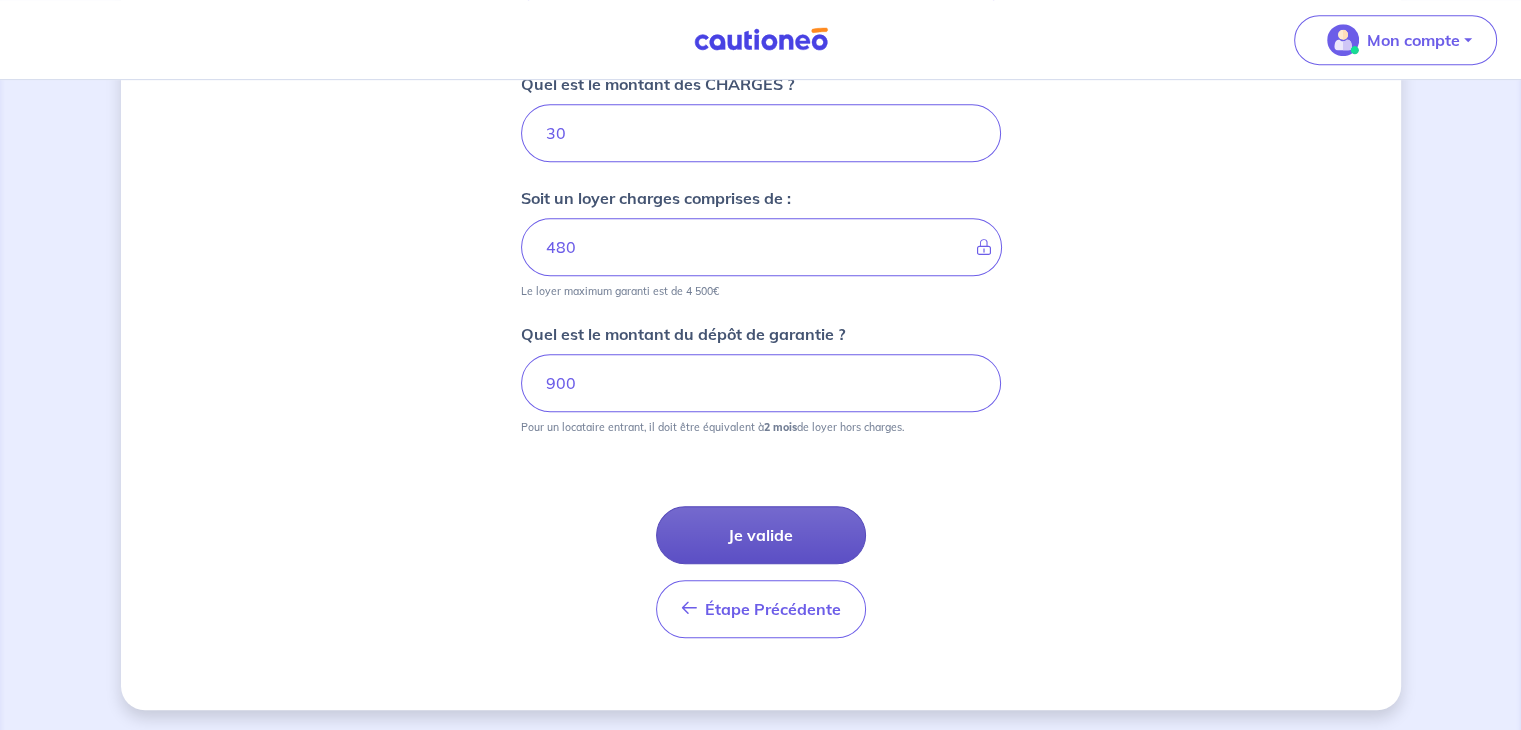 click on "Je valide" at bounding box center (761, 535) 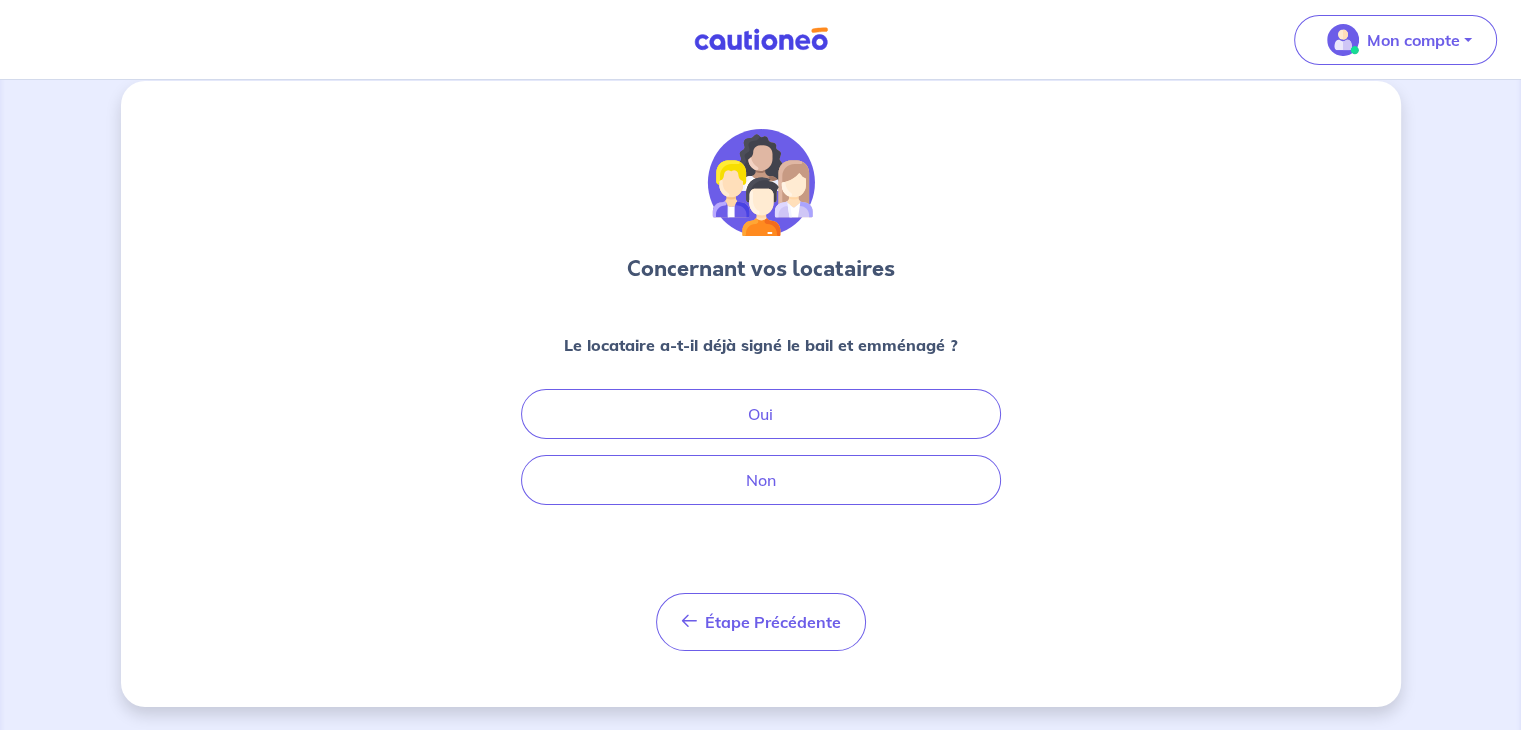 scroll, scrollTop: 0, scrollLeft: 0, axis: both 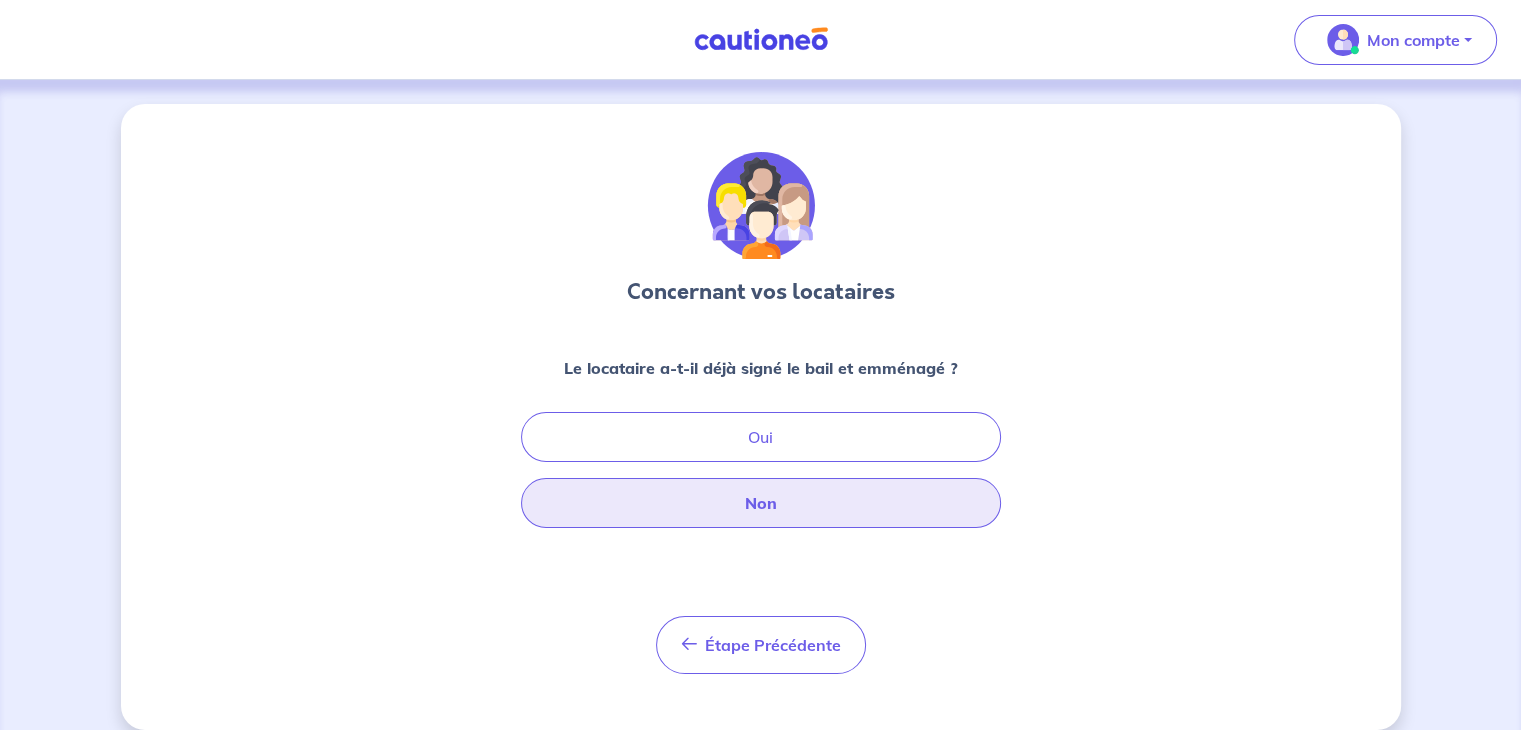 click on "Non" at bounding box center (761, 503) 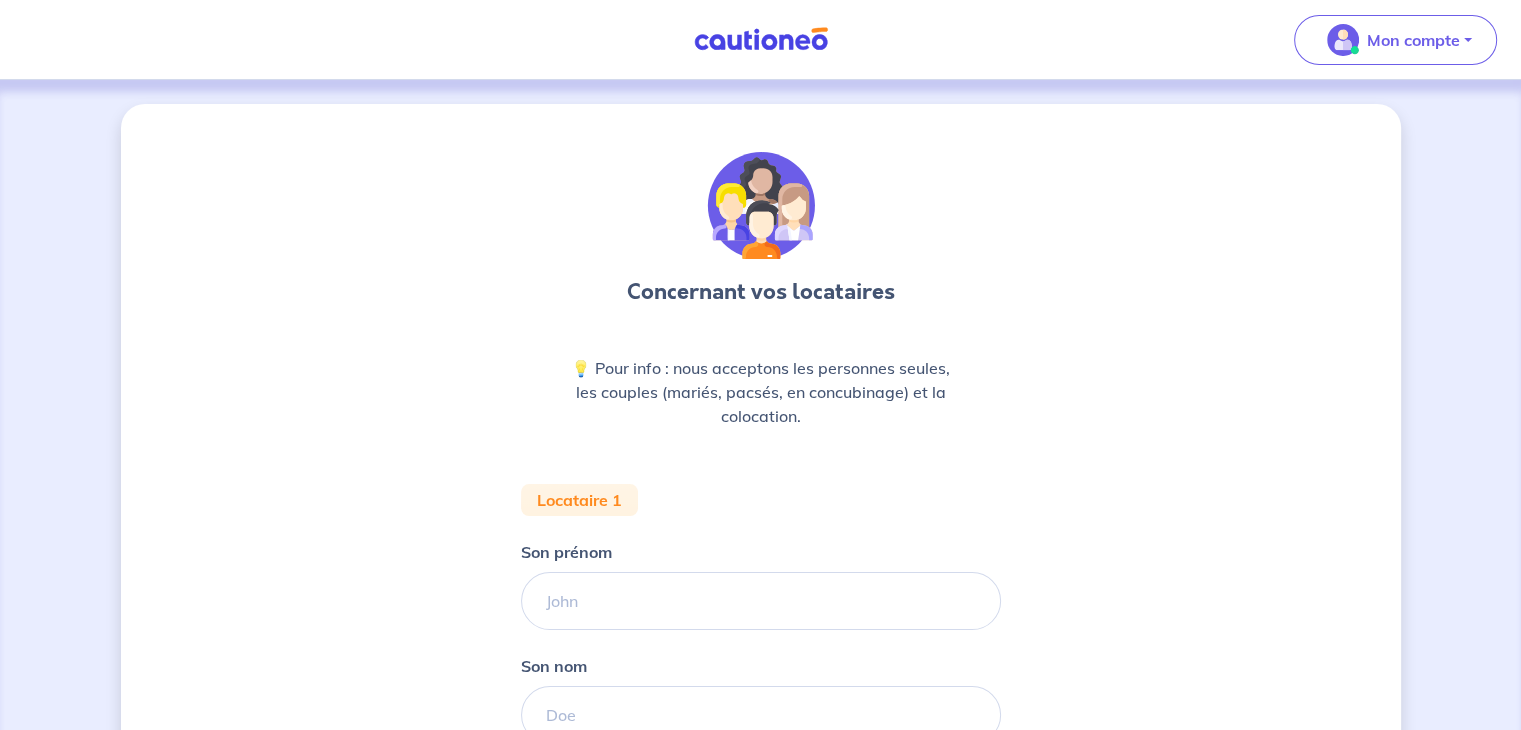 scroll, scrollTop: 312, scrollLeft: 0, axis: vertical 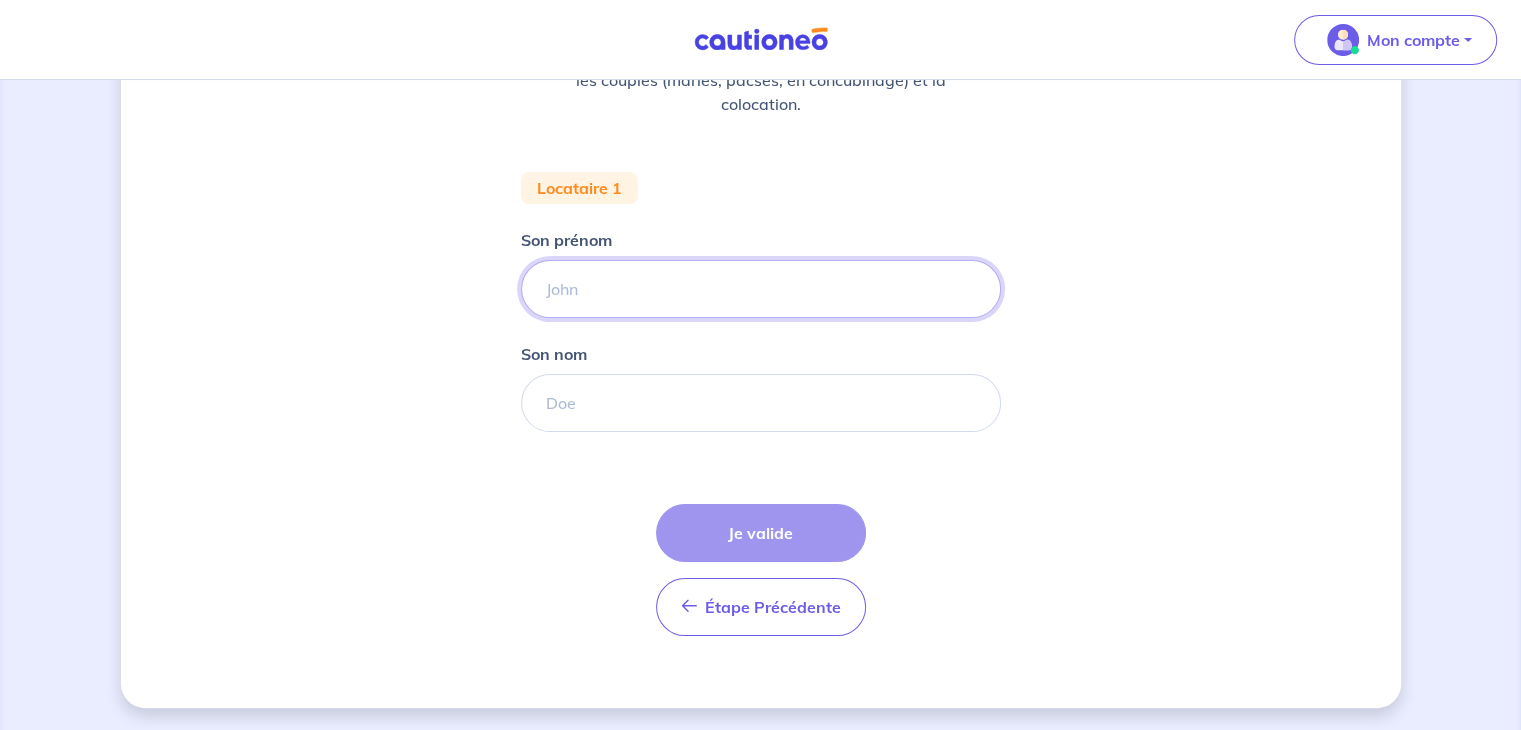 click on "Son prénom" at bounding box center (761, 289) 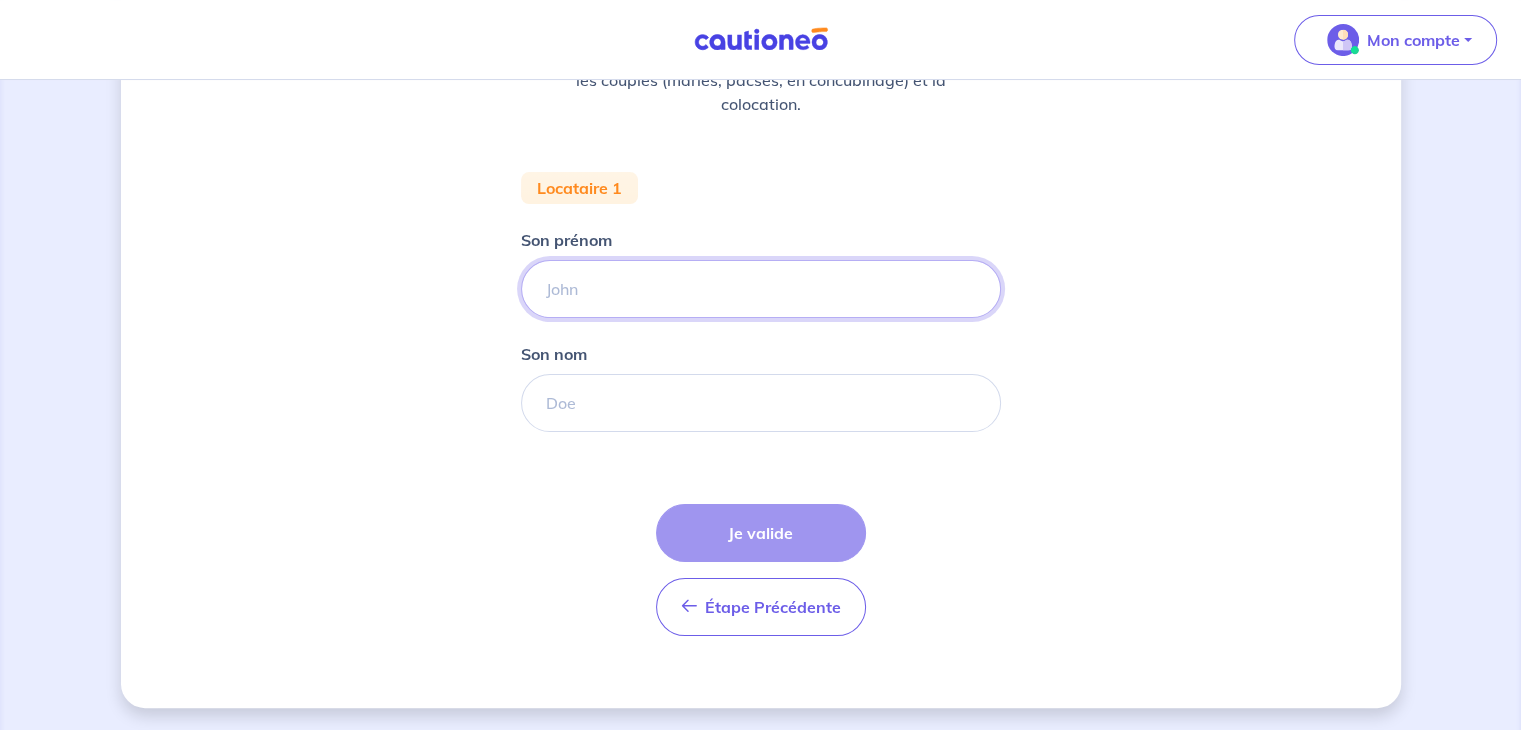 click on "Son prénom" at bounding box center (761, 289) 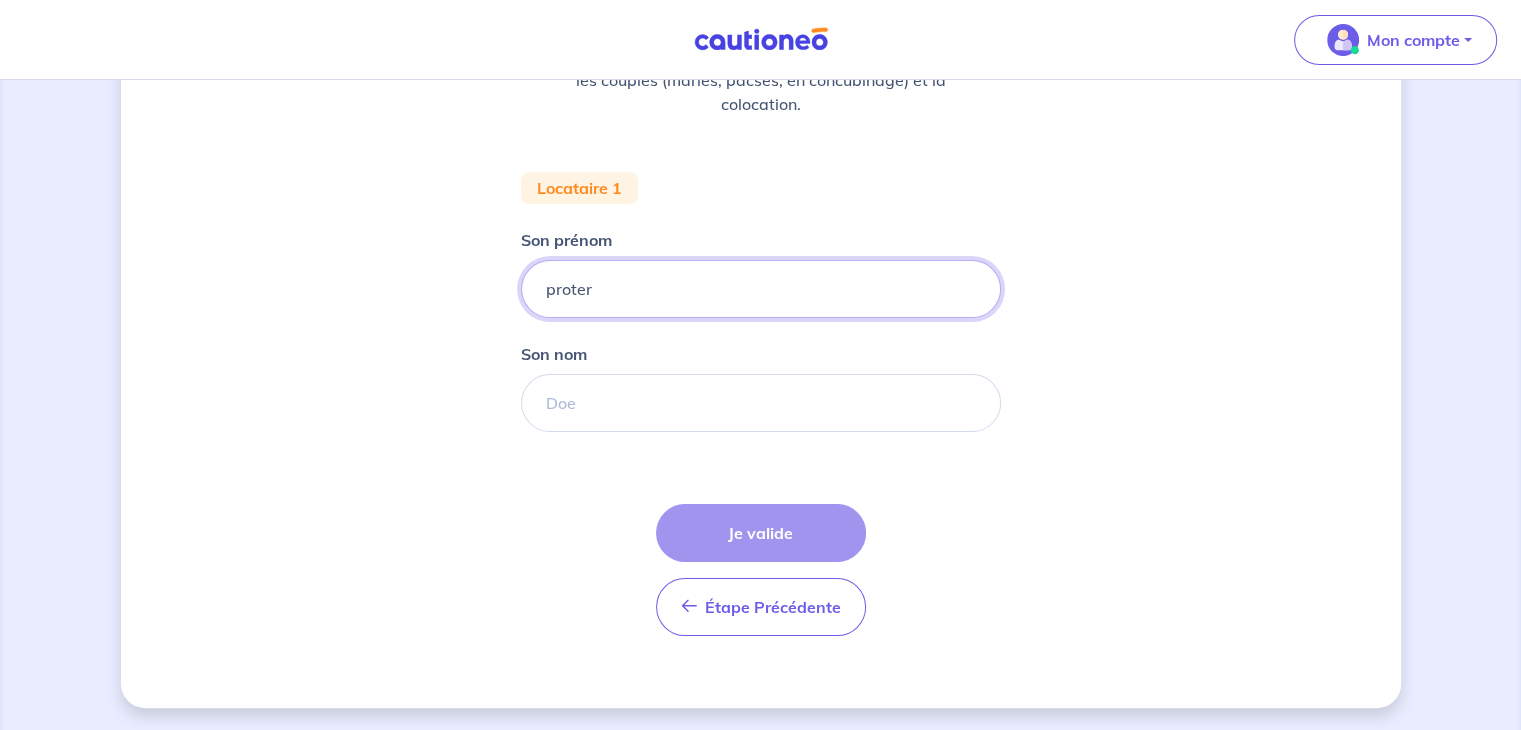 drag, startPoint x: 558, startPoint y: 284, endPoint x: 540, endPoint y: 289, distance: 18.681541 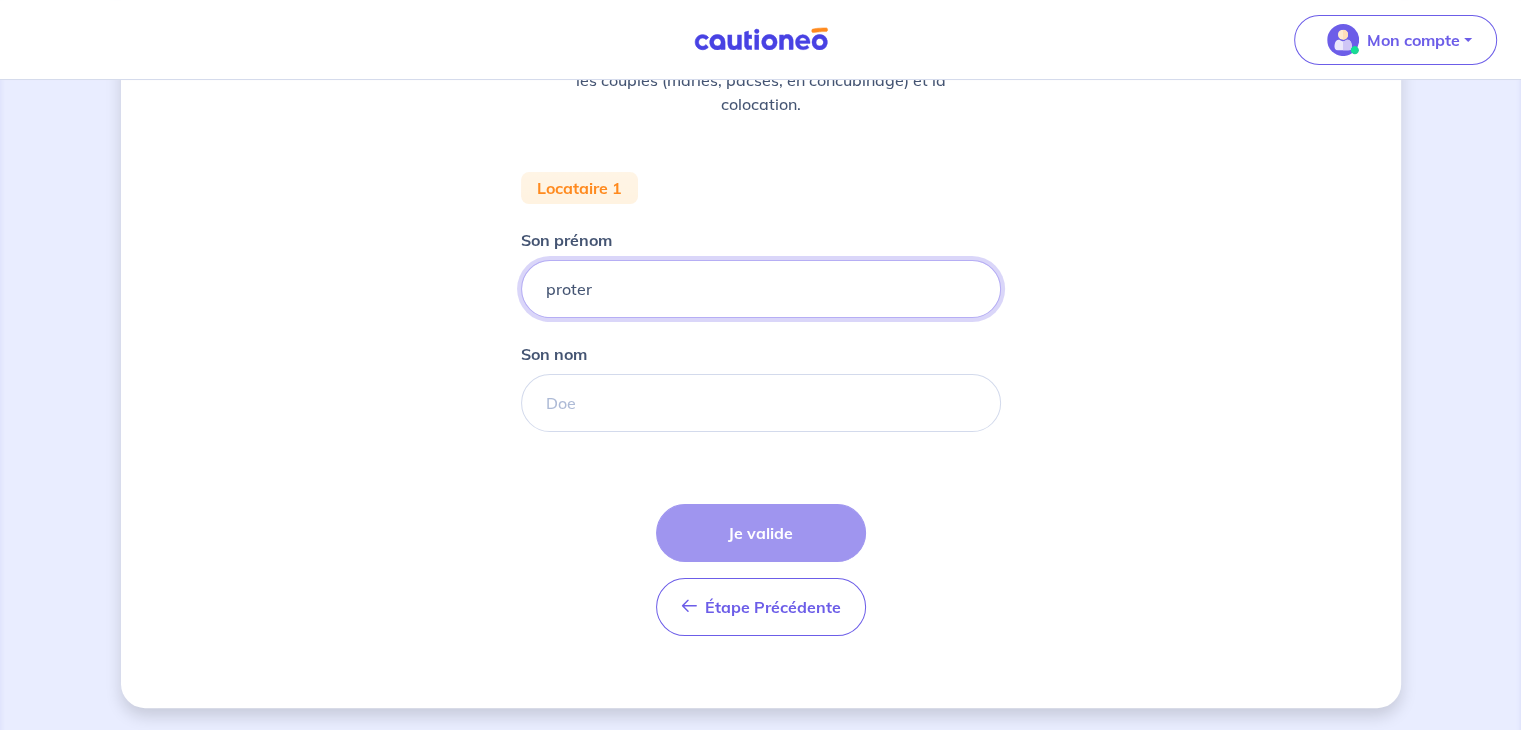 click on "proter" at bounding box center [761, 289] 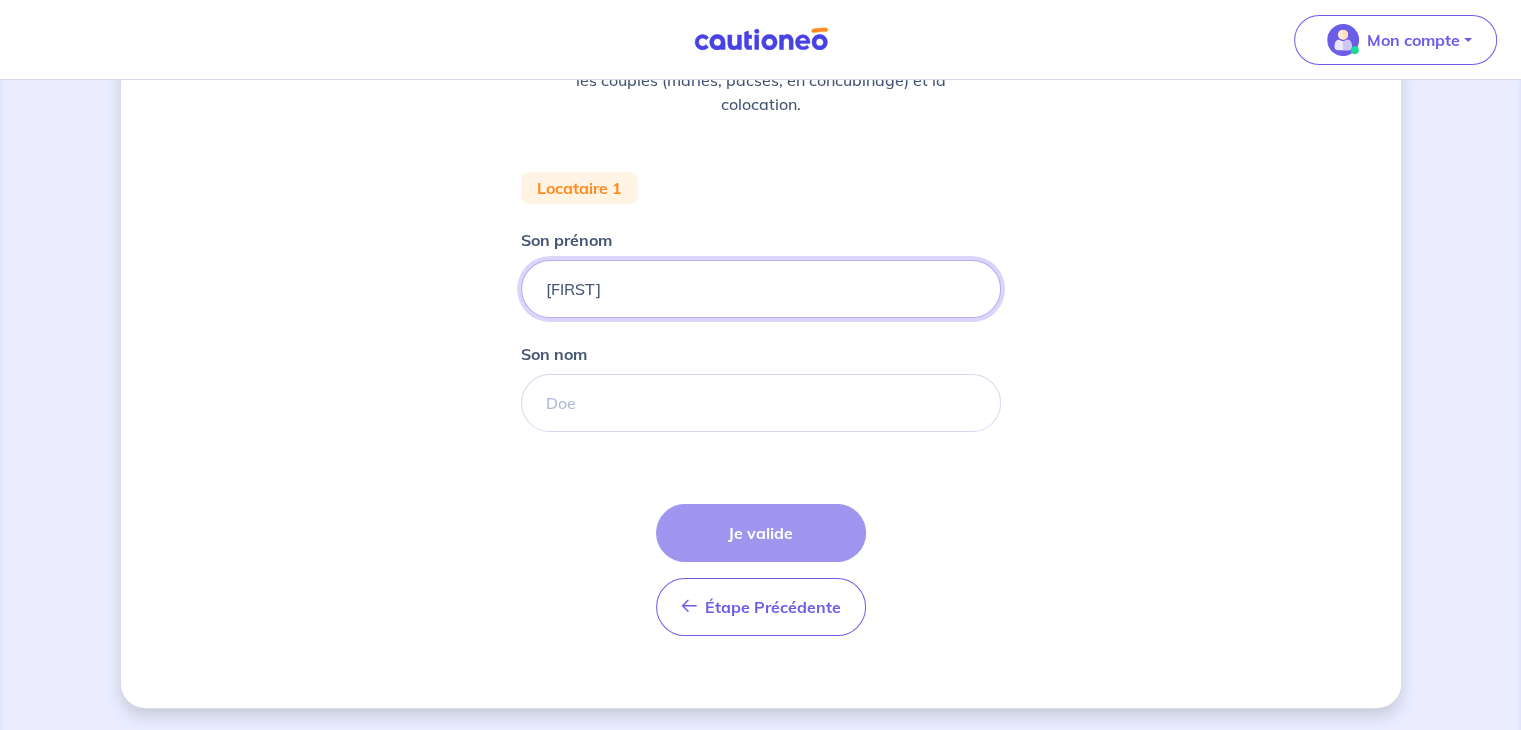 type on "[FIRST]" 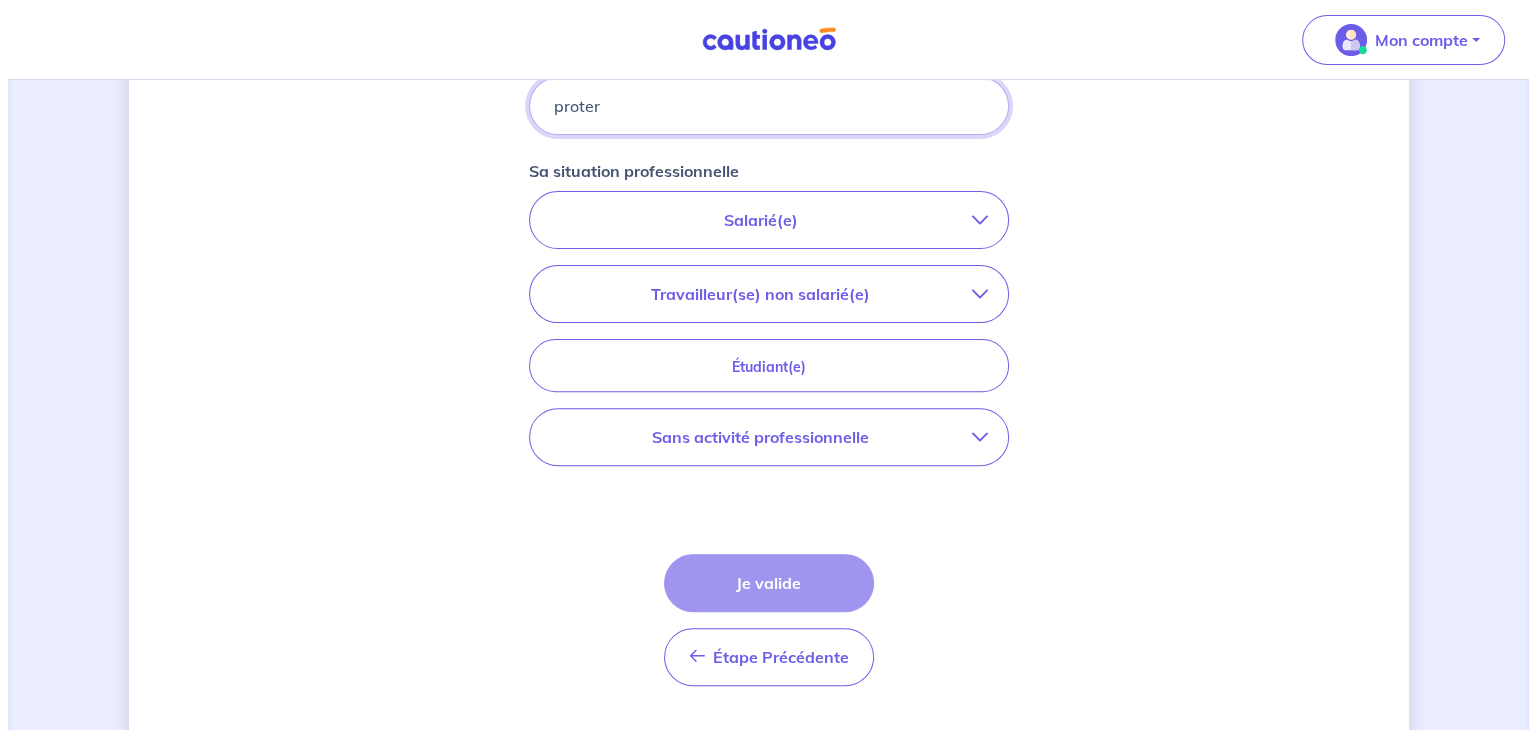 scroll, scrollTop: 658, scrollLeft: 0, axis: vertical 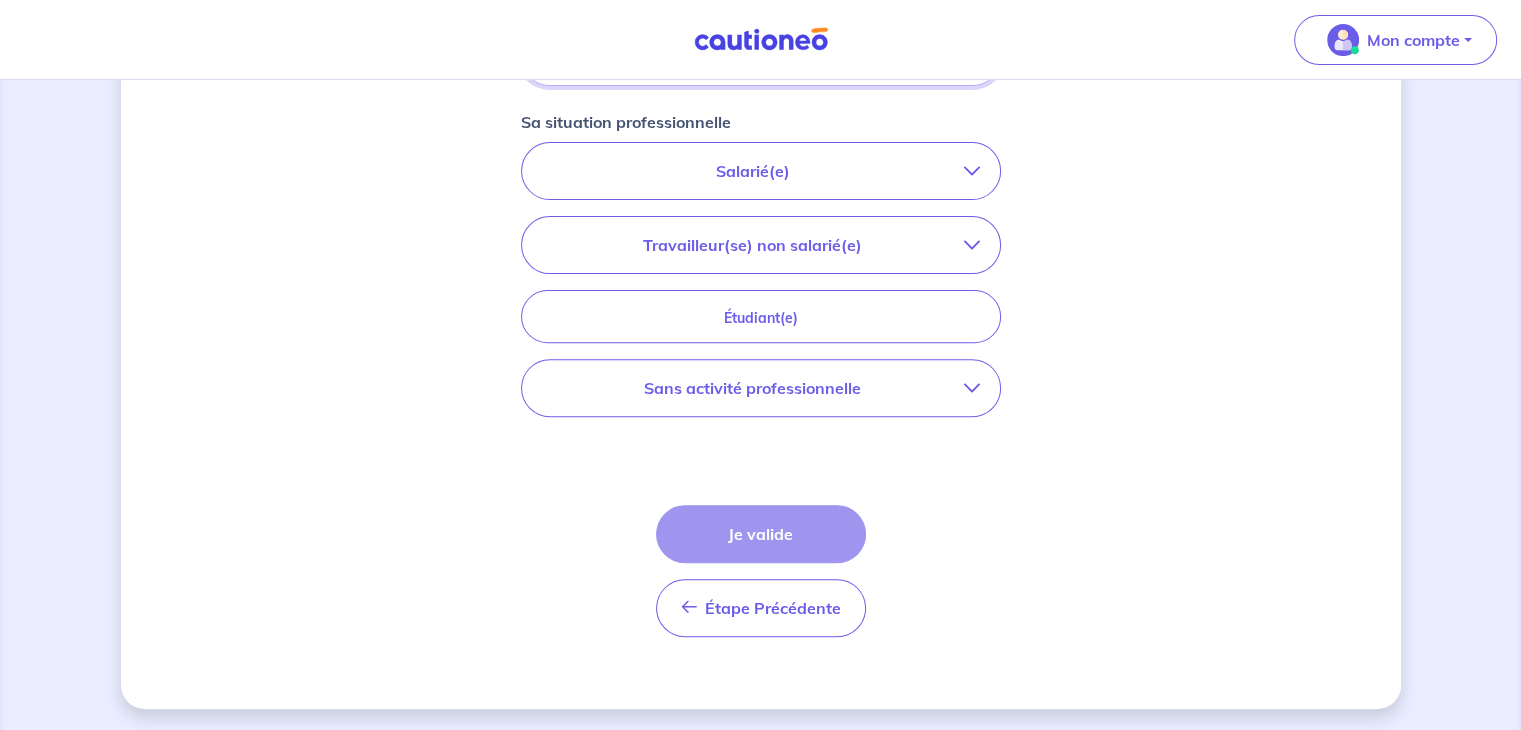 type on "proter" 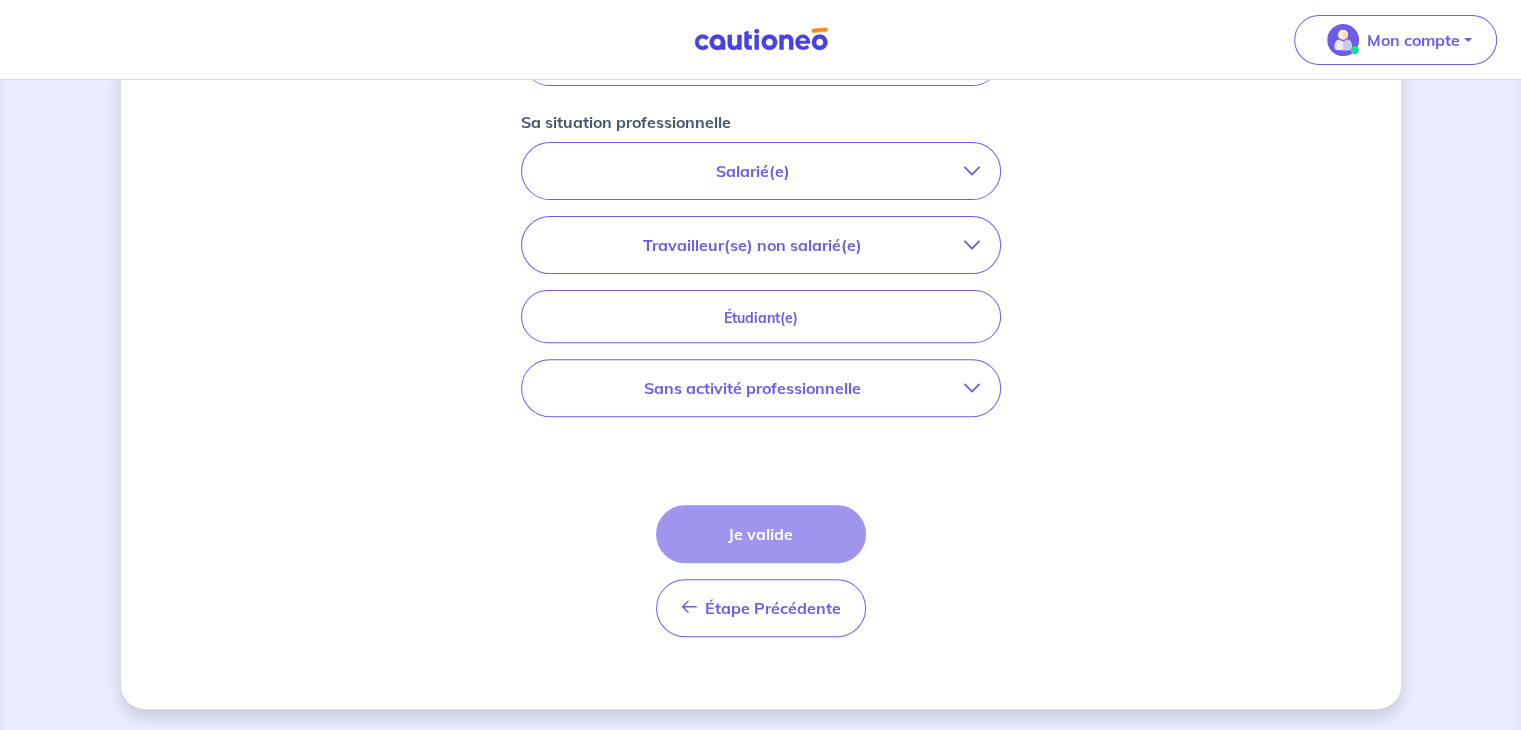 click on "Sans activité professionnelle" at bounding box center (761, 388) 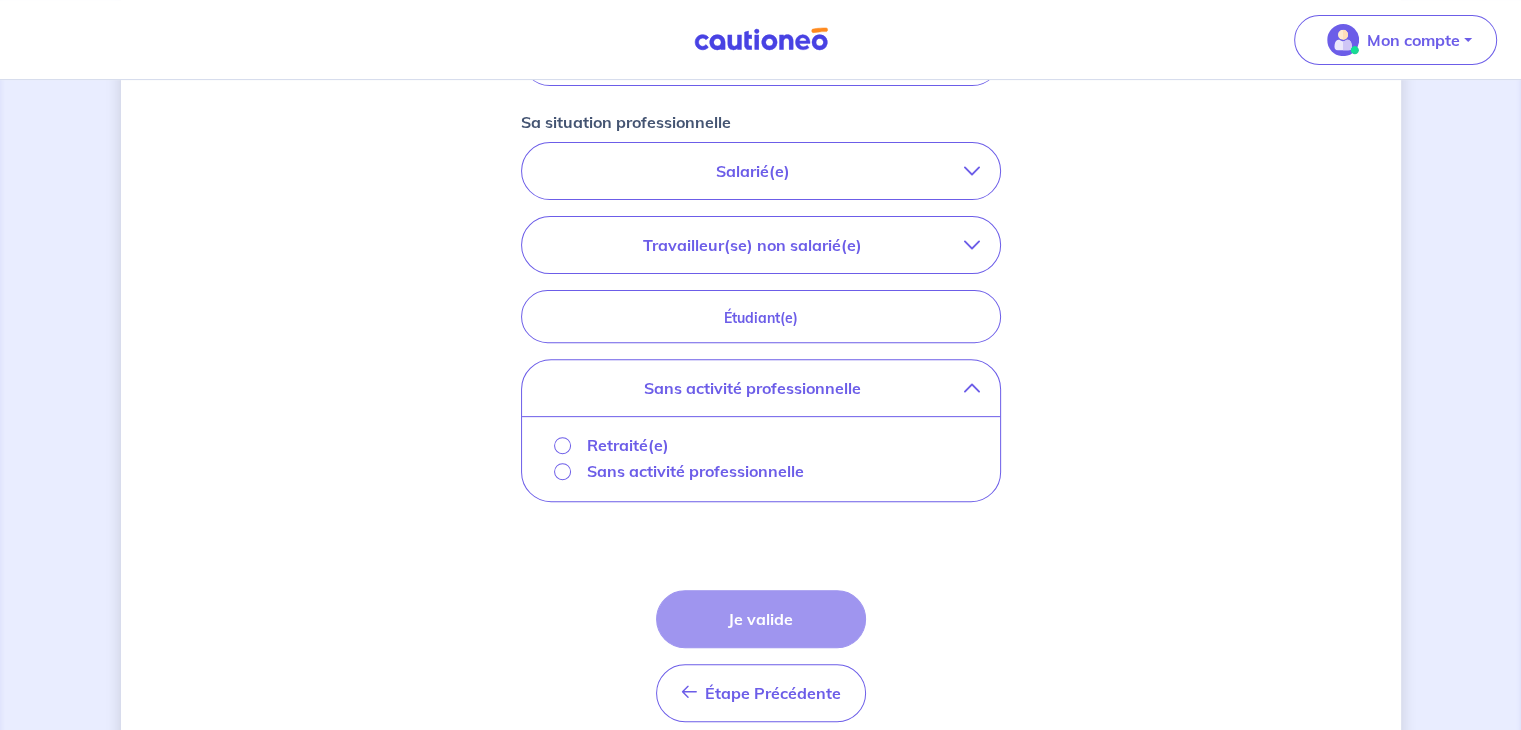 click on "Sans activité professionnelle" at bounding box center (695, 471) 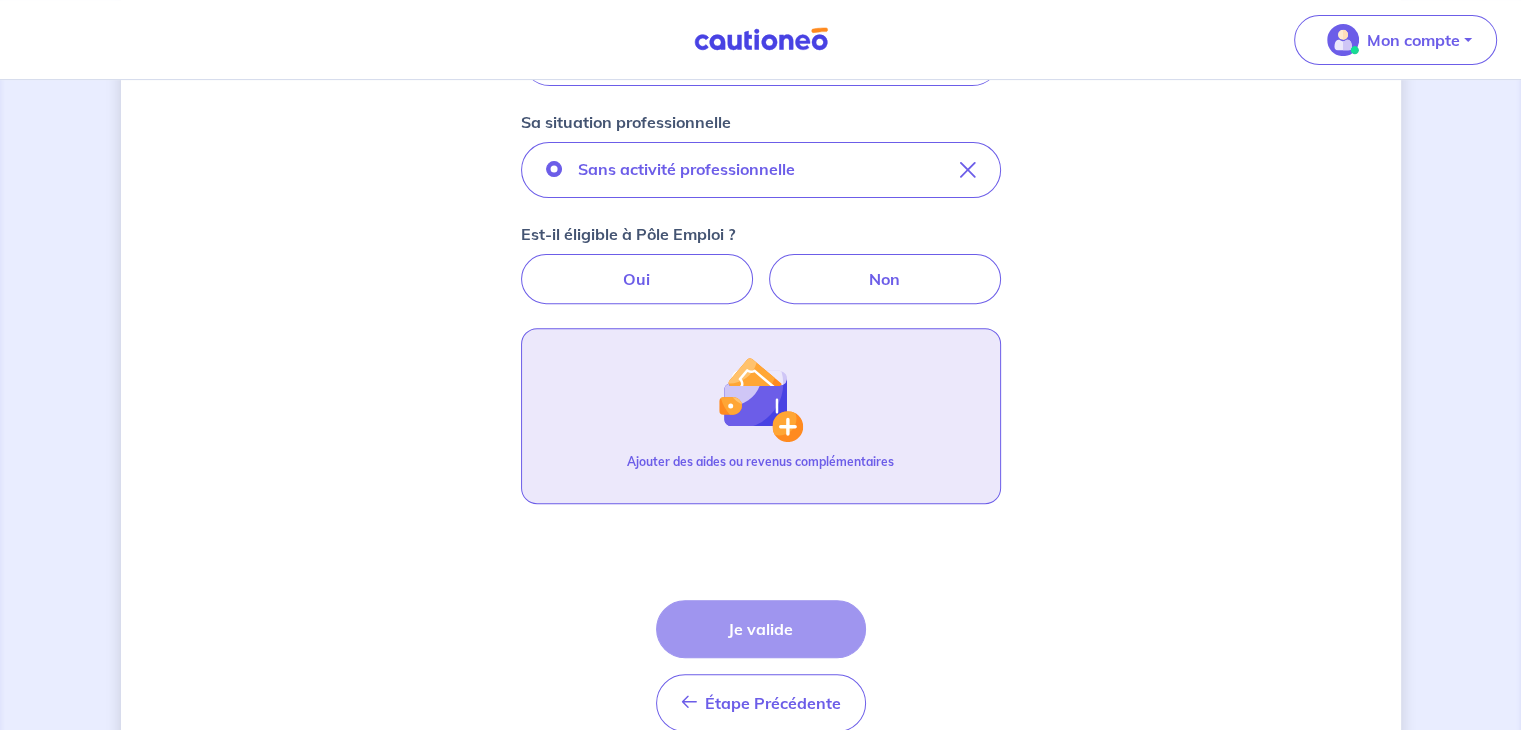 click at bounding box center (760, 399) 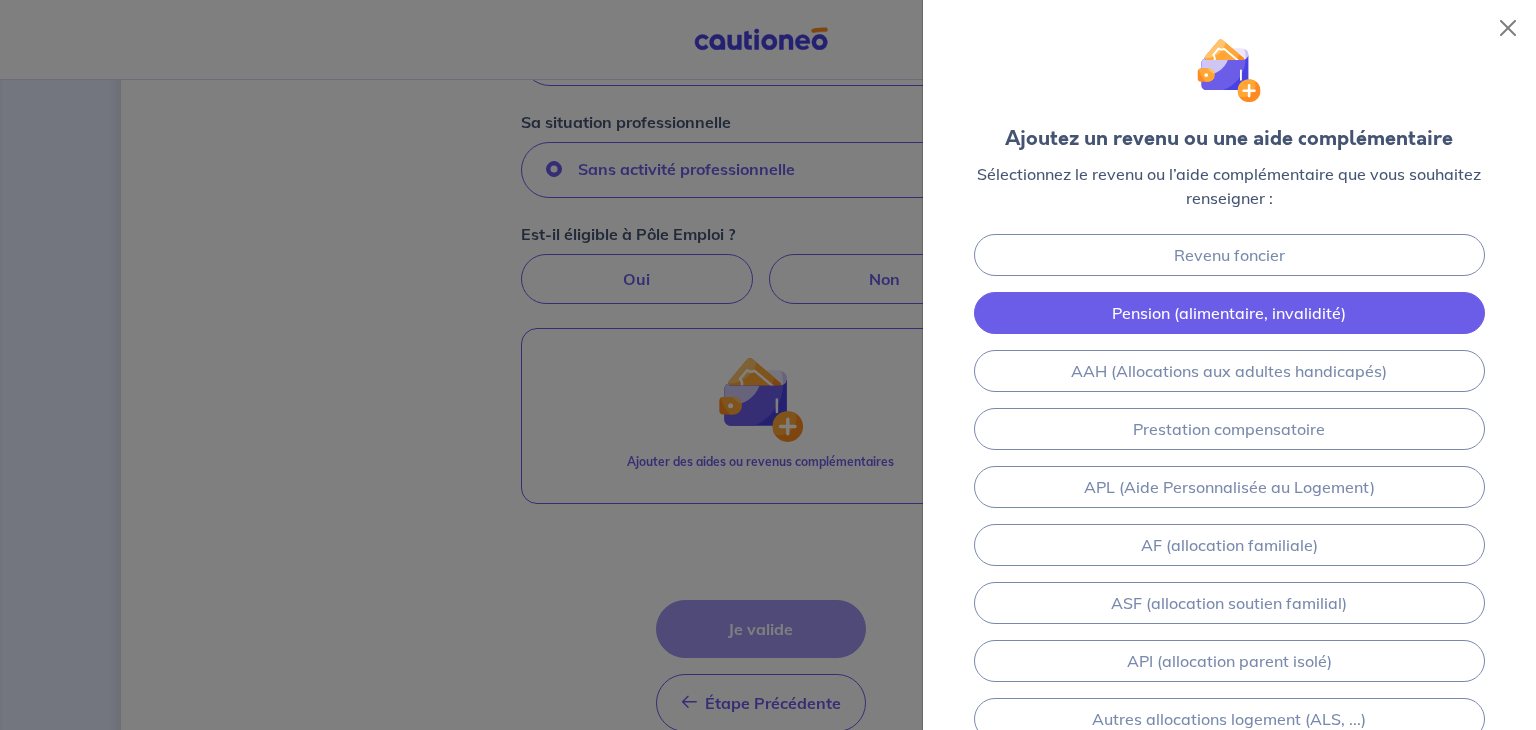 click on "Pension (alimentaire, invalidité)" at bounding box center [1229, 313] 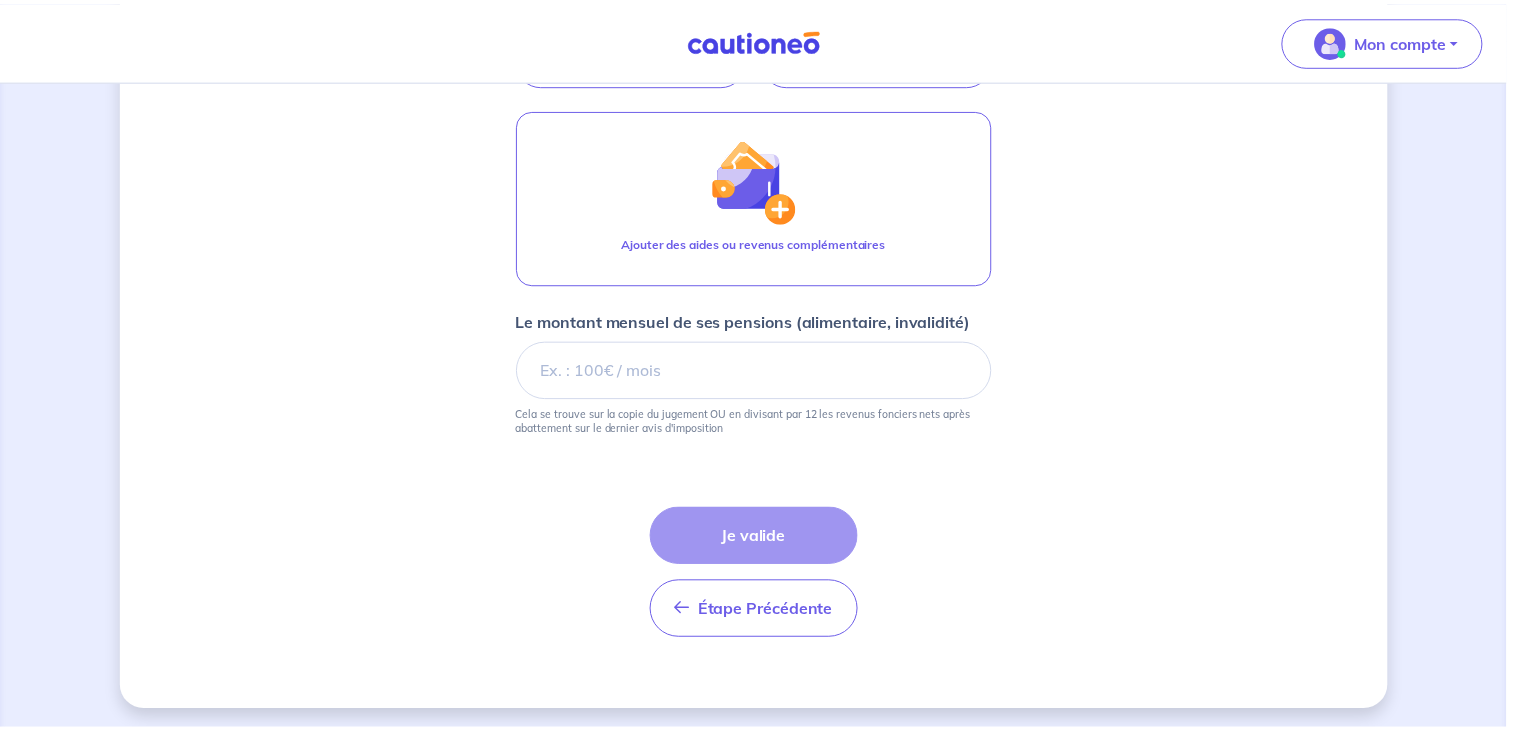 scroll, scrollTop: 880, scrollLeft: 0, axis: vertical 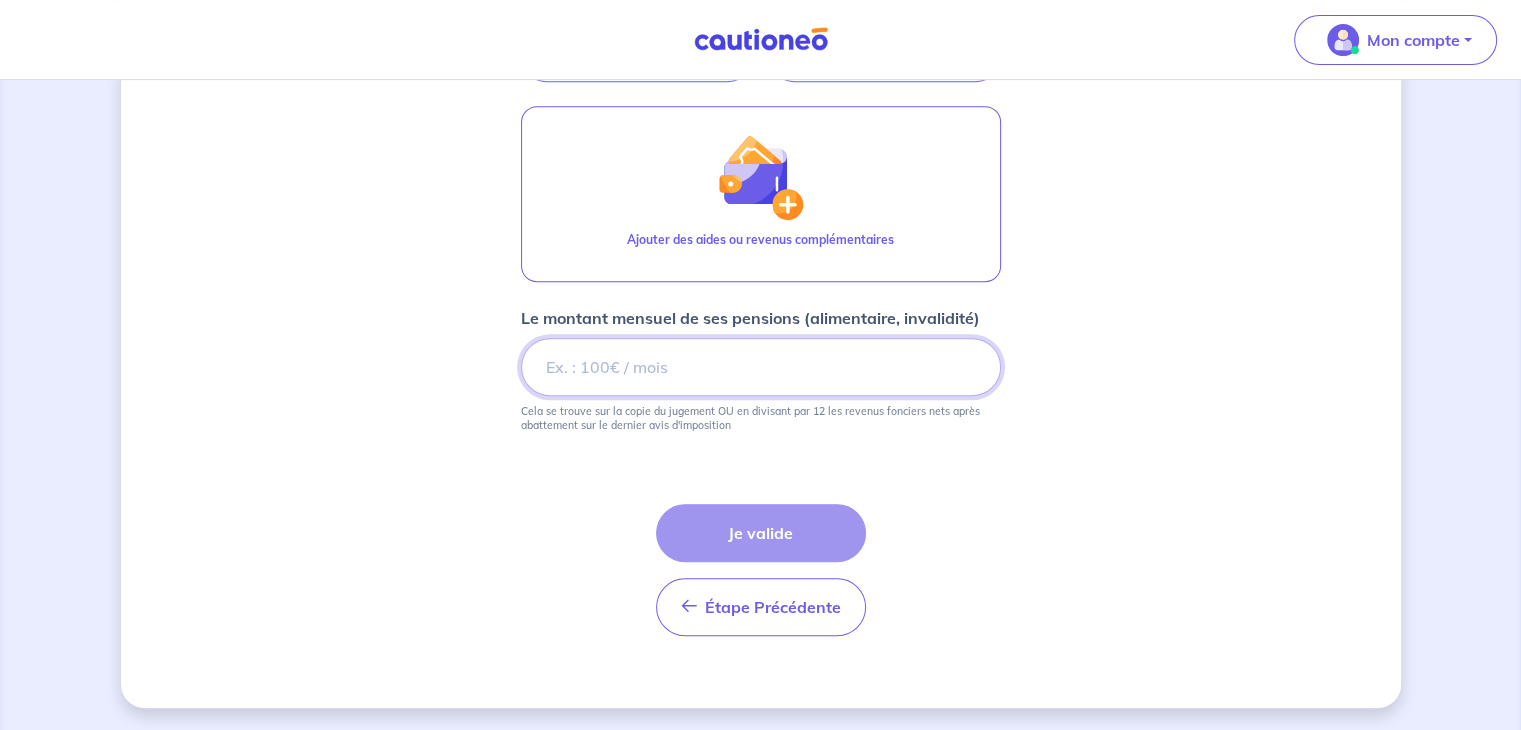 click on "[AMOUNT]" at bounding box center (761, 367) 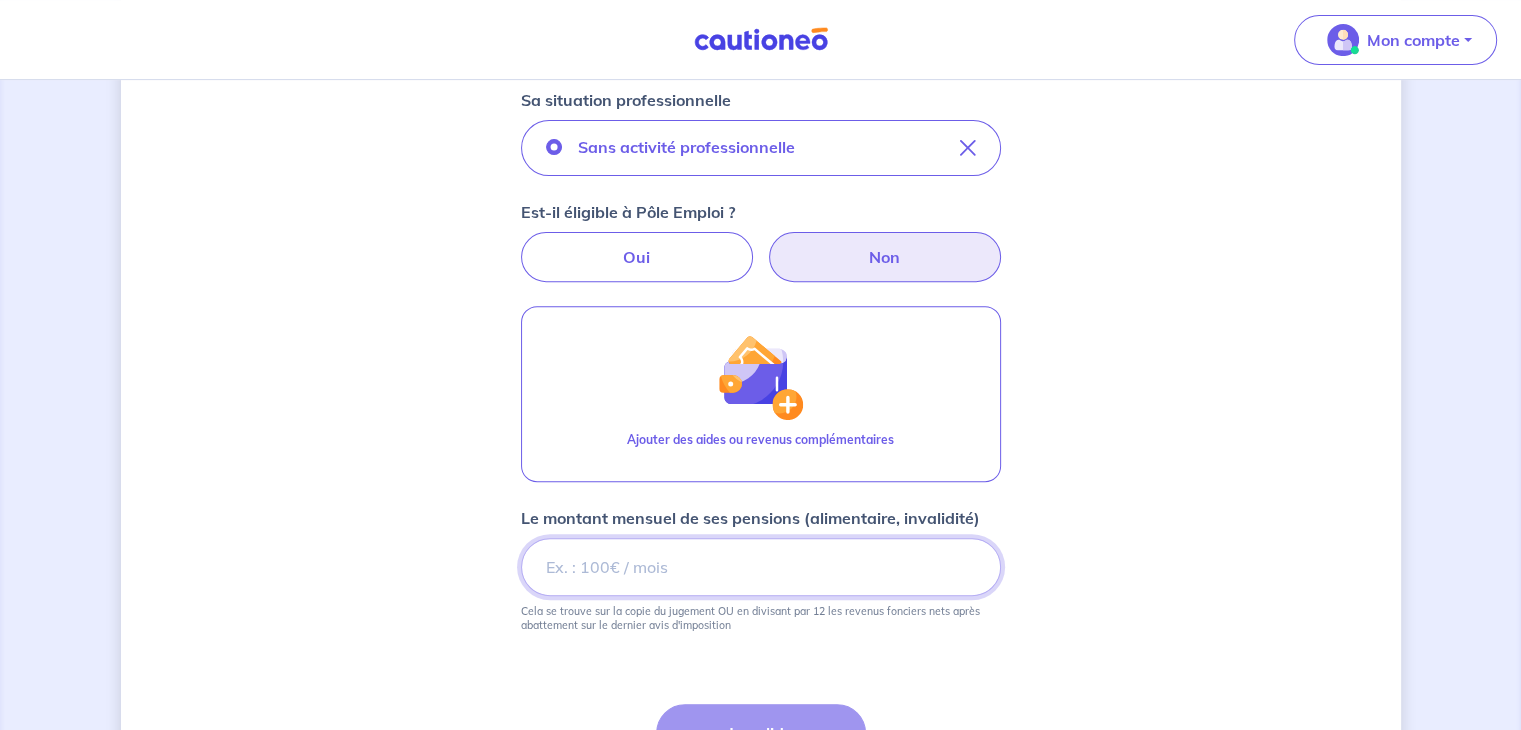type on "[AMOUNT]" 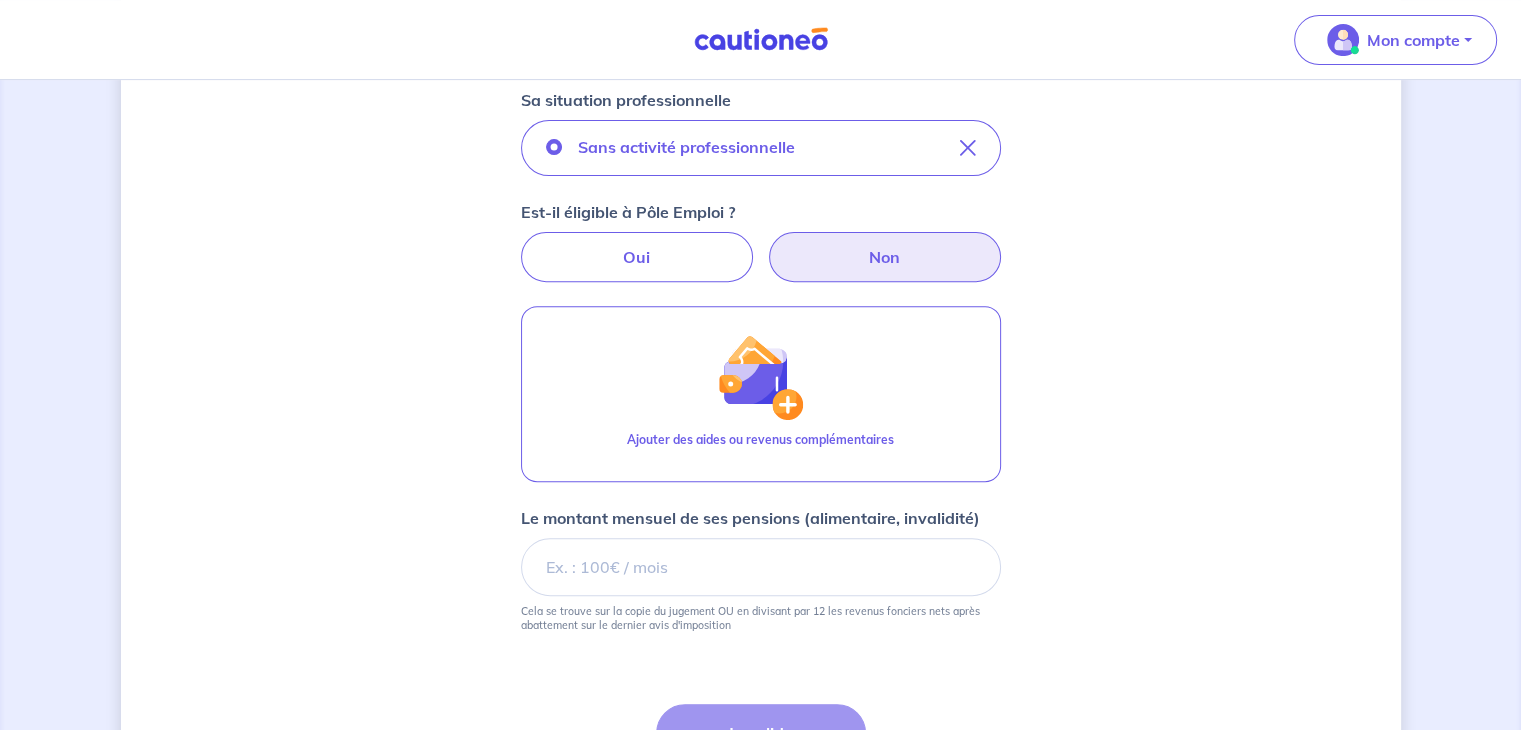 click on "Non" at bounding box center [885, 257] 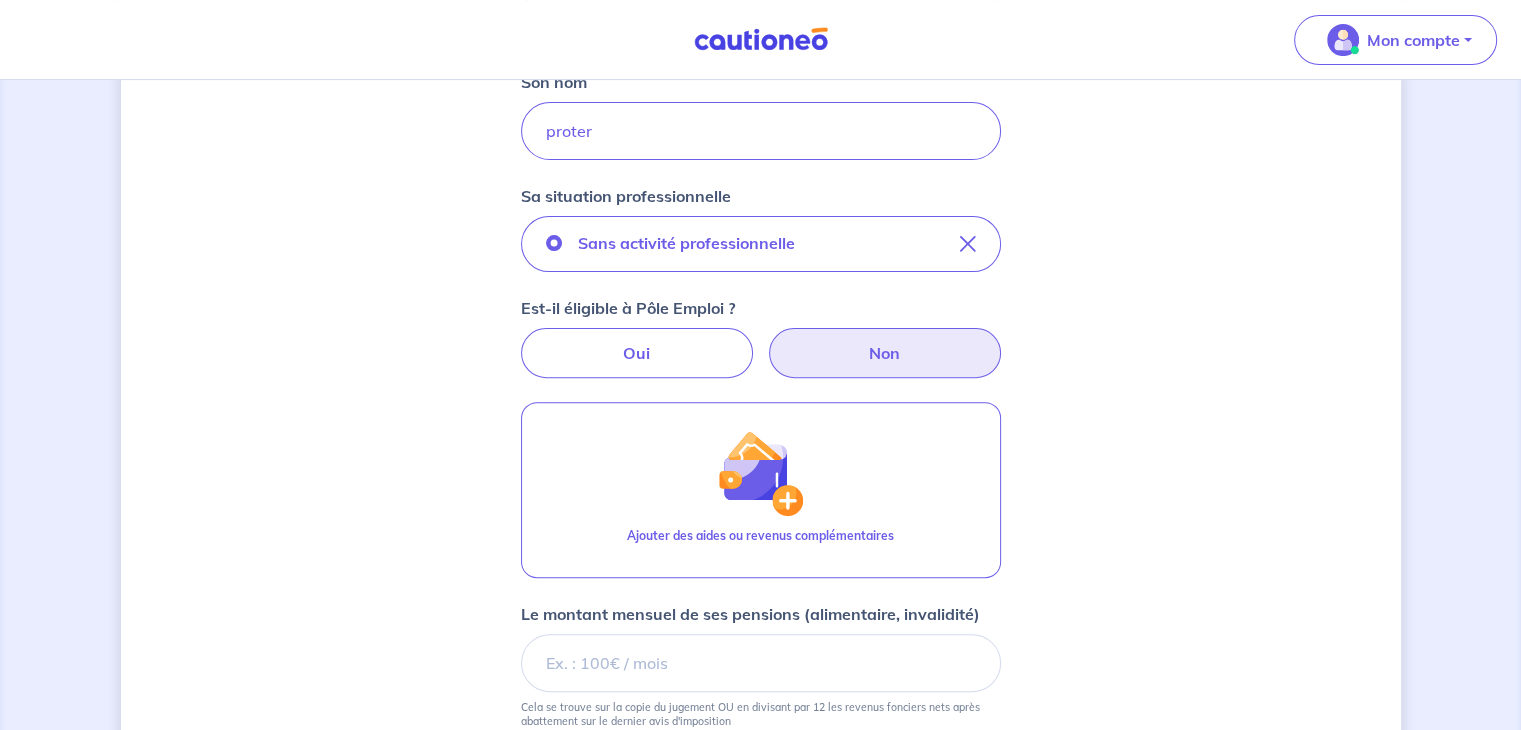 scroll, scrollTop: 580, scrollLeft: 0, axis: vertical 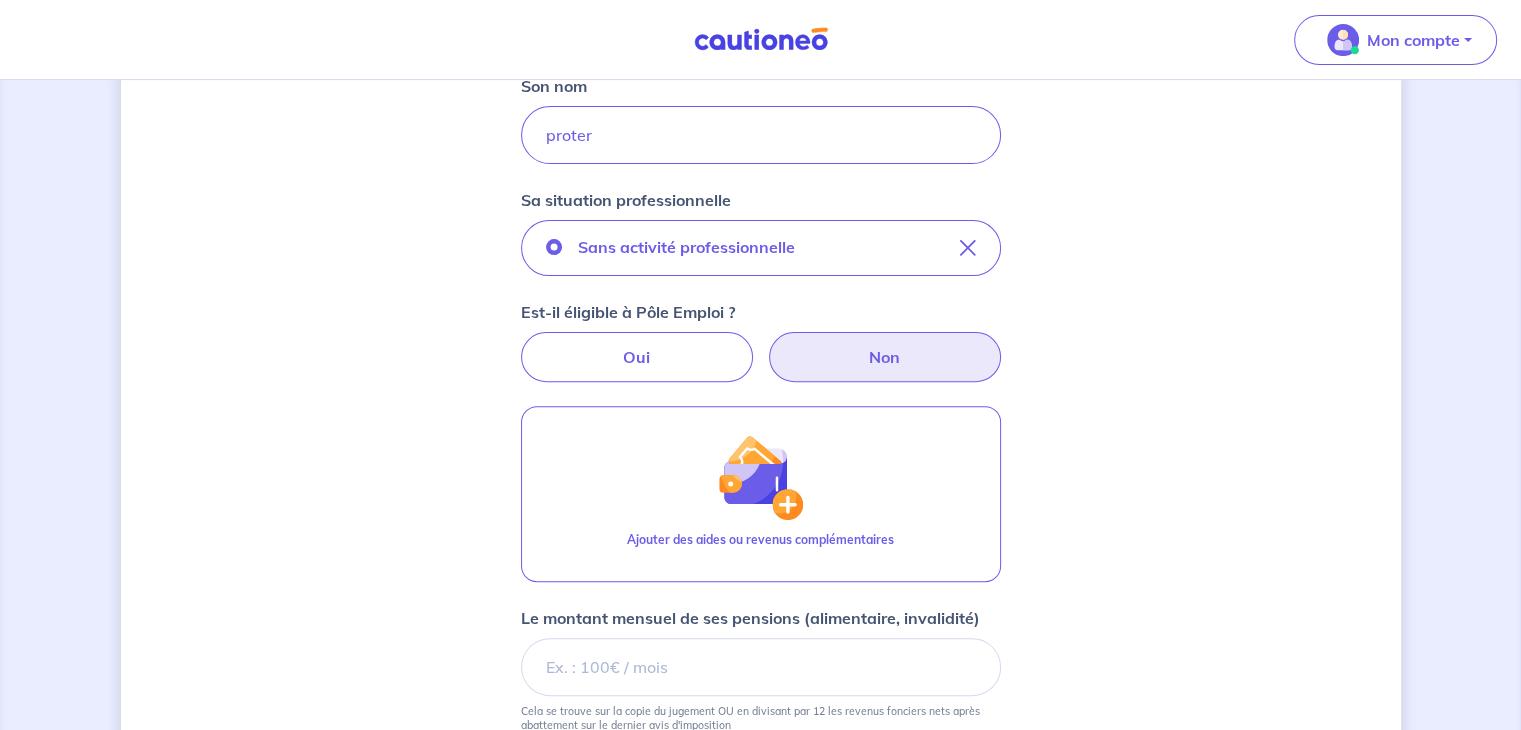 click on "Non" at bounding box center [885, 357] 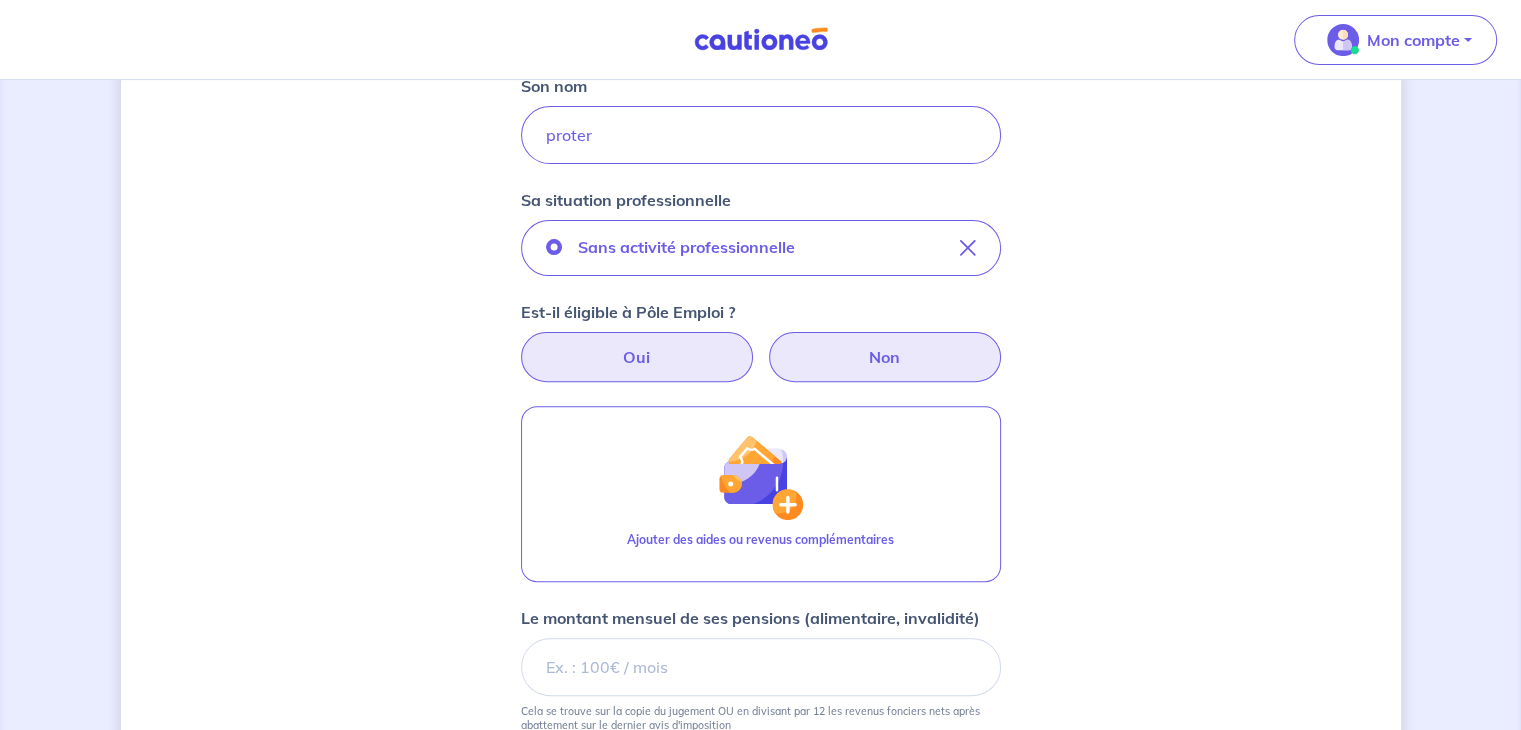 click on "Oui" at bounding box center [637, 357] 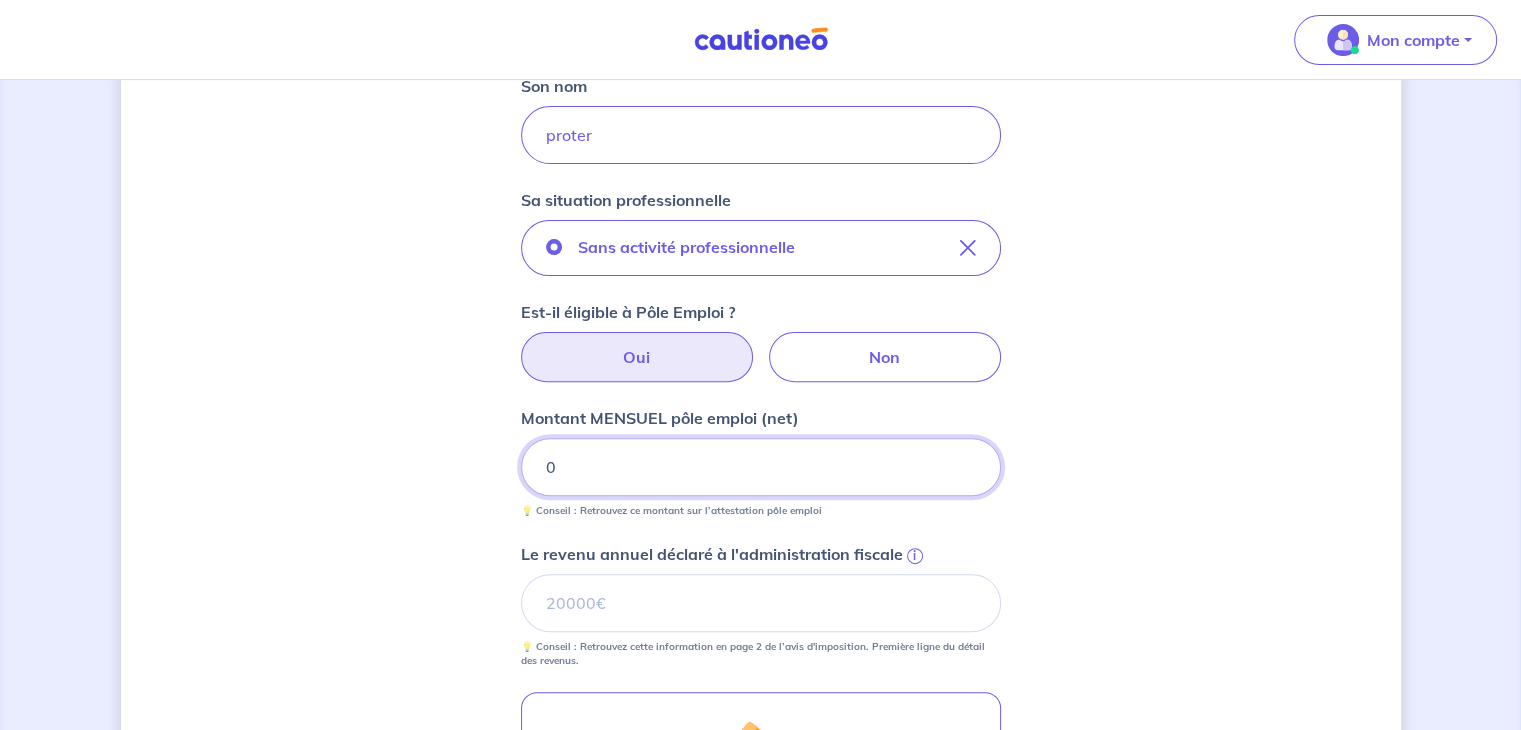 click on "0" at bounding box center [761, 467] 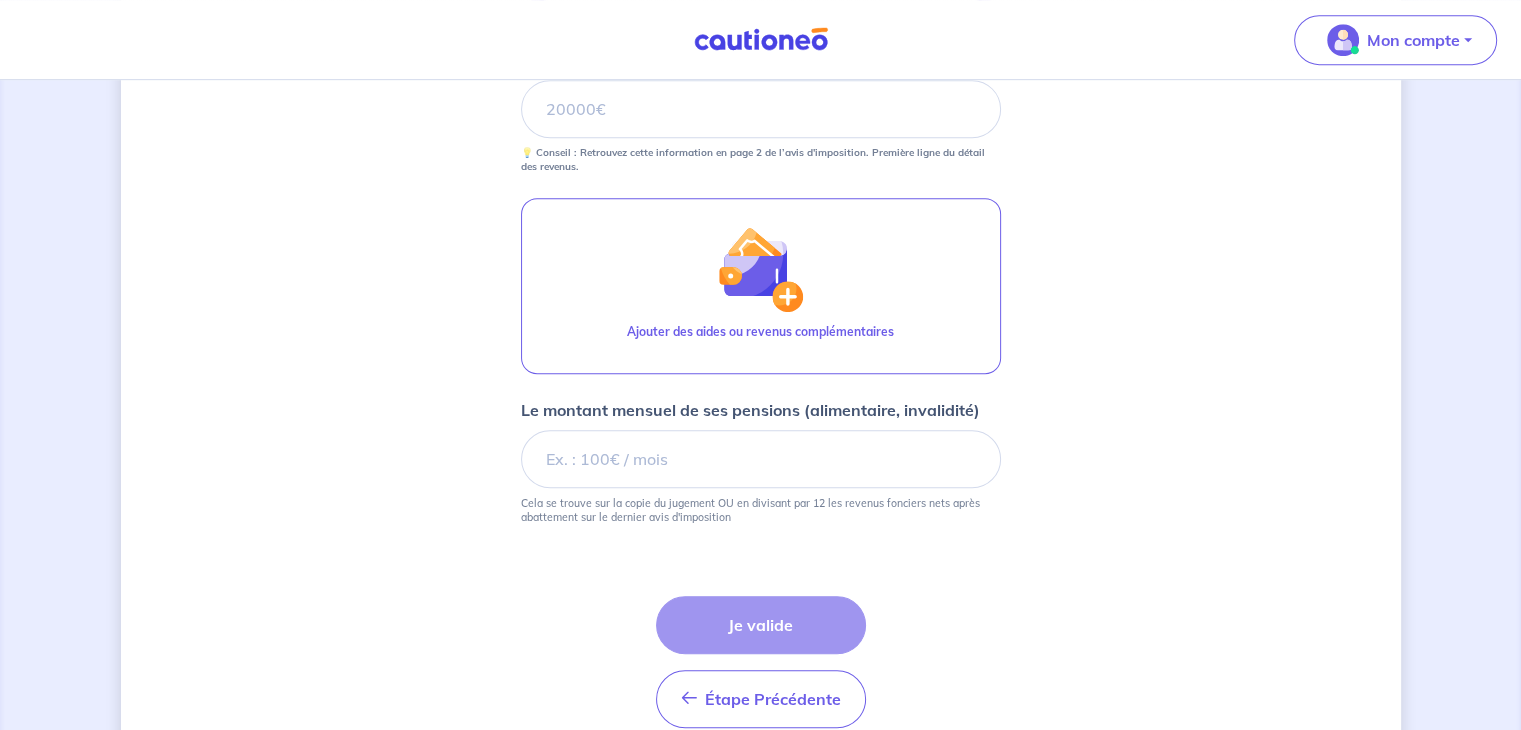scroll, scrollTop: 1080, scrollLeft: 0, axis: vertical 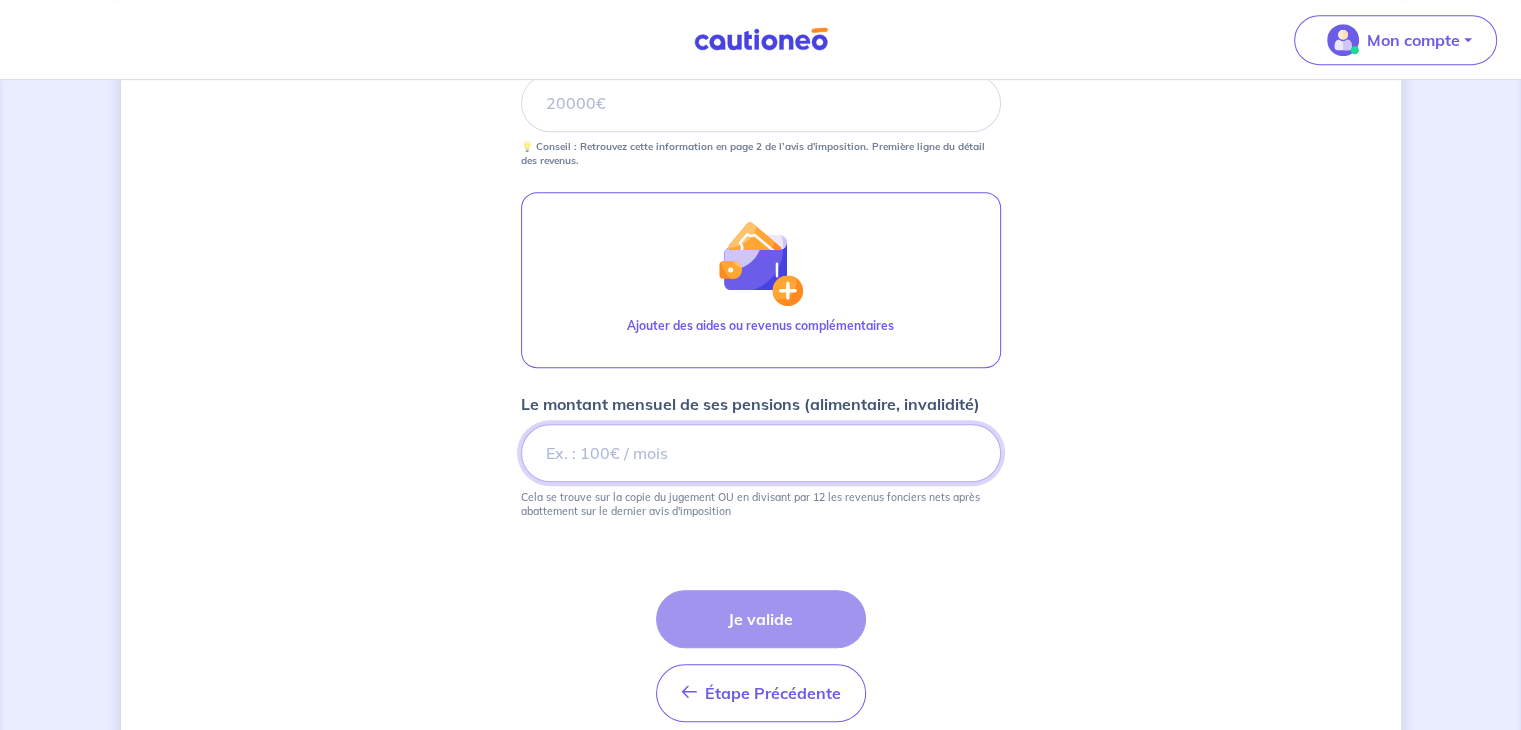drag, startPoint x: 612, startPoint y: 453, endPoint x: 268, endPoint y: 430, distance: 344.76804 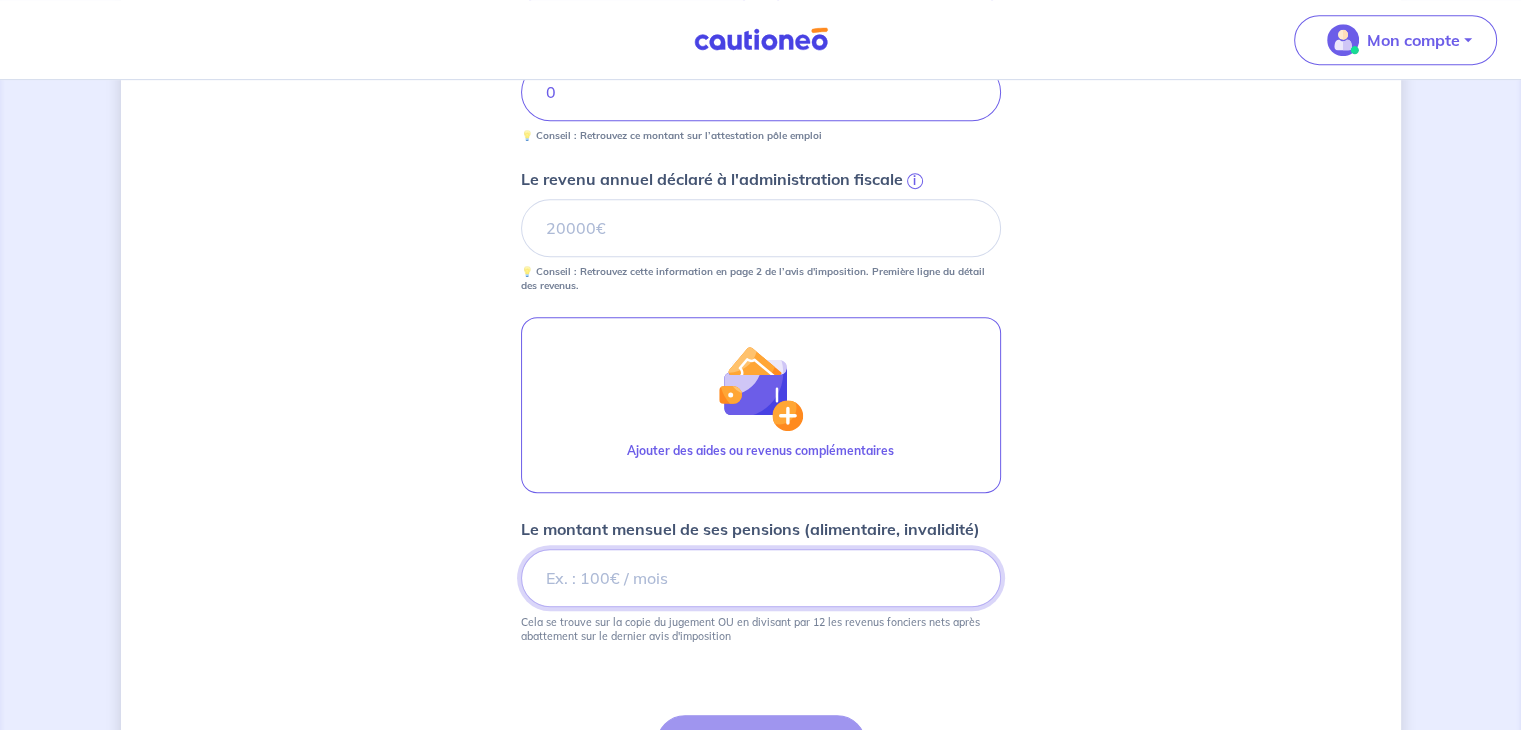 scroll, scrollTop: 680, scrollLeft: 0, axis: vertical 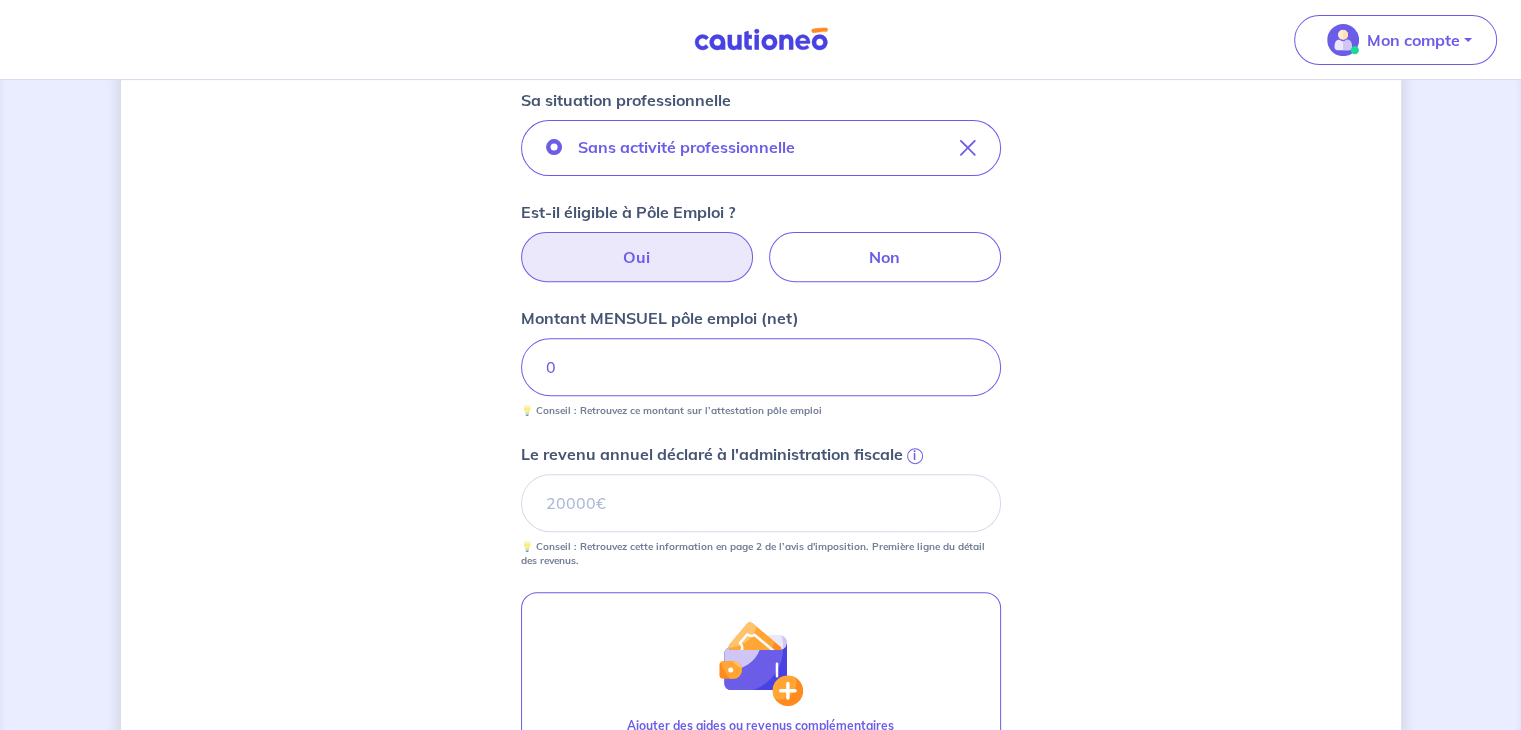 type on "[NUMBER]" 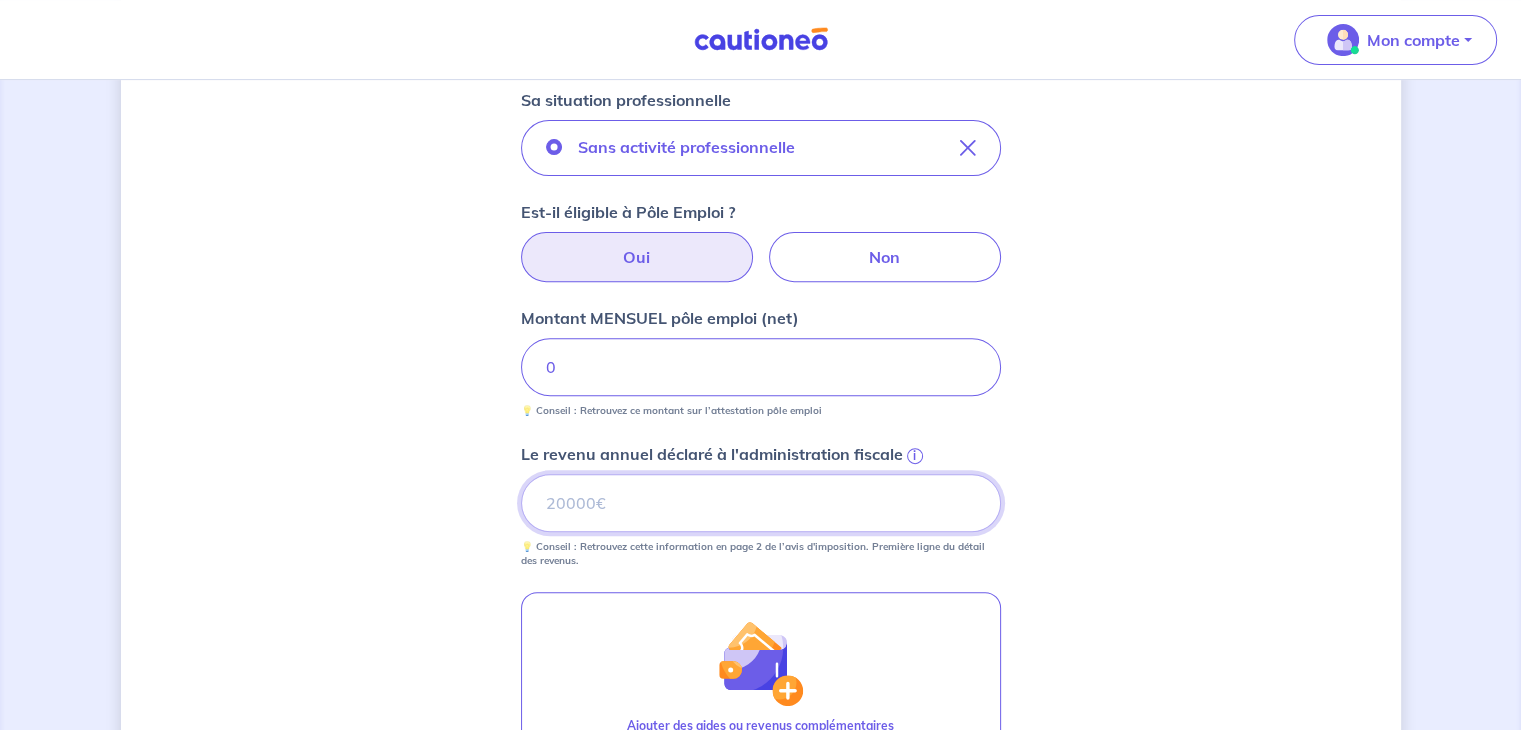 click on "Le revenu annuel déclaré à l'administration fiscale i" at bounding box center [761, 503] 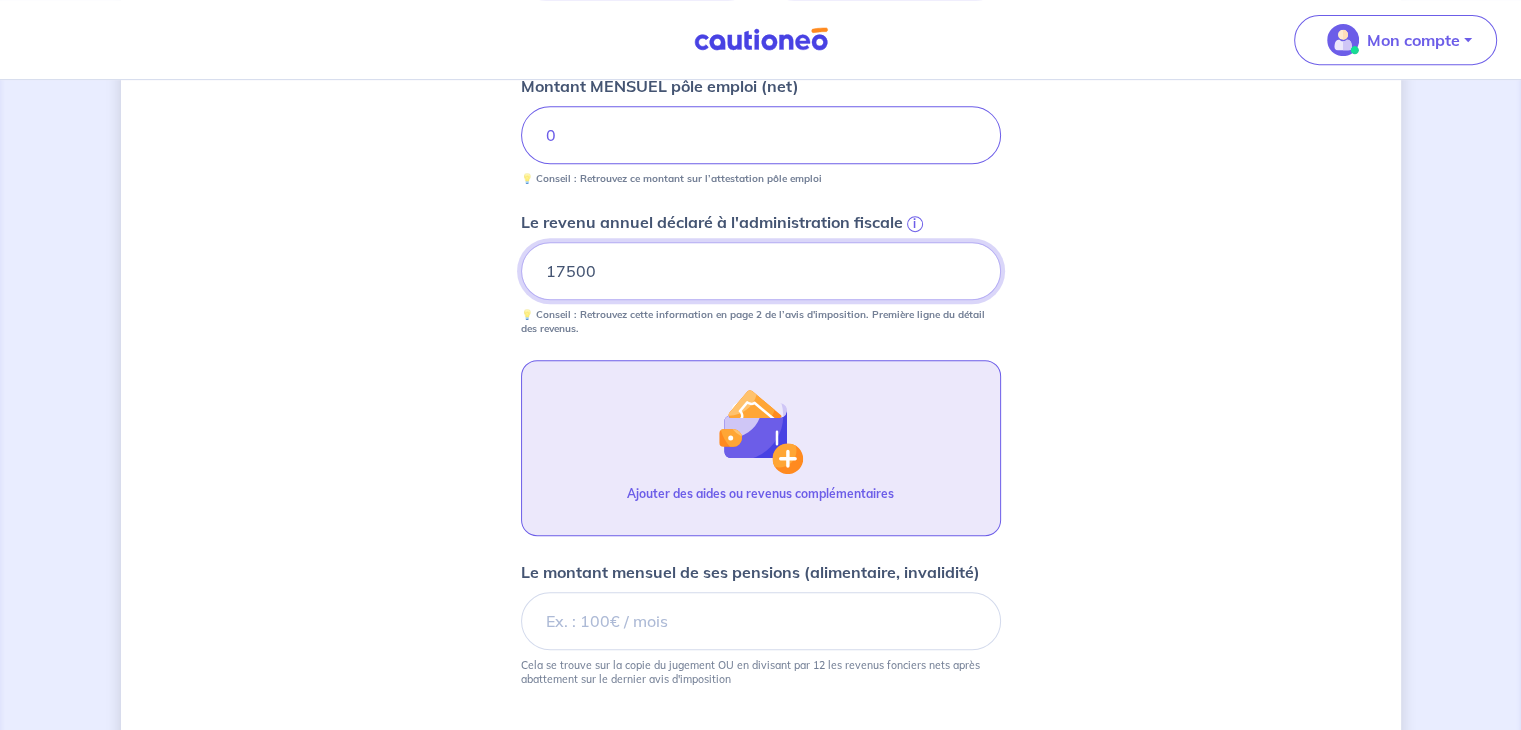 scroll, scrollTop: 1164, scrollLeft: 0, axis: vertical 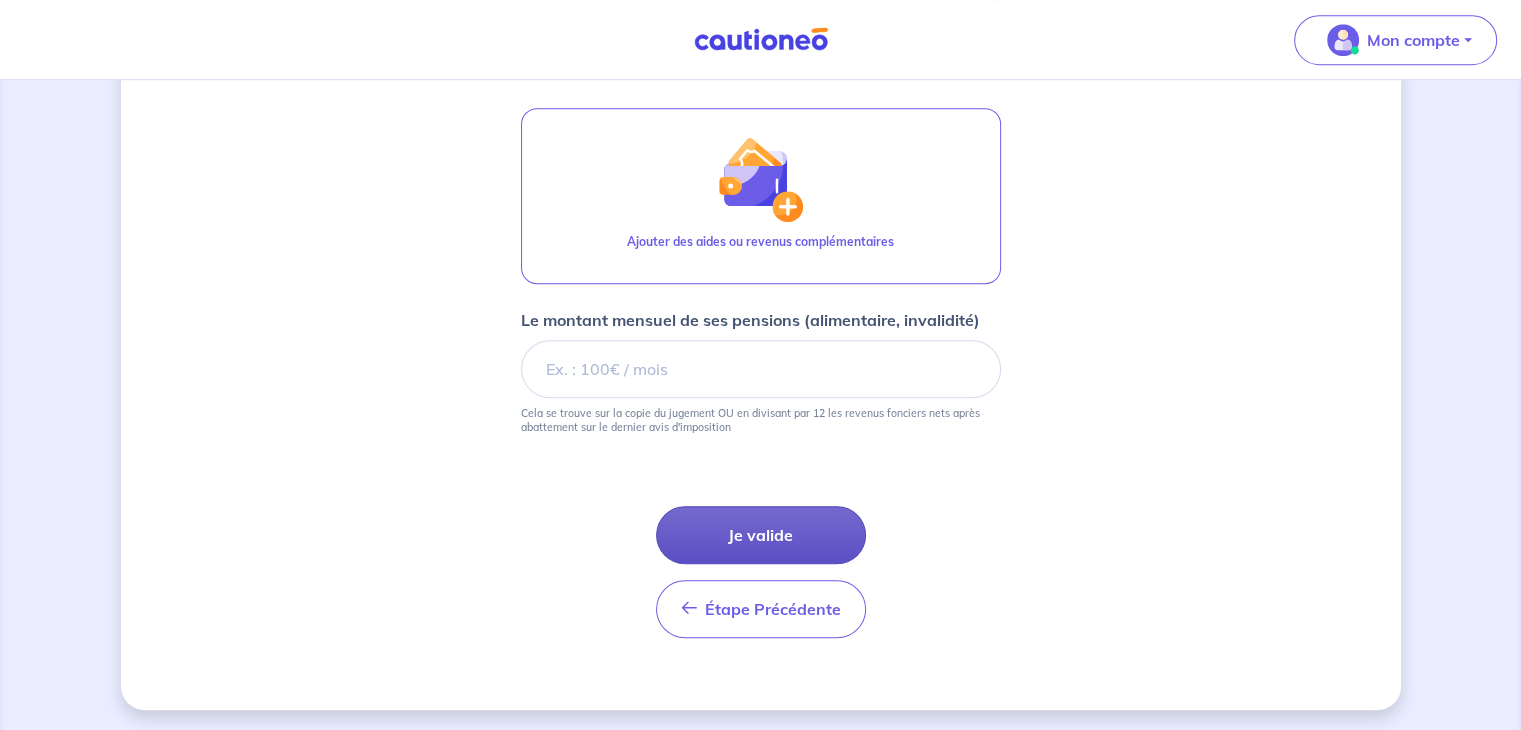 type on "17500" 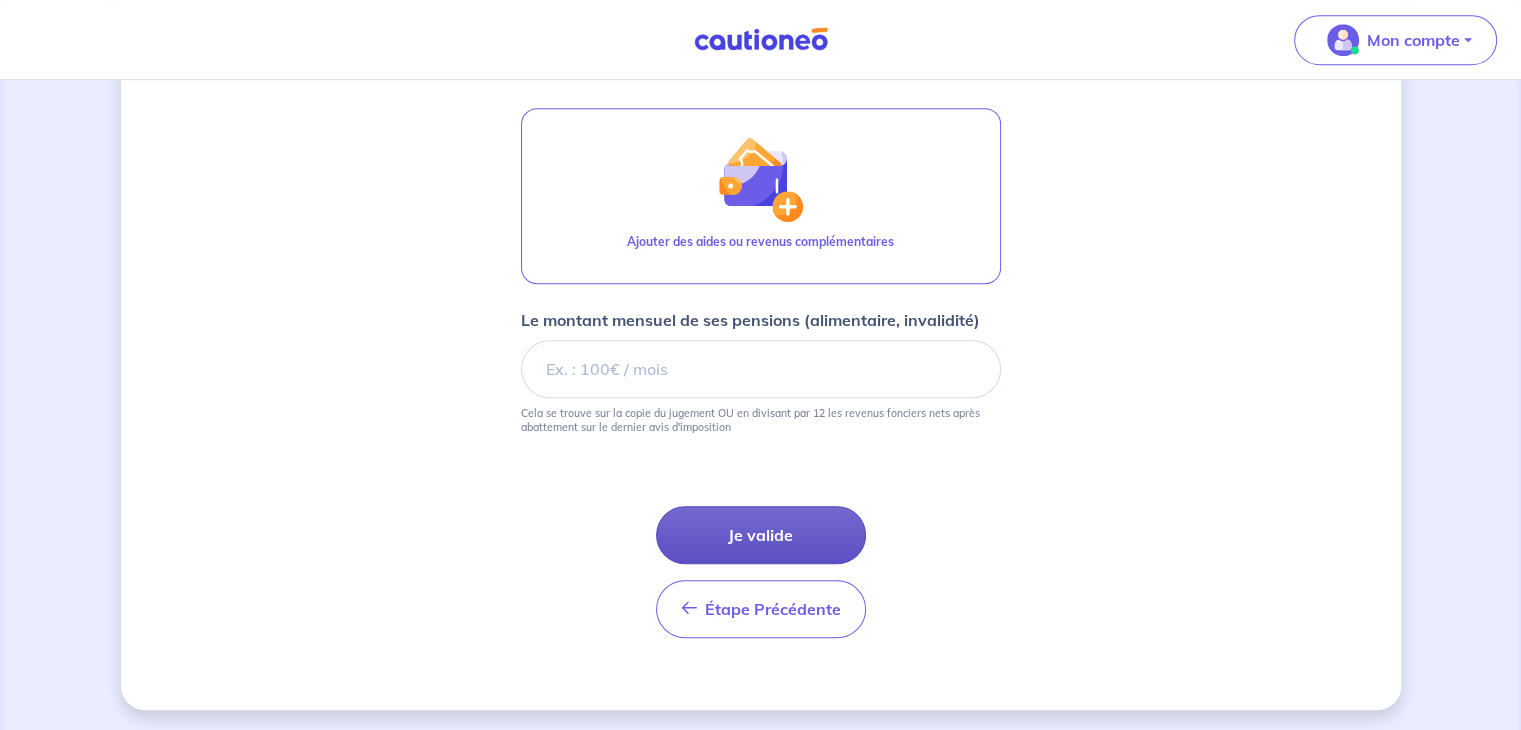 click on "Je valide" at bounding box center (761, 535) 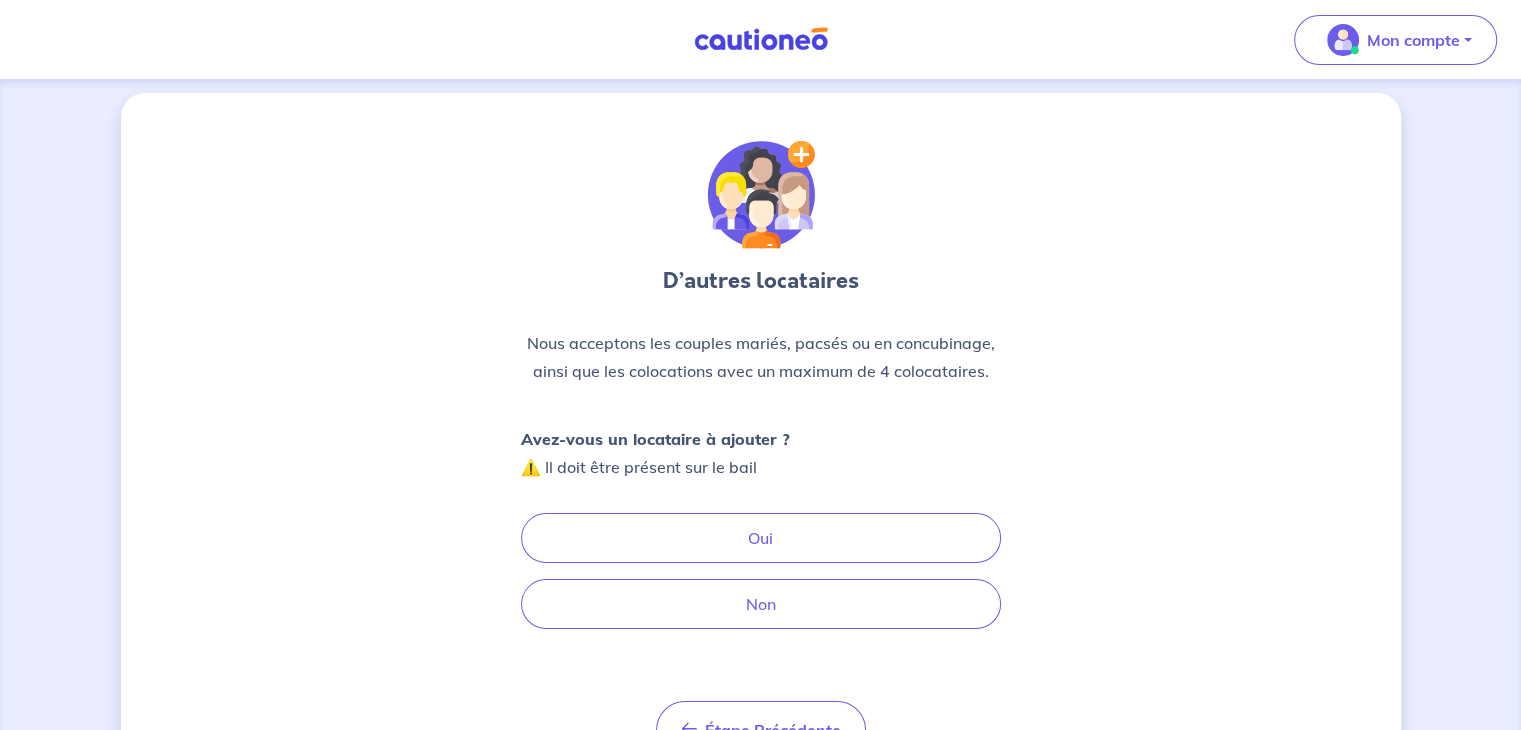 scroll, scrollTop: 0, scrollLeft: 0, axis: both 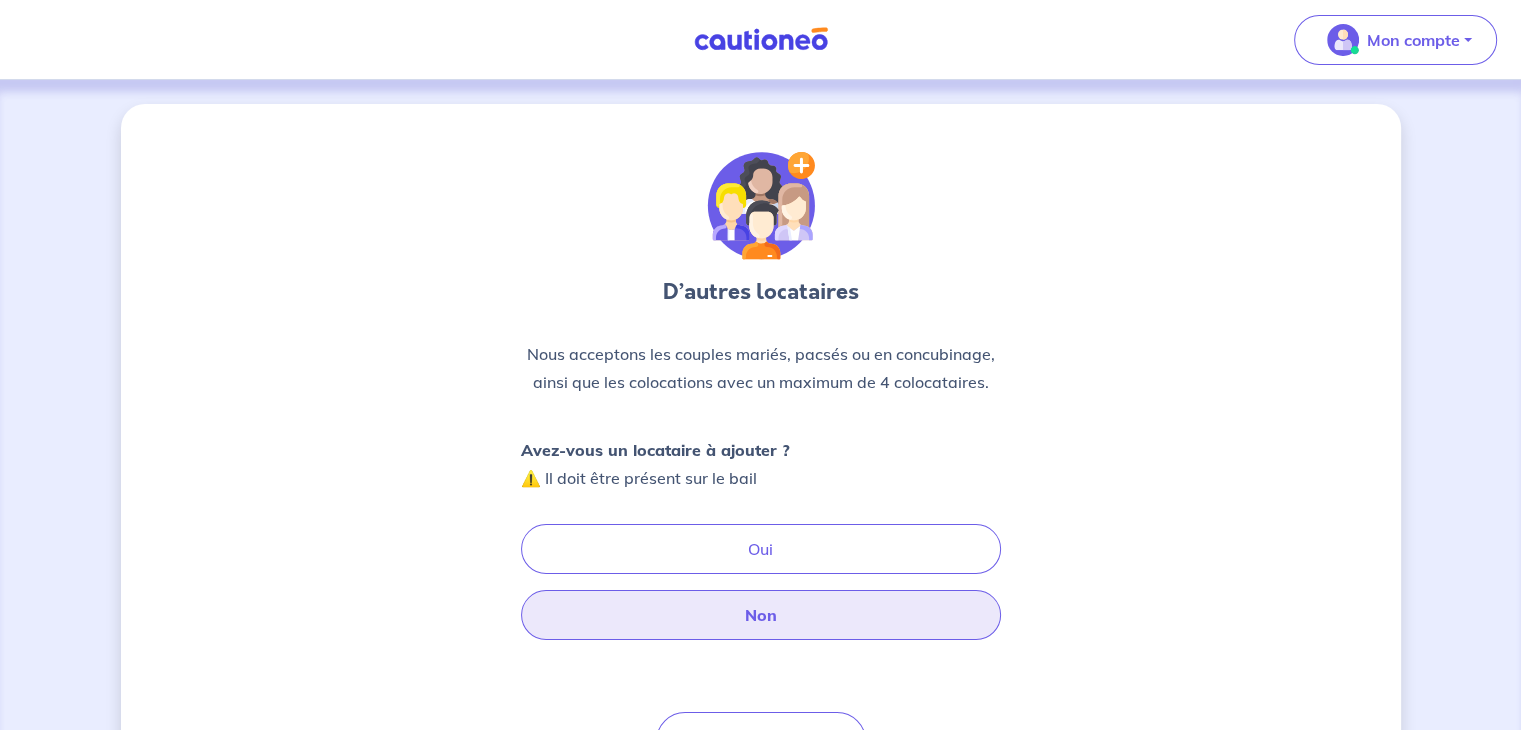 click on "Non" at bounding box center (761, 615) 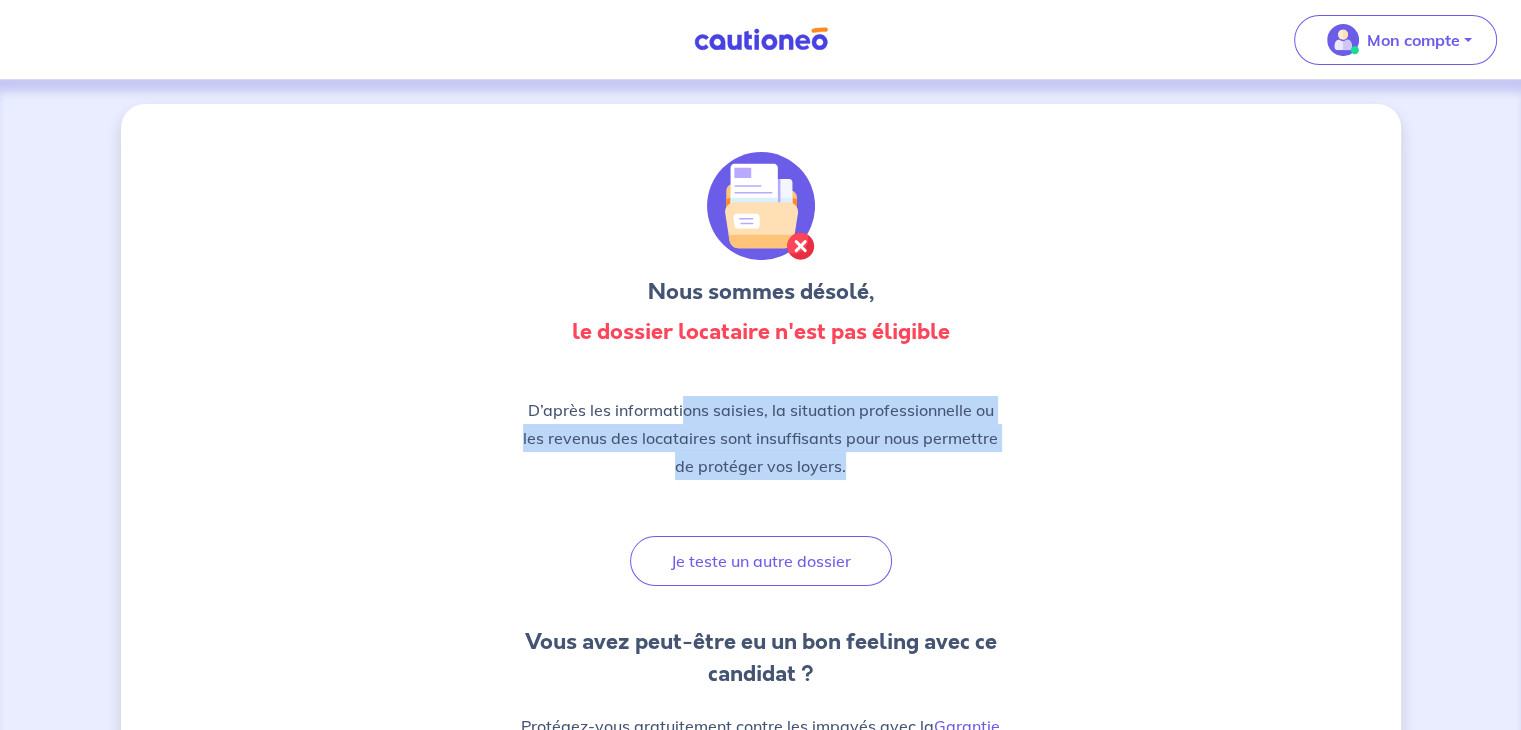 drag, startPoint x: 683, startPoint y: 396, endPoint x: 845, endPoint y: 466, distance: 176.47662 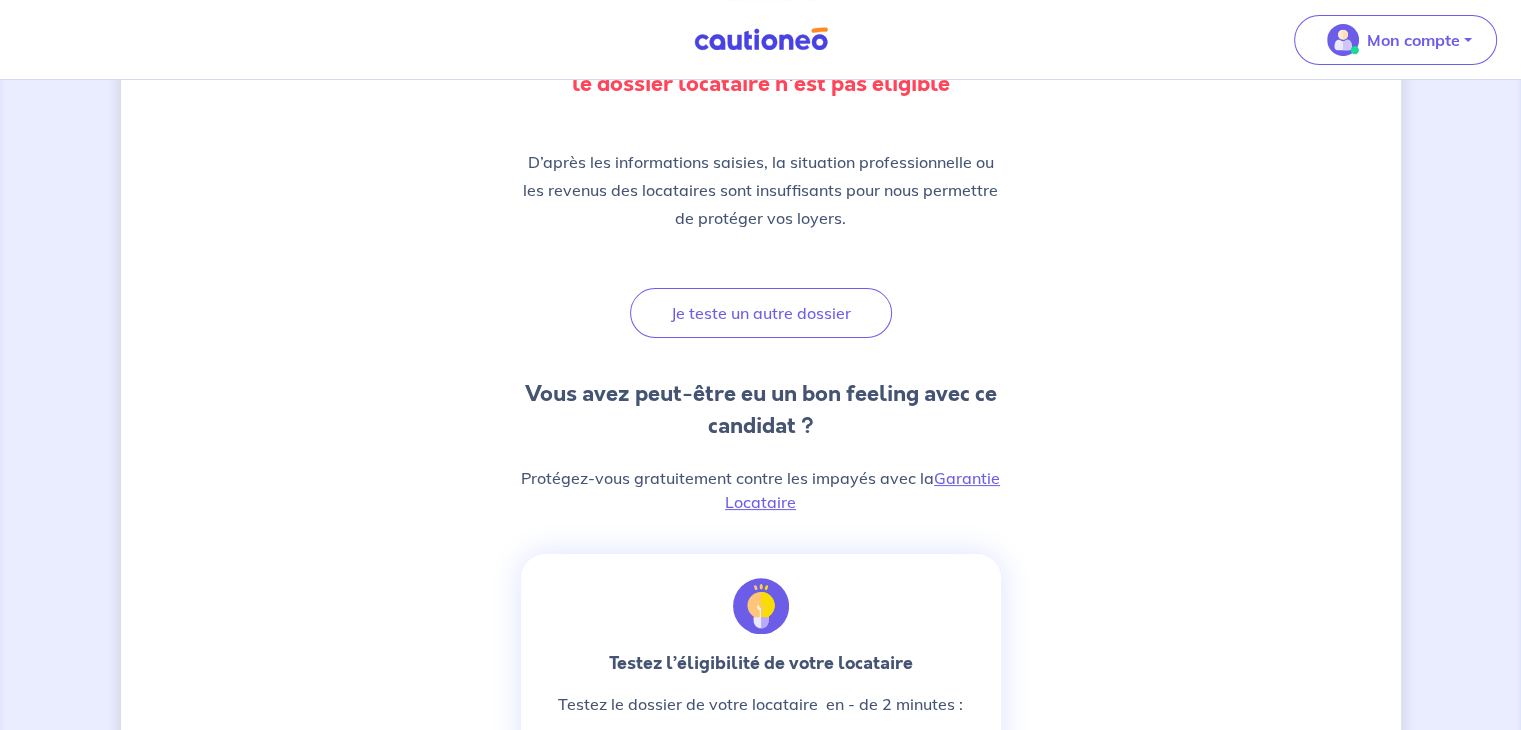 scroll, scrollTop: 500, scrollLeft: 0, axis: vertical 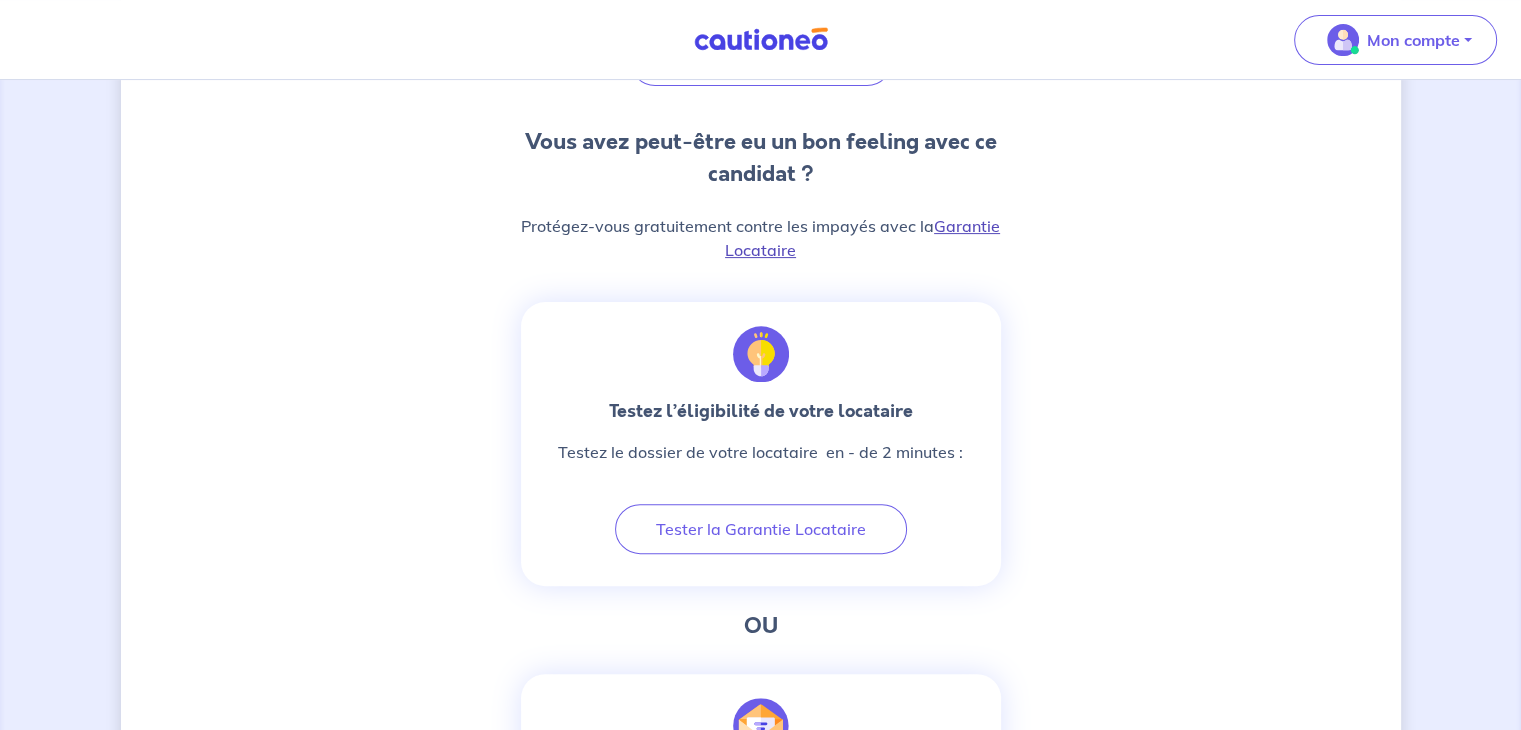 click on "Garantie Locataire" at bounding box center (862, 238) 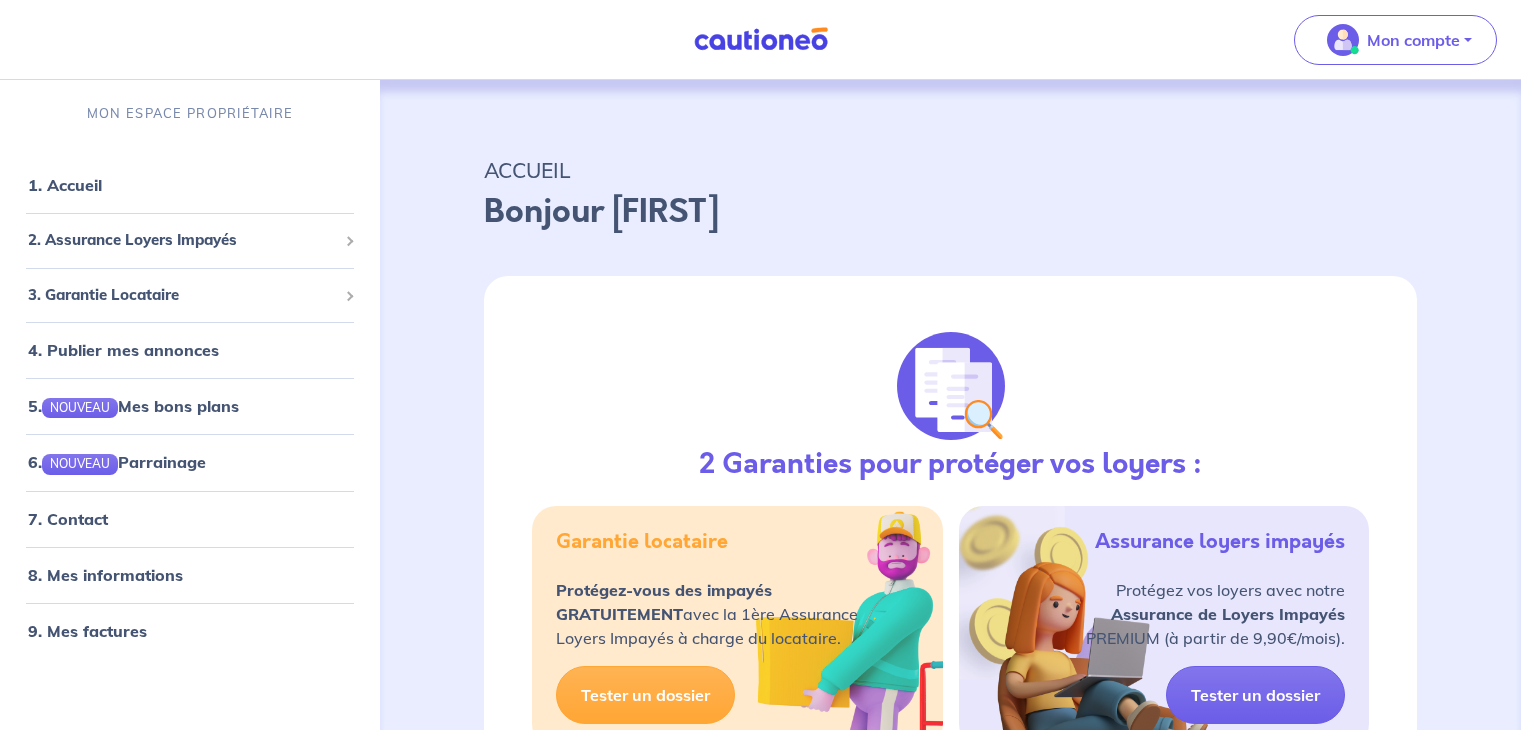 scroll, scrollTop: 0, scrollLeft: 0, axis: both 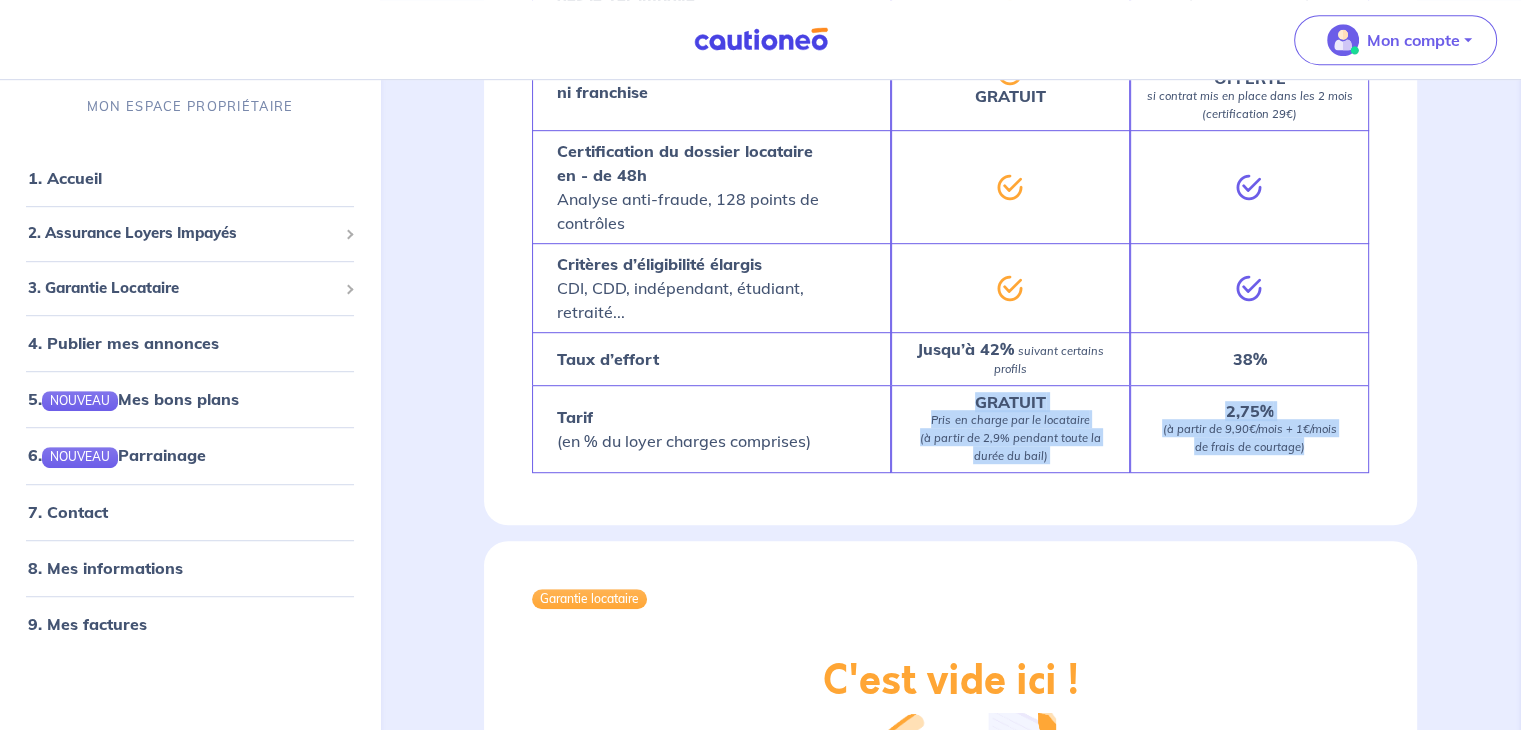 drag, startPoint x: 1322, startPoint y: 429, endPoint x: 939, endPoint y: 377, distance: 386.51392 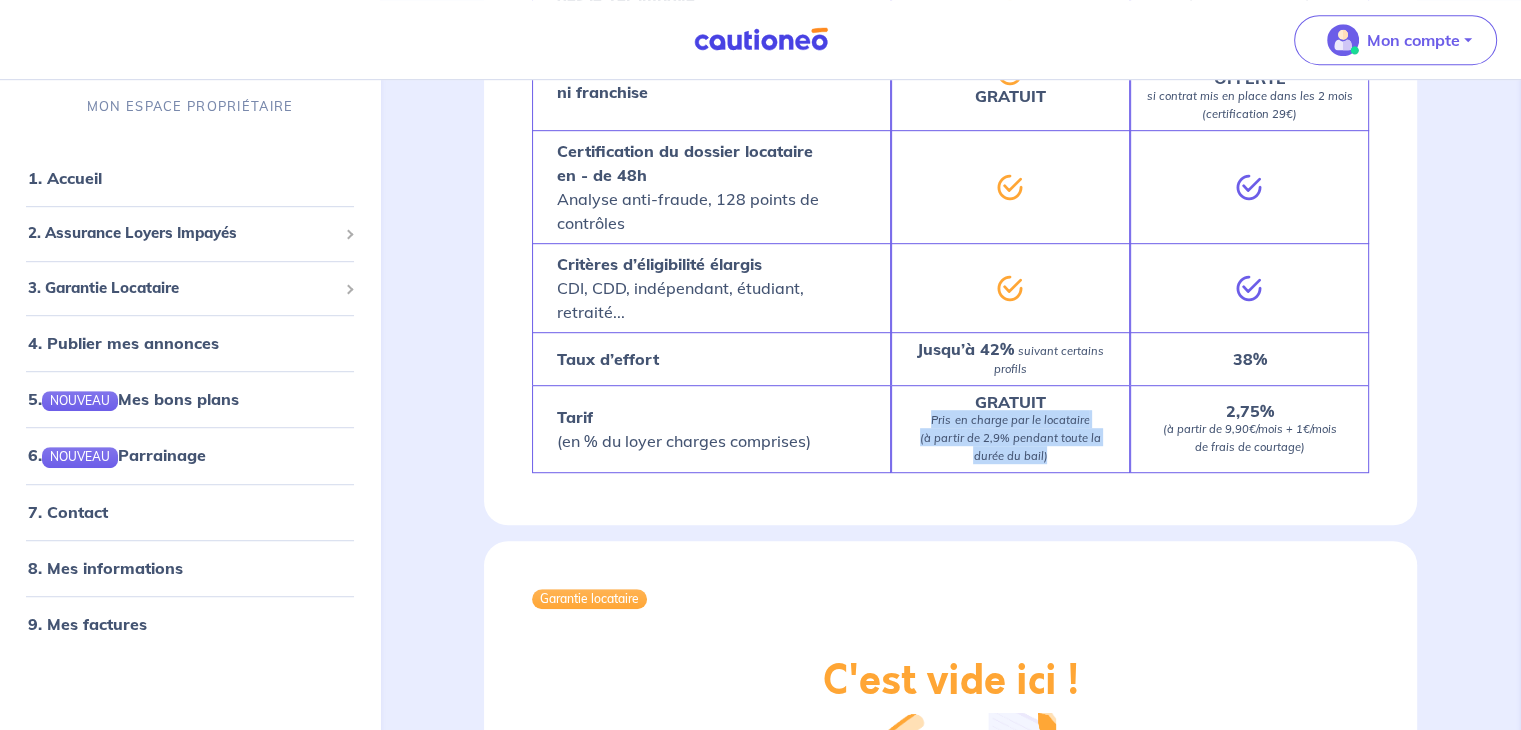 drag, startPoint x: 927, startPoint y: 401, endPoint x: 1067, endPoint y: 447, distance: 147.3635 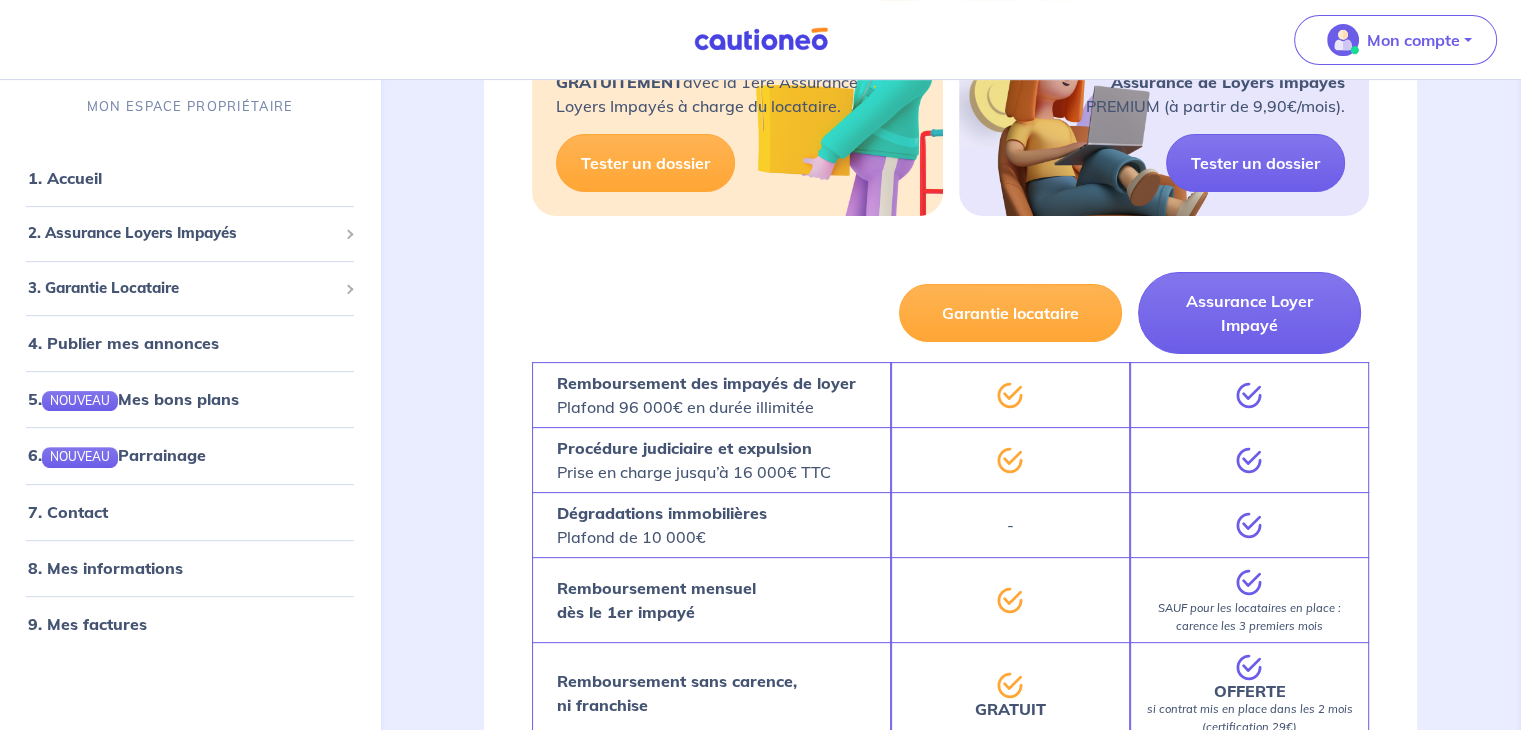 scroll, scrollTop: 245, scrollLeft: 0, axis: vertical 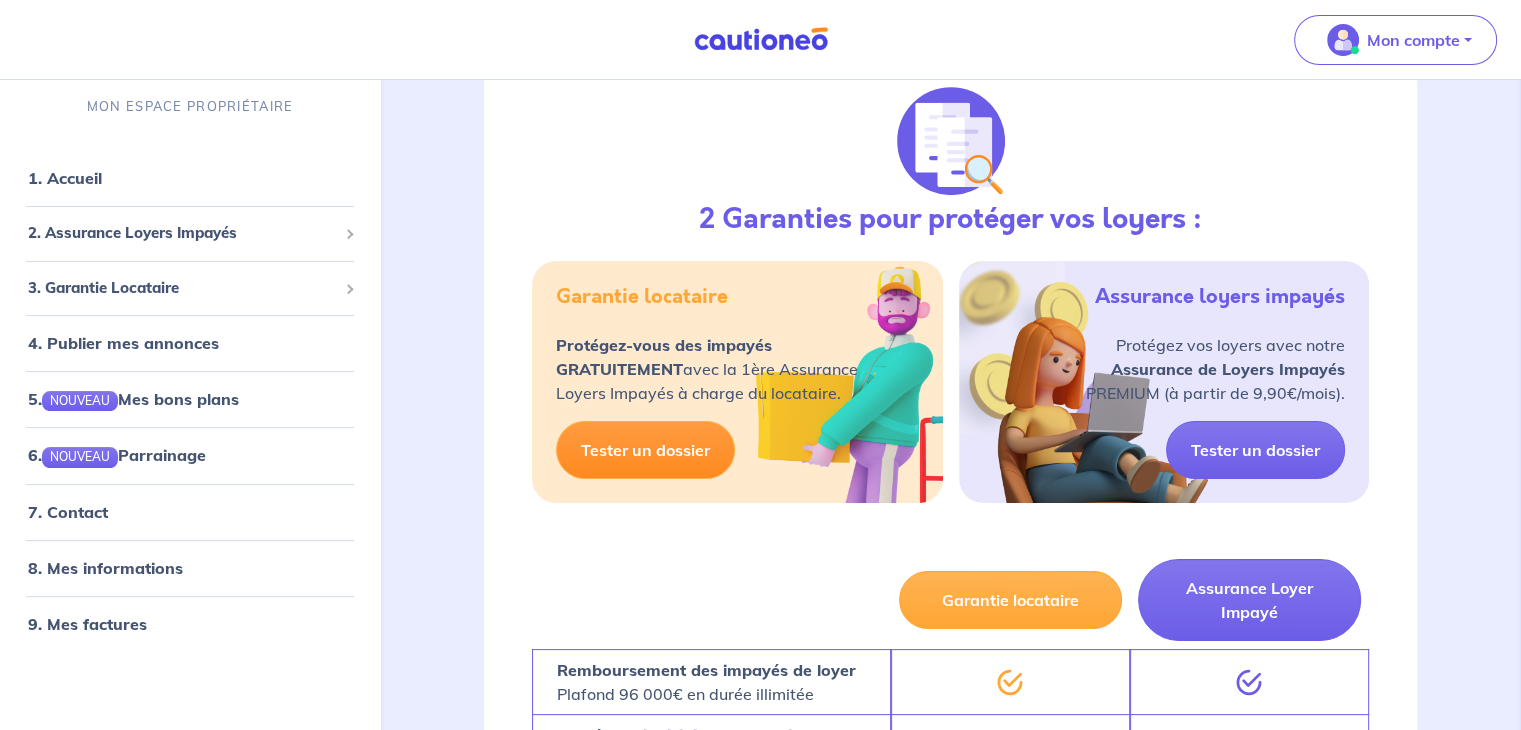 click on "Tester un dossier" at bounding box center (645, 450) 